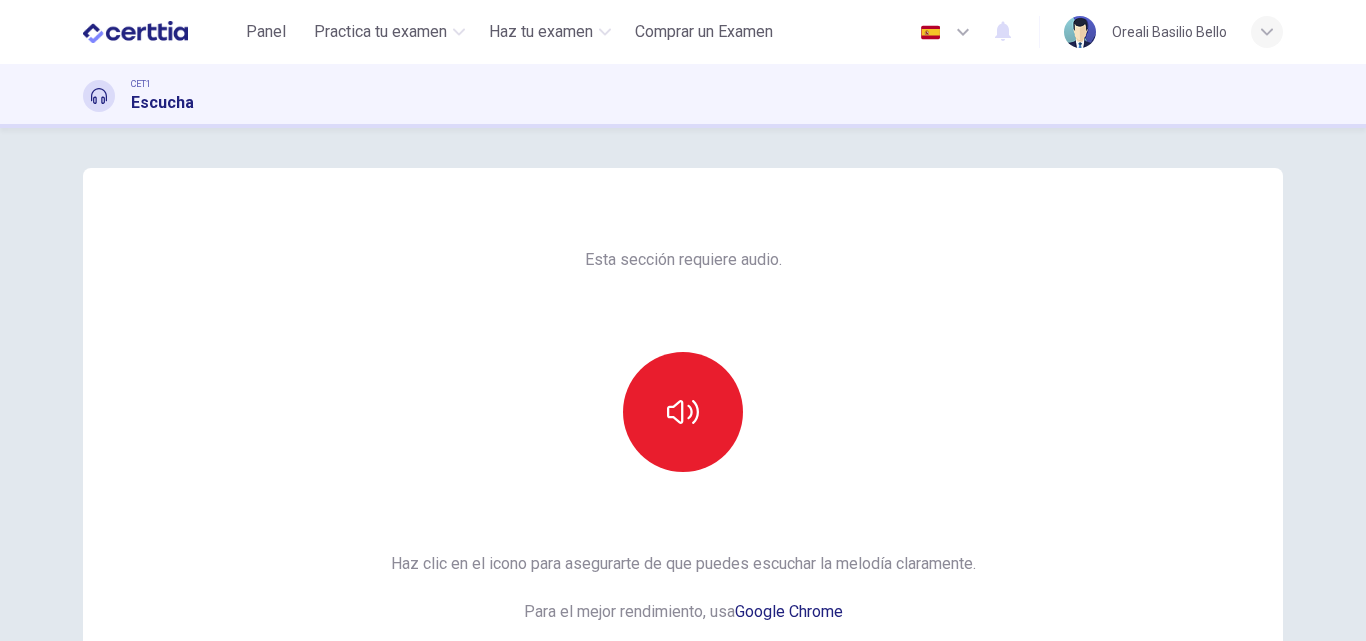 scroll, scrollTop: 0, scrollLeft: 0, axis: both 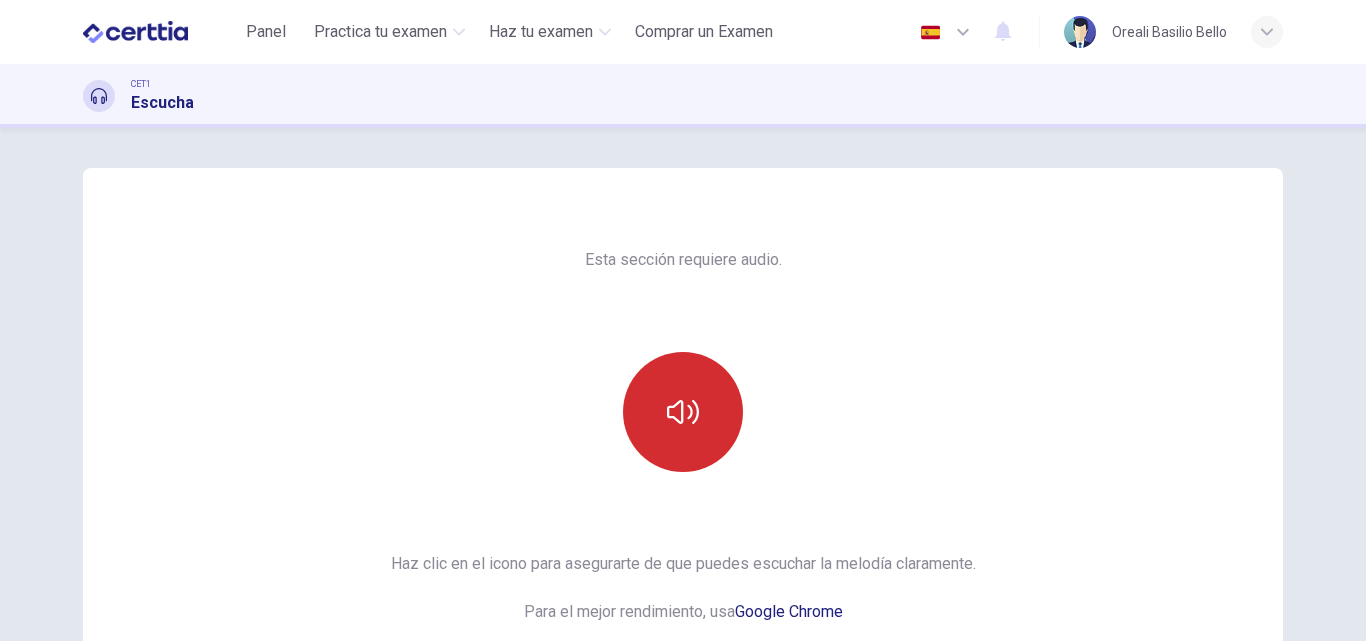 click at bounding box center (683, 412) 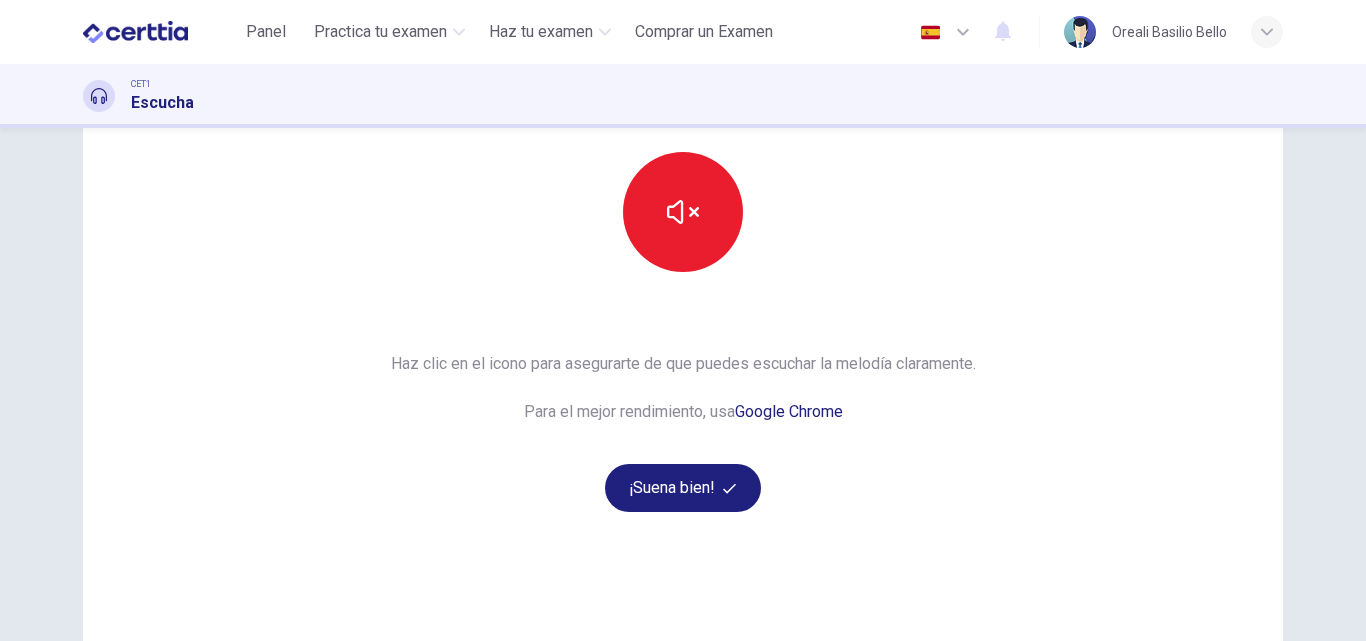 scroll, scrollTop: 300, scrollLeft: 0, axis: vertical 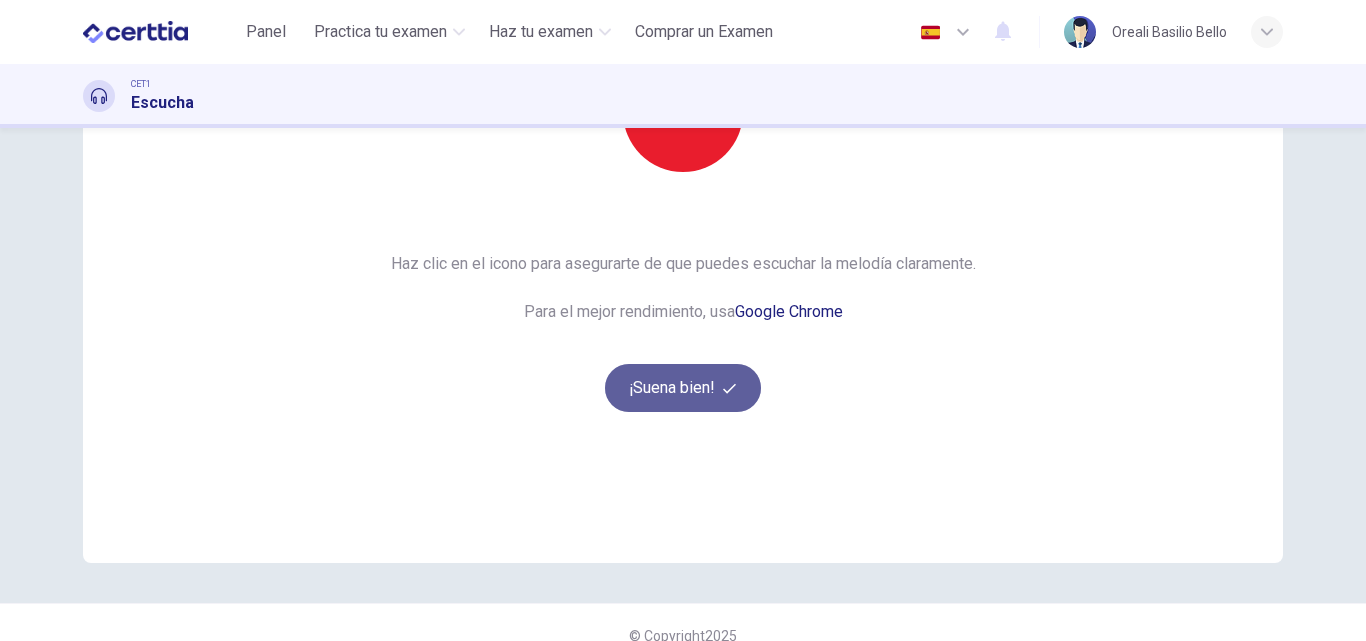 click on "¡Suena bien!" at bounding box center (683, 388) 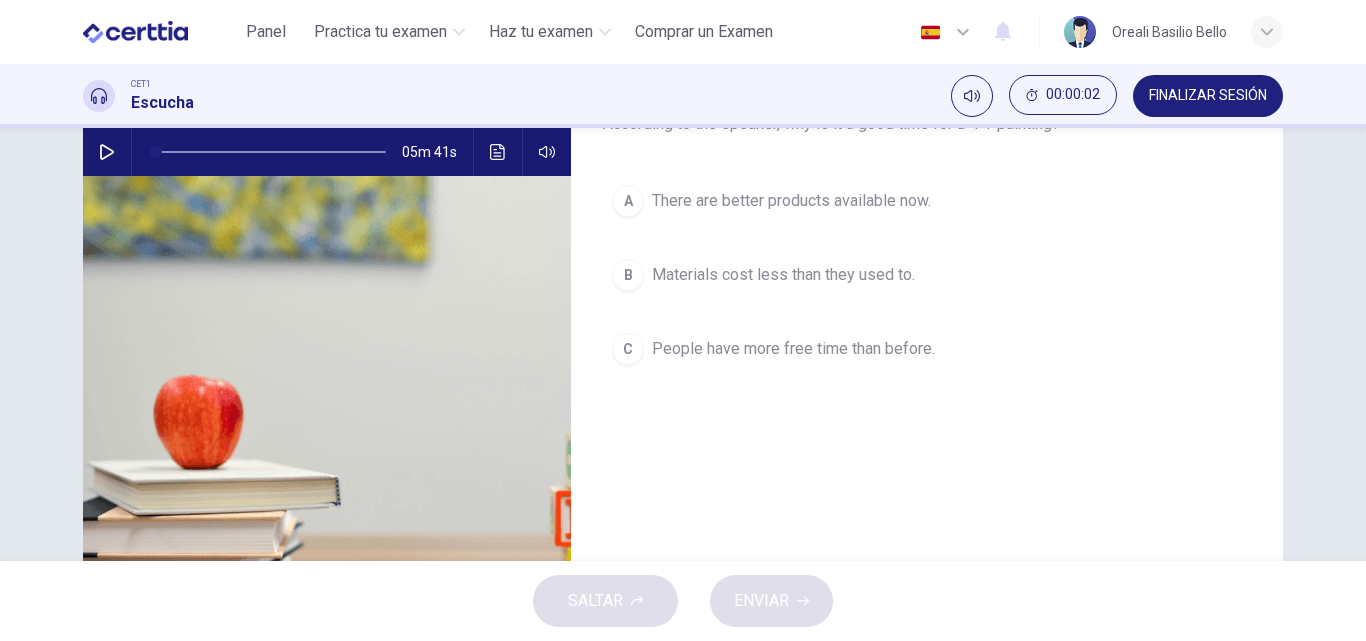 scroll, scrollTop: 0, scrollLeft: 0, axis: both 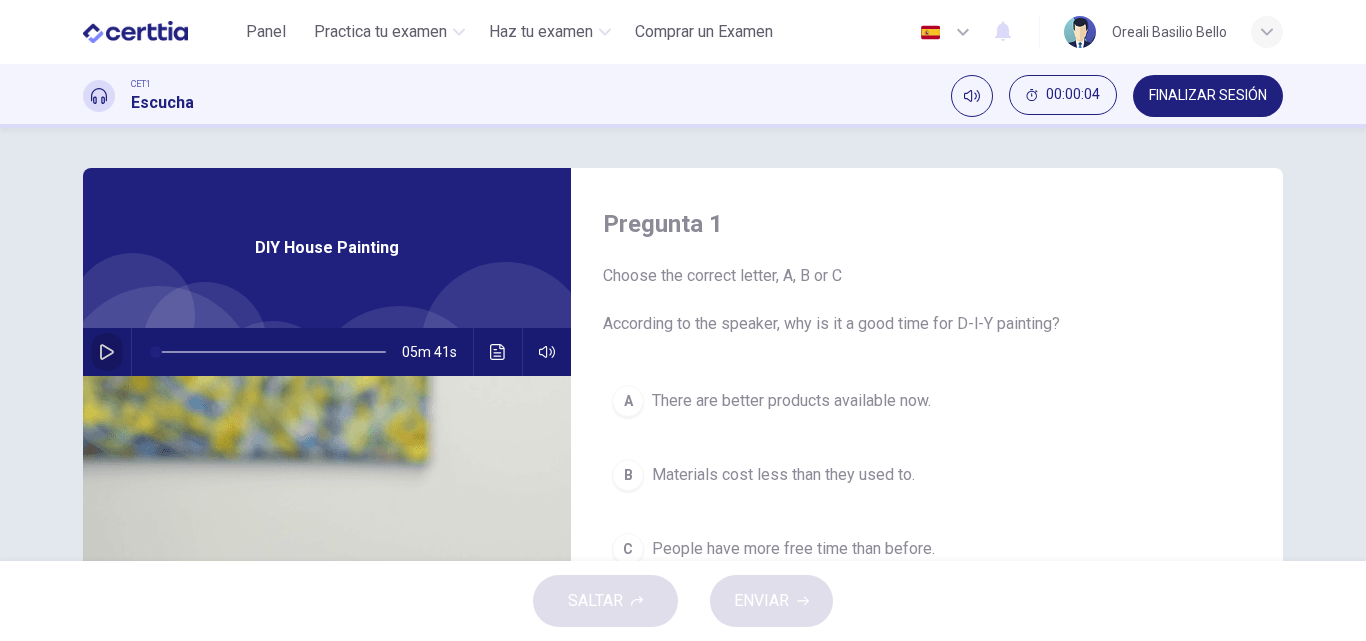 click 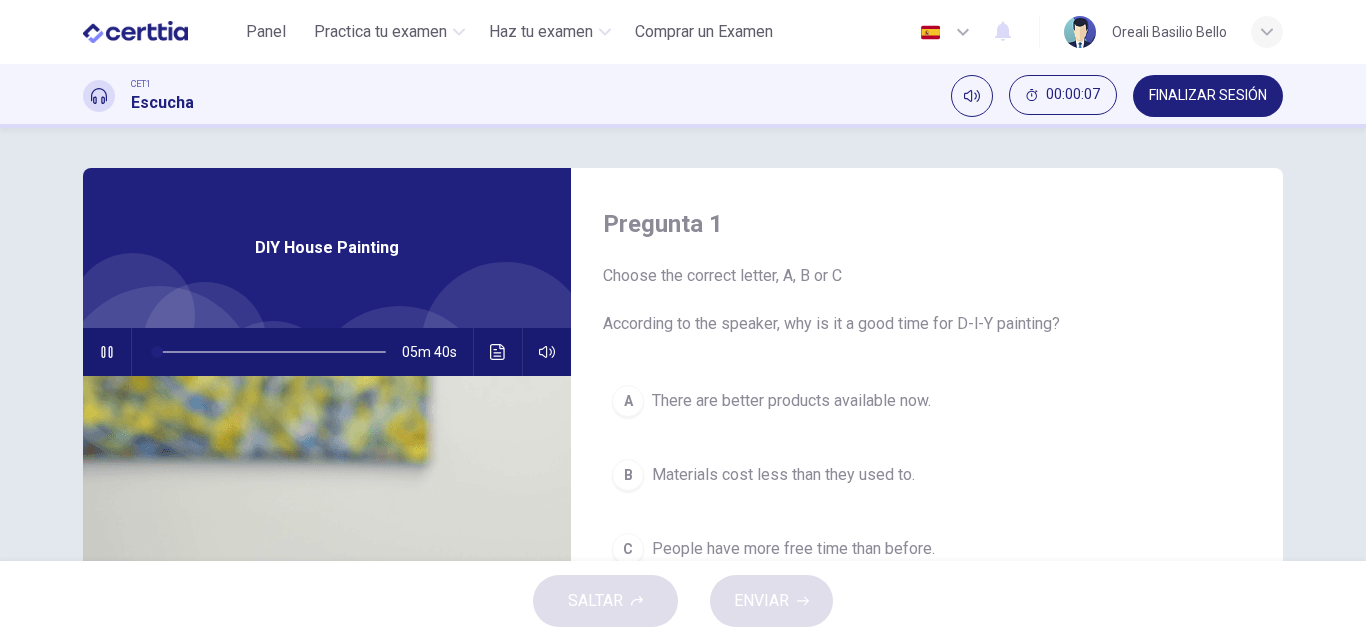 type on "*" 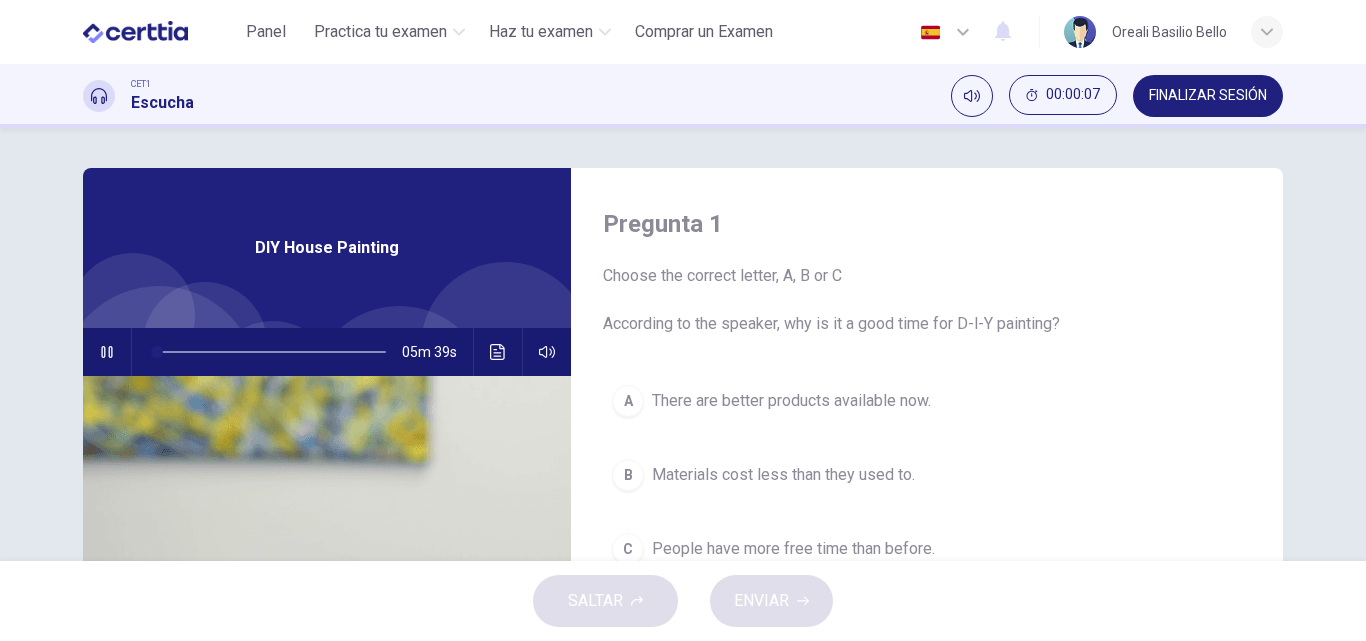 type 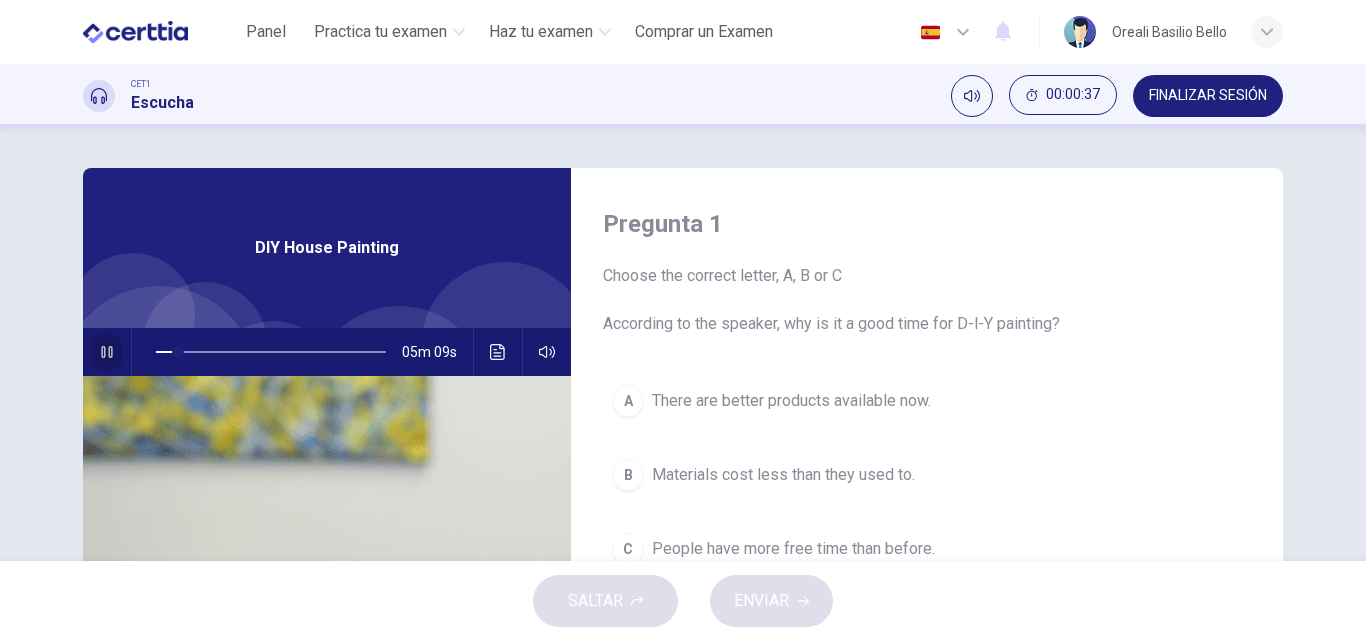 click 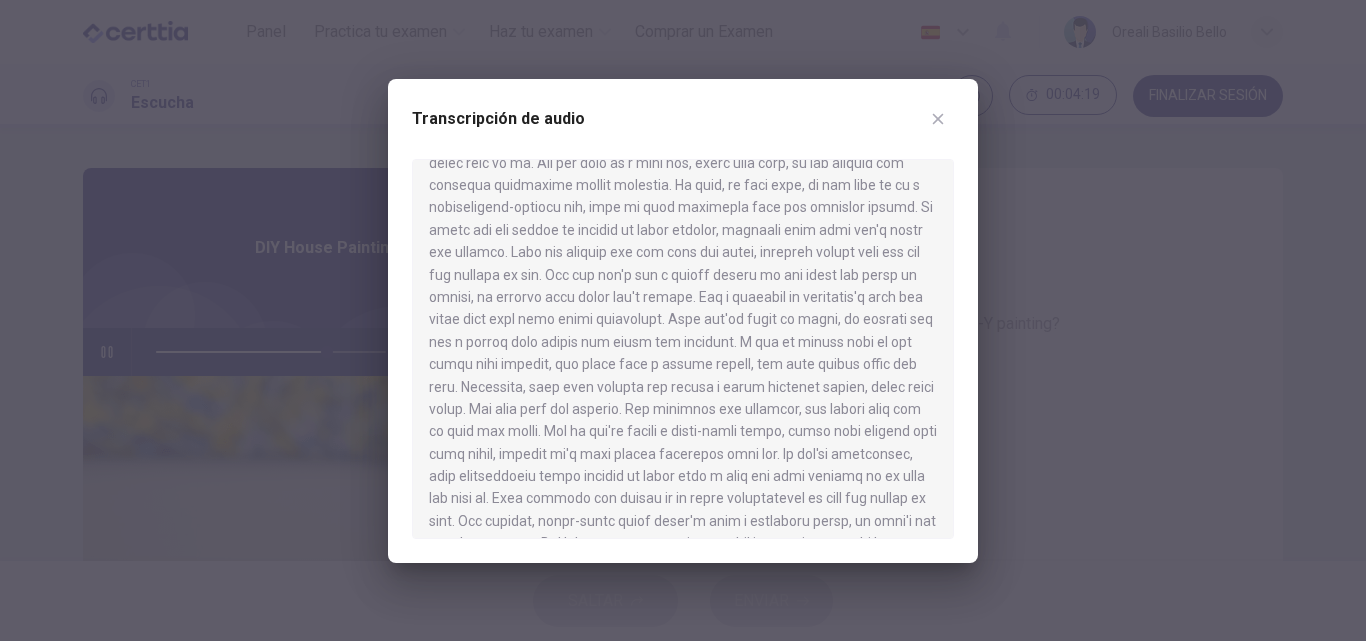 scroll, scrollTop: 818, scrollLeft: 0, axis: vertical 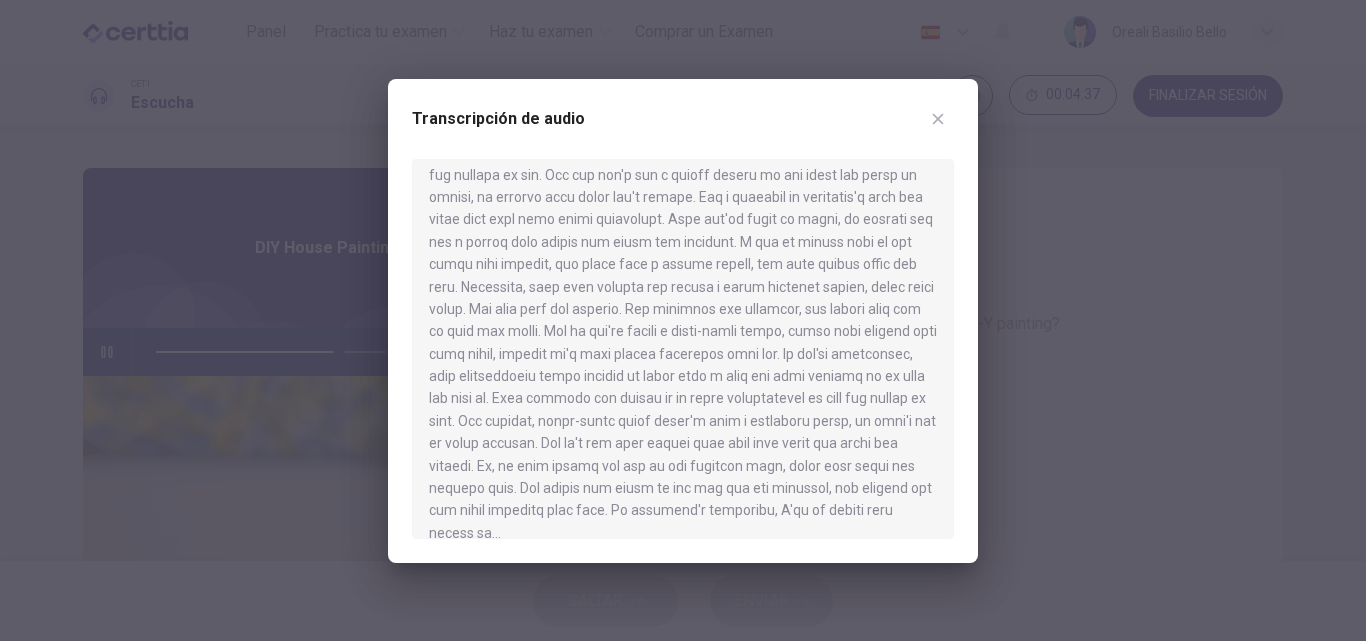 click 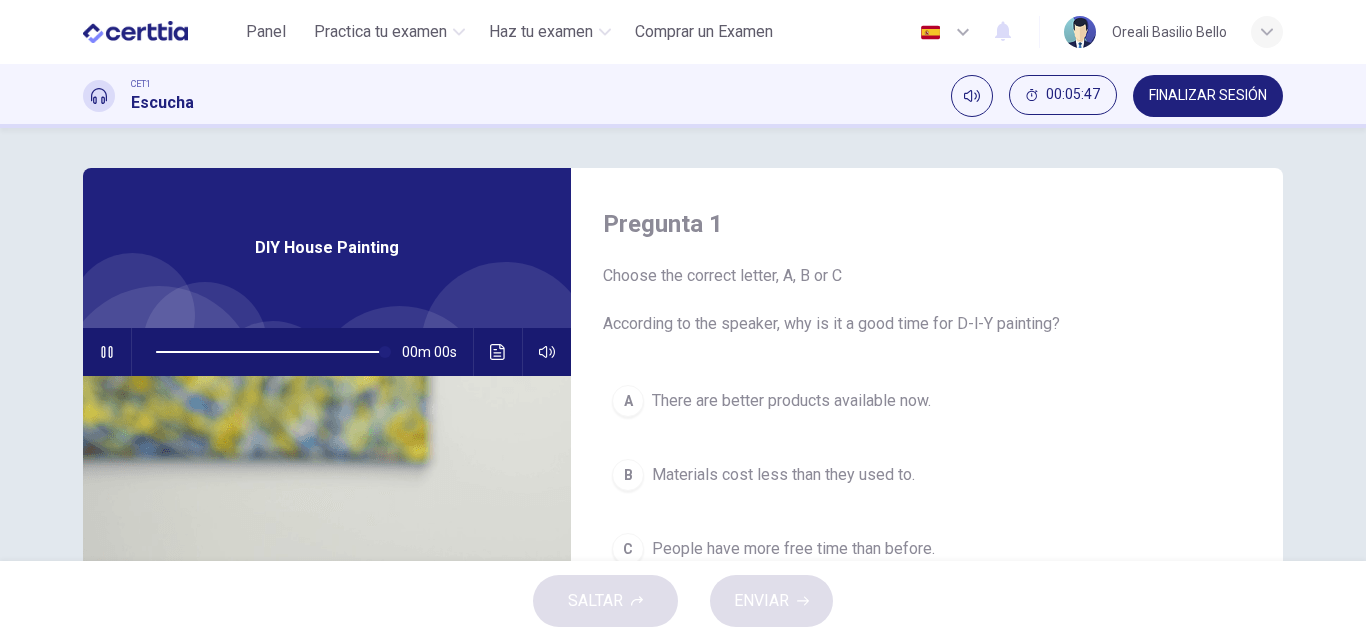 type on "*" 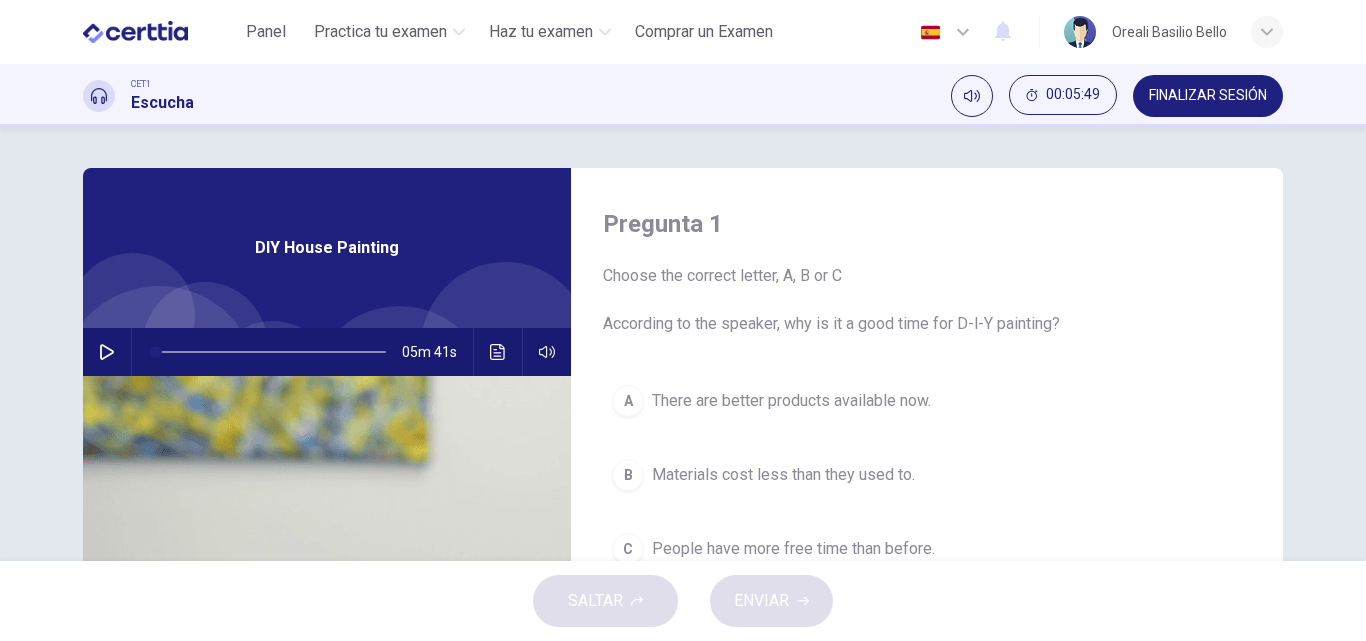 scroll, scrollTop: 100, scrollLeft: 0, axis: vertical 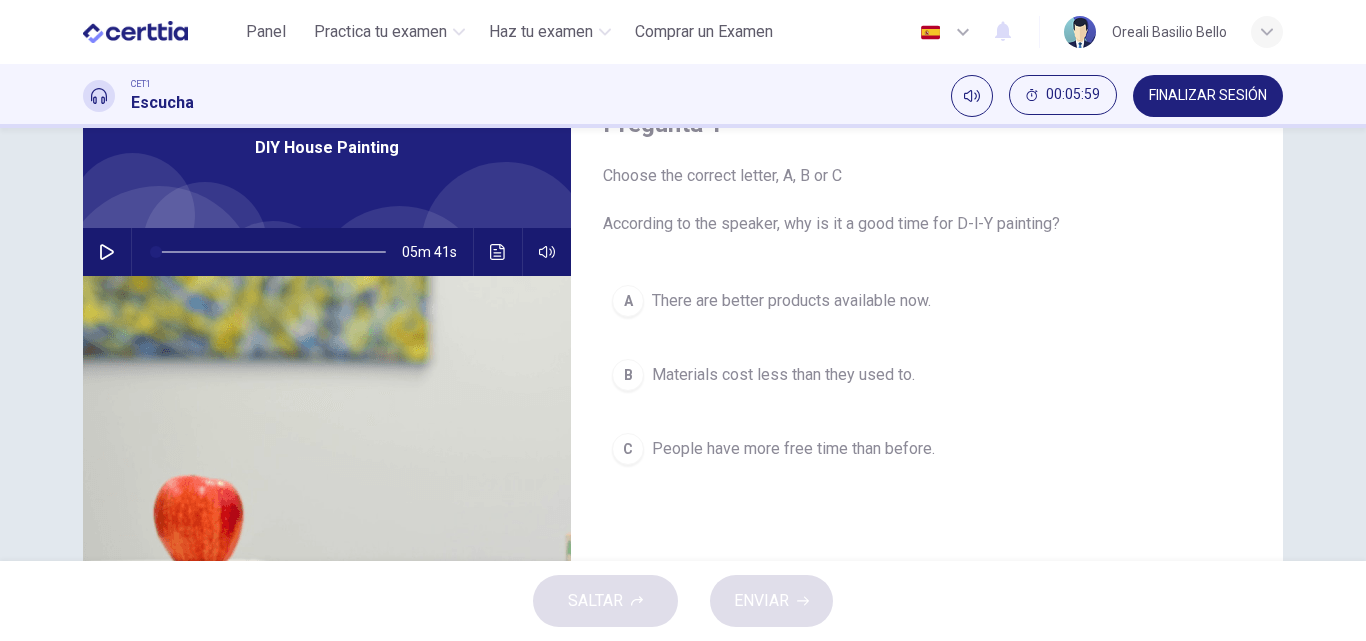 click on "There are better products available now." at bounding box center (791, 301) 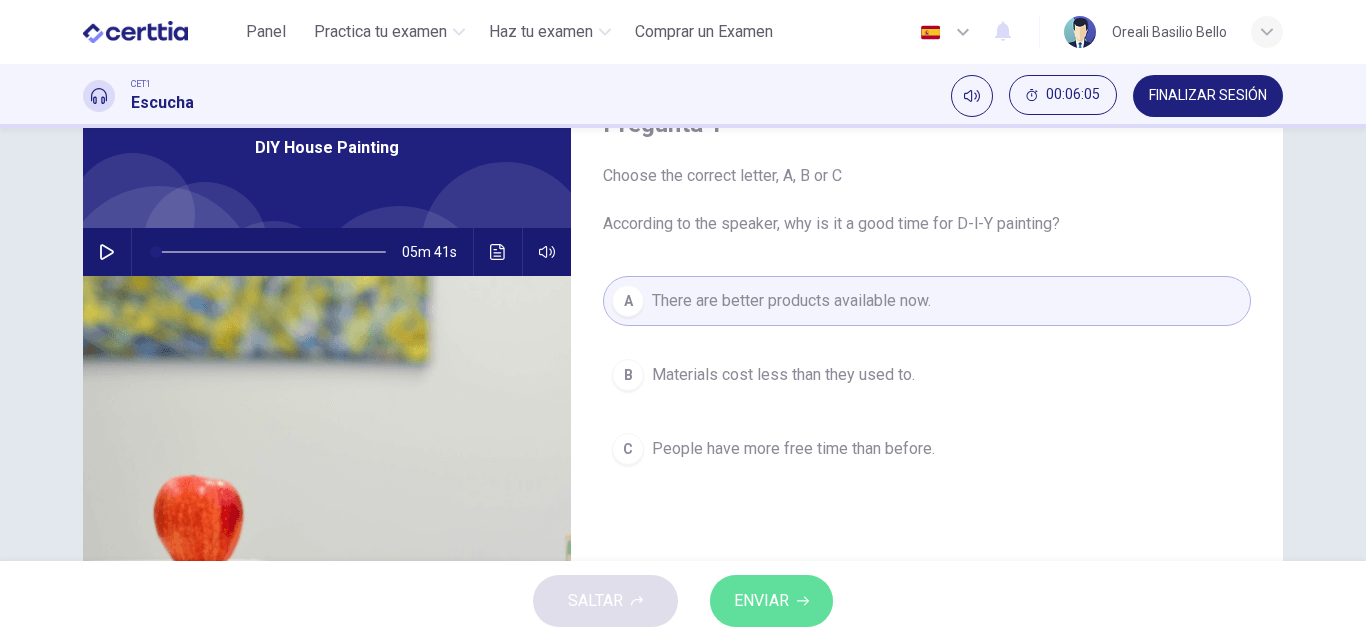 click on "ENVIAR" at bounding box center [761, 601] 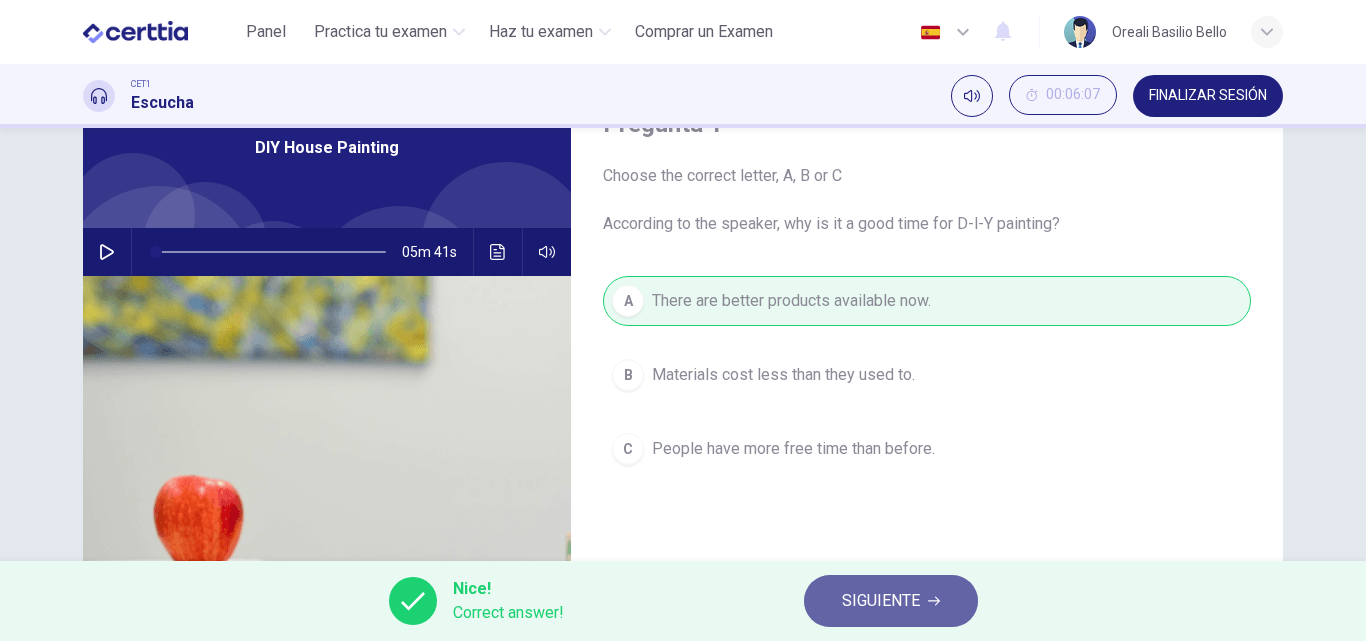 drag, startPoint x: 932, startPoint y: 610, endPoint x: 917, endPoint y: 605, distance: 15.811388 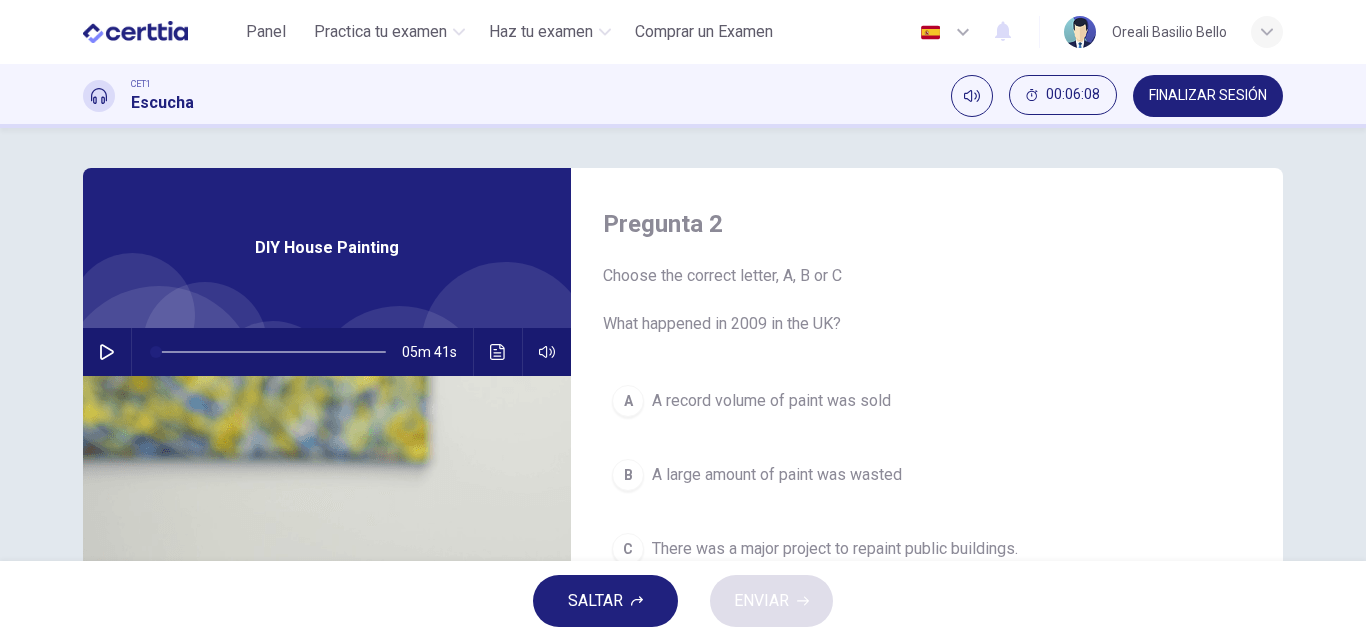 scroll, scrollTop: 100, scrollLeft: 0, axis: vertical 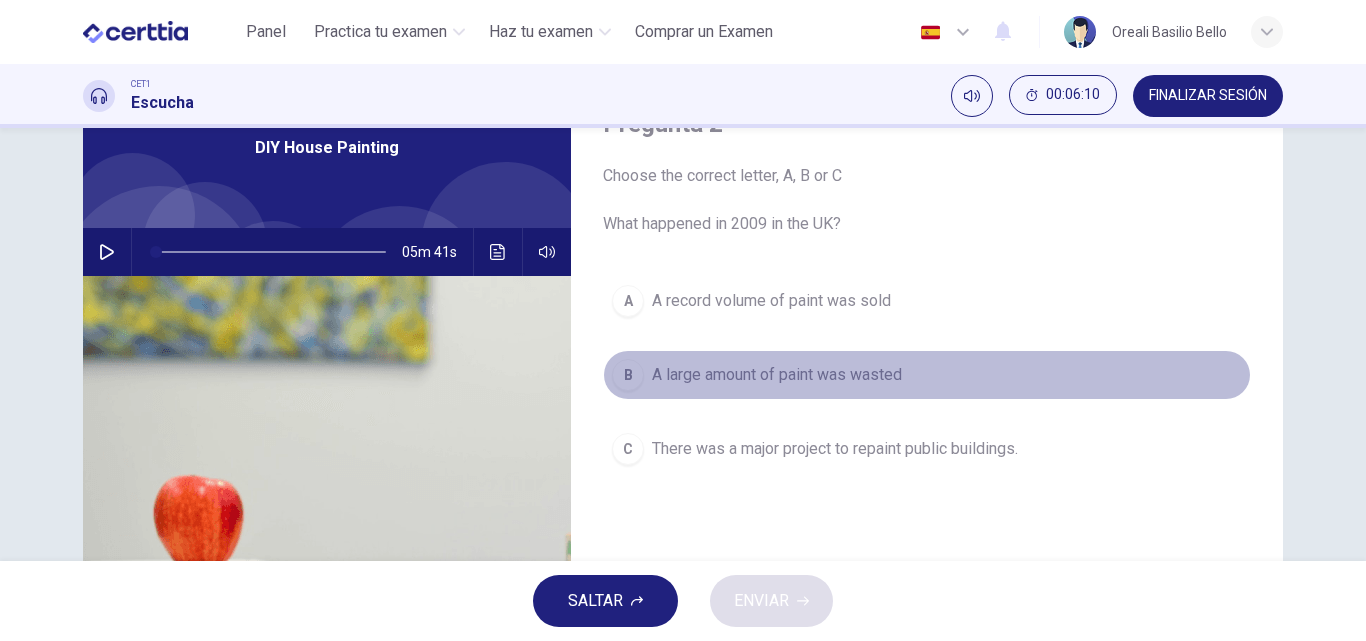 click on "A large amount of paint was wasted" at bounding box center [777, 375] 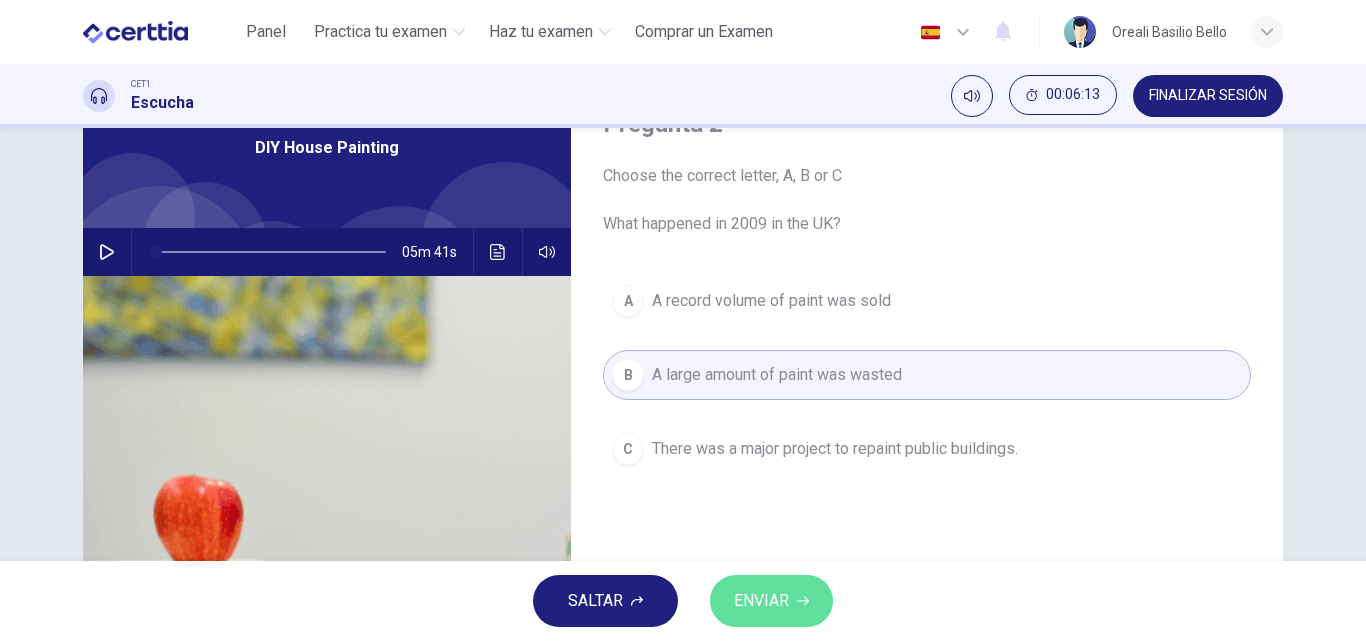 click on "ENVIAR" at bounding box center [761, 601] 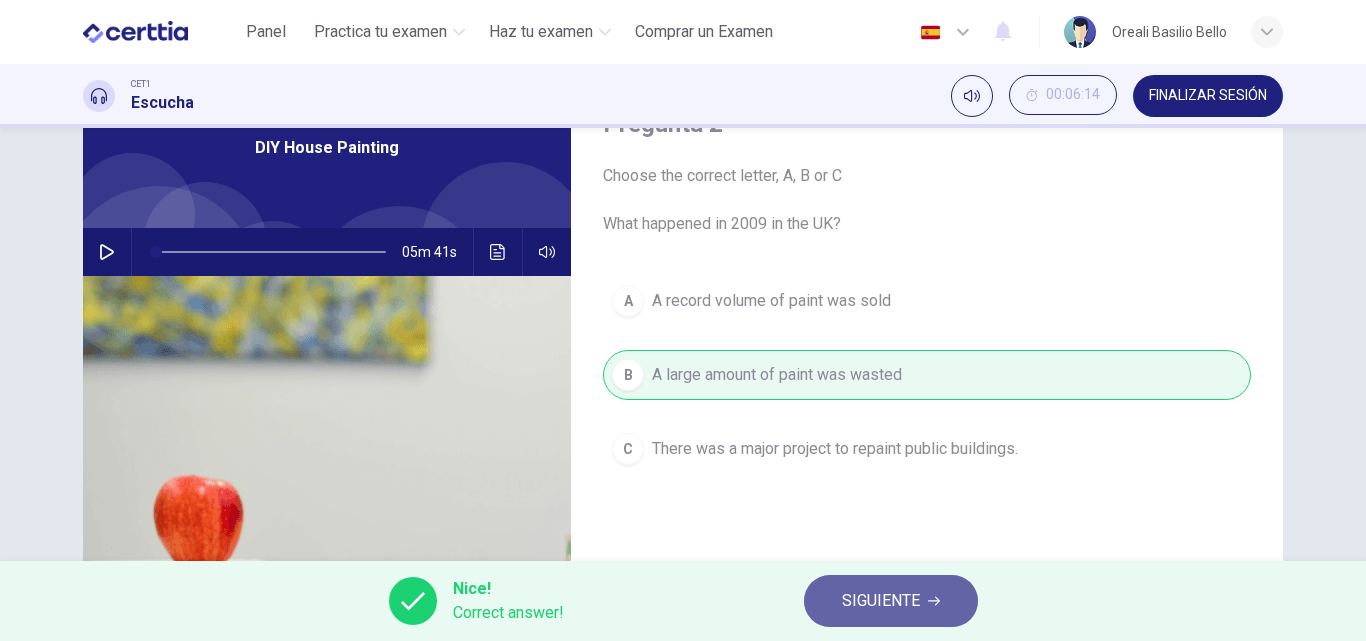 click on "SIGUIENTE" at bounding box center [881, 601] 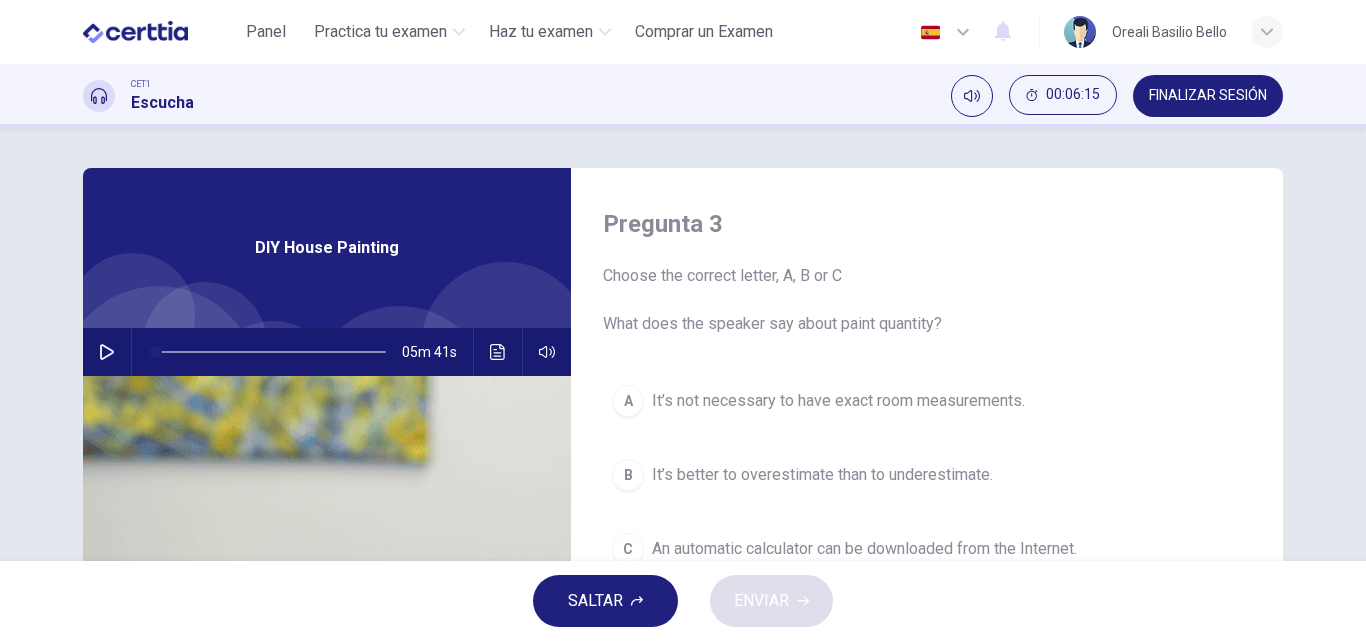 scroll, scrollTop: 100, scrollLeft: 0, axis: vertical 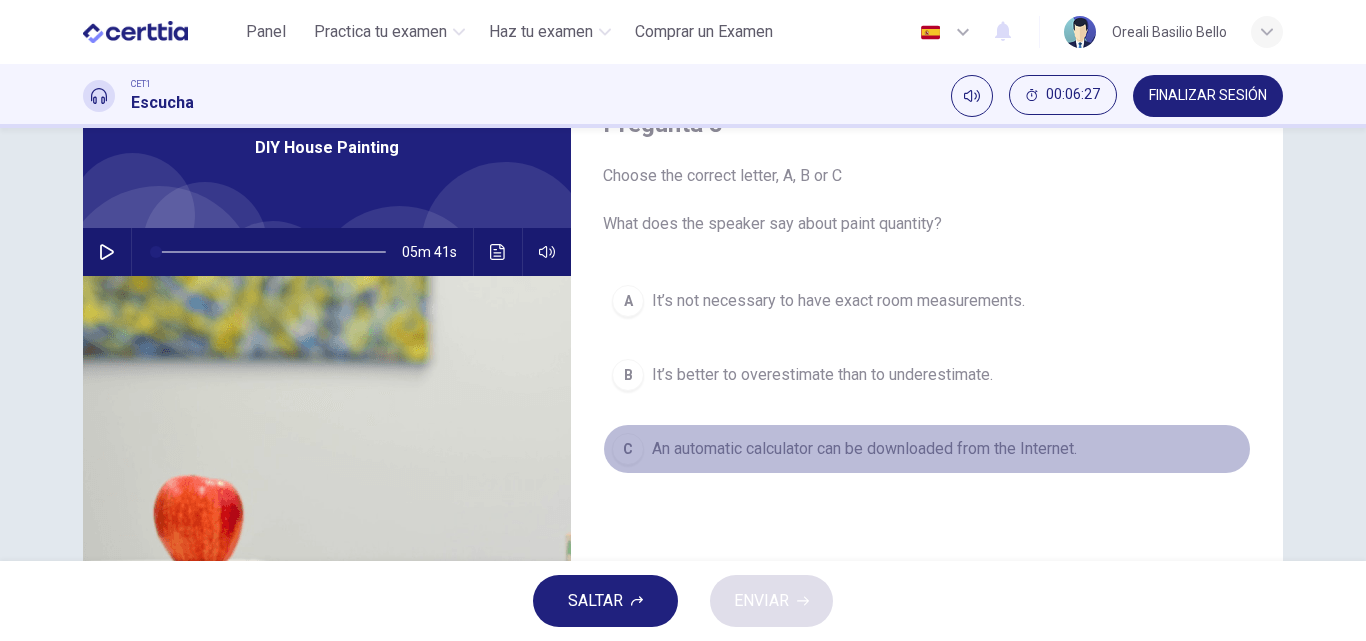 click on "An automatic calculator can be downloaded from the Internet." at bounding box center [864, 449] 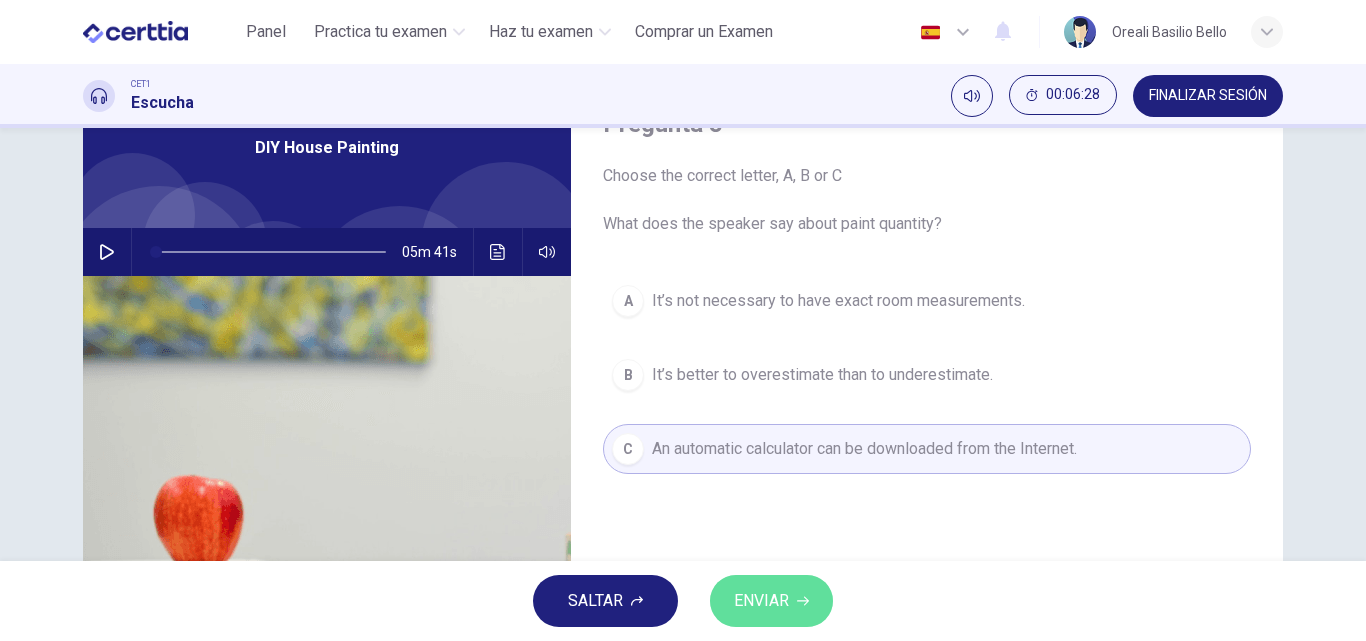click on "ENVIAR" at bounding box center (761, 601) 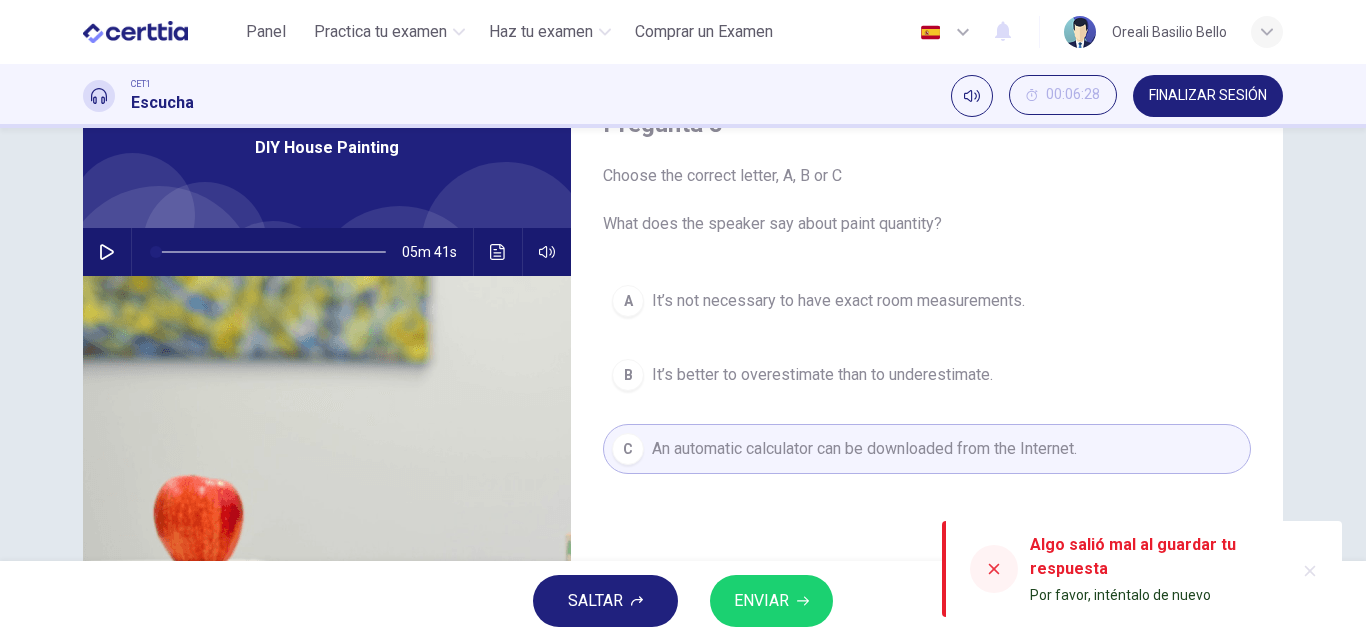 scroll, scrollTop: 200, scrollLeft: 0, axis: vertical 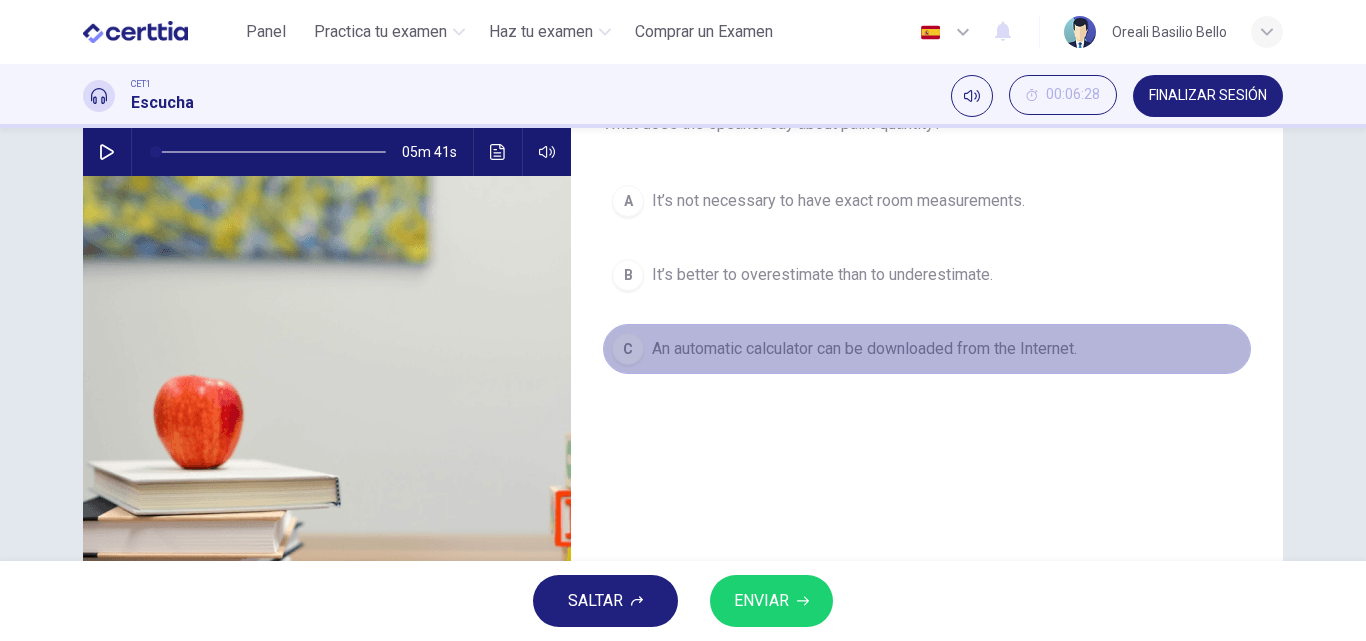 click on "An automatic calculator can be downloaded from the Internet." at bounding box center (864, 349) 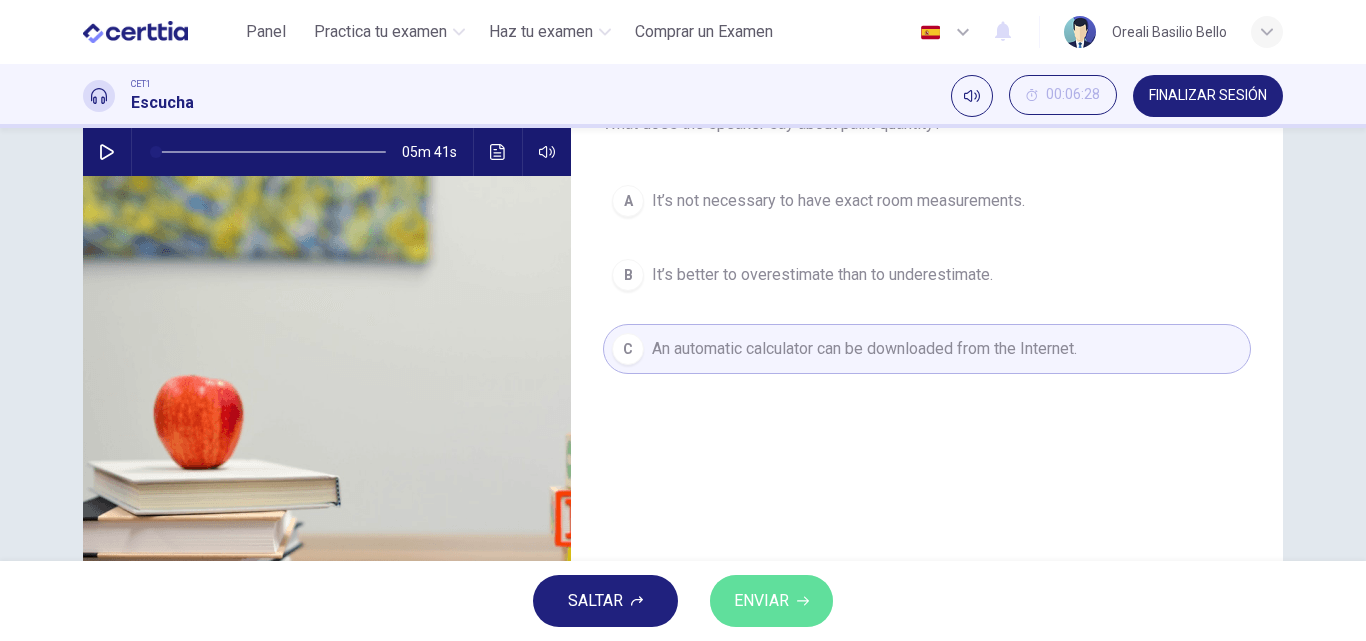 click on "ENVIAR" at bounding box center (761, 601) 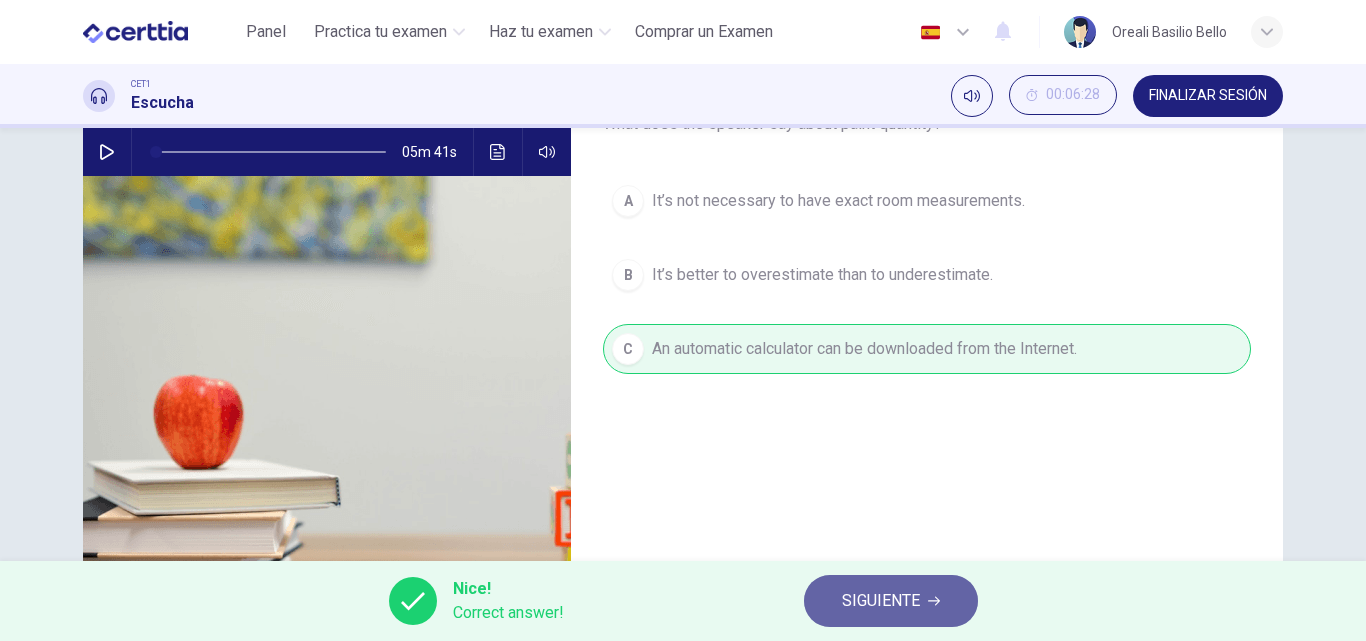 click on "SIGUIENTE" at bounding box center (881, 601) 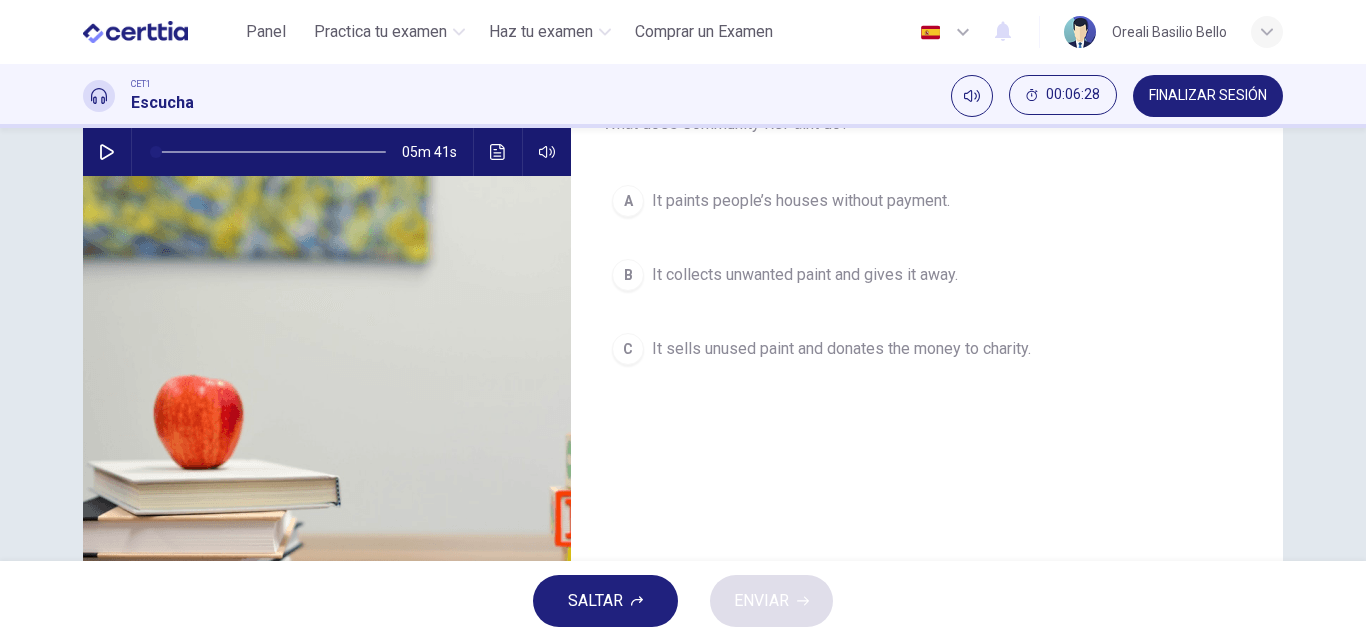 scroll, scrollTop: 100, scrollLeft: 0, axis: vertical 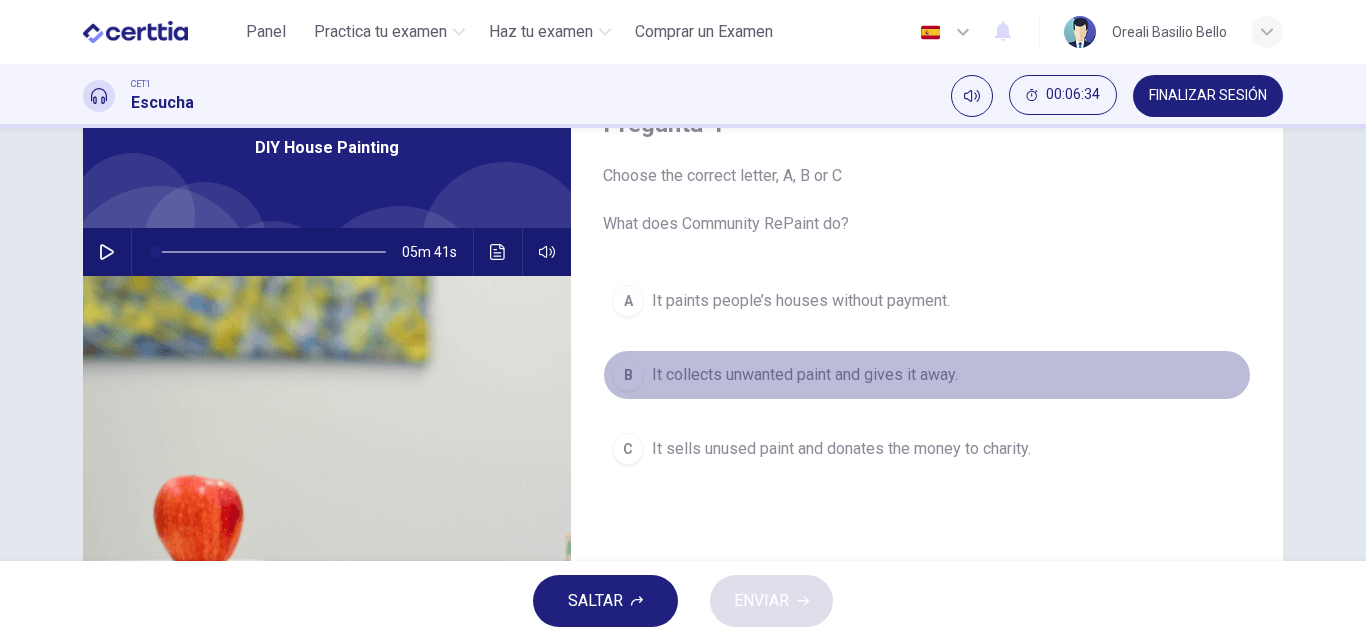 click on "It collects unwanted paint and gives it away." at bounding box center (805, 375) 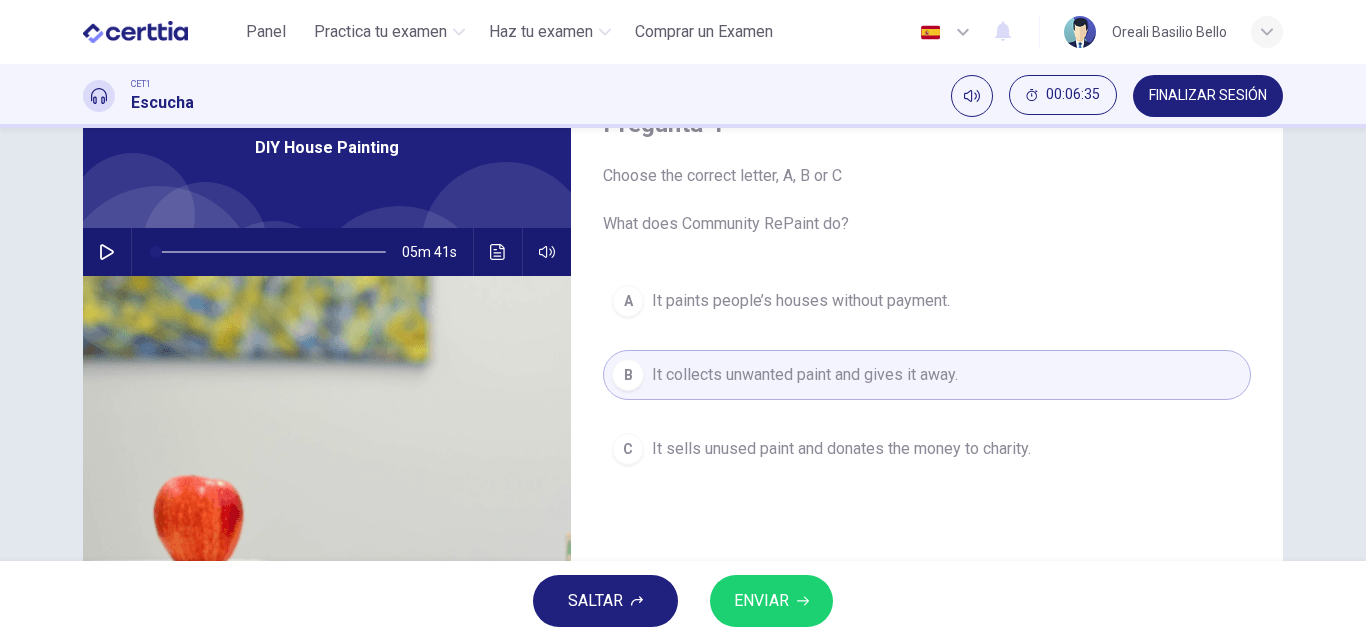 click on "ENVIAR" at bounding box center (761, 601) 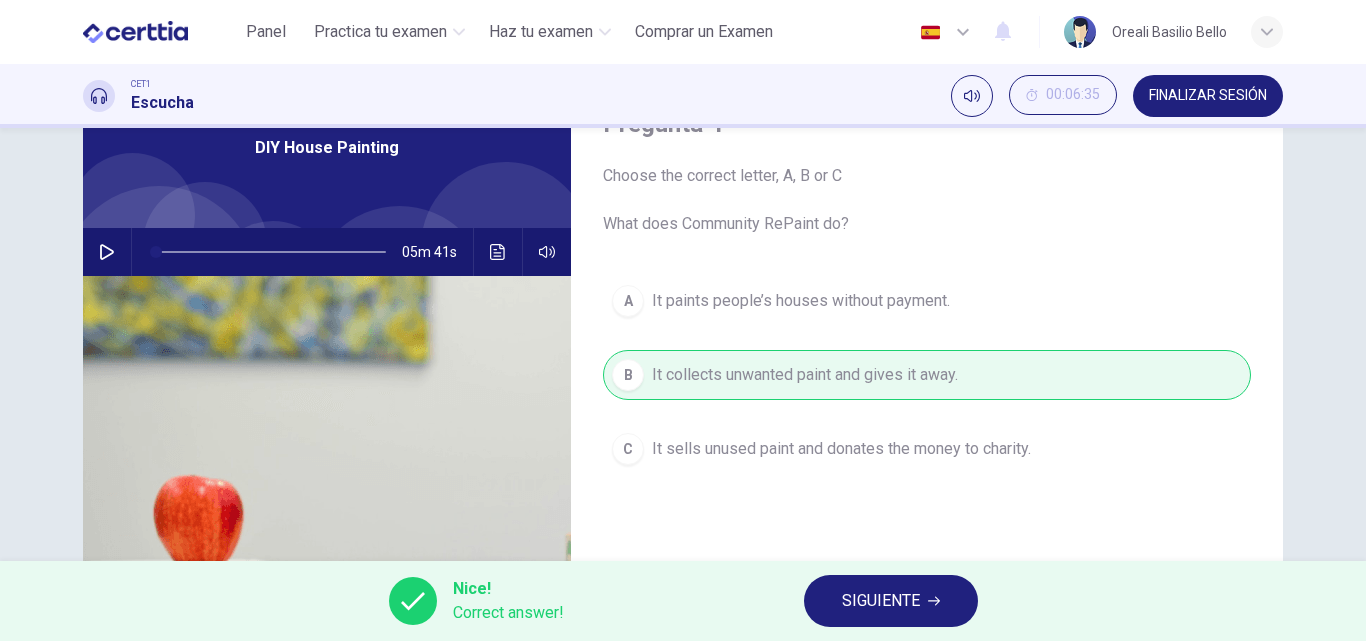 click on "SIGUIENTE" at bounding box center [881, 601] 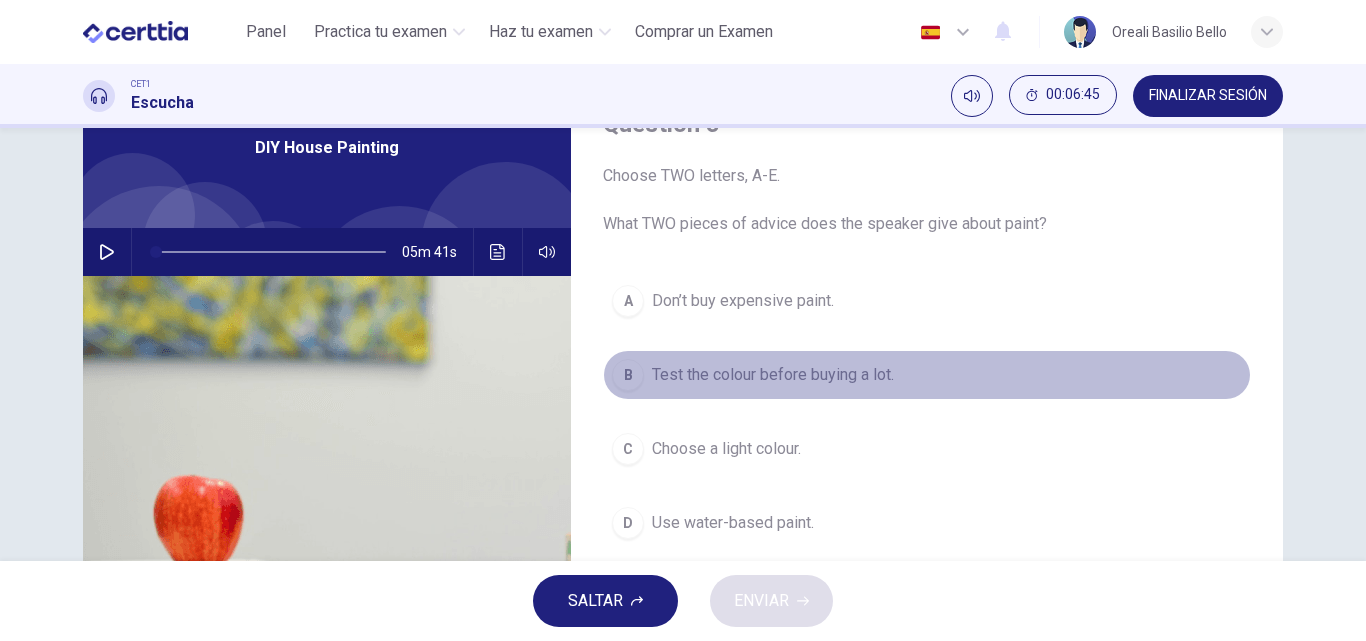 click on "Test the colour before buying a lot." at bounding box center [773, 375] 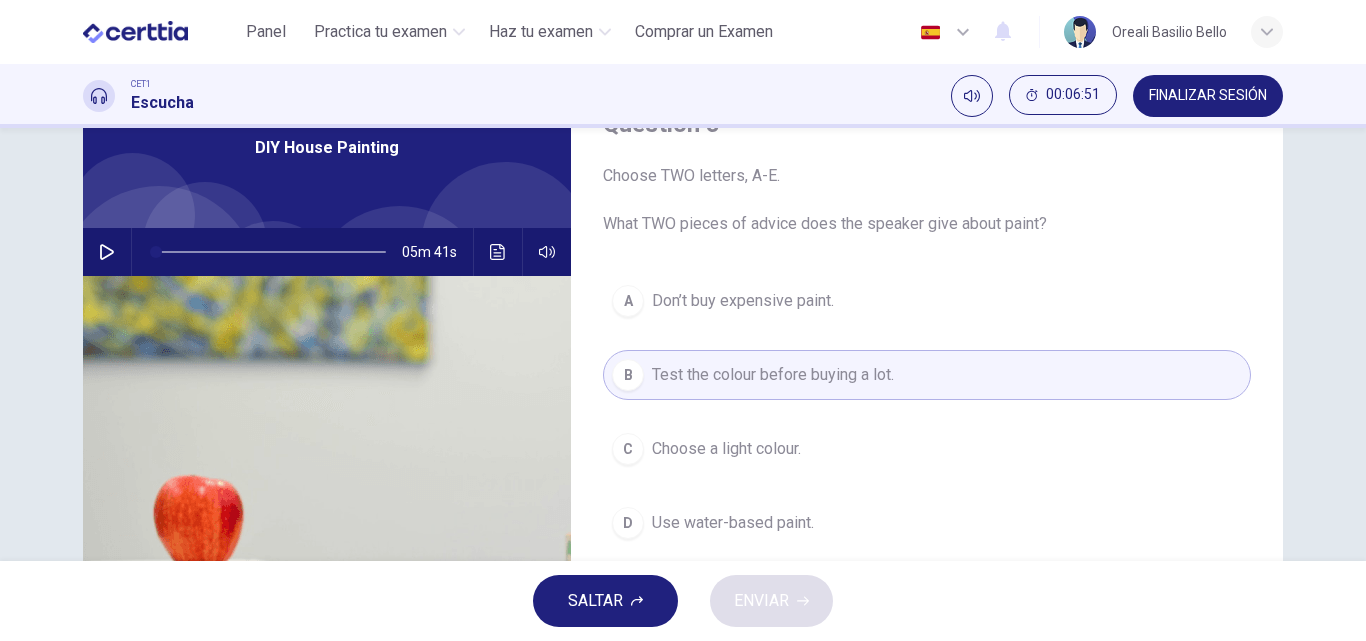 scroll, scrollTop: 200, scrollLeft: 0, axis: vertical 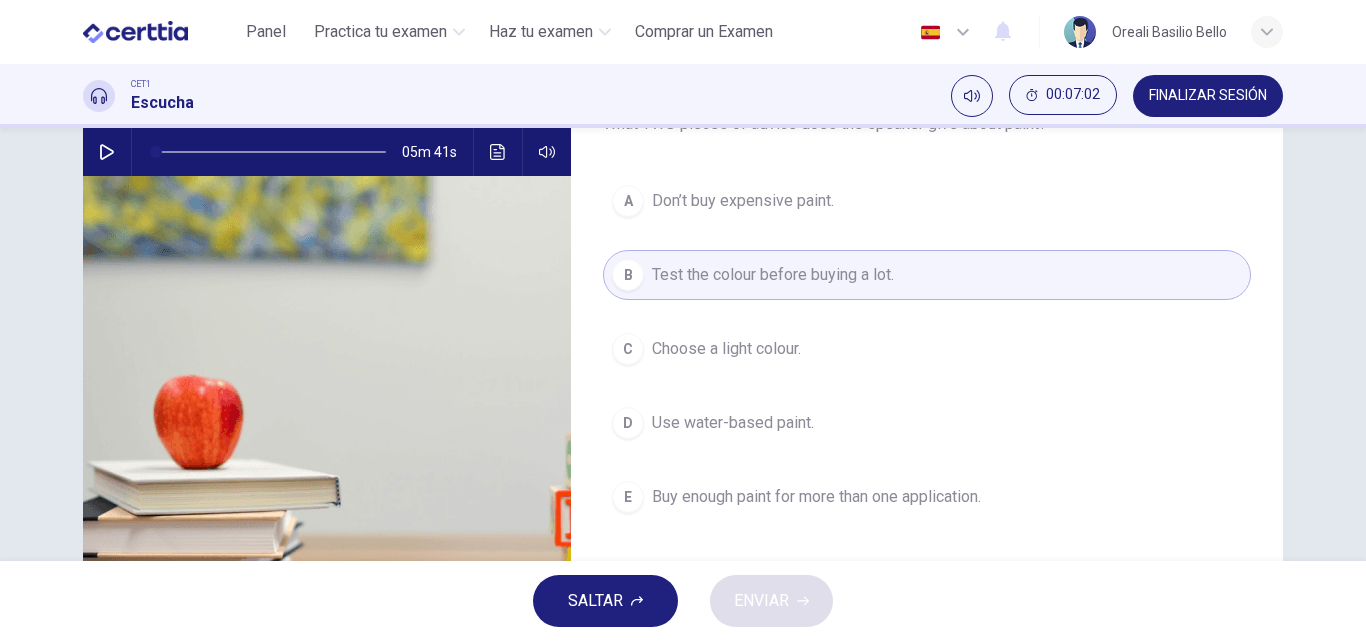 click on "Choose a light colour." at bounding box center (726, 349) 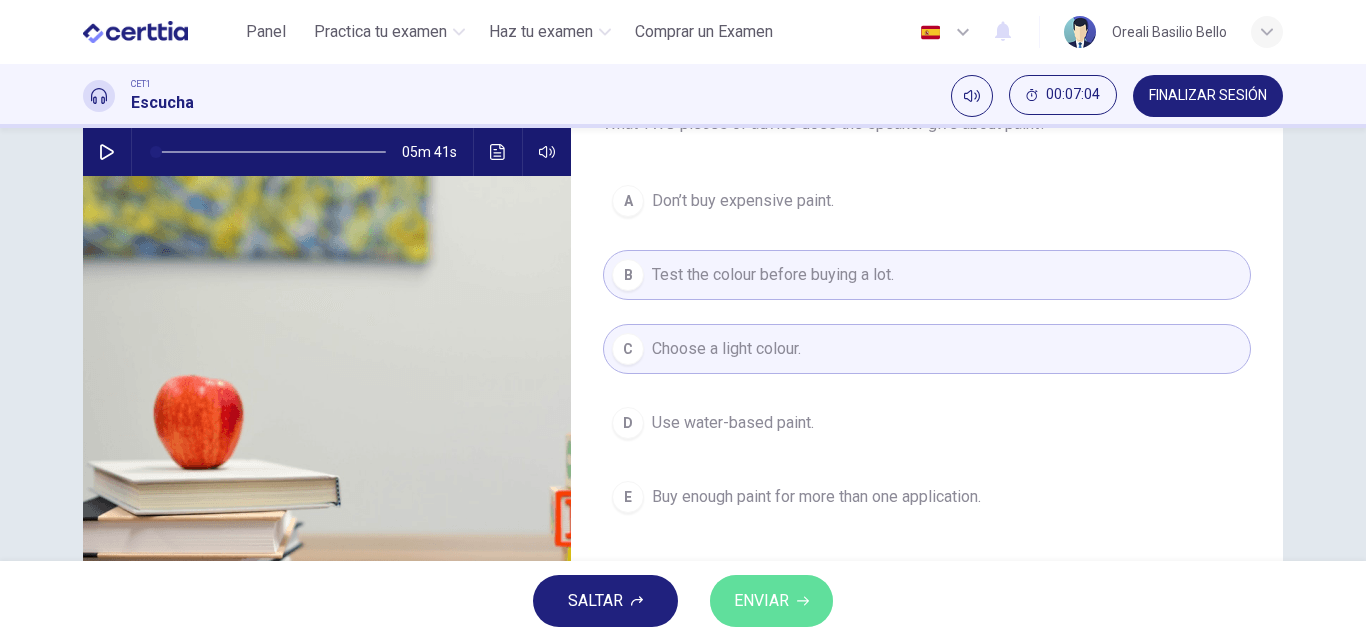 click on "ENVIAR" at bounding box center (761, 601) 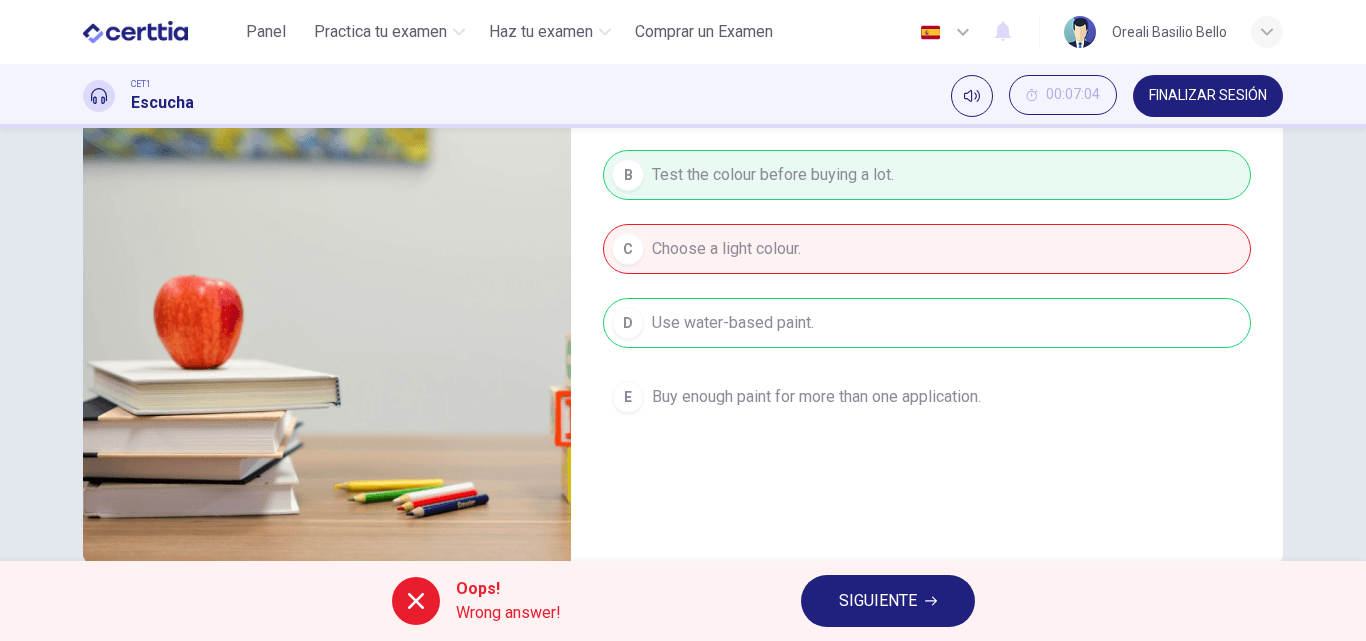 scroll, scrollTop: 342, scrollLeft: 0, axis: vertical 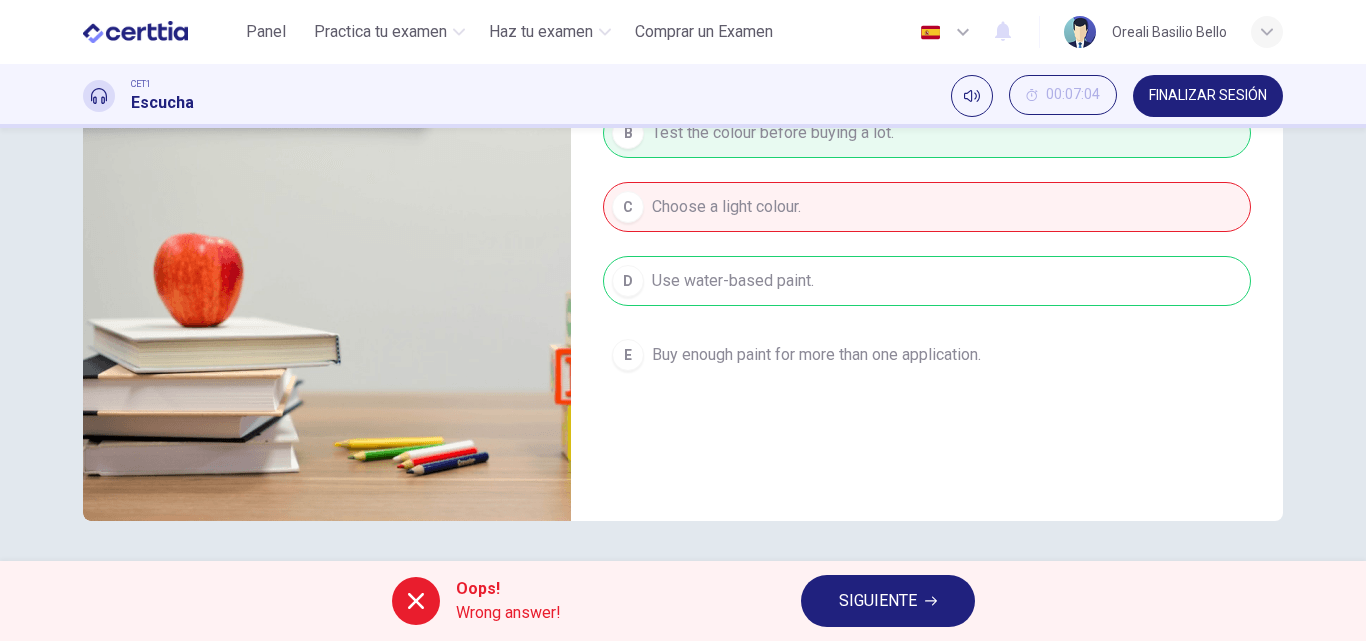 click on "SIGUIENTE" at bounding box center [878, 601] 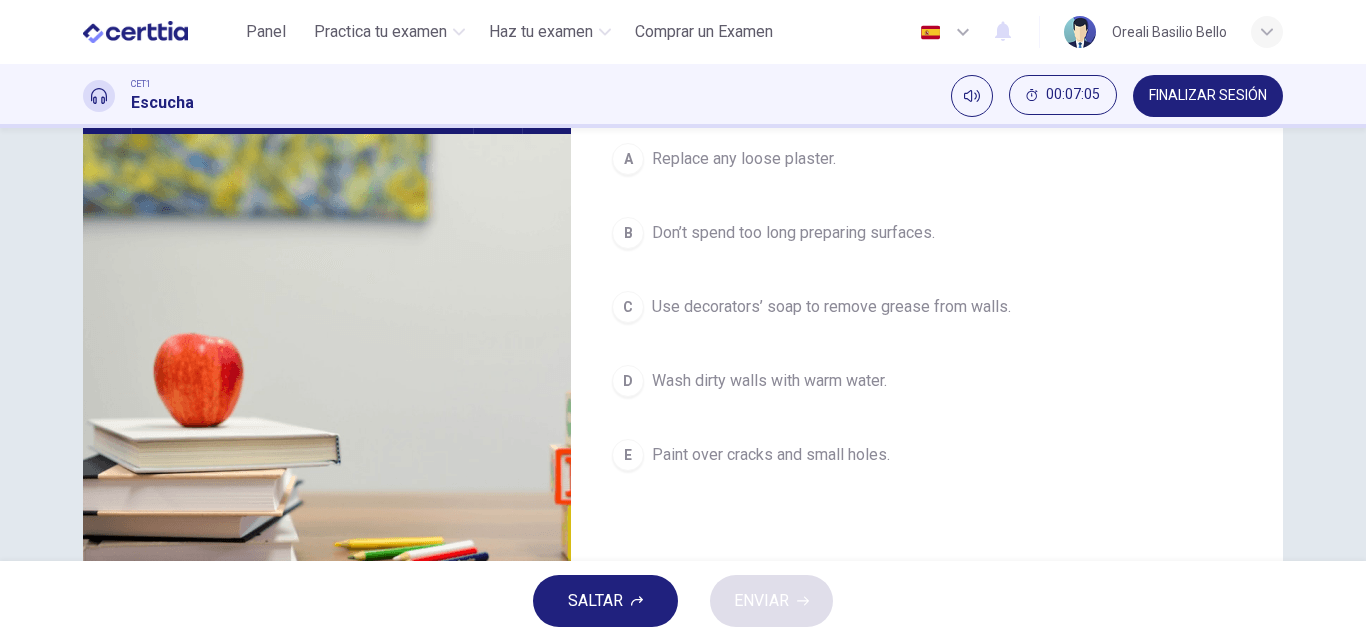 scroll, scrollTop: 142, scrollLeft: 0, axis: vertical 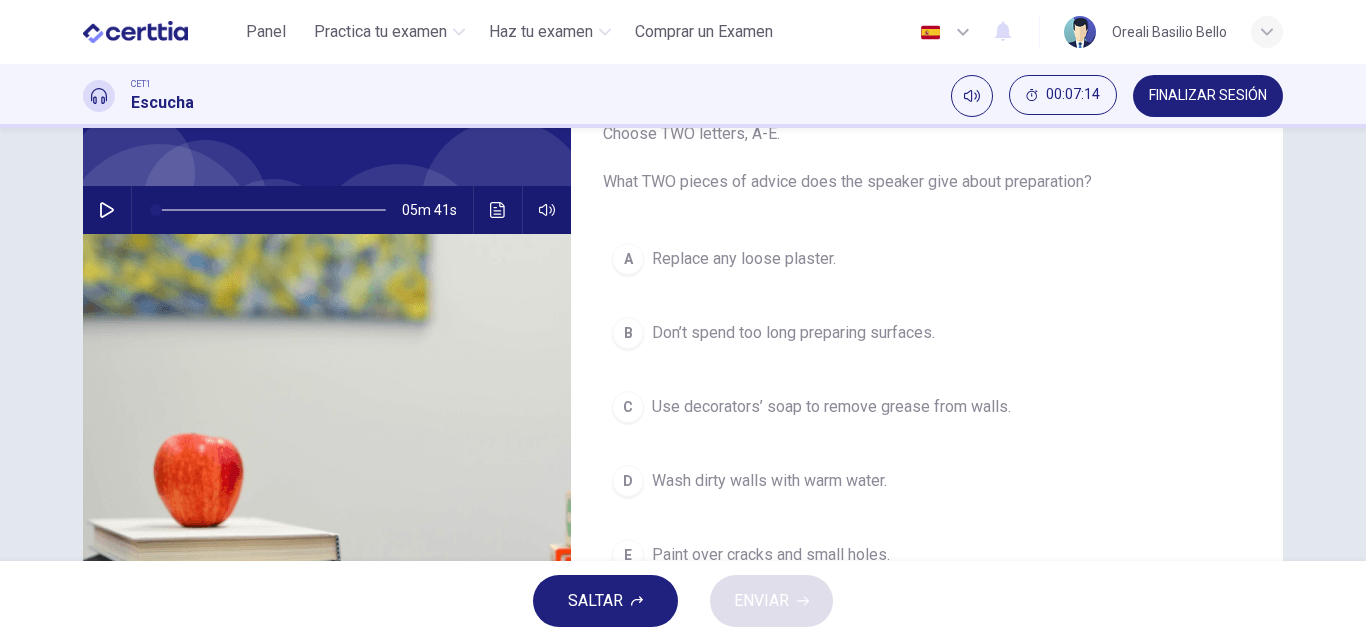 click on "Replace any loose plaster." at bounding box center (744, 259) 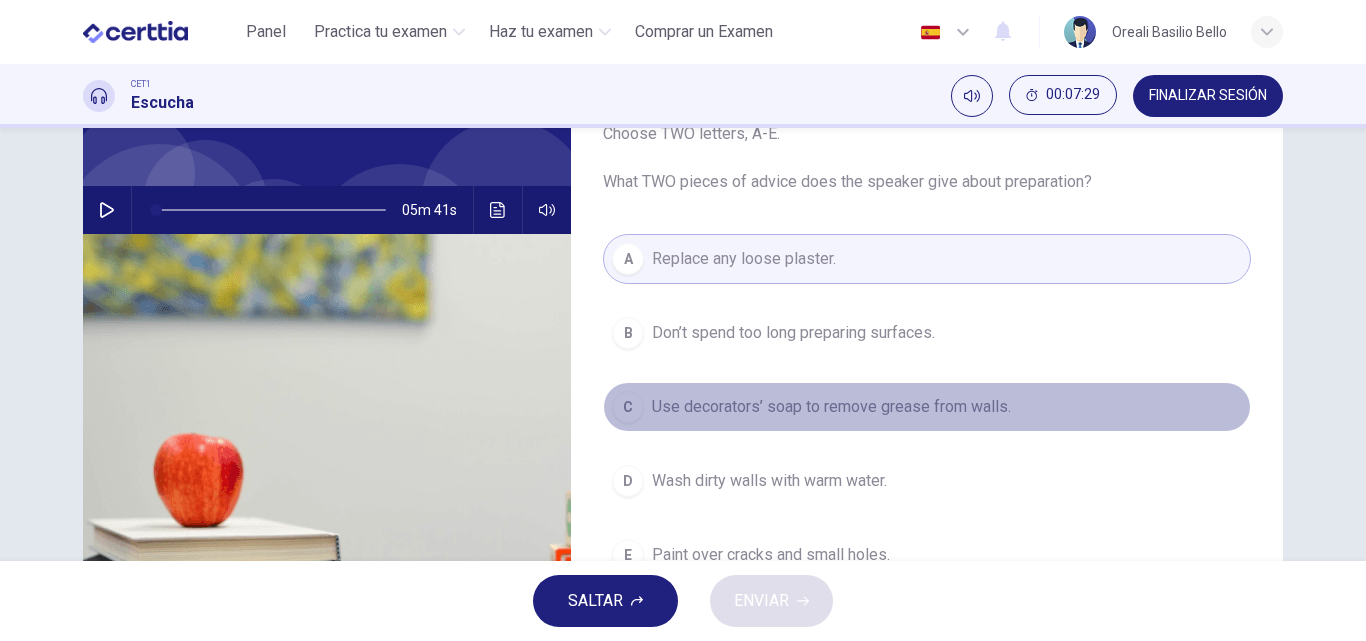 click on "Use decorators’ soap to remove grease from walls." at bounding box center [831, 407] 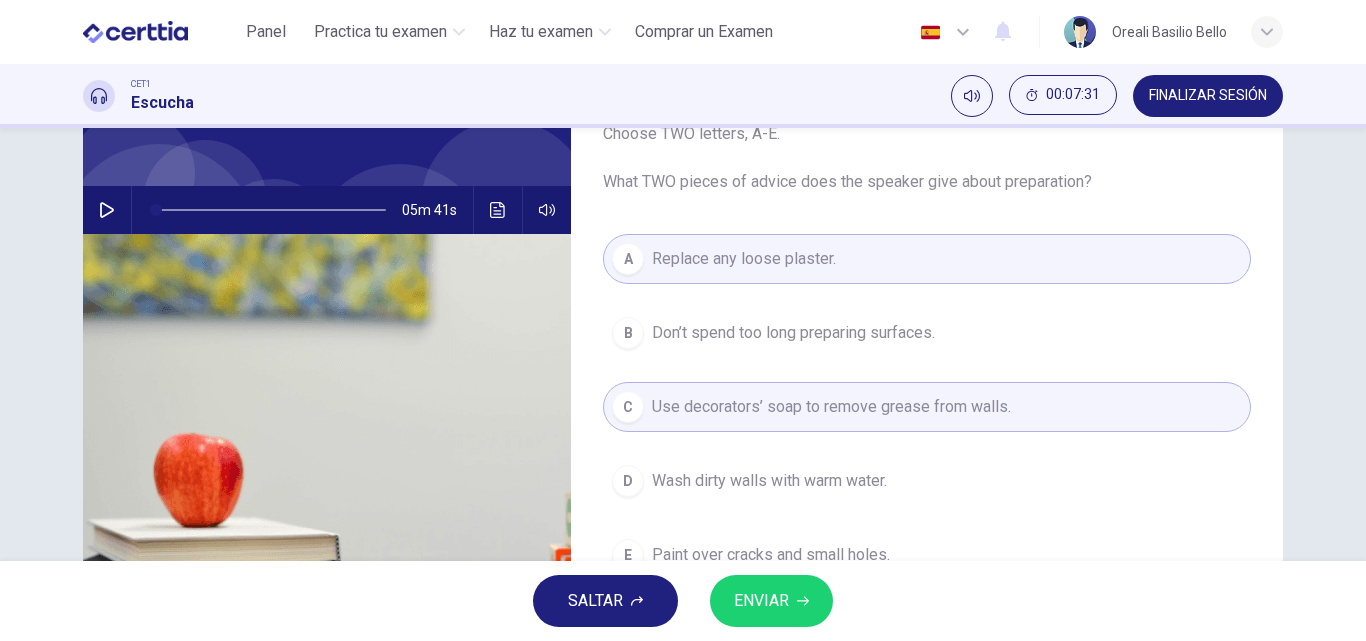 click on "ENVIAR" at bounding box center (771, 601) 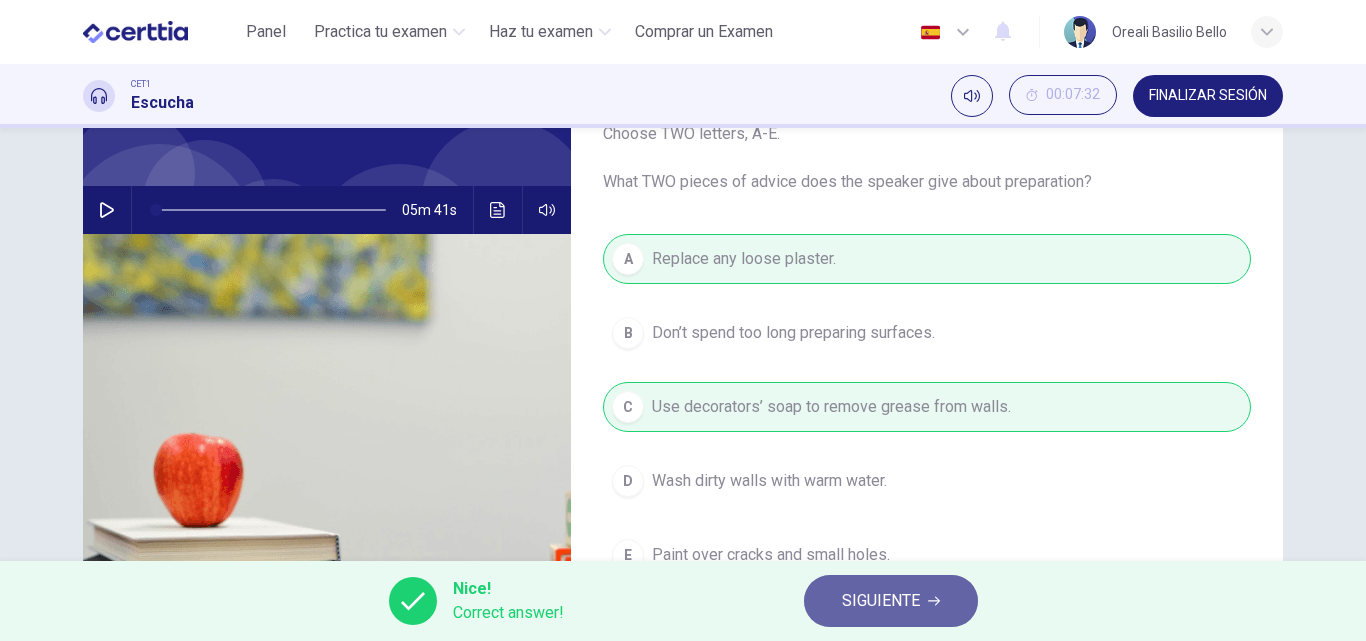 click on "SIGUIENTE" at bounding box center (881, 601) 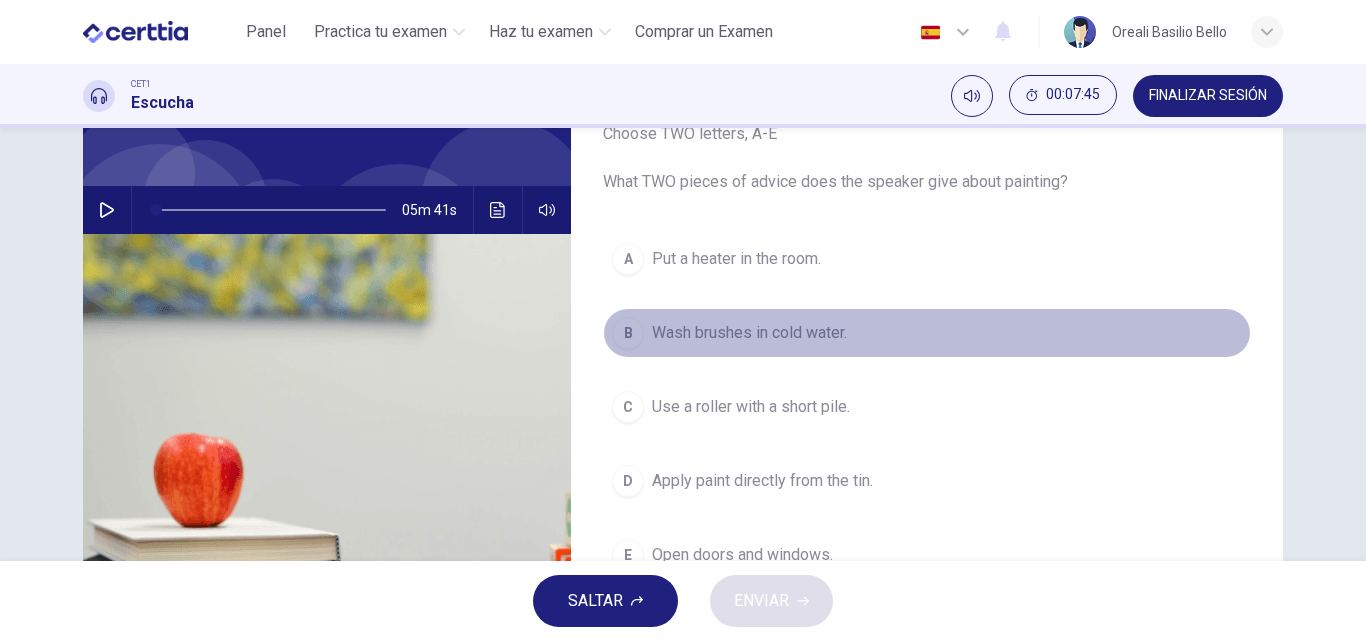 click on "Wash brushes in cold water." at bounding box center (749, 333) 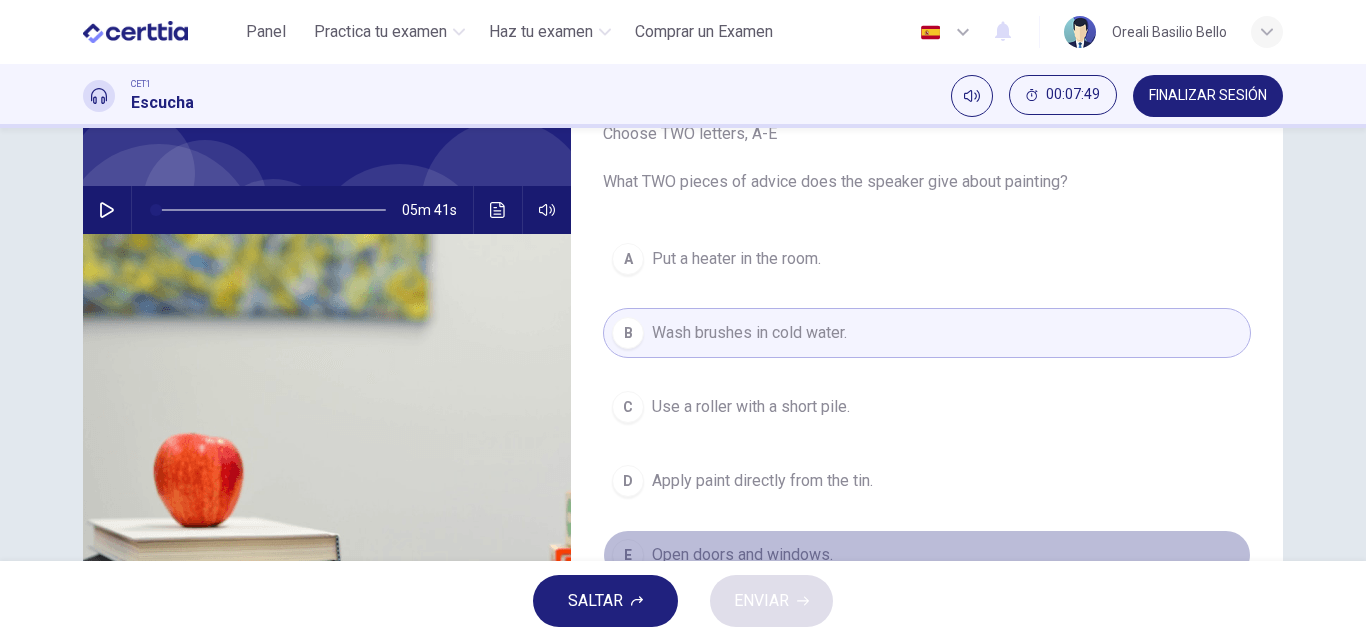 click on "Open doors and windows." at bounding box center [742, 555] 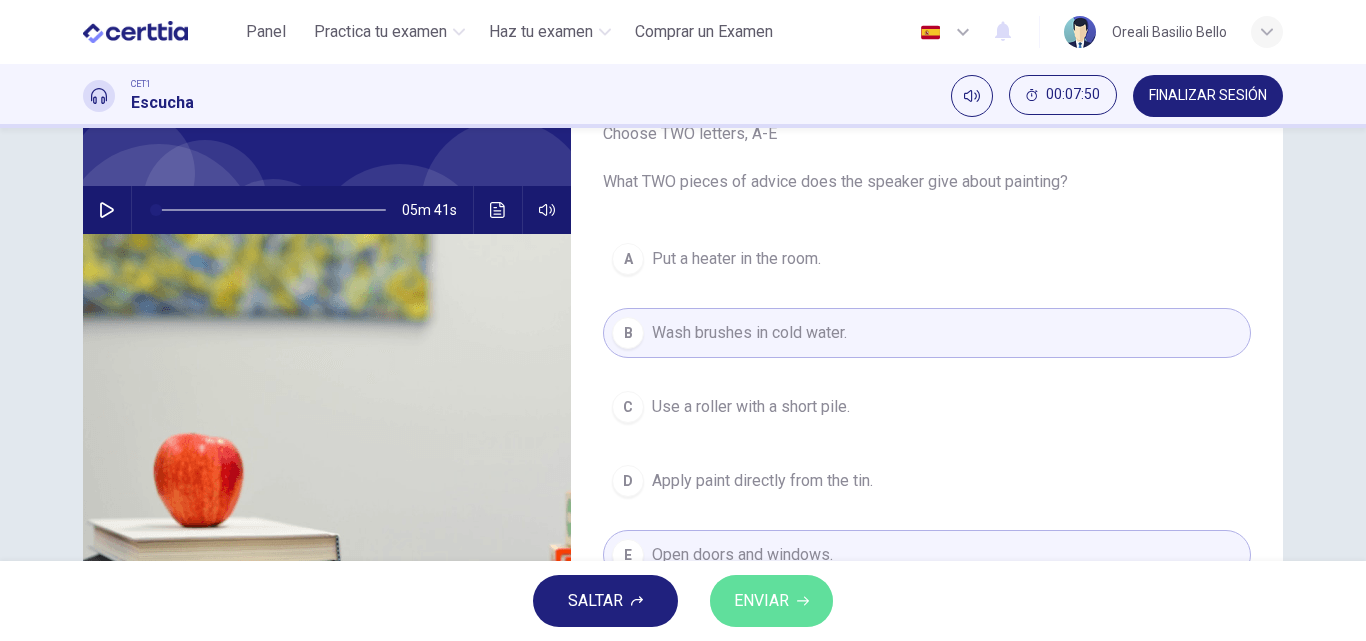 click on "ENVIAR" at bounding box center [771, 601] 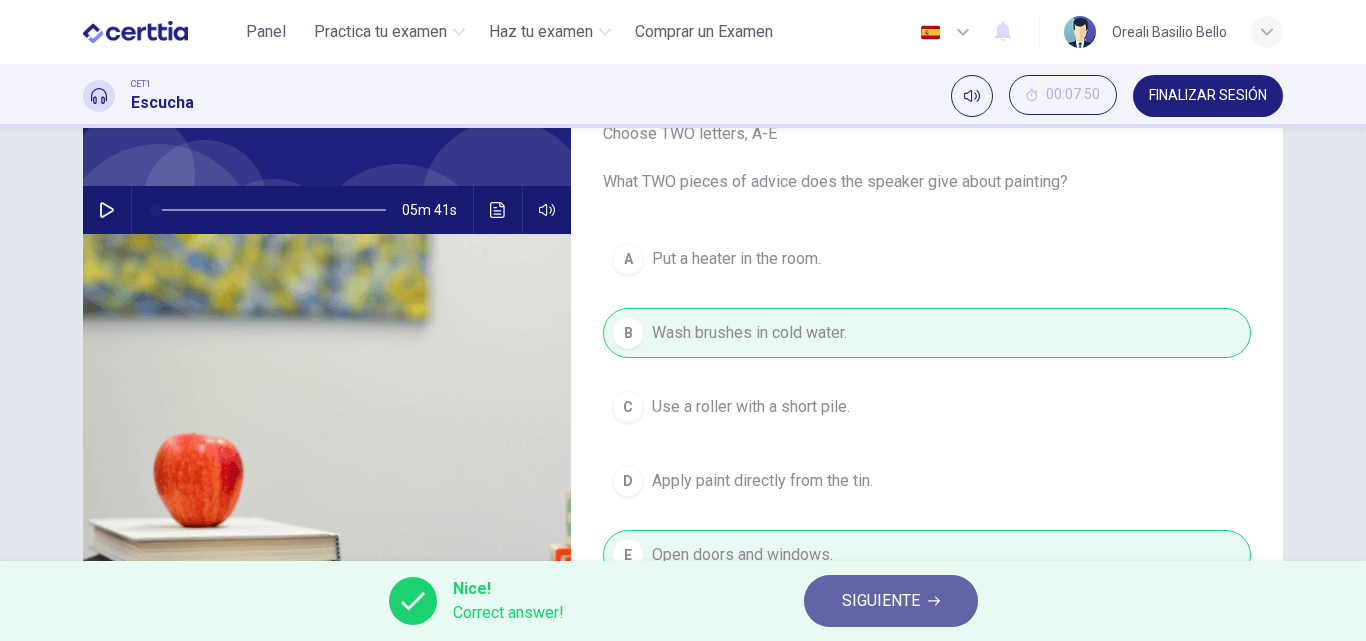 click on "SIGUIENTE" at bounding box center (881, 601) 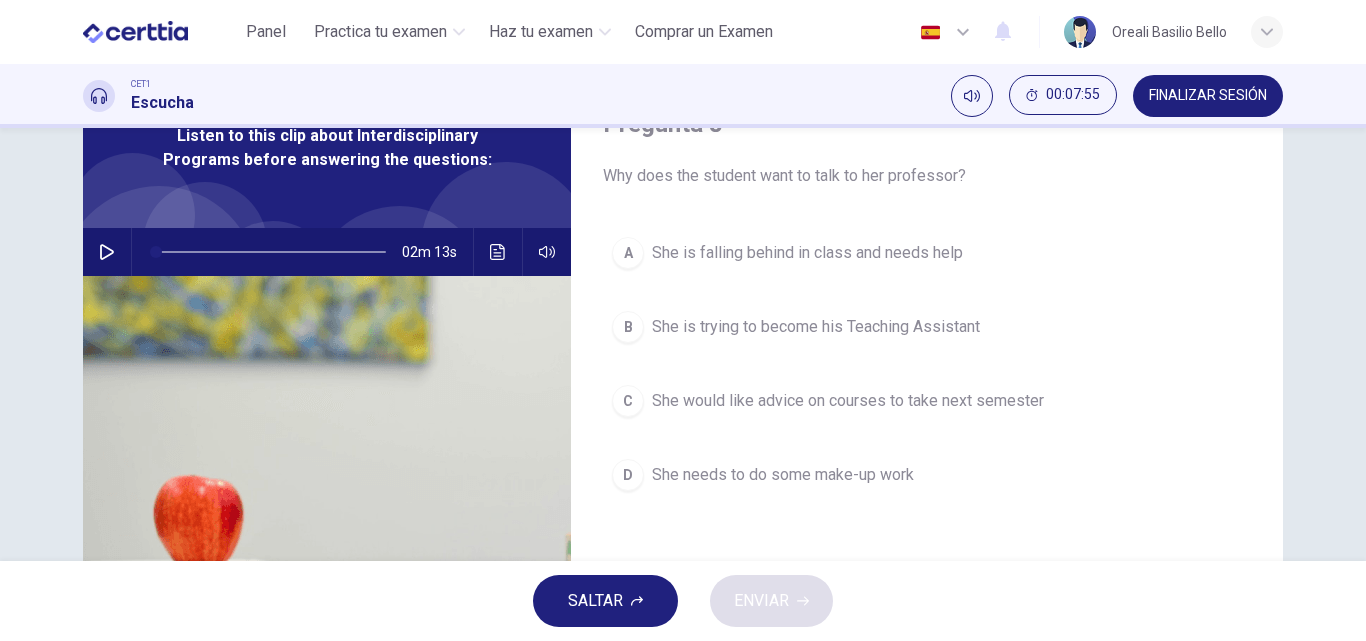 scroll, scrollTop: 0, scrollLeft: 0, axis: both 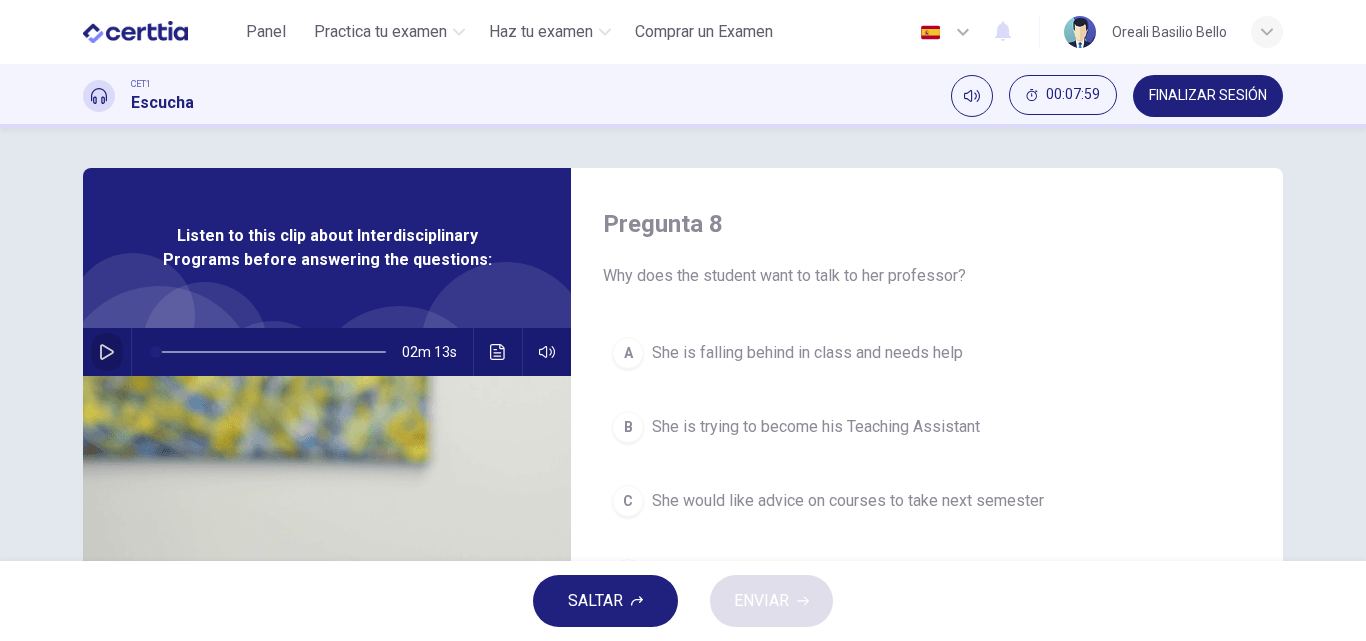 click at bounding box center [107, 352] 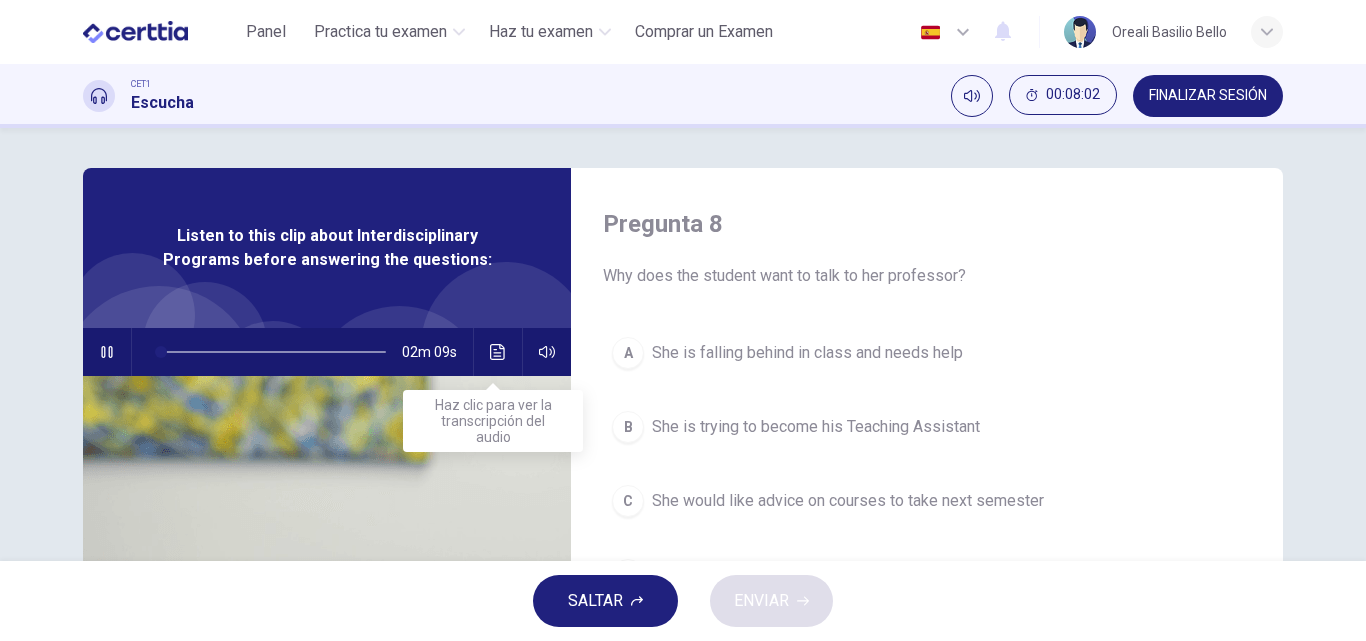 click 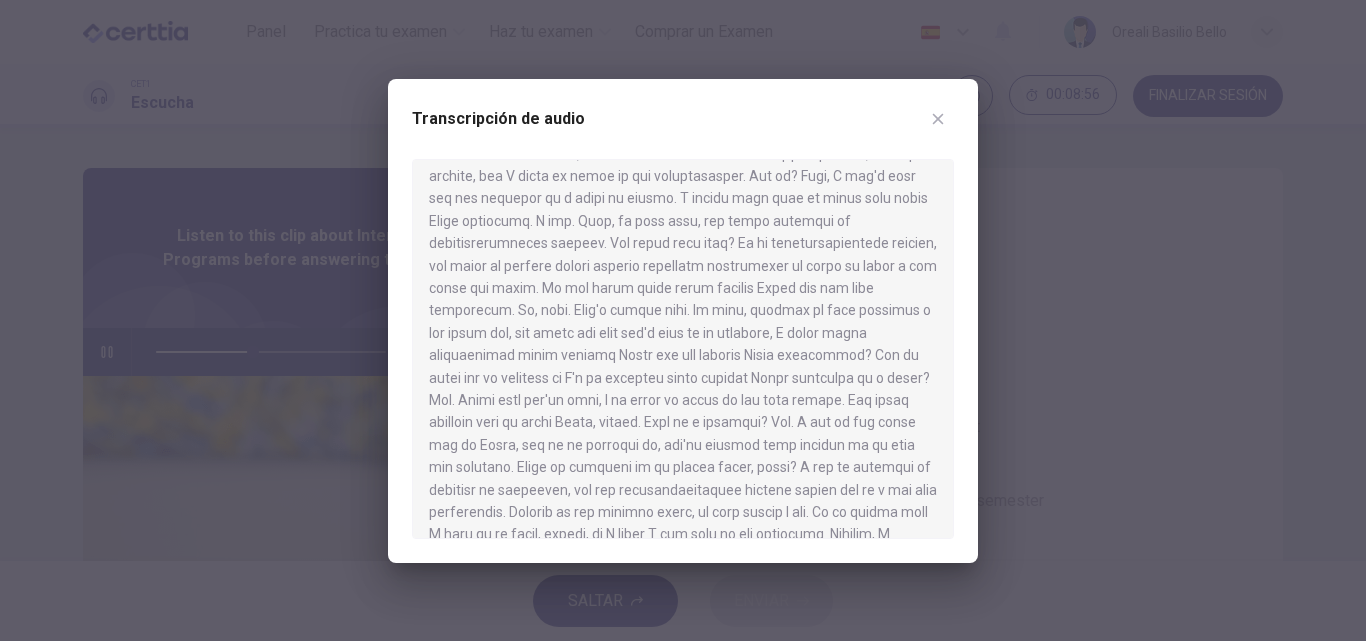 scroll, scrollTop: 213, scrollLeft: 0, axis: vertical 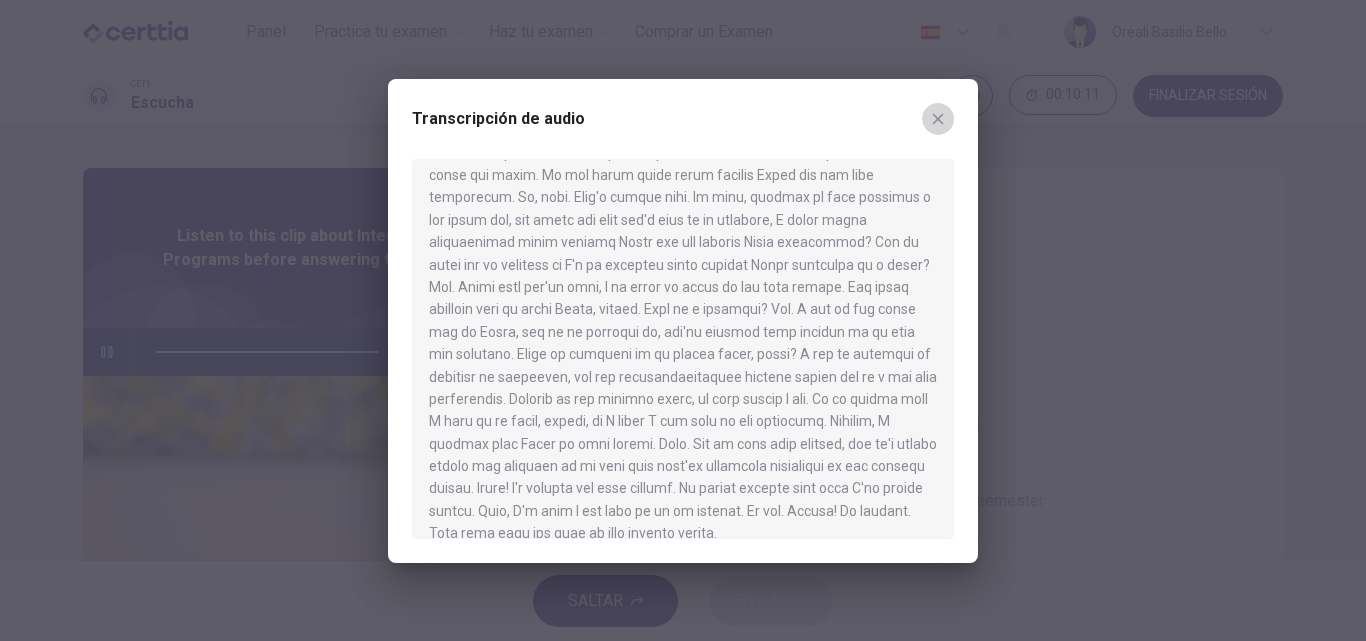 click 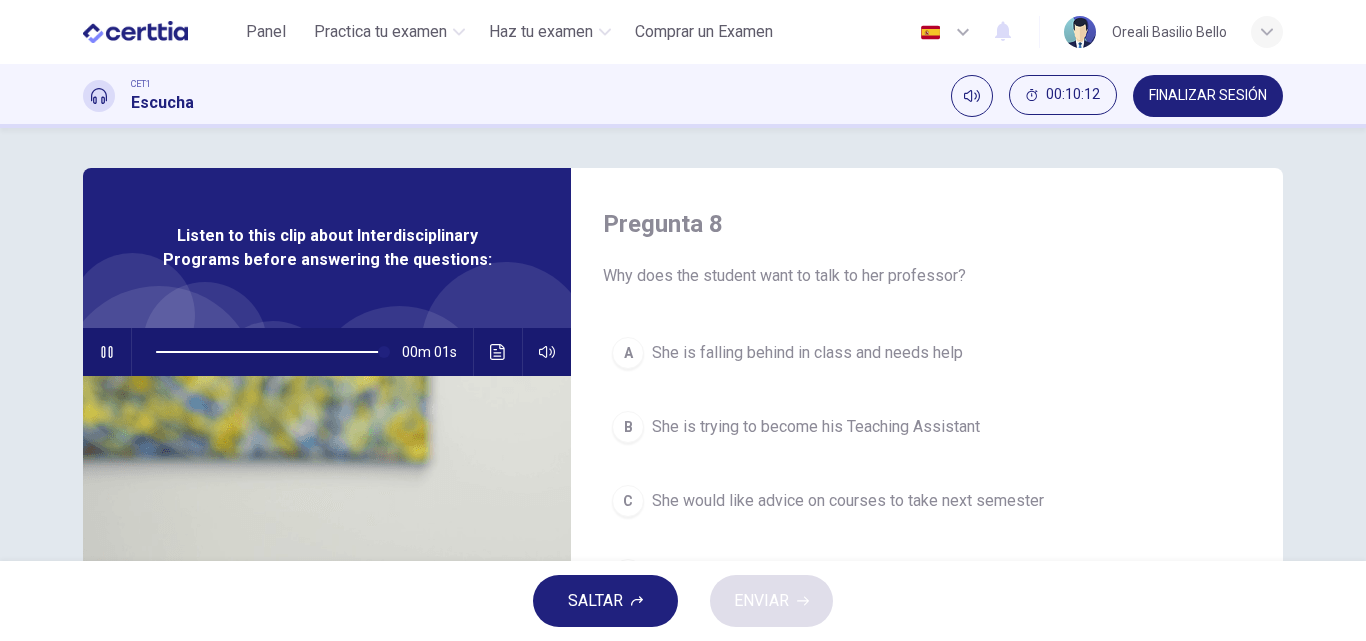 type on "*" 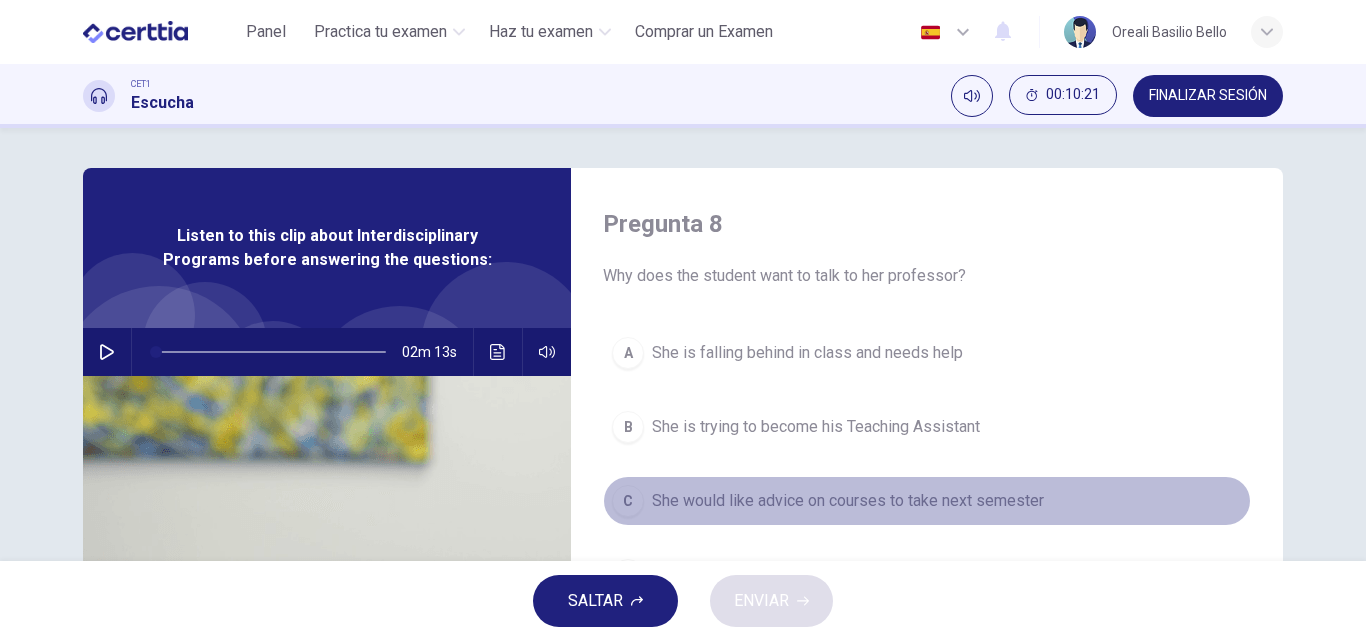 click on "She would like advice on courses to take next semester" at bounding box center [848, 501] 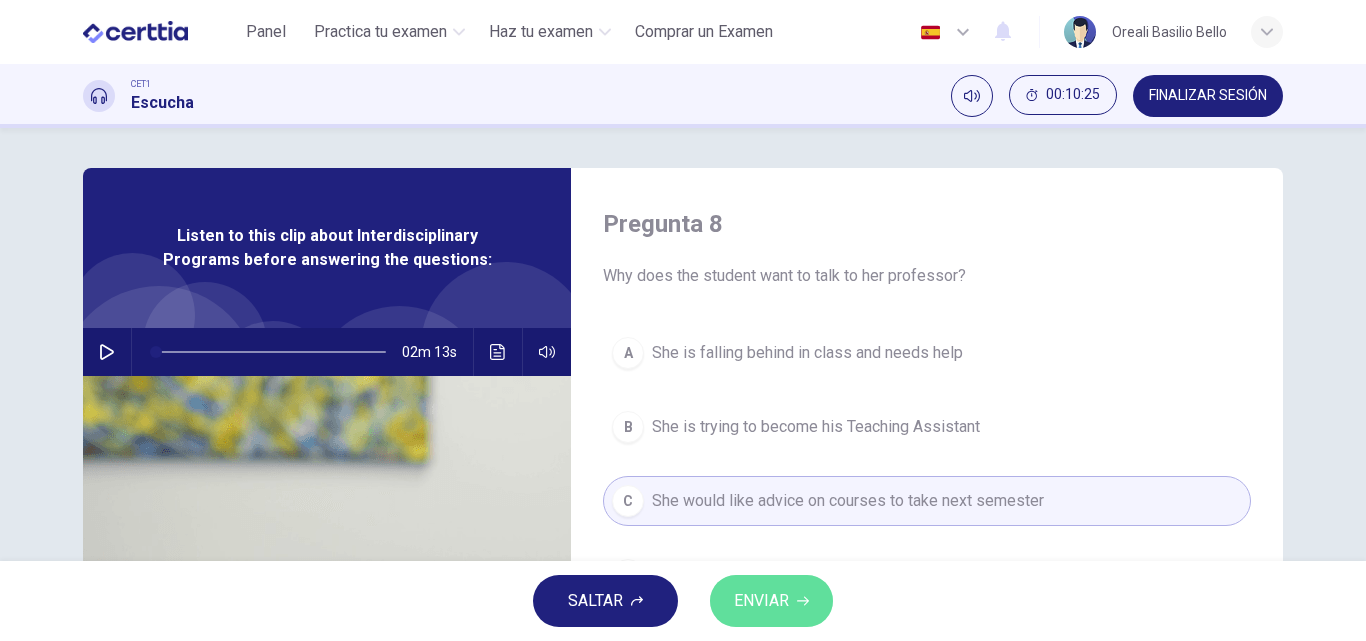 click on "ENVIAR" at bounding box center [761, 601] 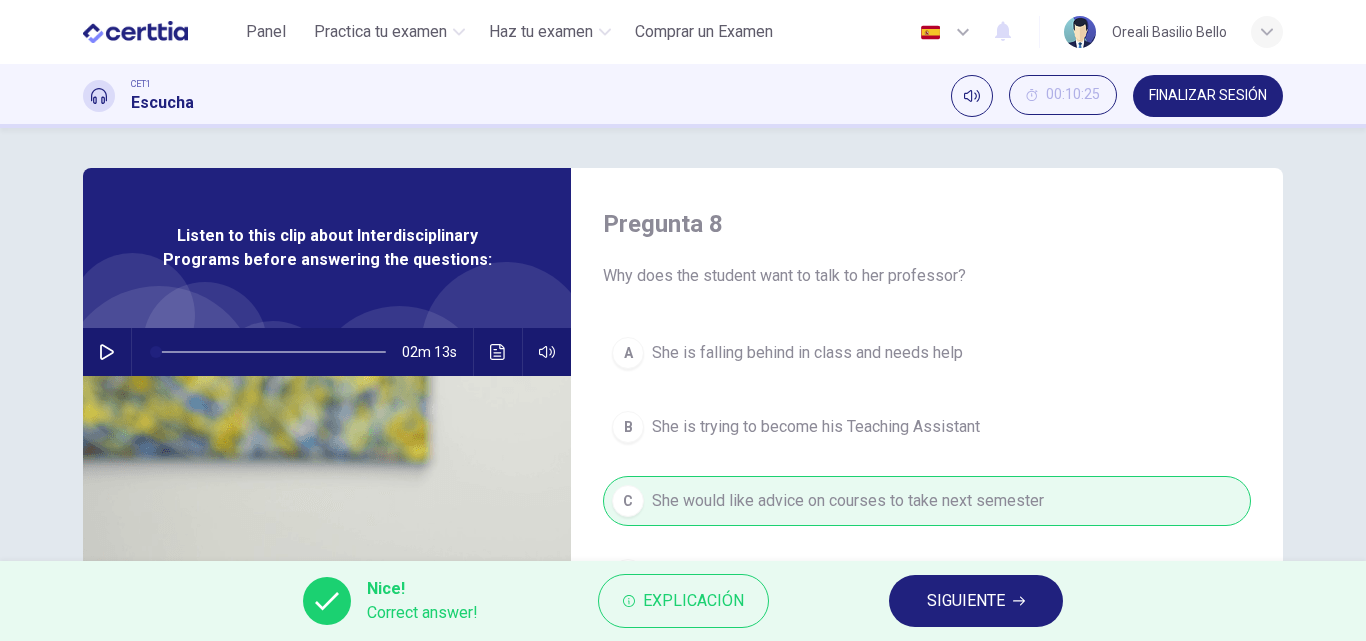 click on "SIGUIENTE" at bounding box center (966, 601) 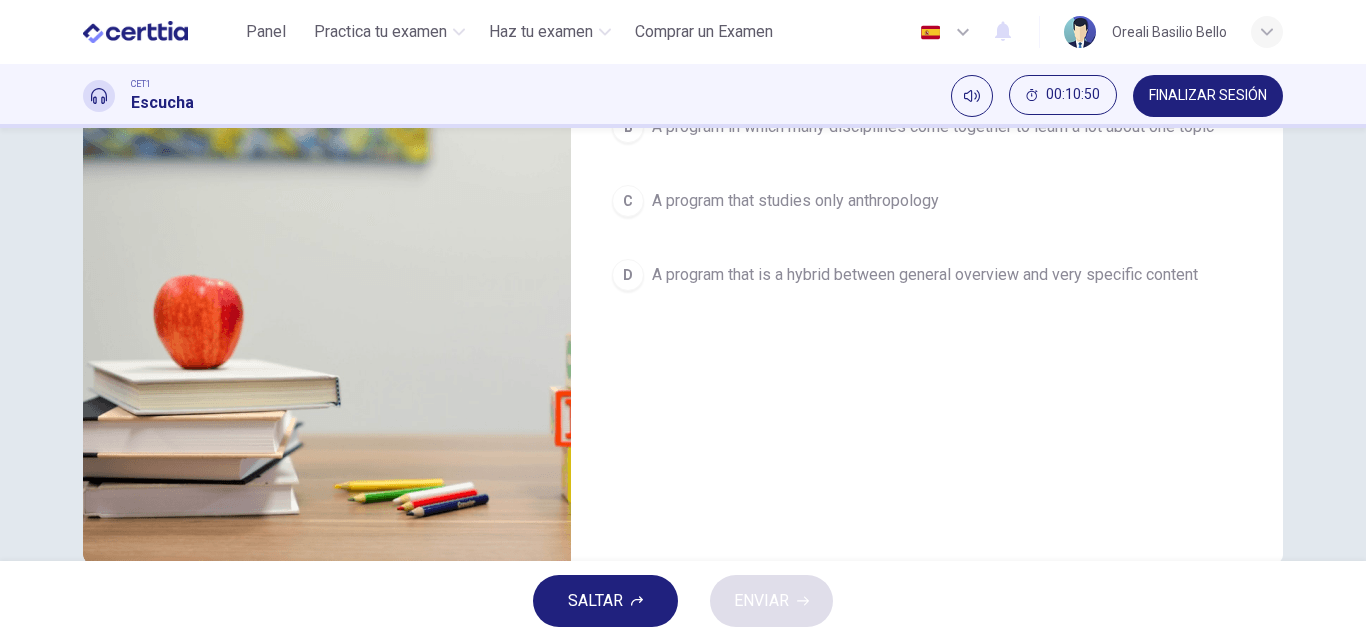 scroll, scrollTop: 200, scrollLeft: 0, axis: vertical 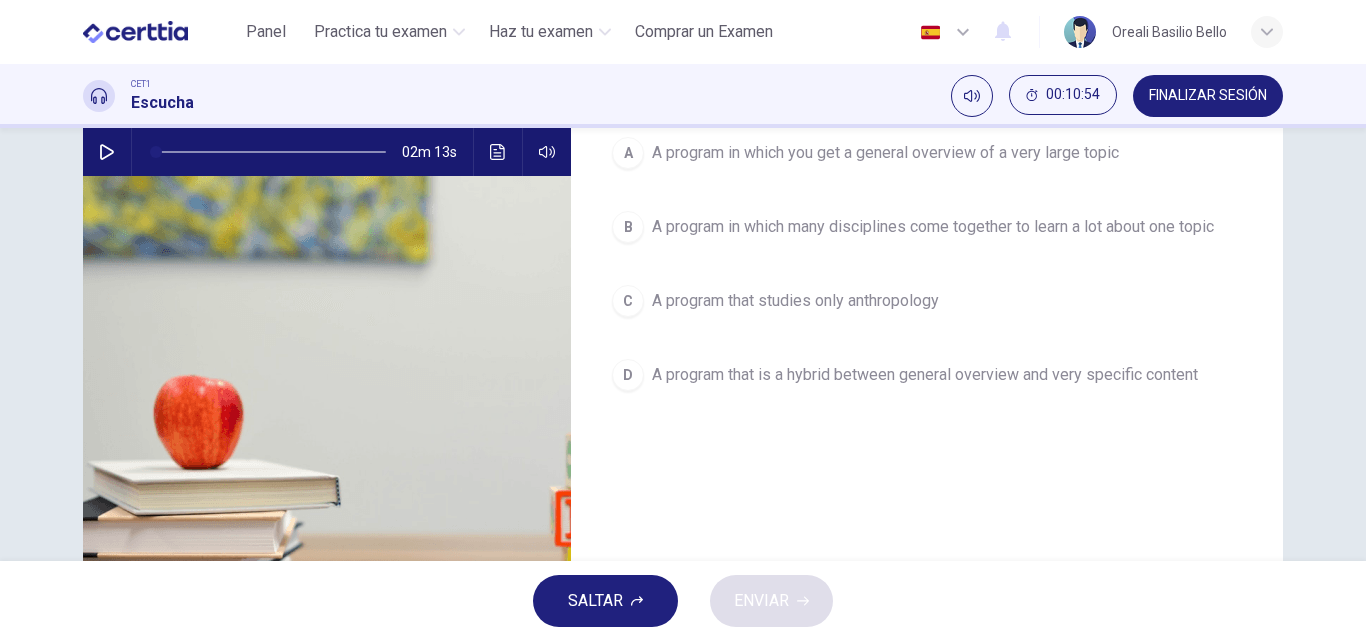 click on "A program in which many disciplines come together to learn a lot about one topic" at bounding box center (933, 227) 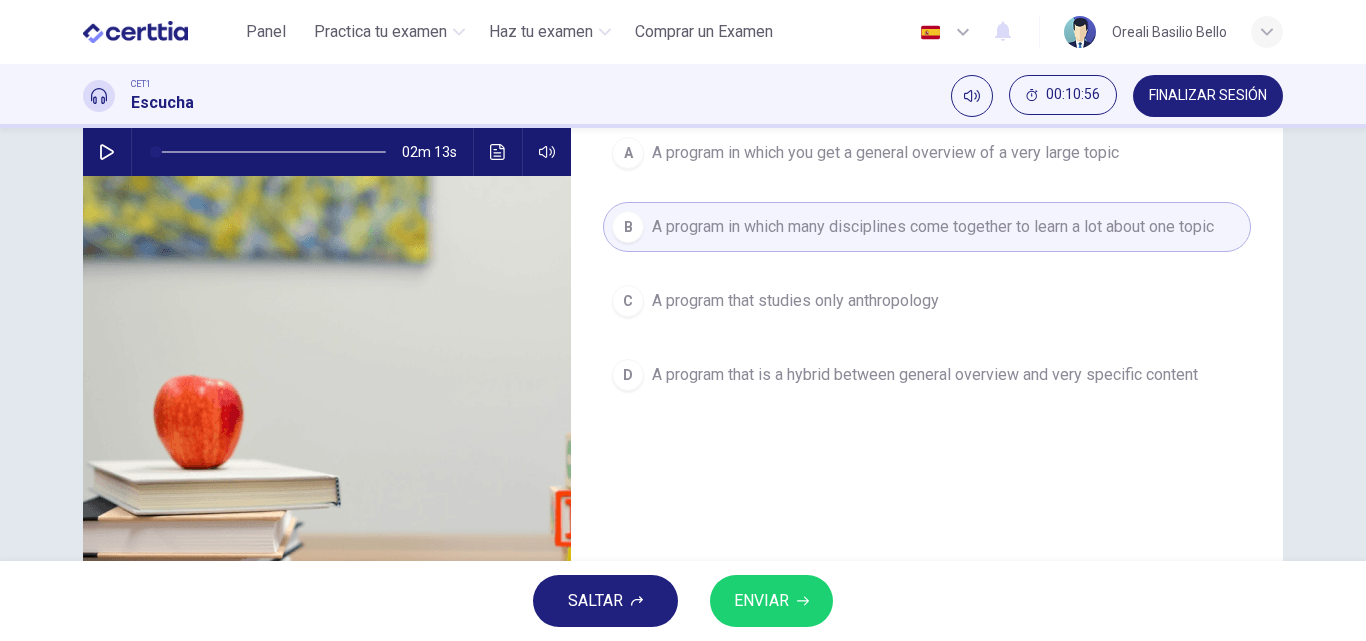 click on "ENVIAR" at bounding box center (761, 601) 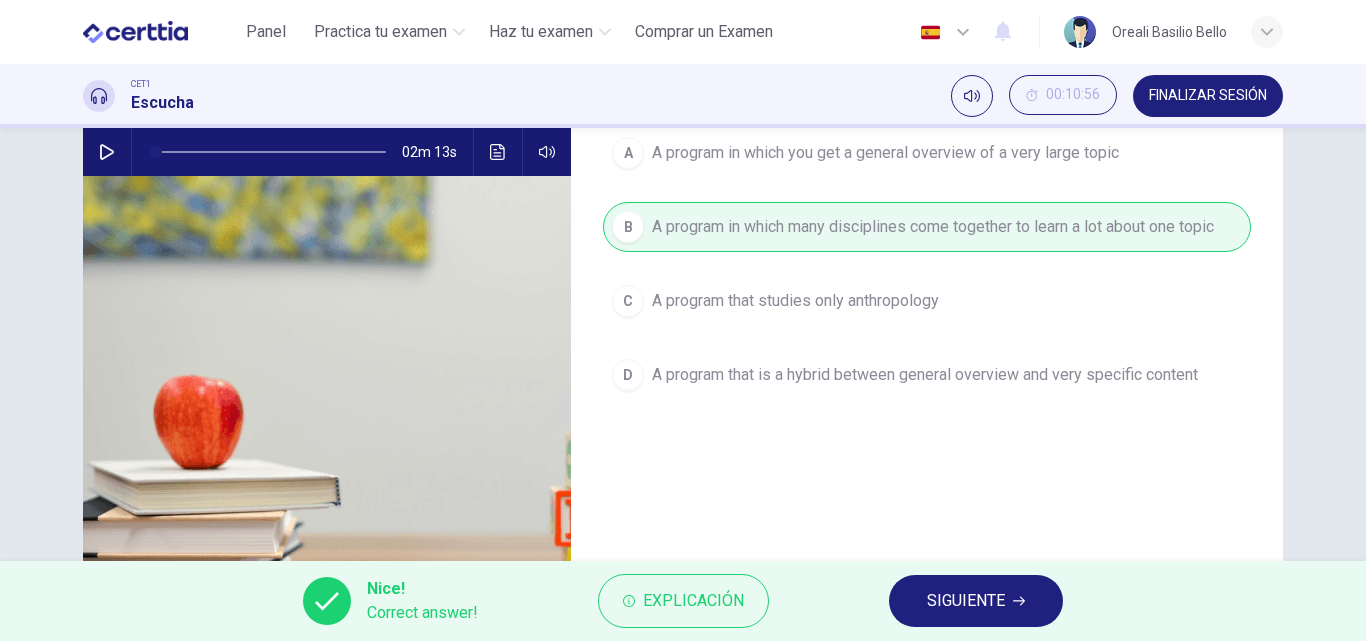 click on "SIGUIENTE" at bounding box center (966, 601) 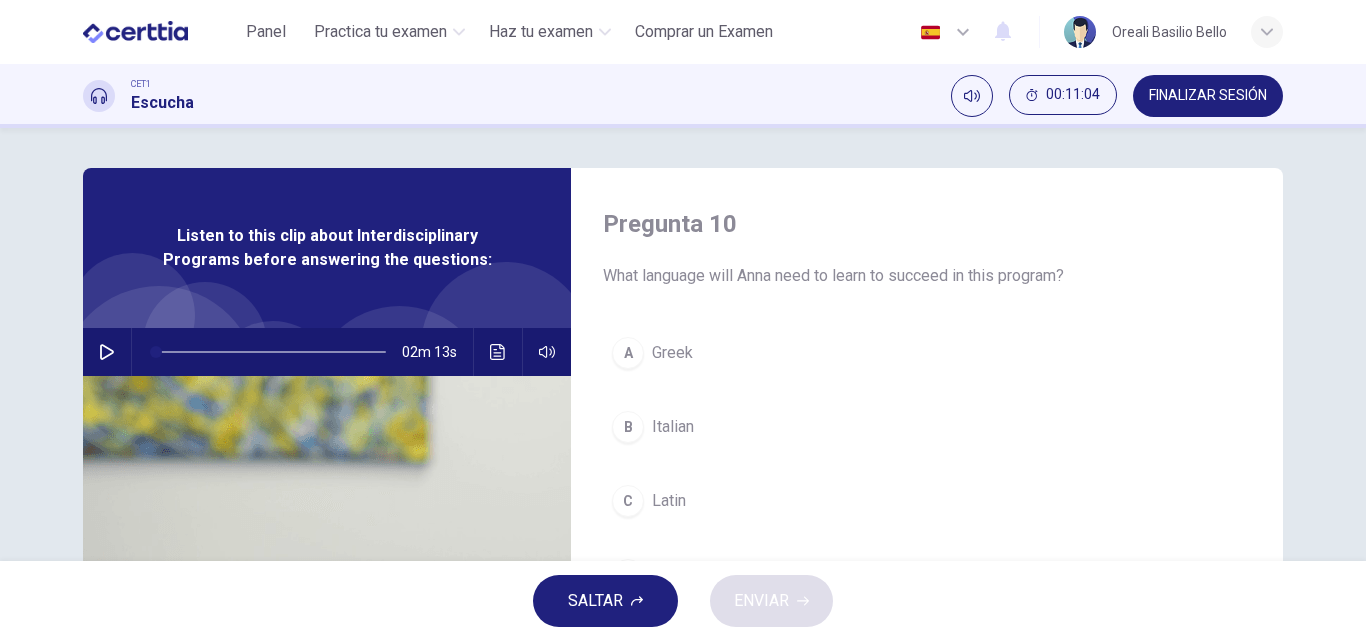 scroll, scrollTop: 100, scrollLeft: 0, axis: vertical 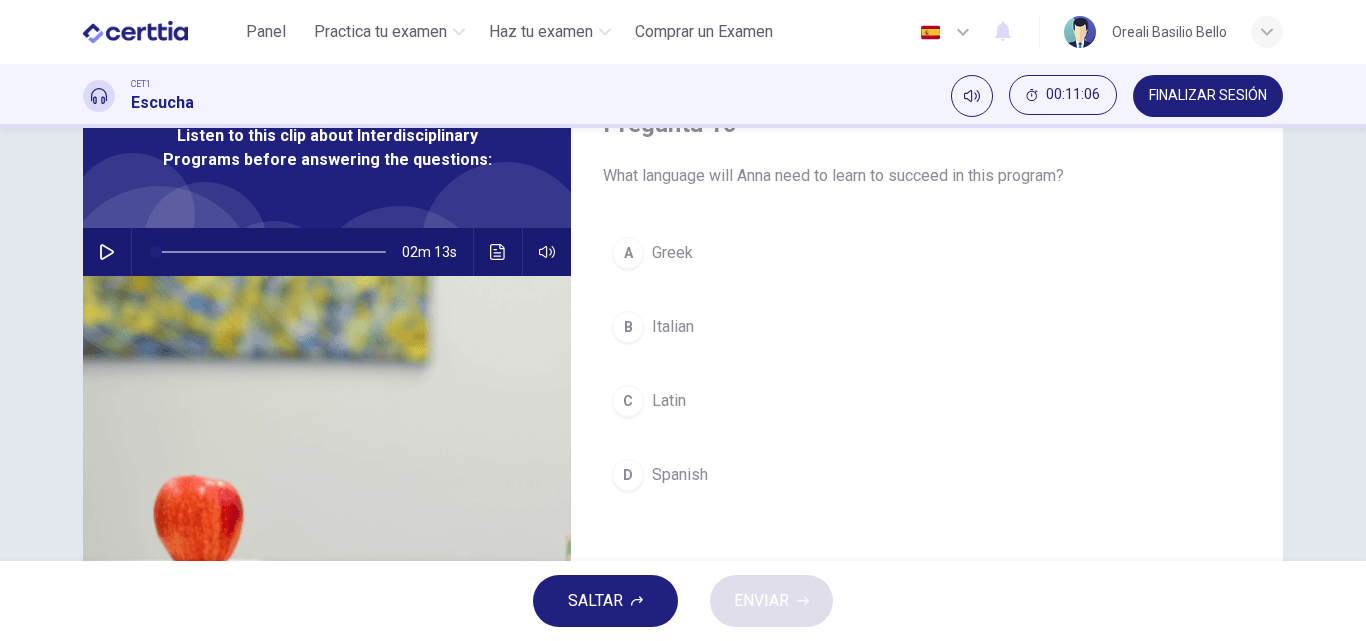 click on "Greek" at bounding box center (672, 253) 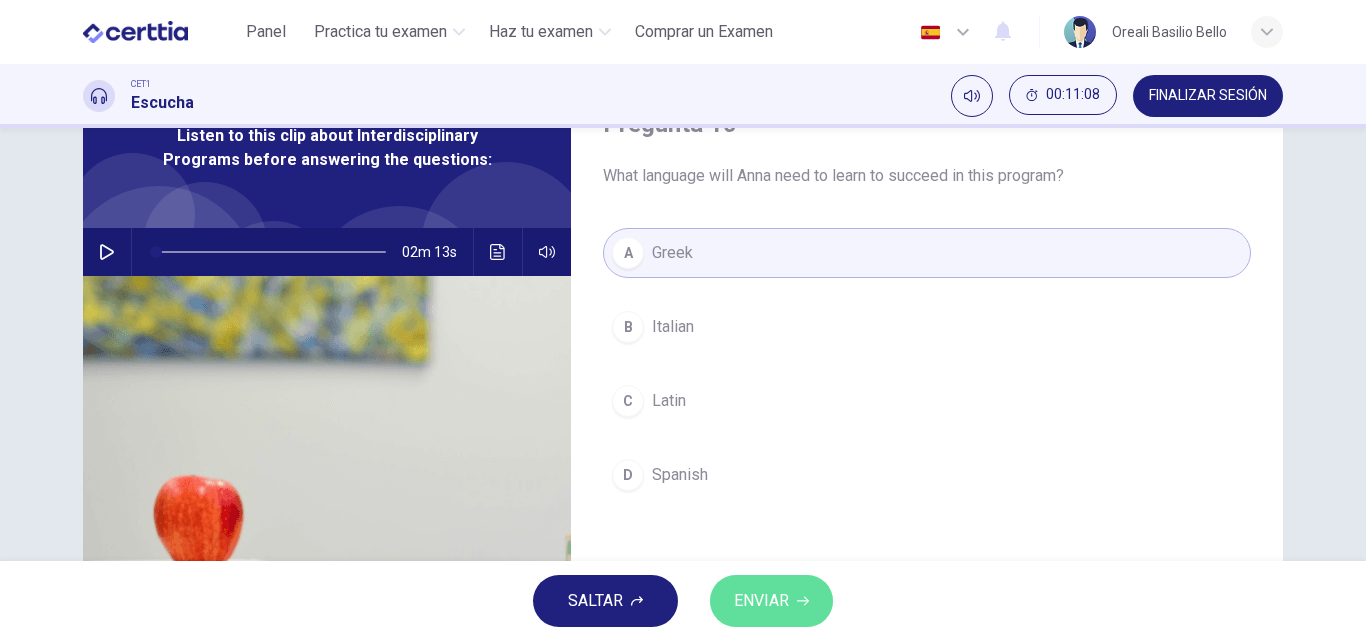 click on "ENVIAR" at bounding box center [761, 601] 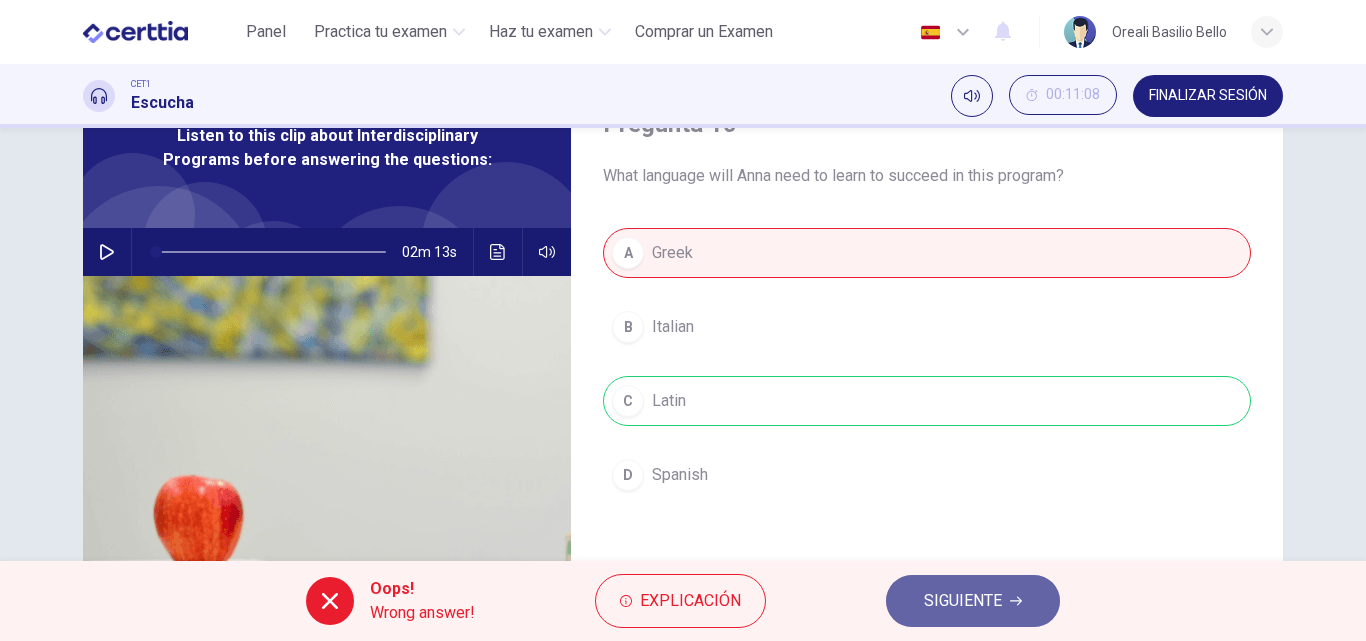 click on "SIGUIENTE" at bounding box center [963, 601] 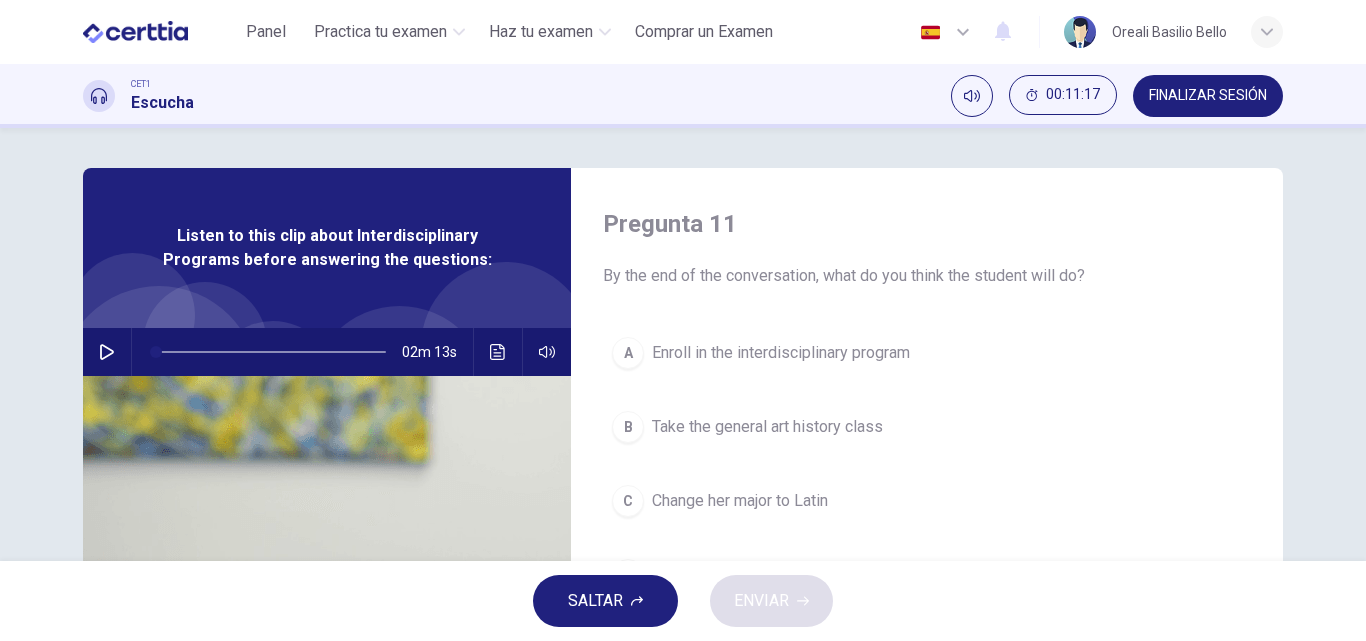 scroll, scrollTop: 100, scrollLeft: 0, axis: vertical 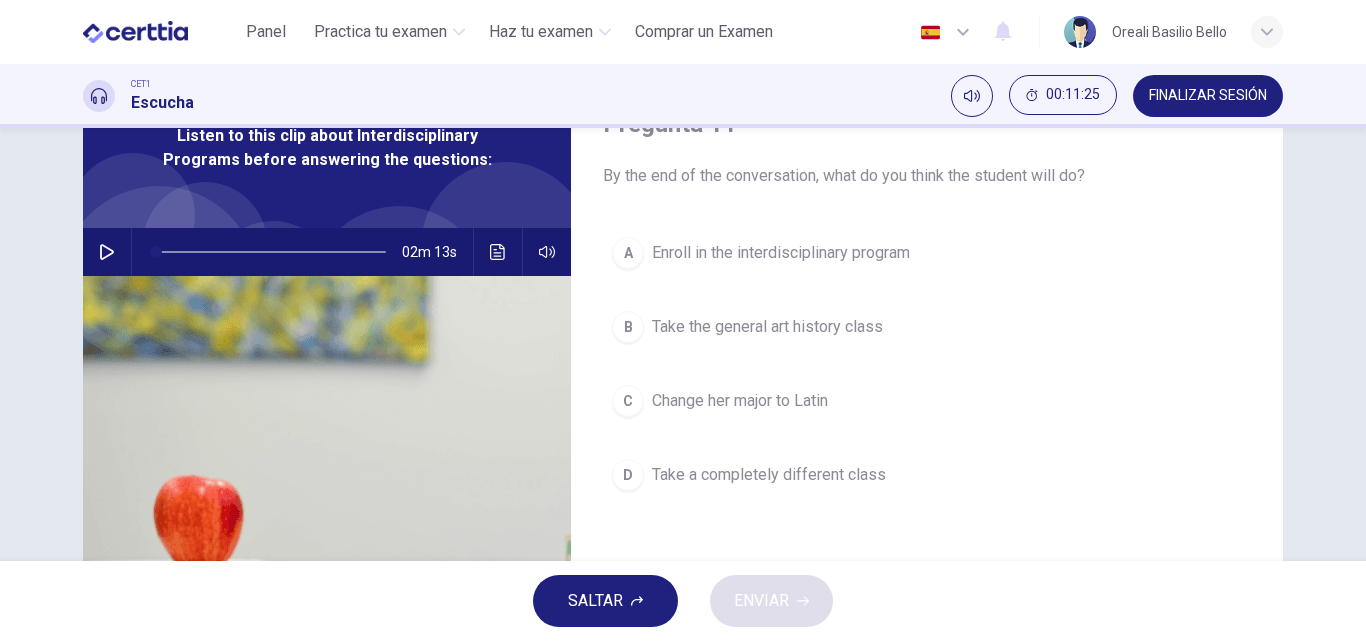 click on "Enroll in the interdisciplinary program" at bounding box center (781, 253) 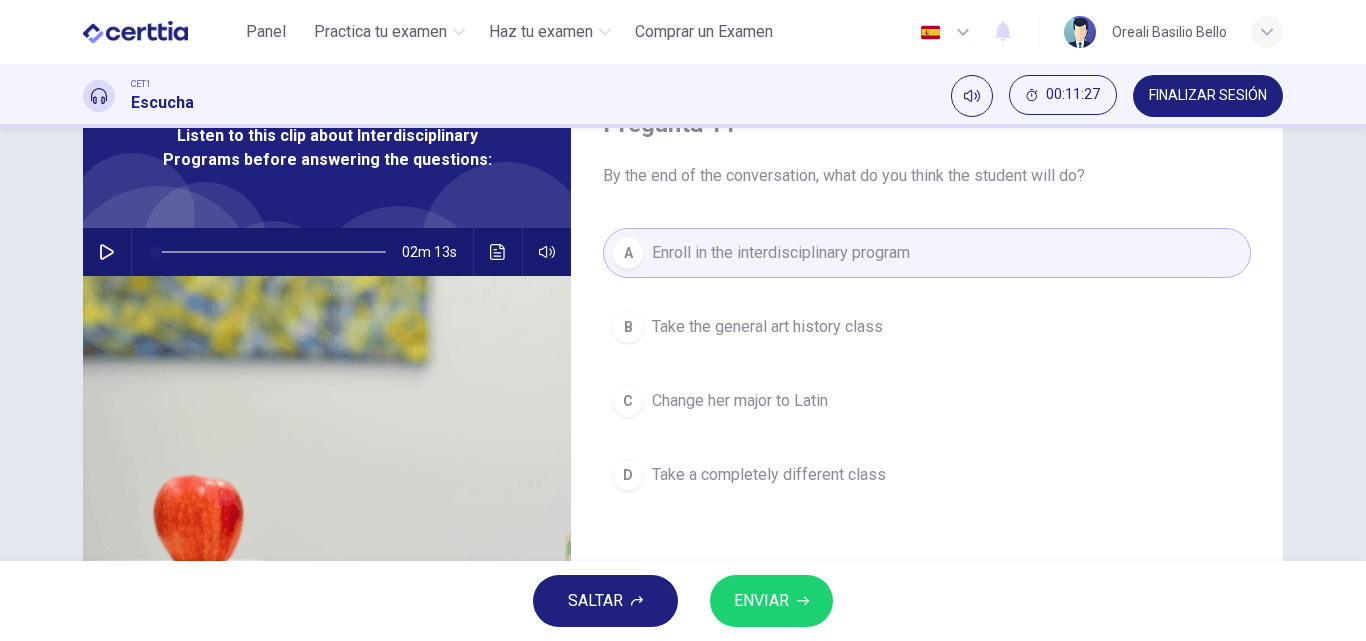 drag, startPoint x: 780, startPoint y: 604, endPoint x: 859, endPoint y: 607, distance: 79.05694 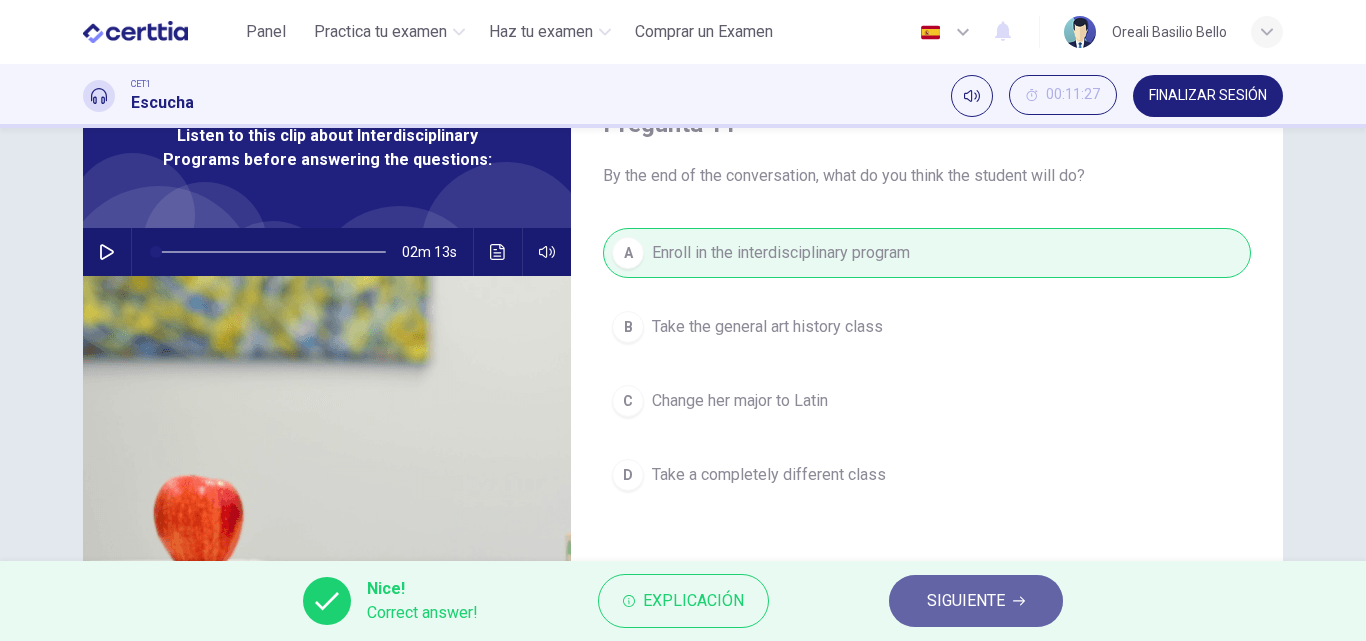 click on "SIGUIENTE" at bounding box center (966, 601) 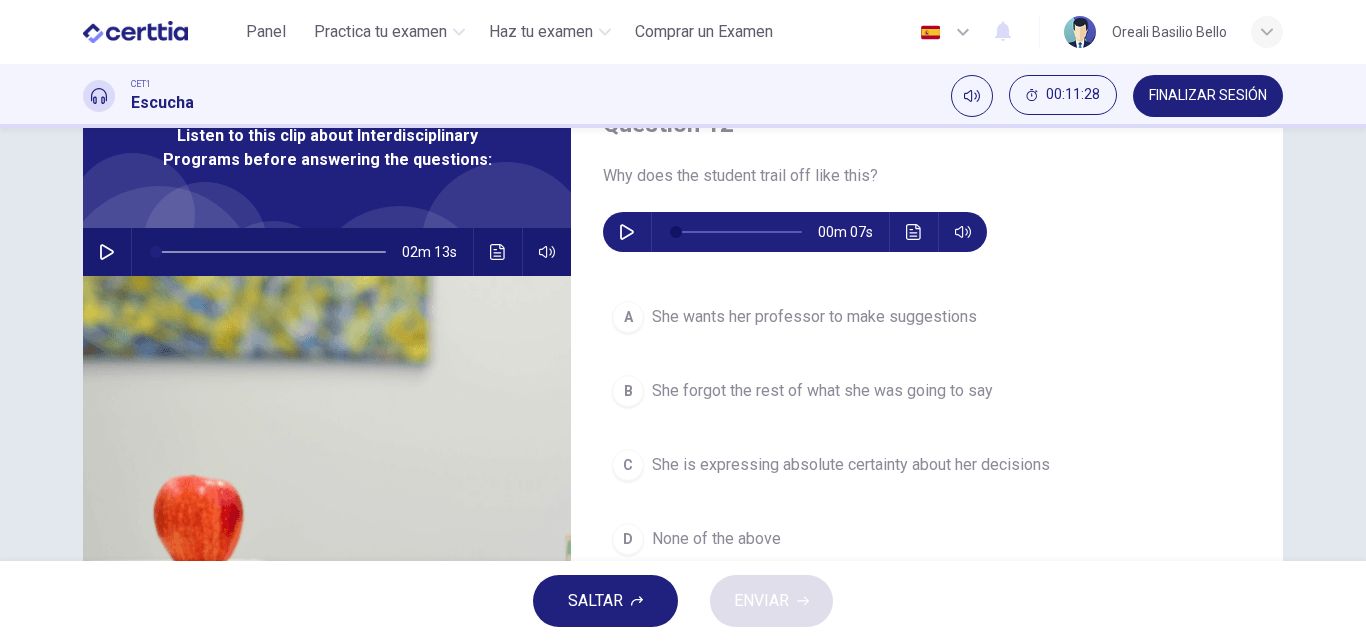 scroll, scrollTop: 0, scrollLeft: 0, axis: both 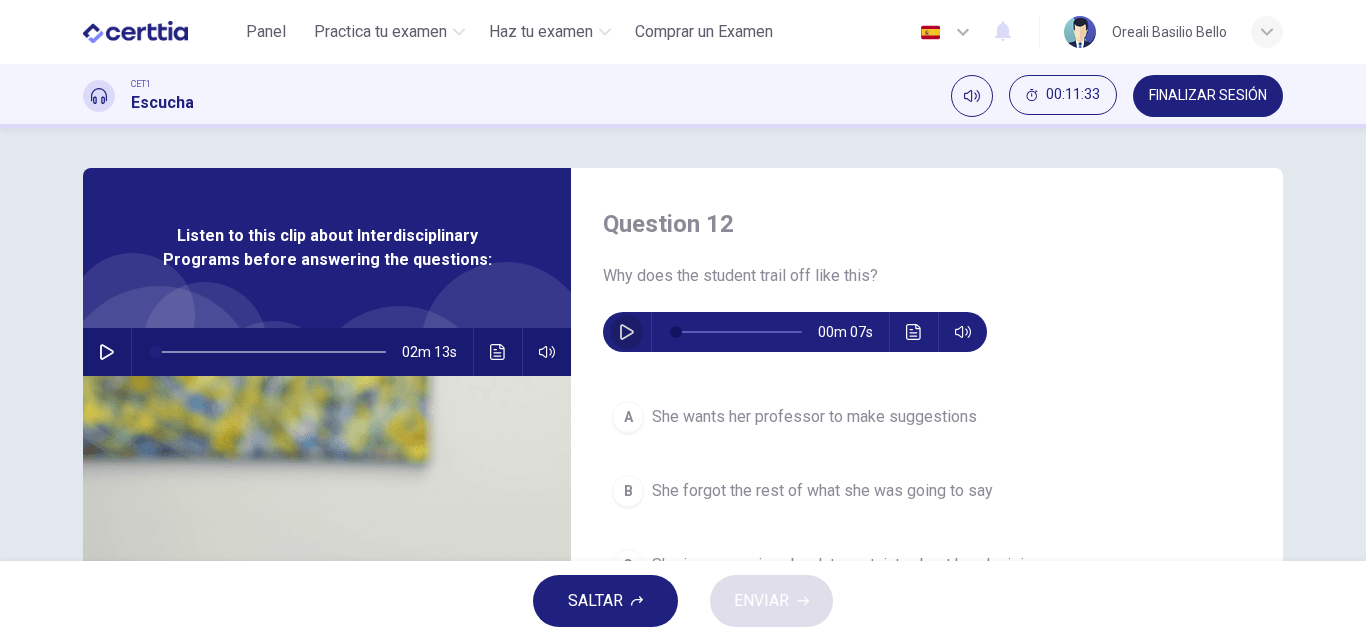 click 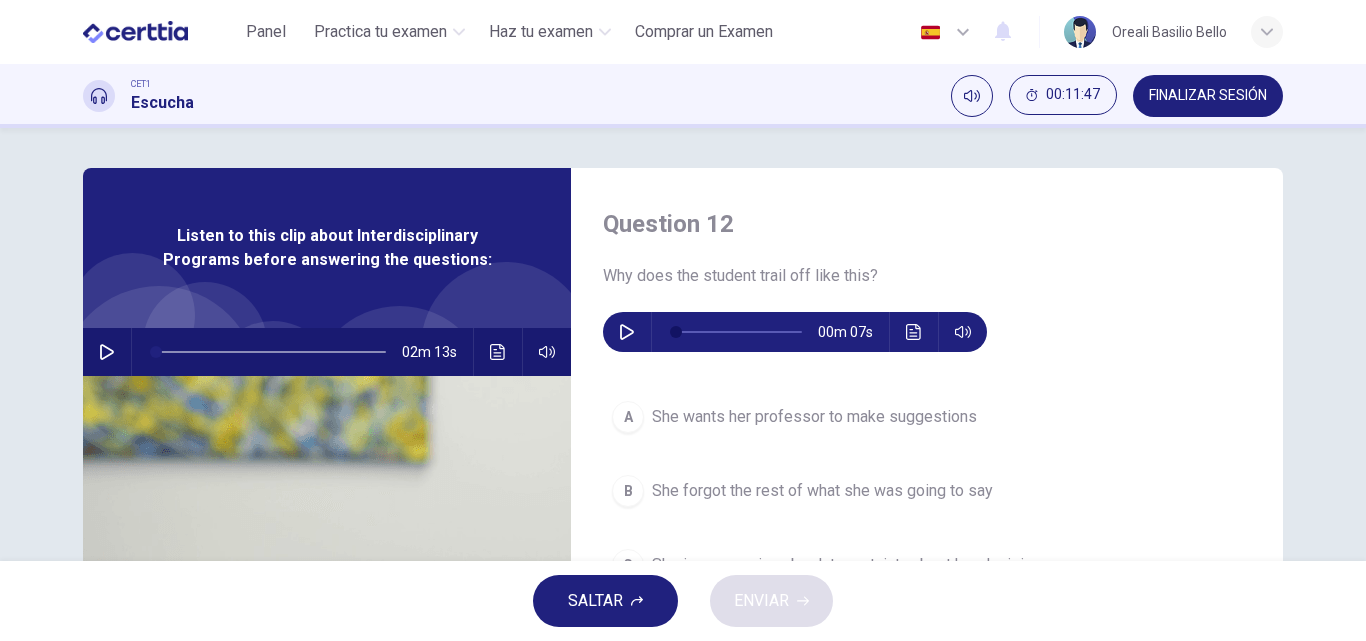 click 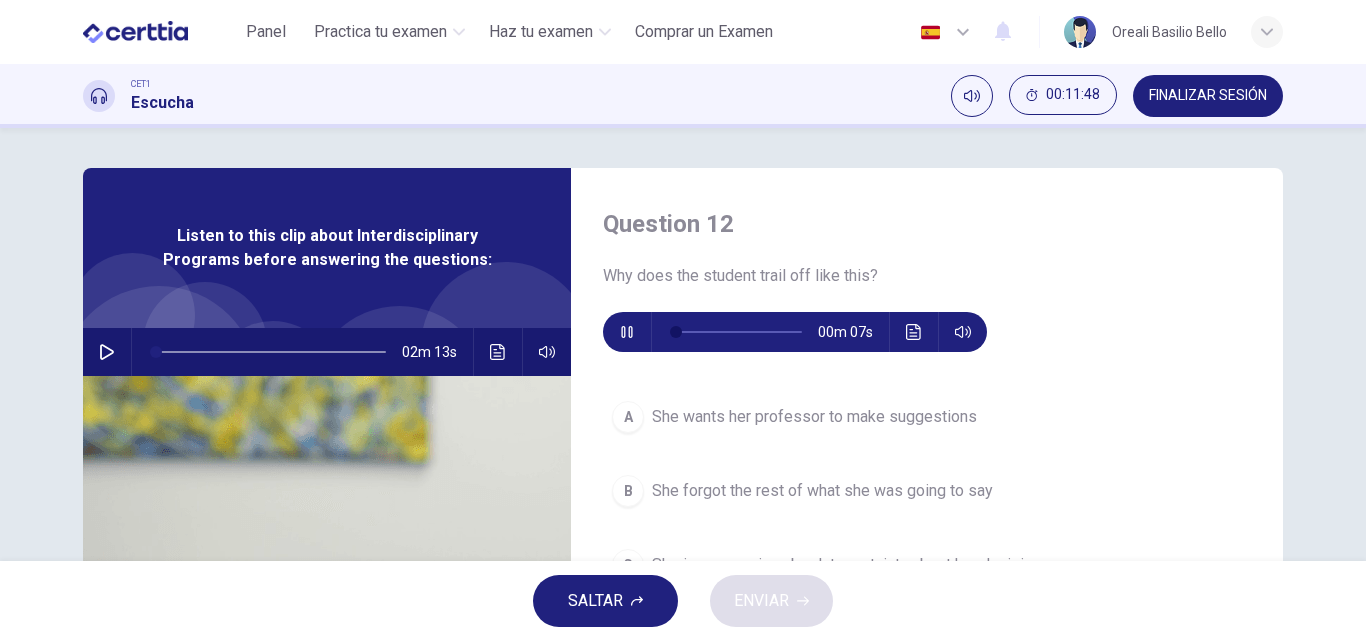 scroll, scrollTop: 100, scrollLeft: 0, axis: vertical 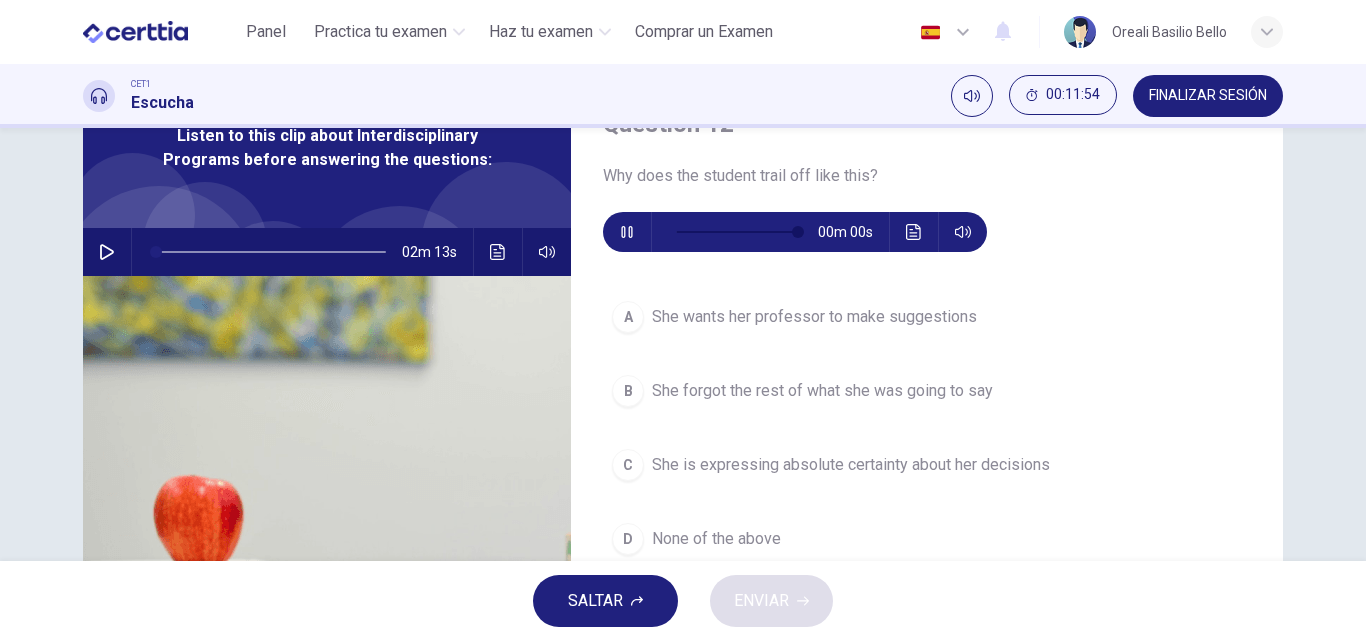 type on "*" 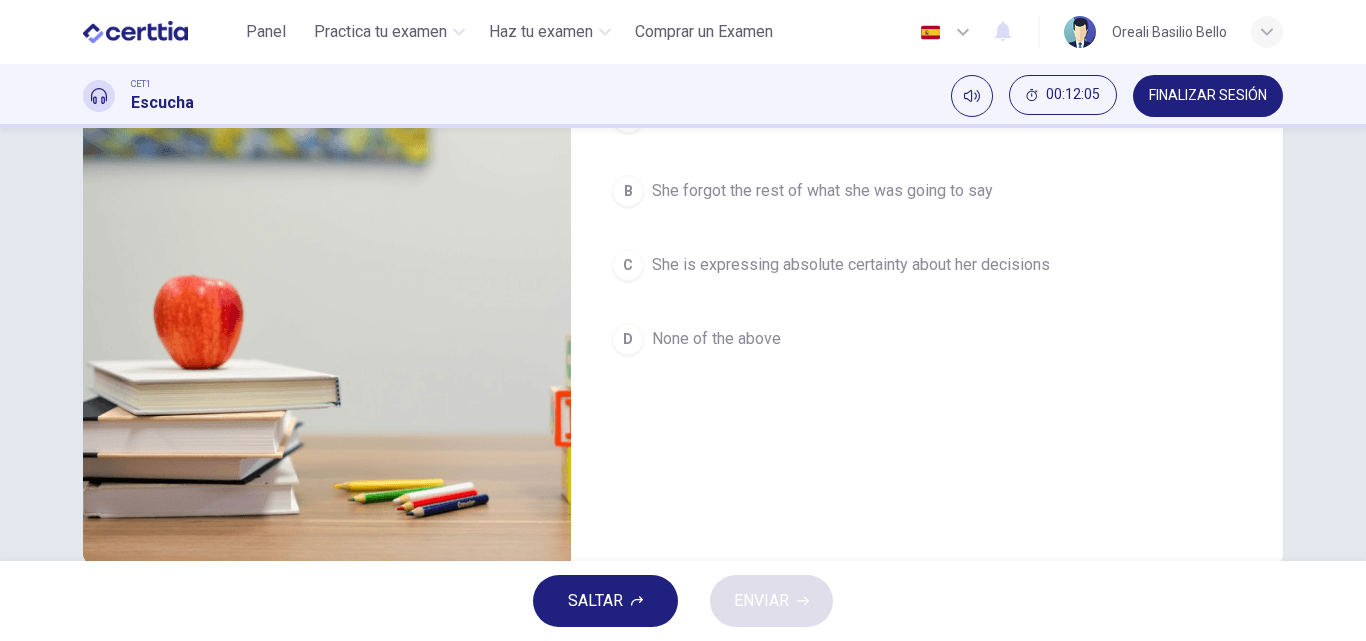 scroll, scrollTop: 200, scrollLeft: 0, axis: vertical 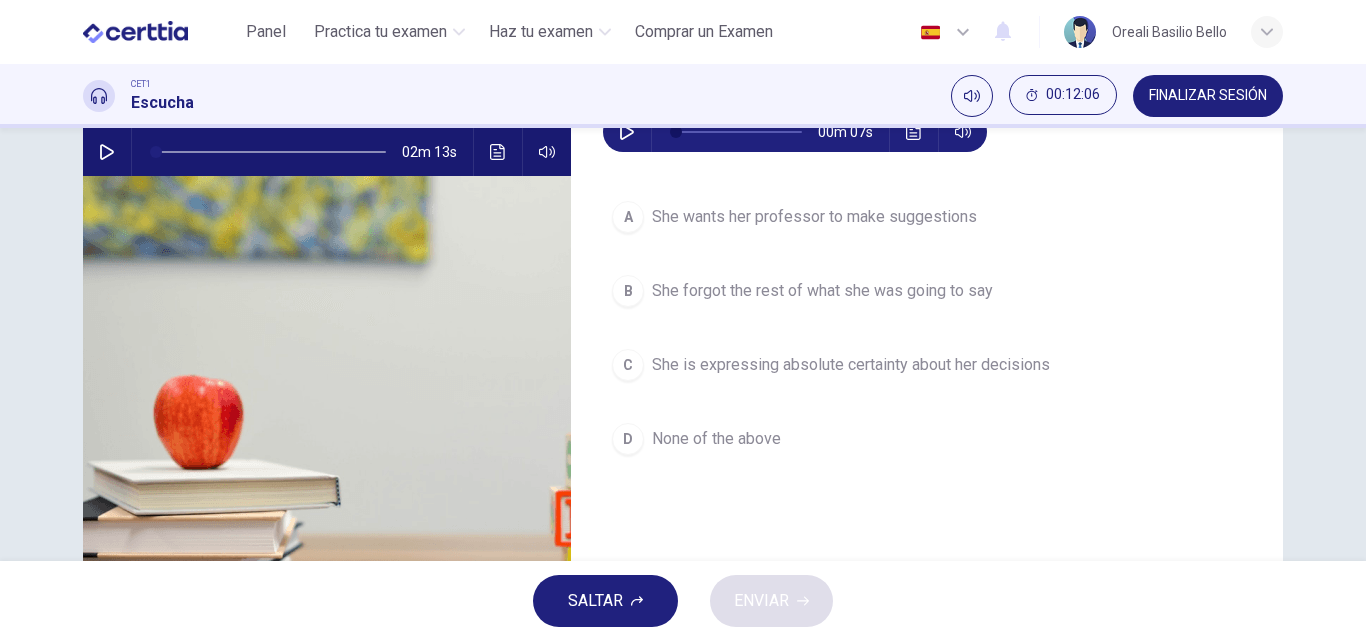 click on "She wants her professor to make suggestions" at bounding box center [814, 217] 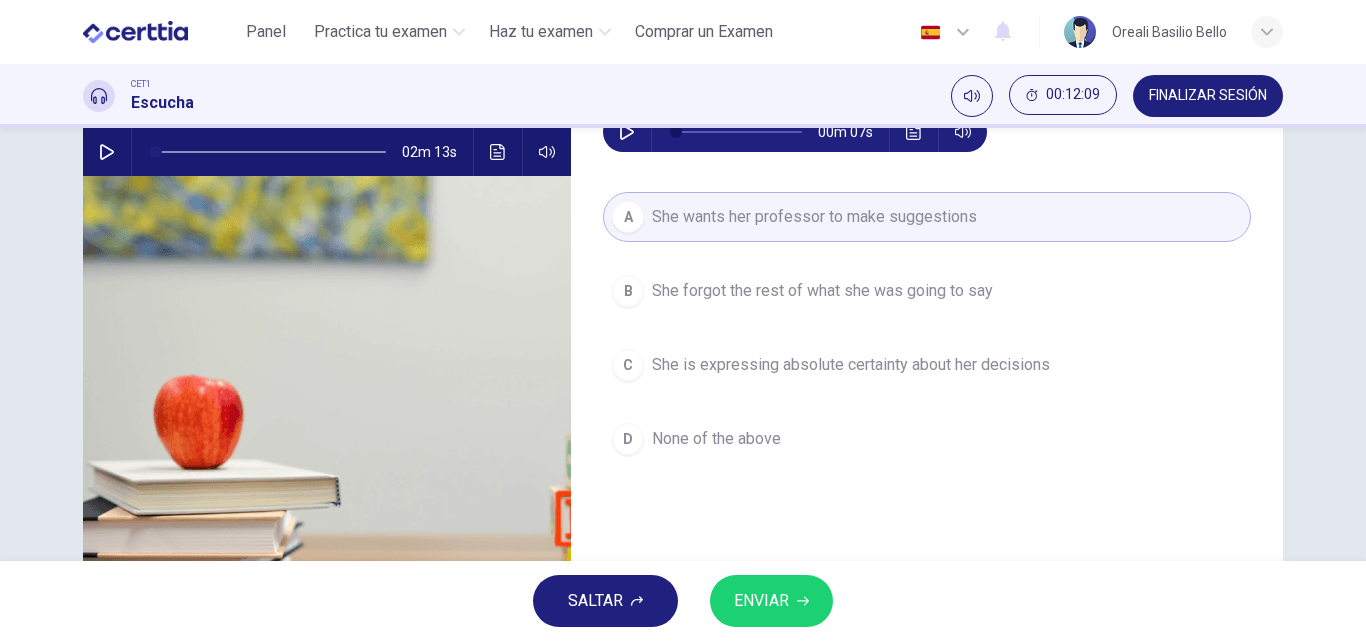 click on "ENVIAR" at bounding box center (771, 601) 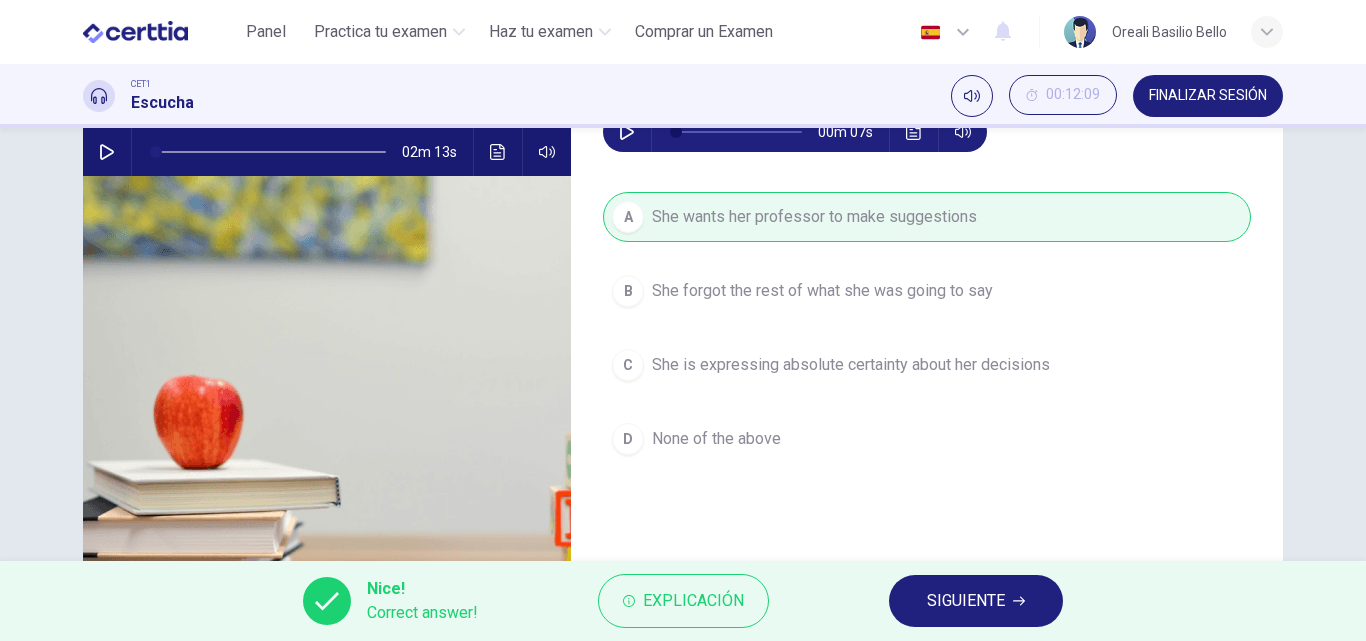 click on "SIGUIENTE" at bounding box center [976, 601] 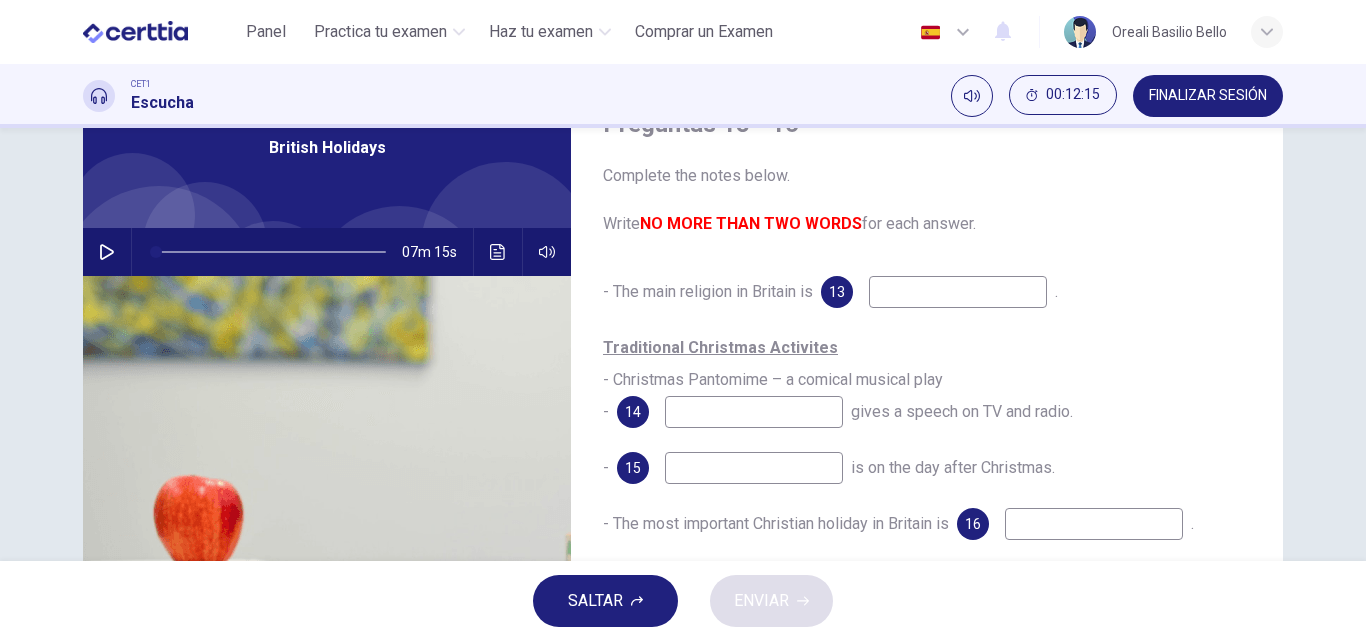 scroll, scrollTop: 0, scrollLeft: 0, axis: both 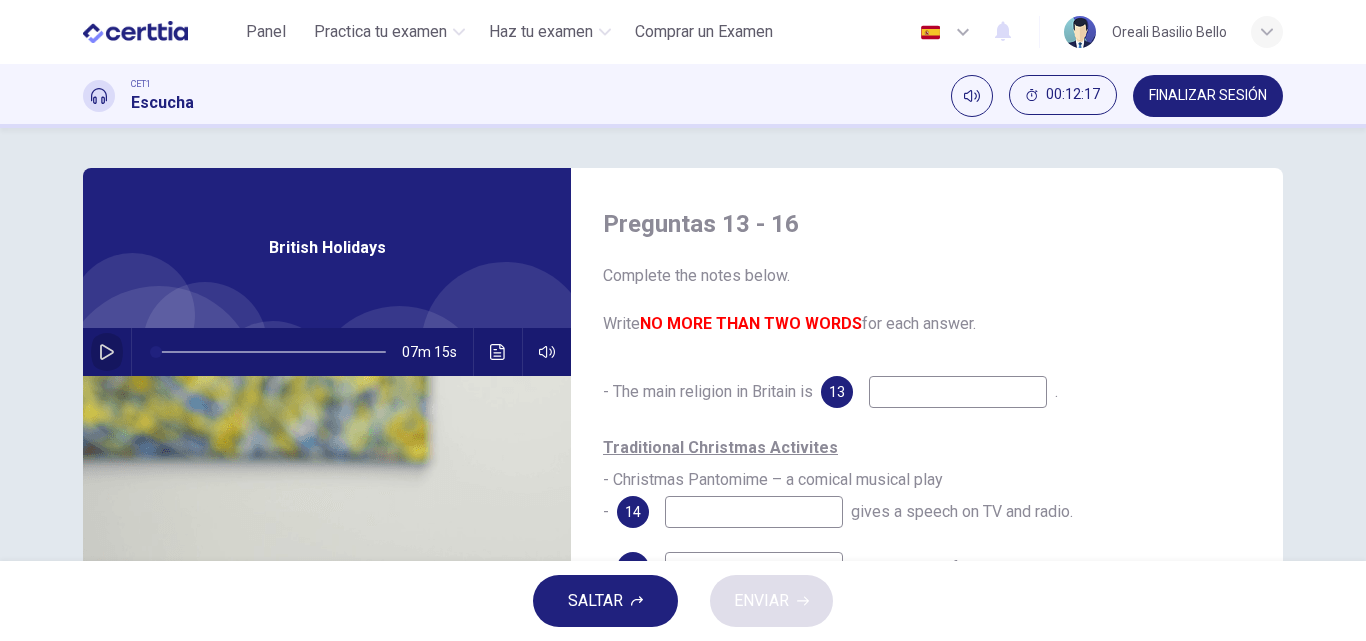 click 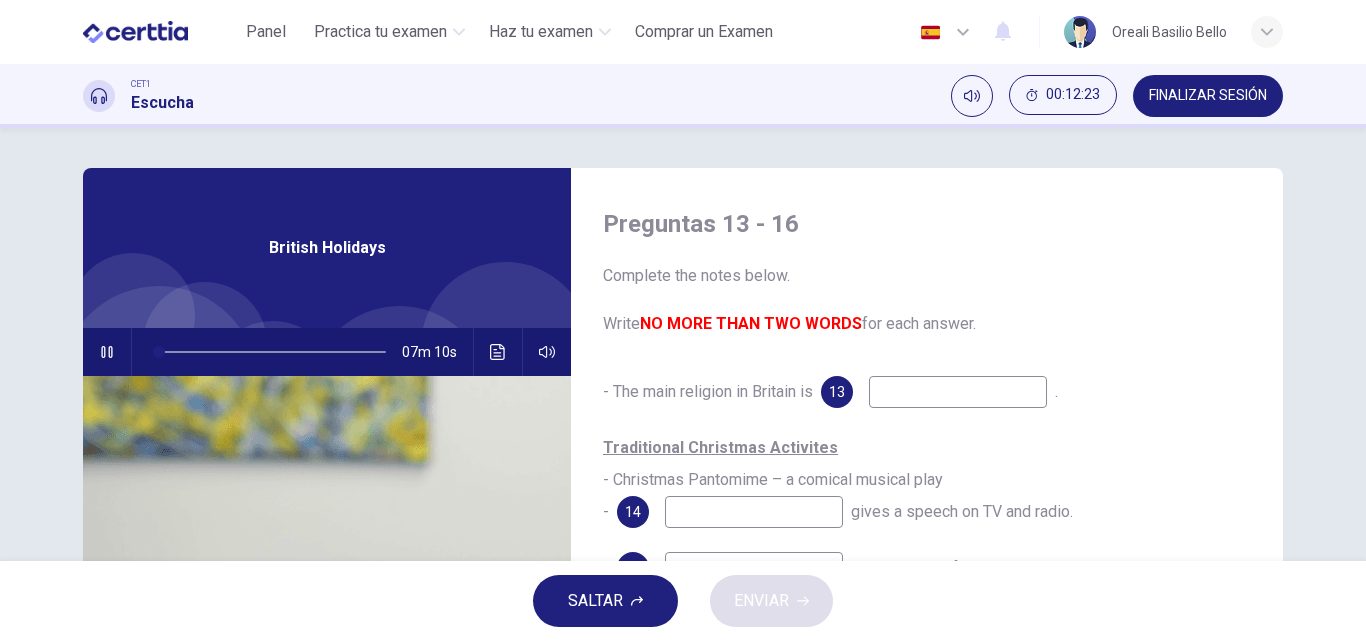 scroll, scrollTop: 100, scrollLeft: 0, axis: vertical 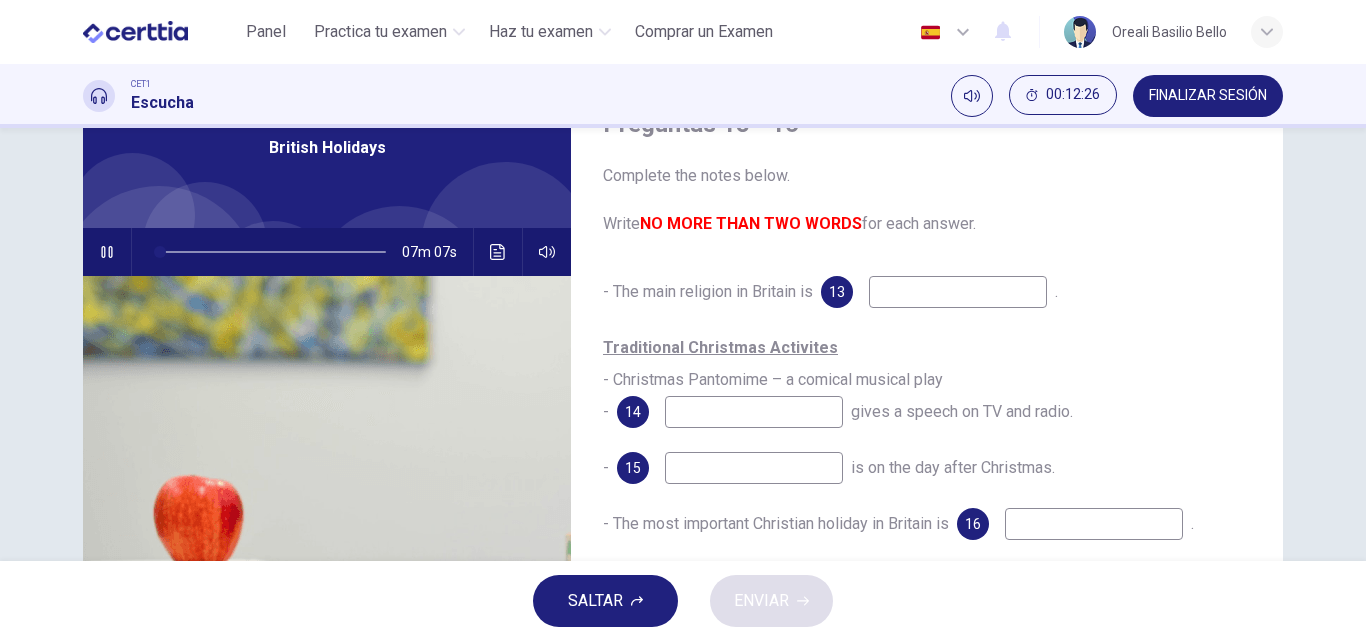 click at bounding box center (958, 292) 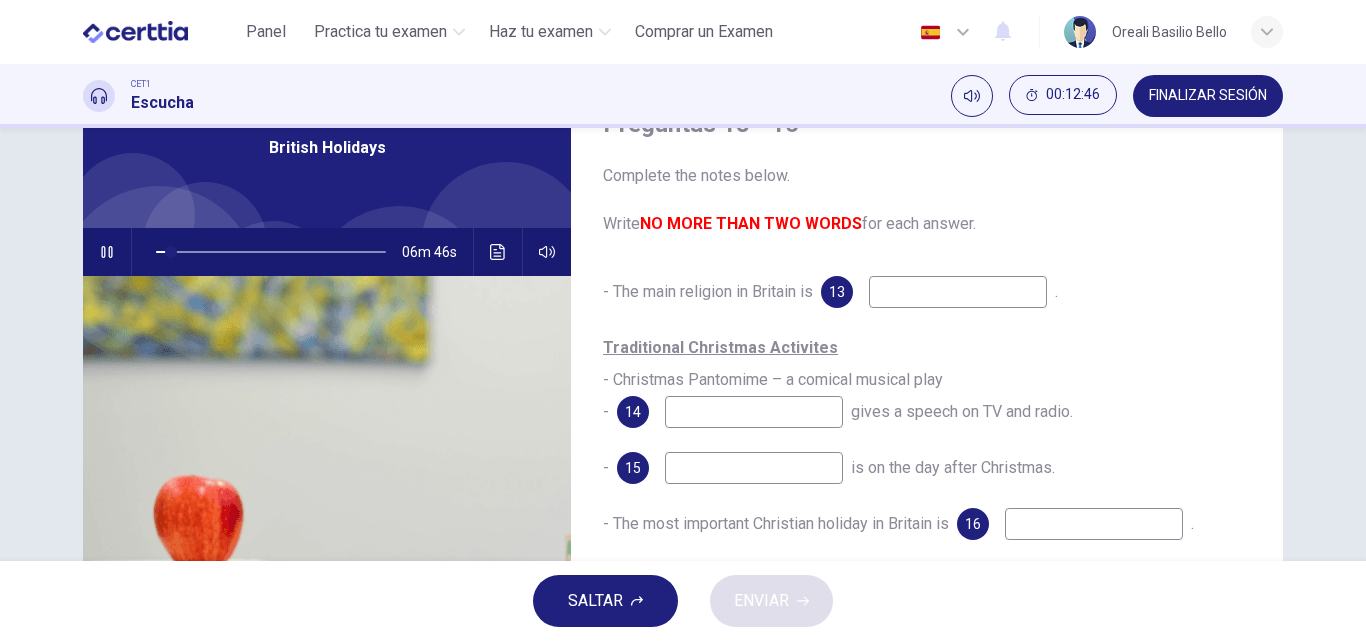 click at bounding box center [958, 292] 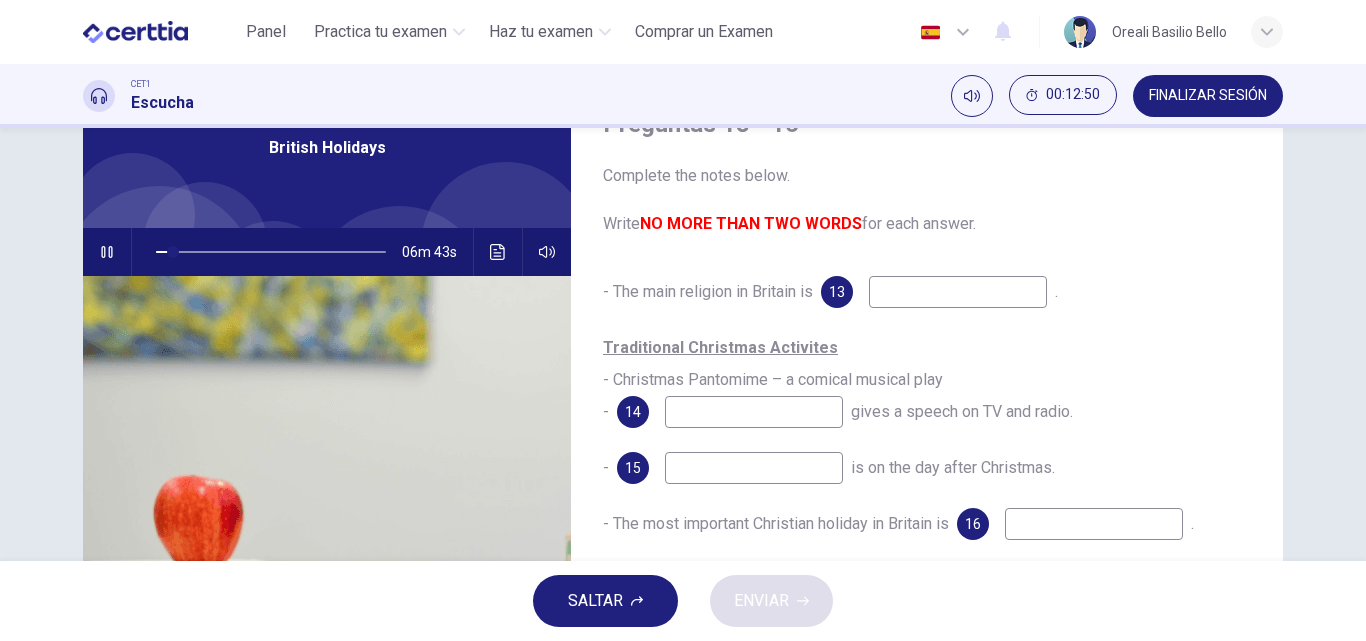 click at bounding box center (958, 292) 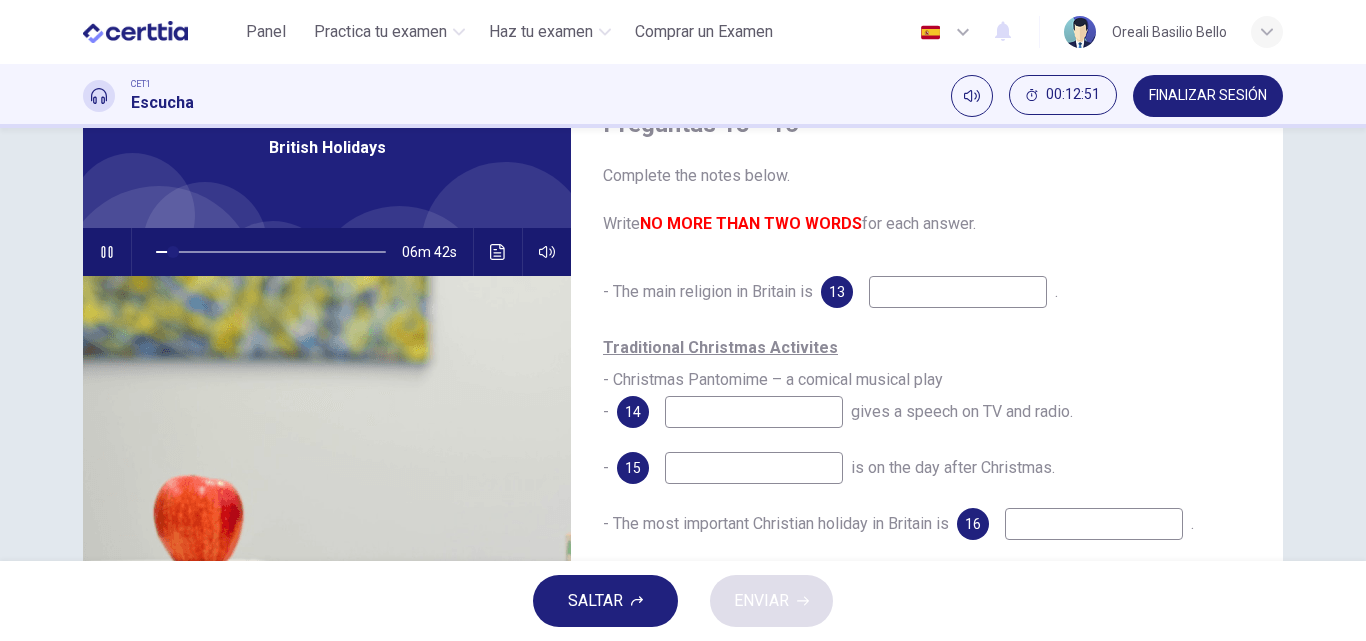 type on "*" 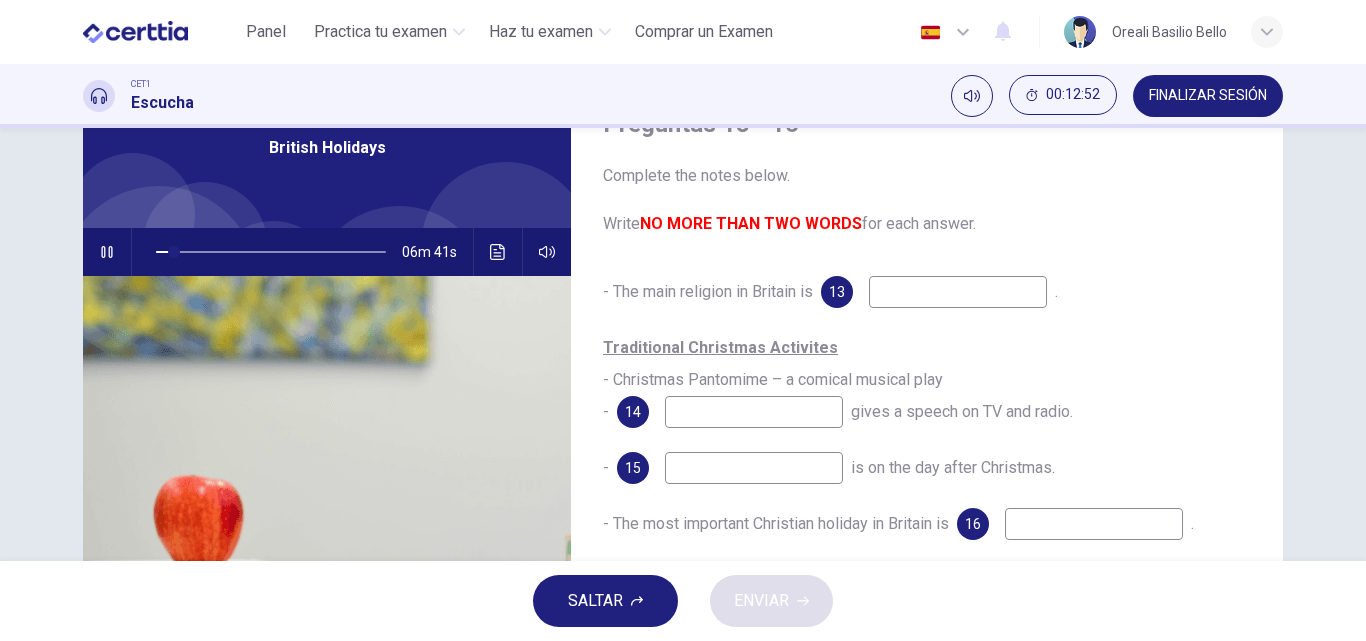 type on "*" 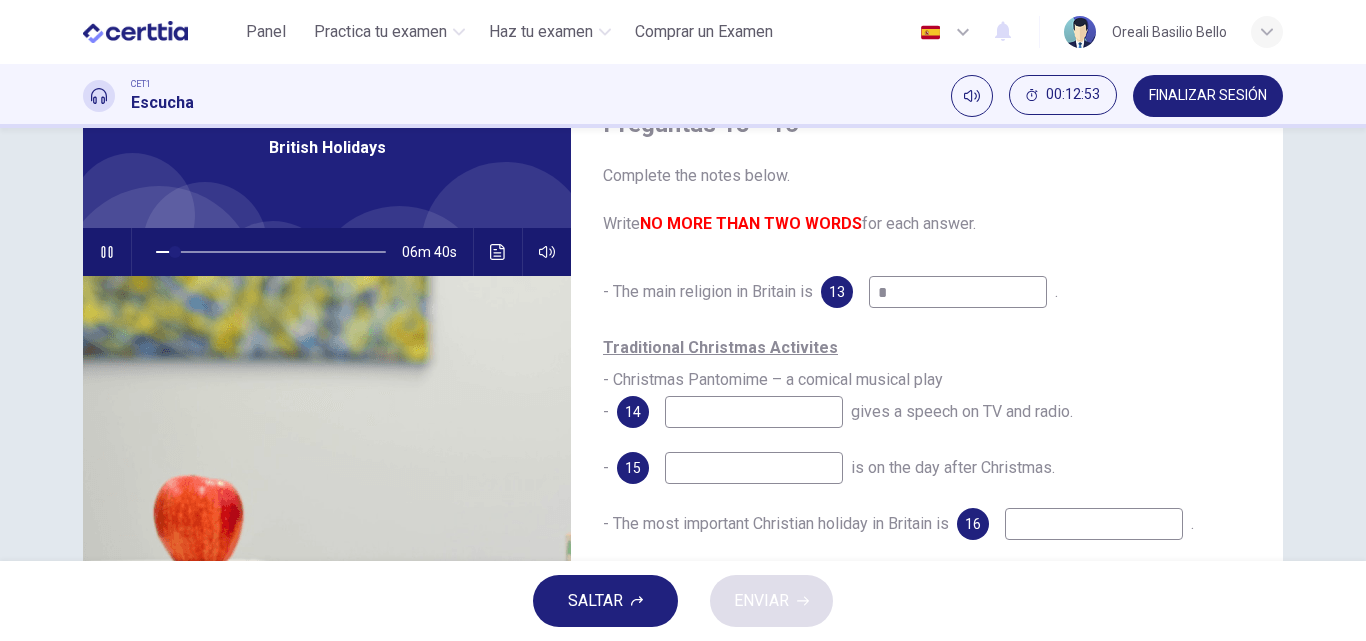 type on "*" 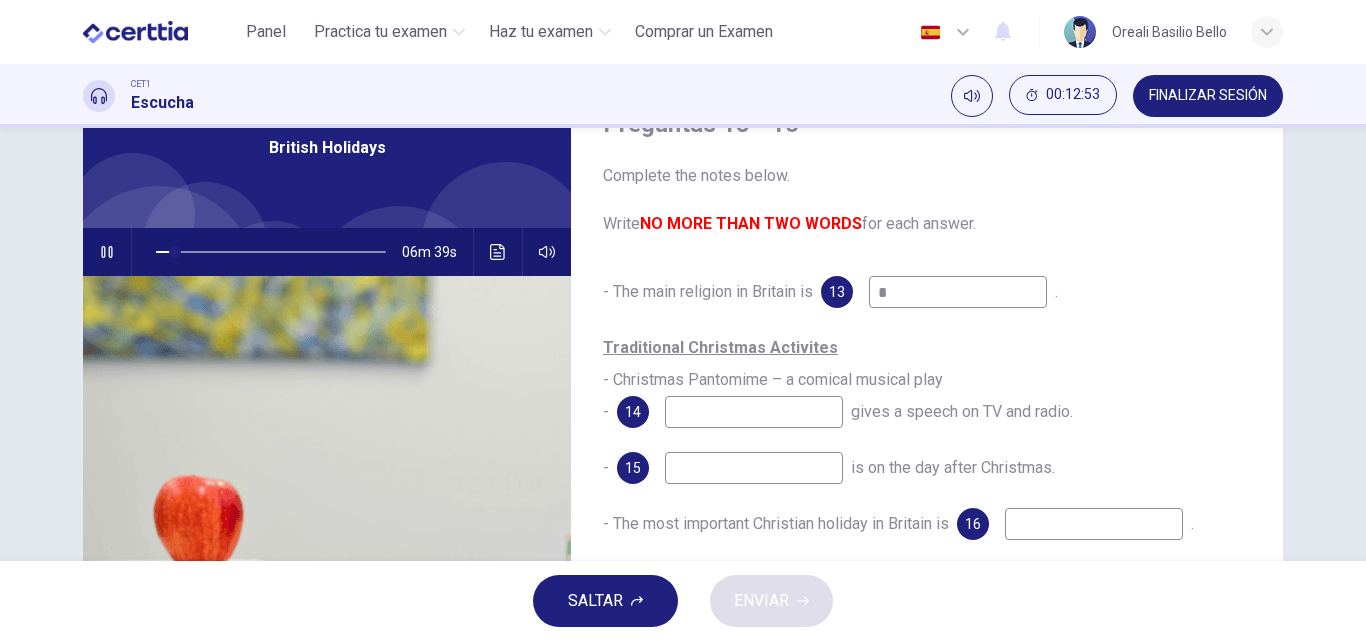 type on "**" 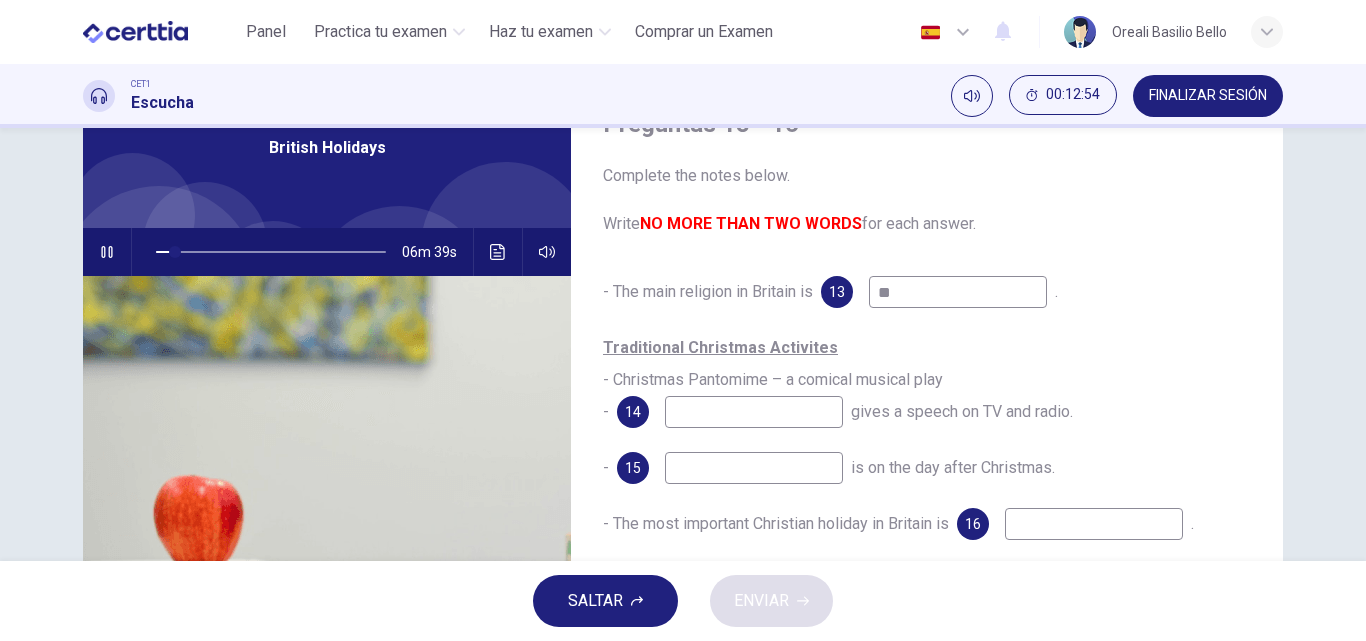 type on "*" 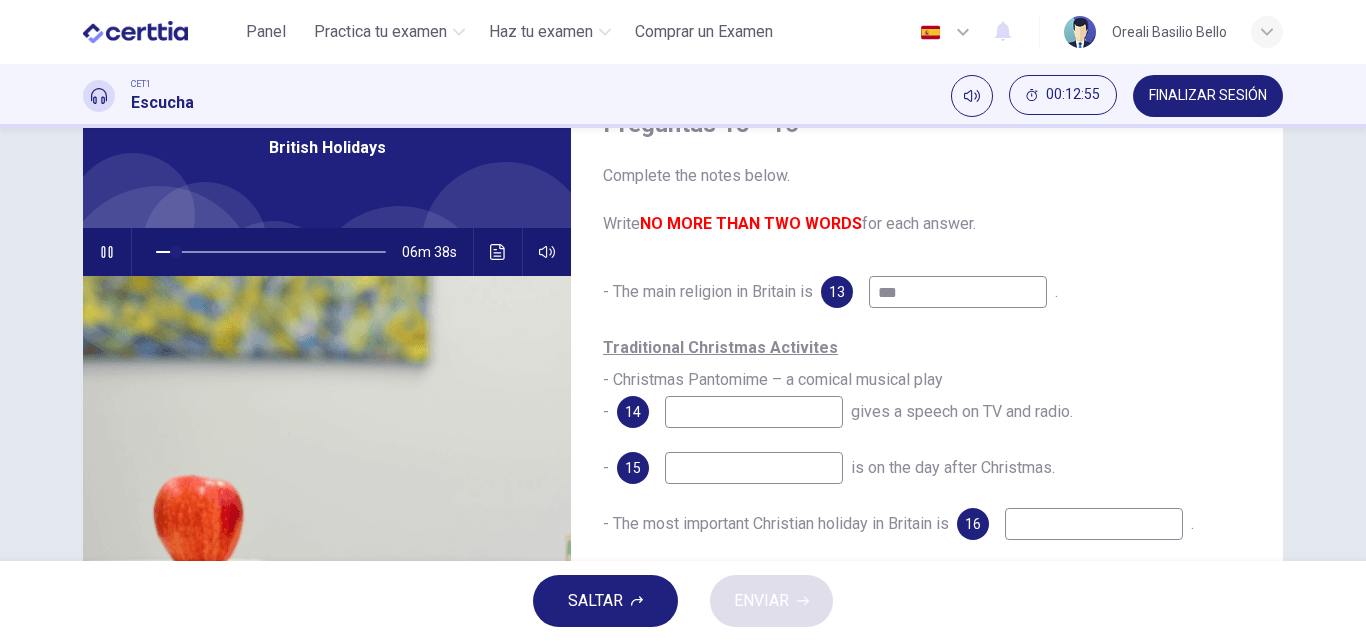type on "****" 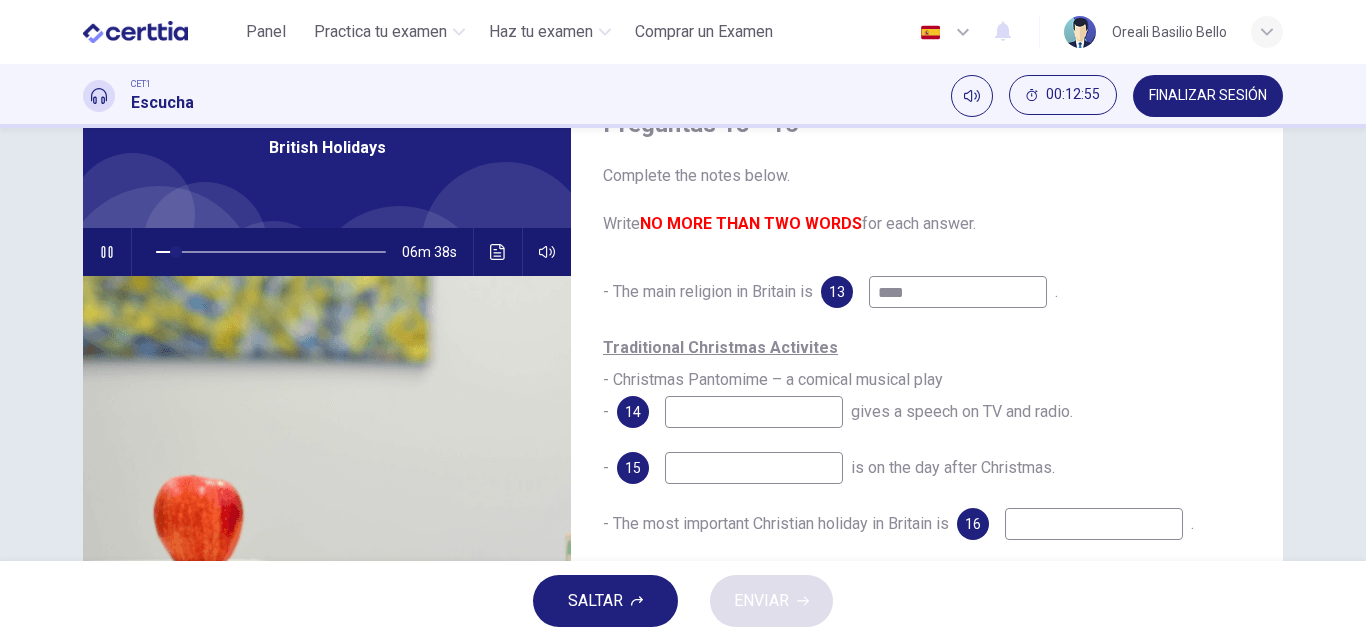 type on "*" 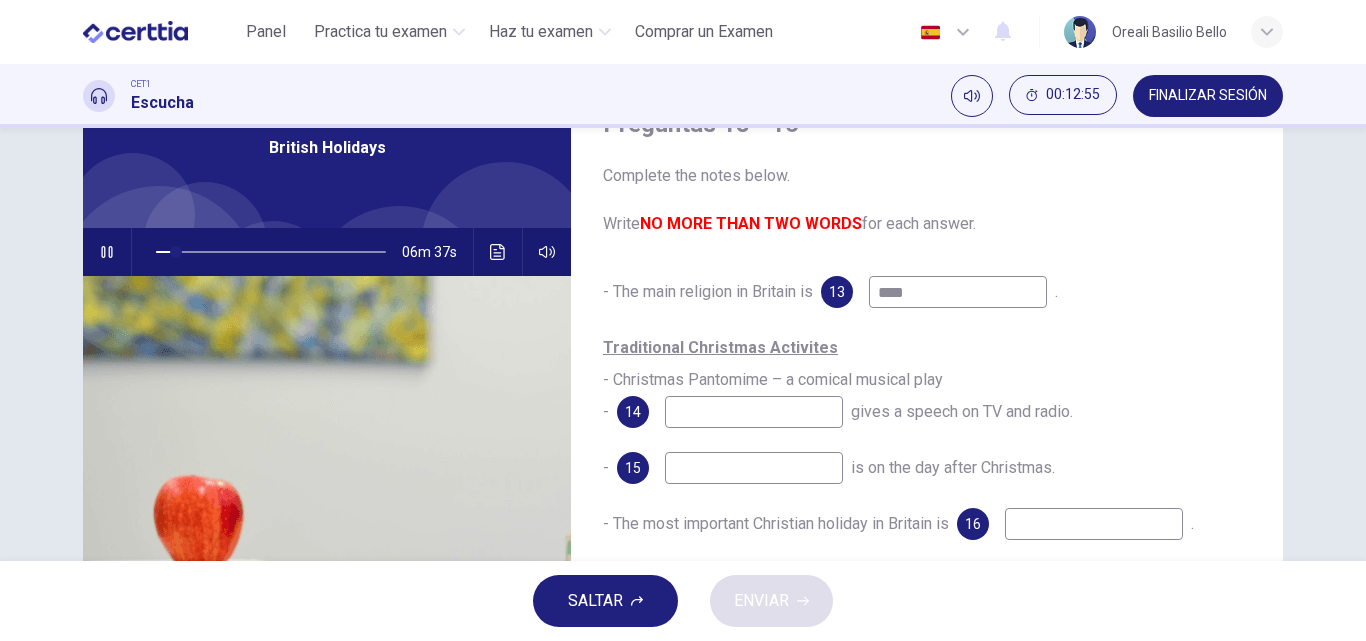 type on "*****" 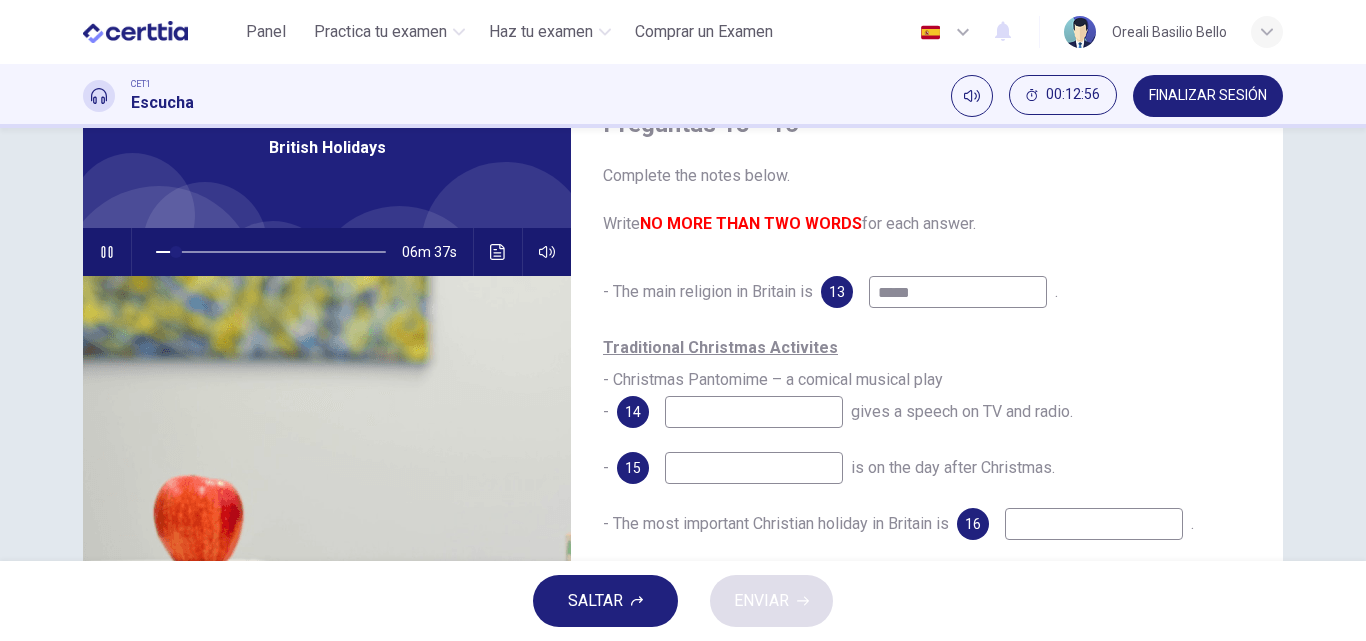 type on "*" 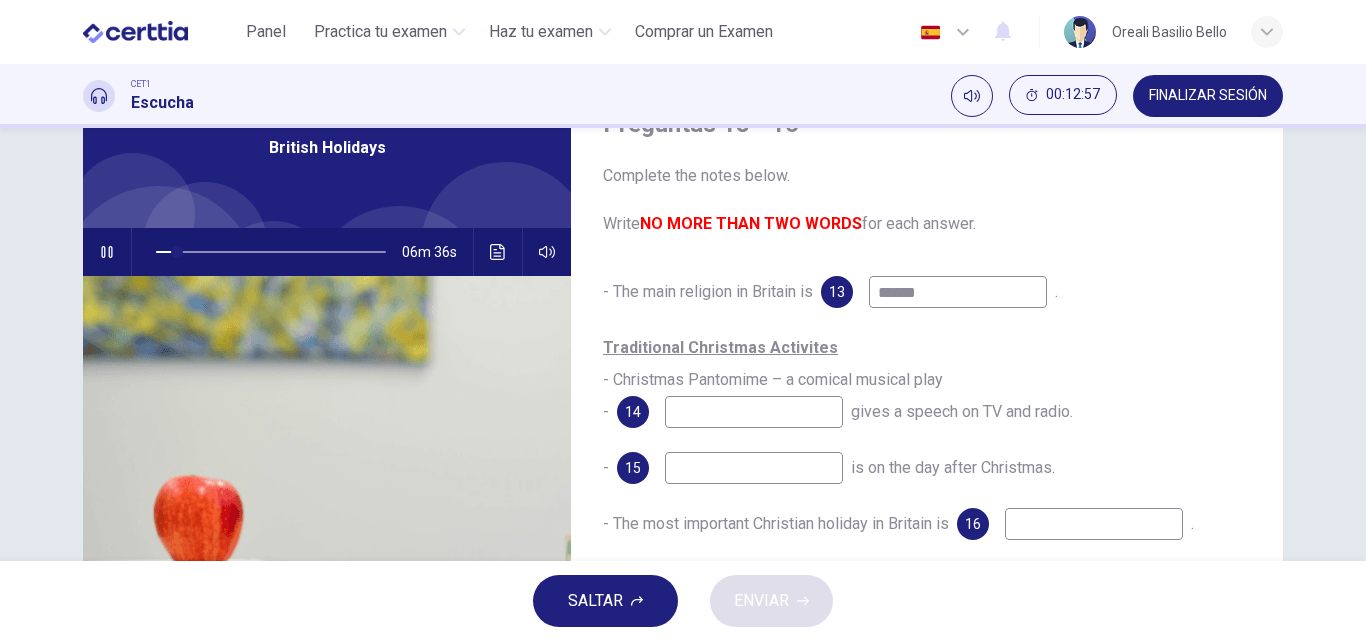 type on "*******" 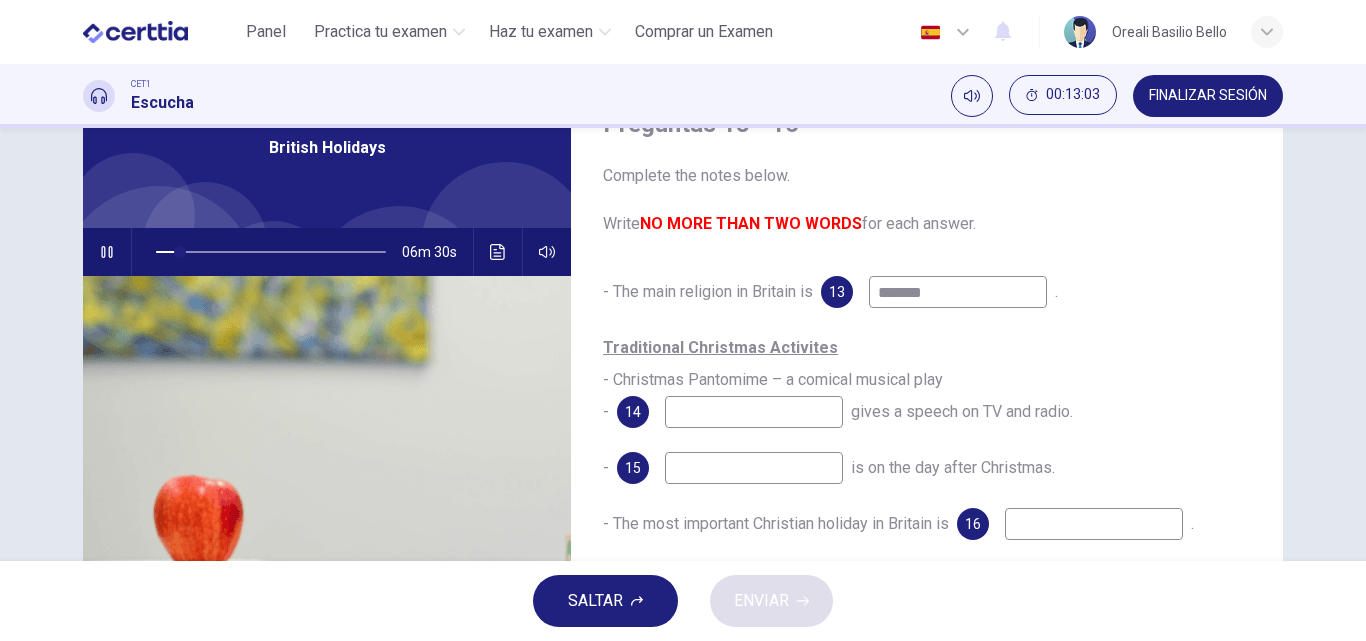 type on "**" 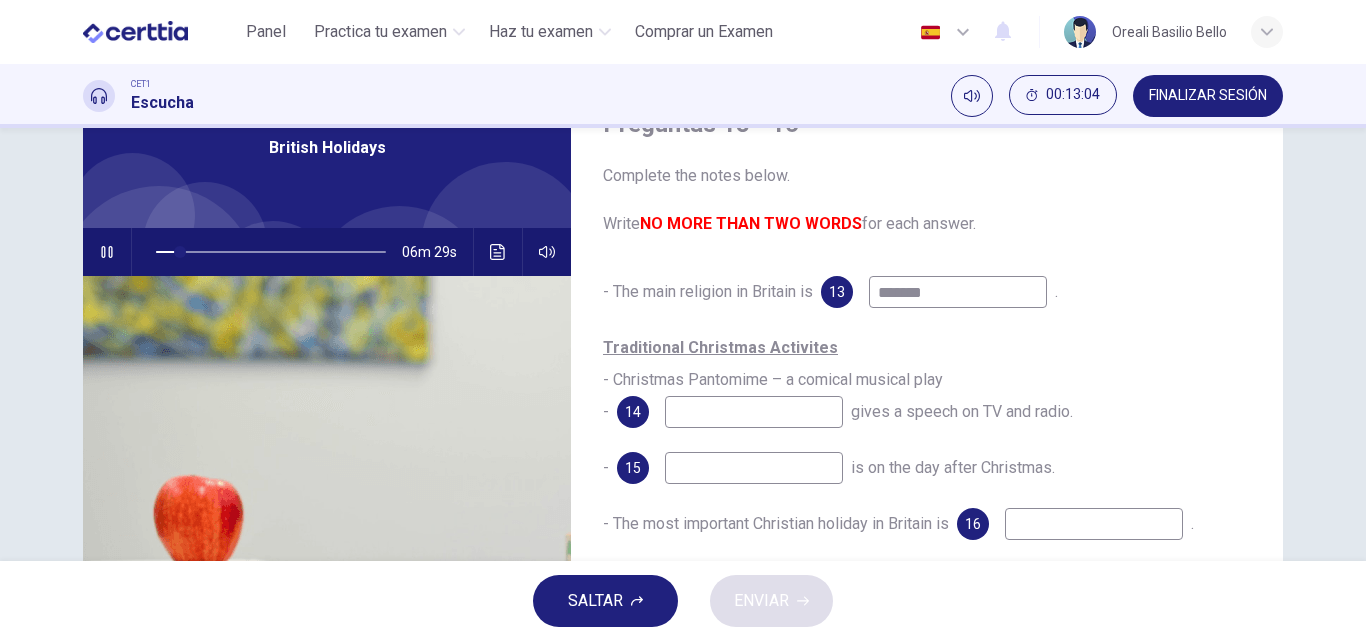 type on "******" 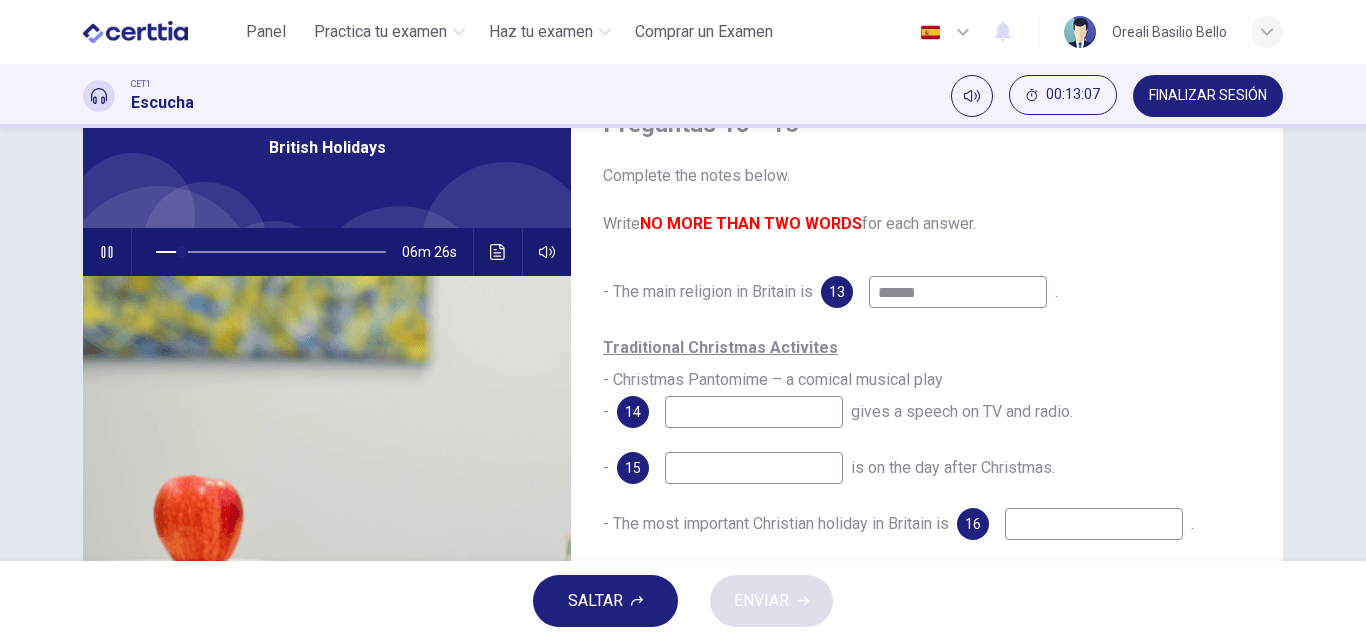 type on "**" 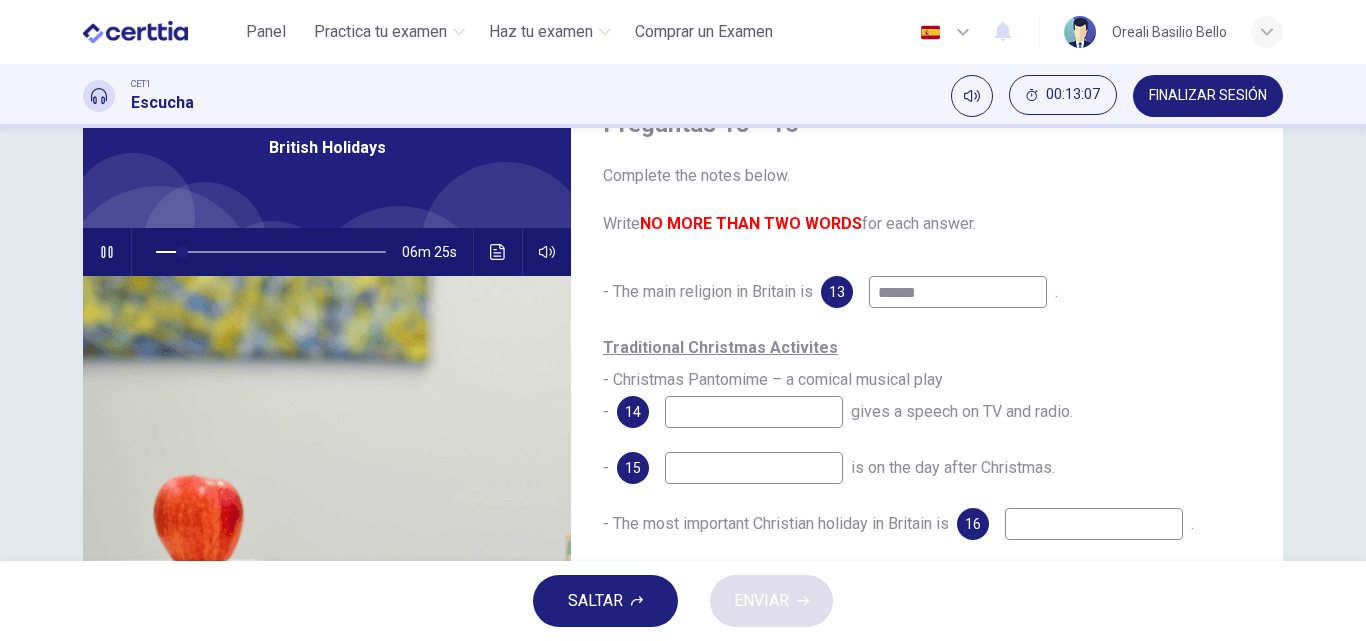 type on "******" 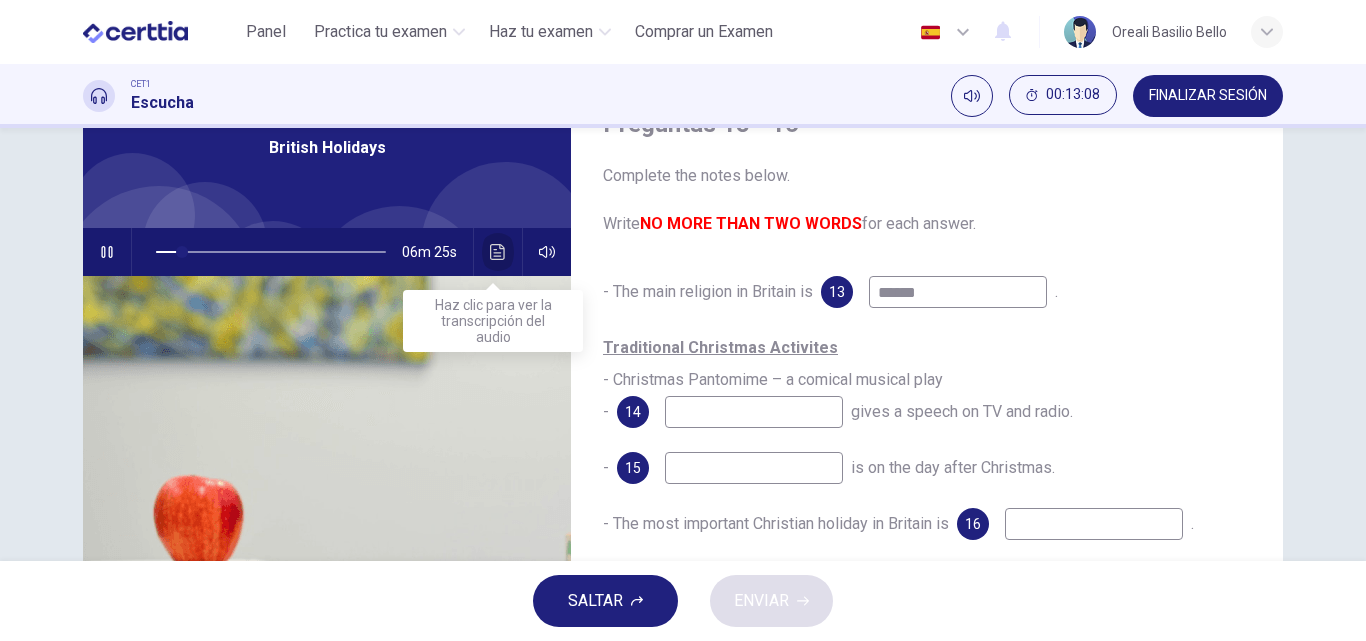 click at bounding box center [498, 252] 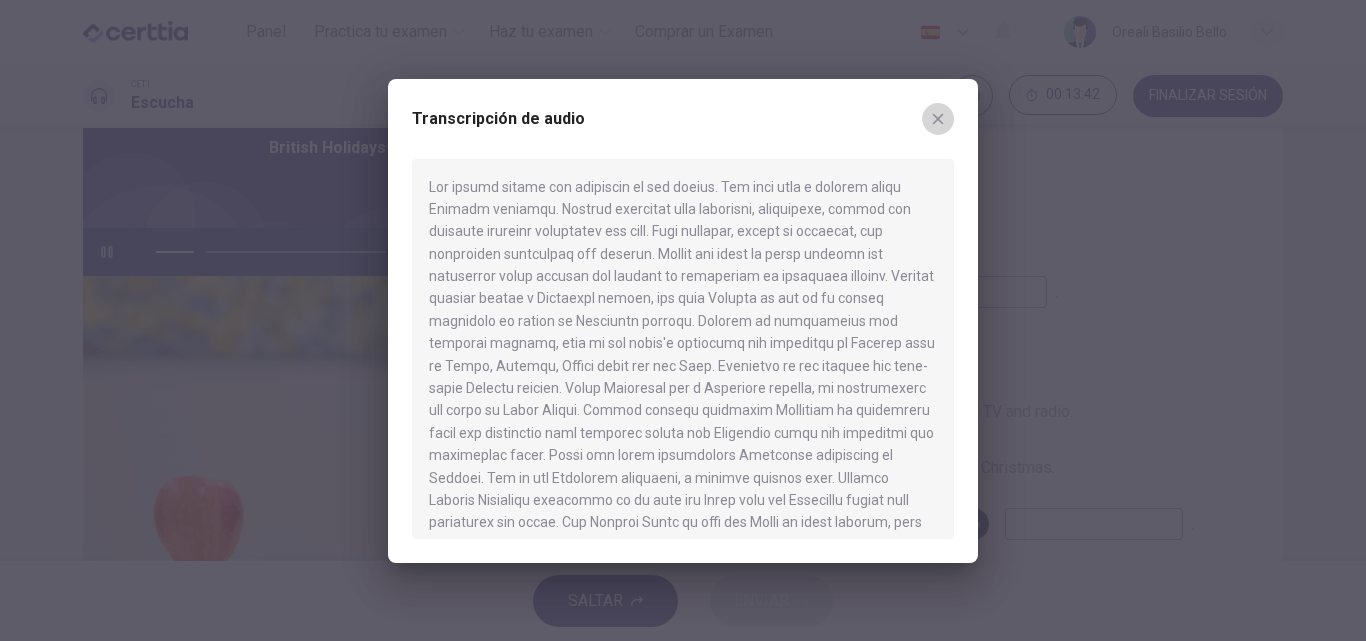 click 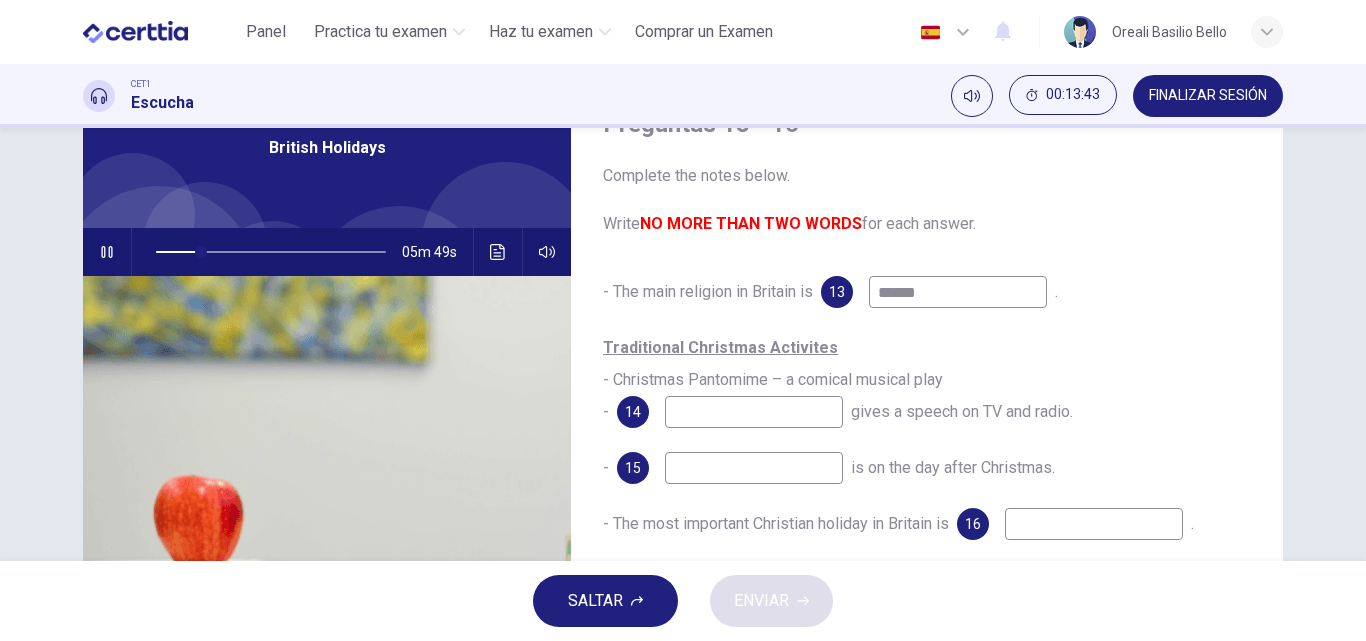 click at bounding box center [754, 412] 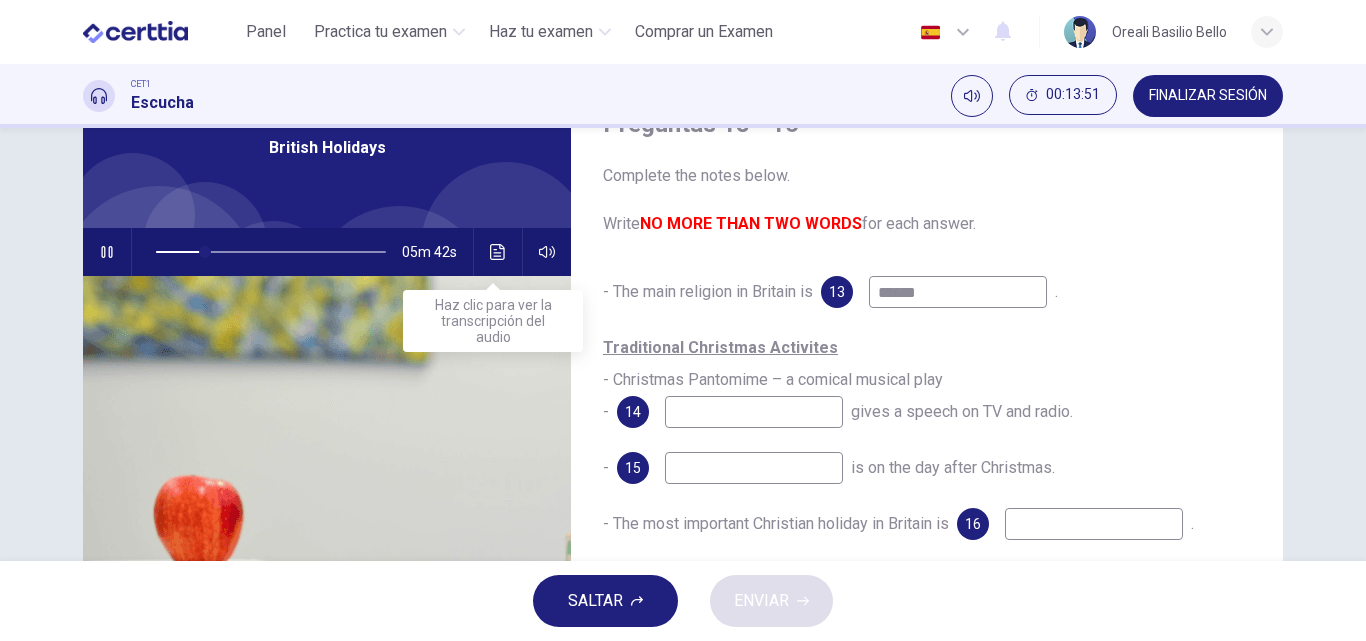 click at bounding box center (498, 252) 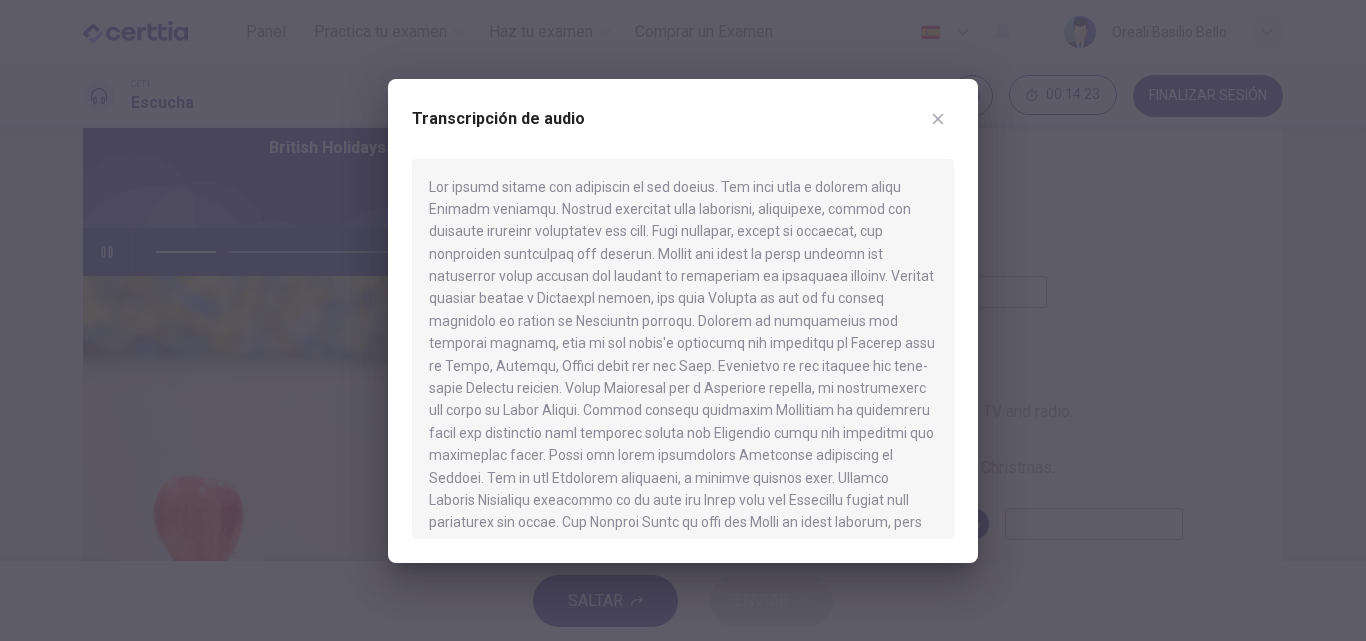 click 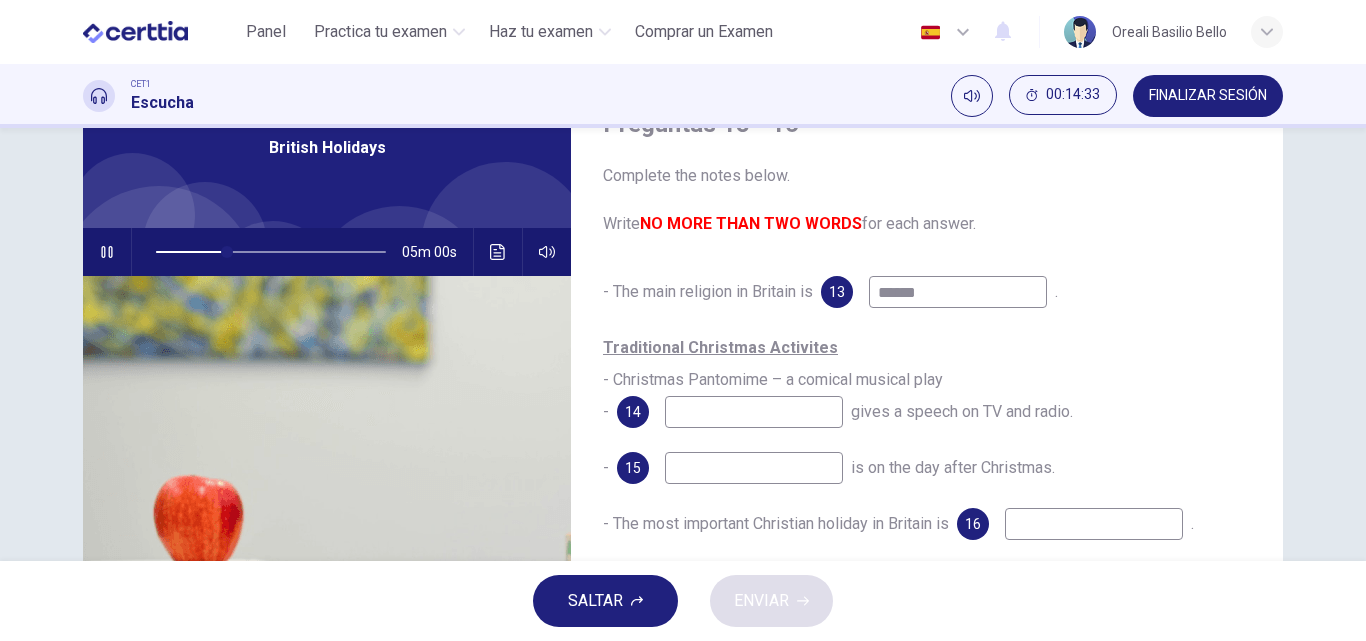 click at bounding box center (1094, 524) 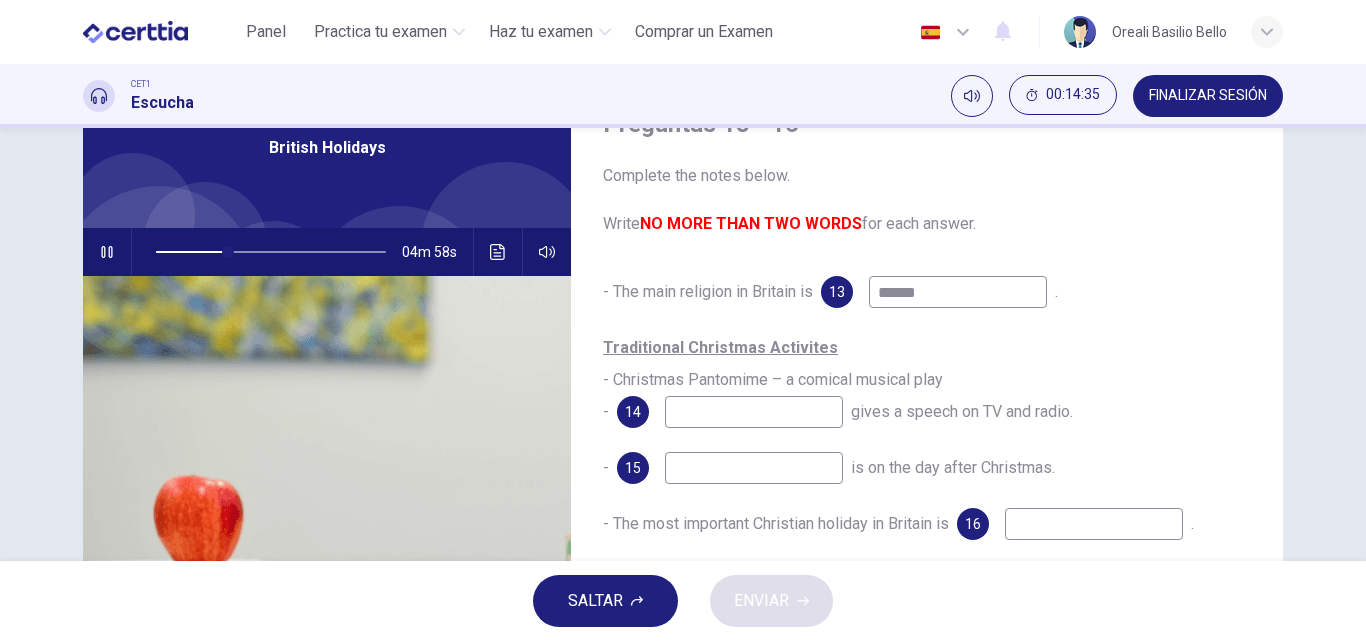 type on "**" 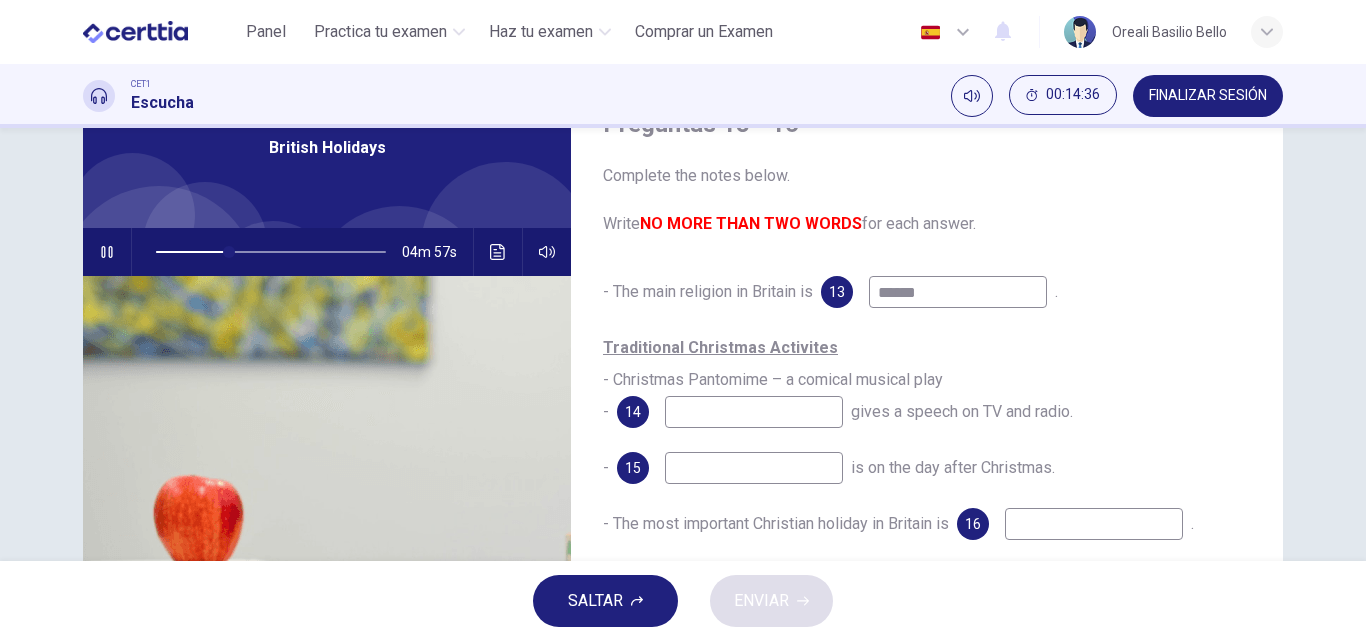 type on "*" 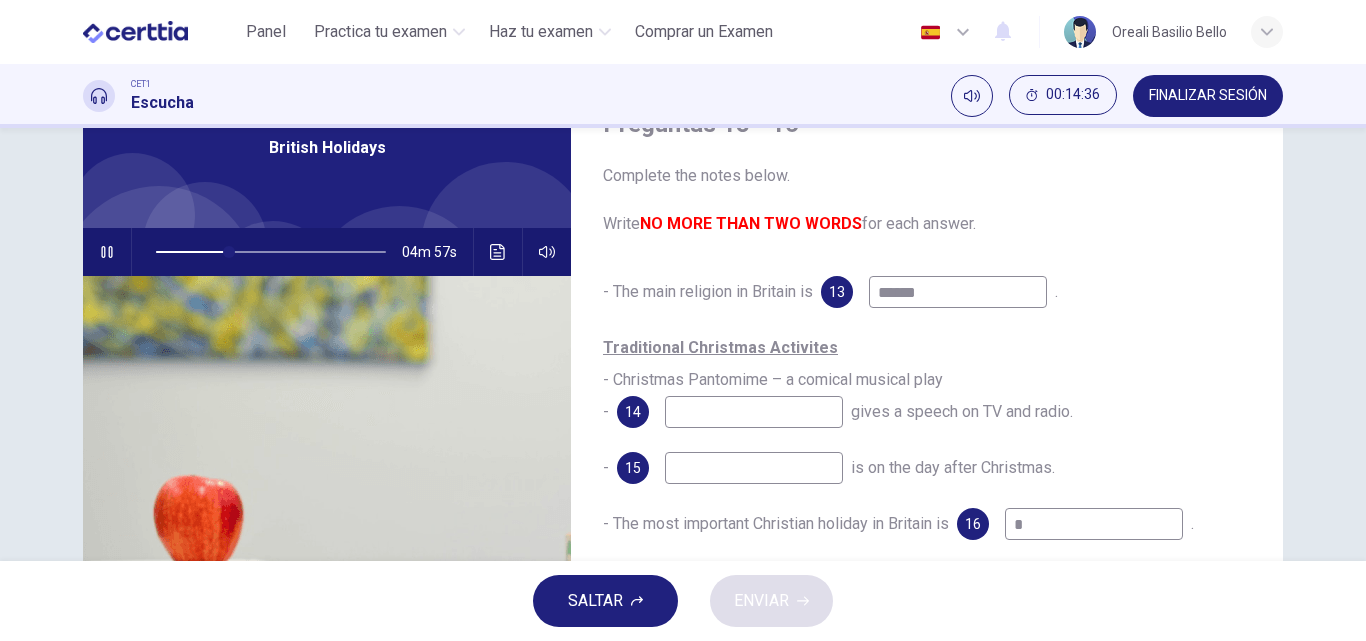 type on "**" 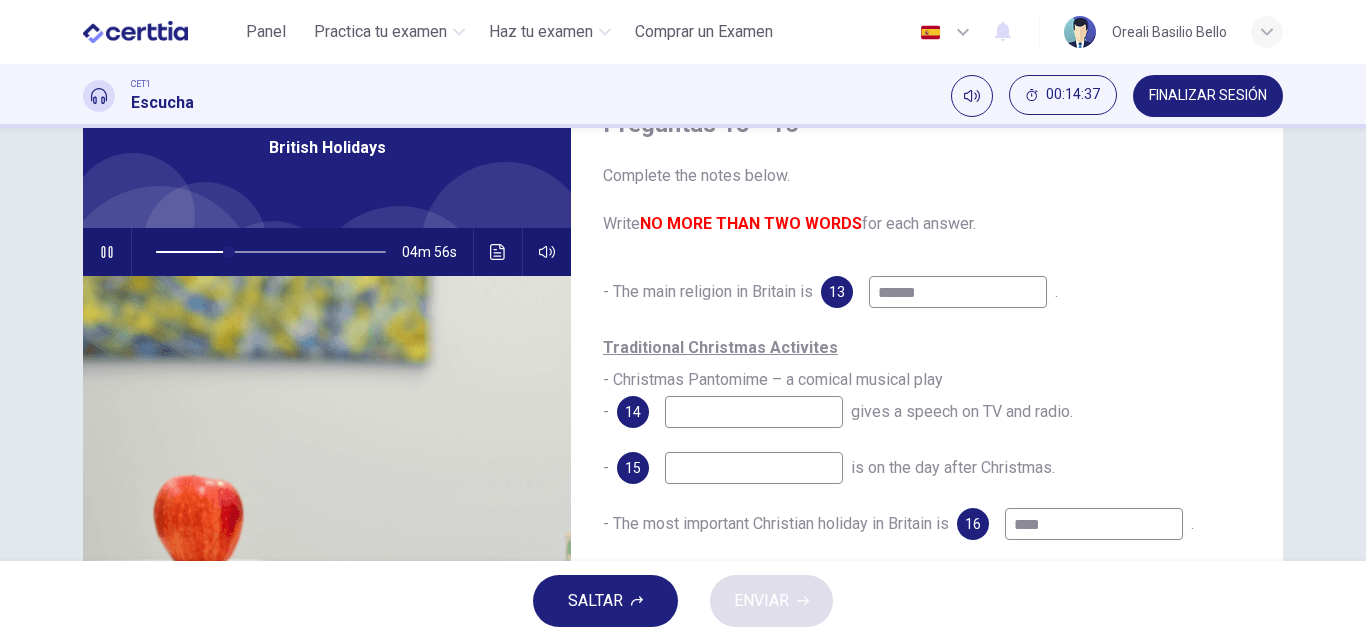 type on "*****" 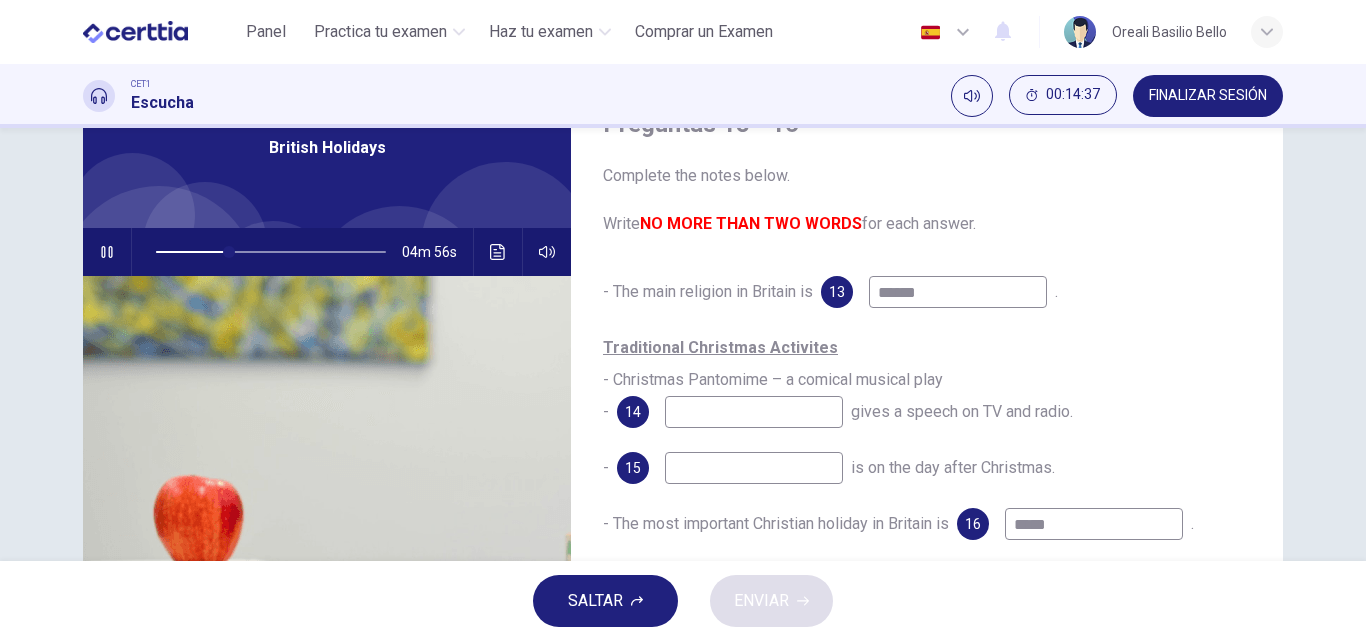 type on "**" 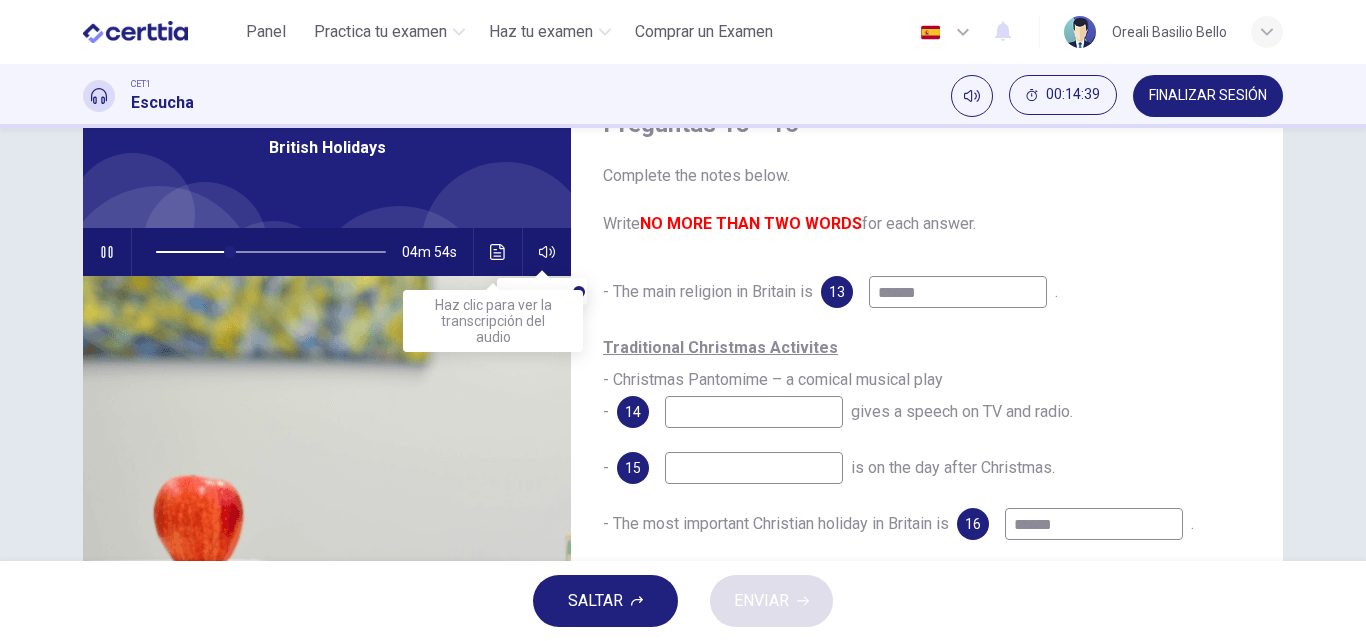 type on "**" 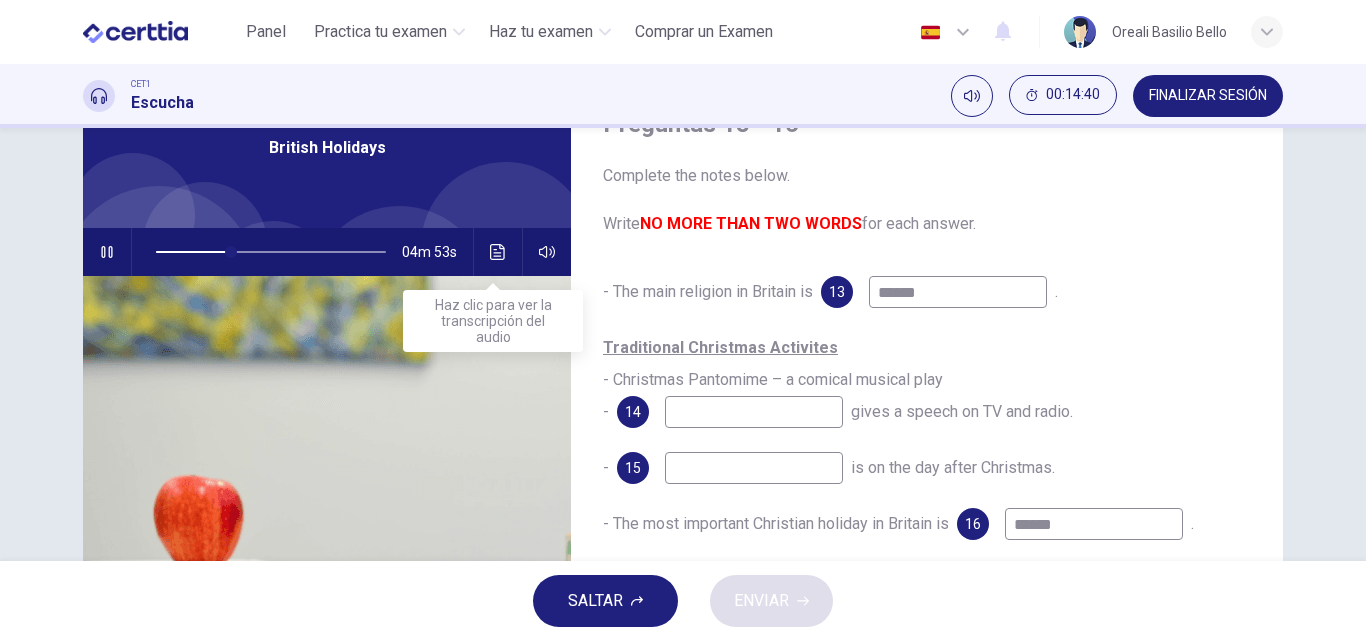 type on "******" 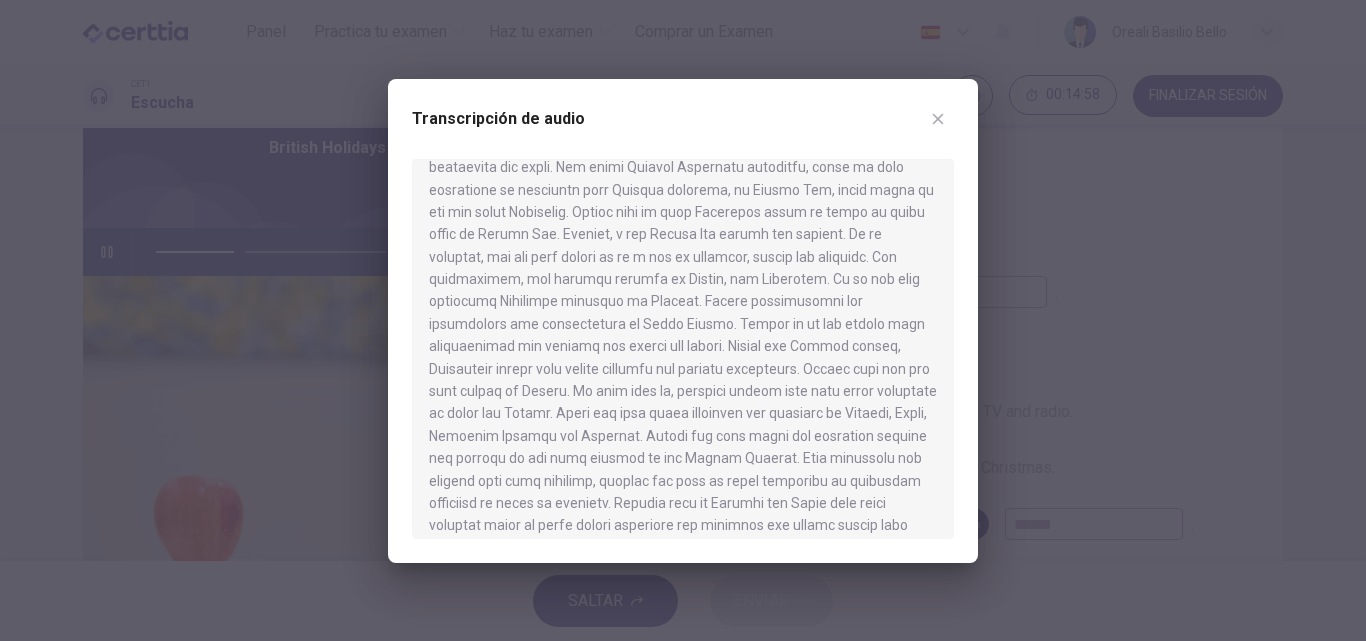 scroll, scrollTop: 200, scrollLeft: 0, axis: vertical 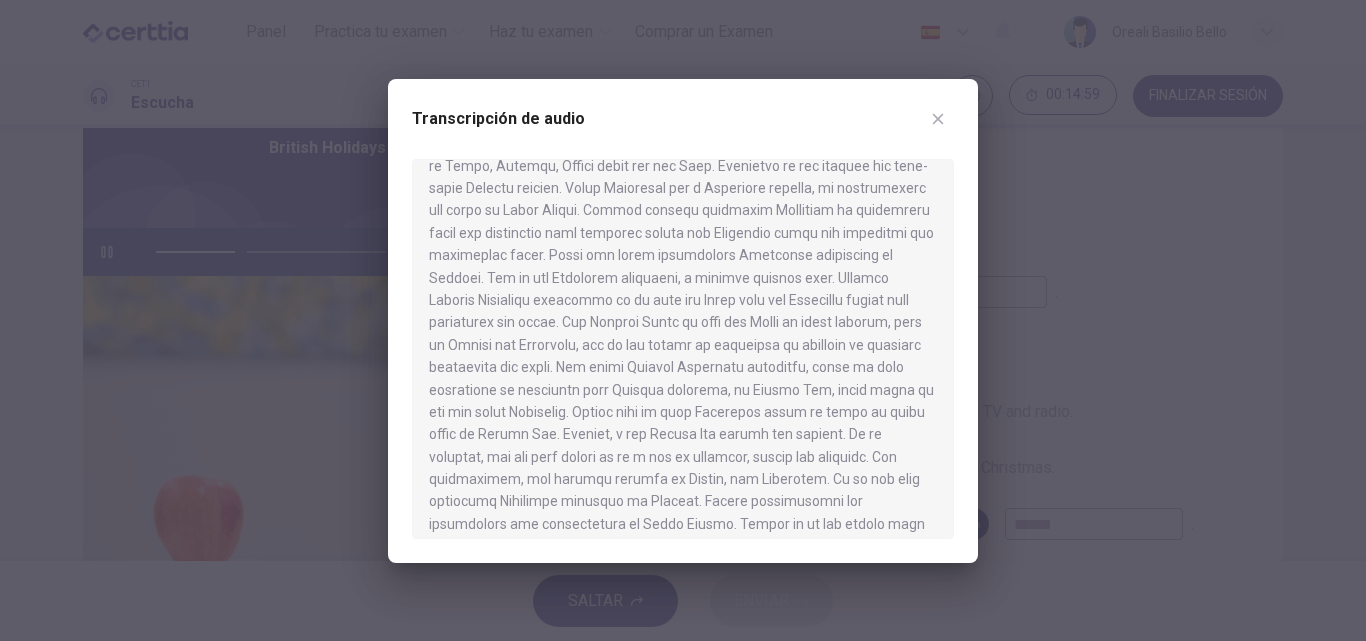 click 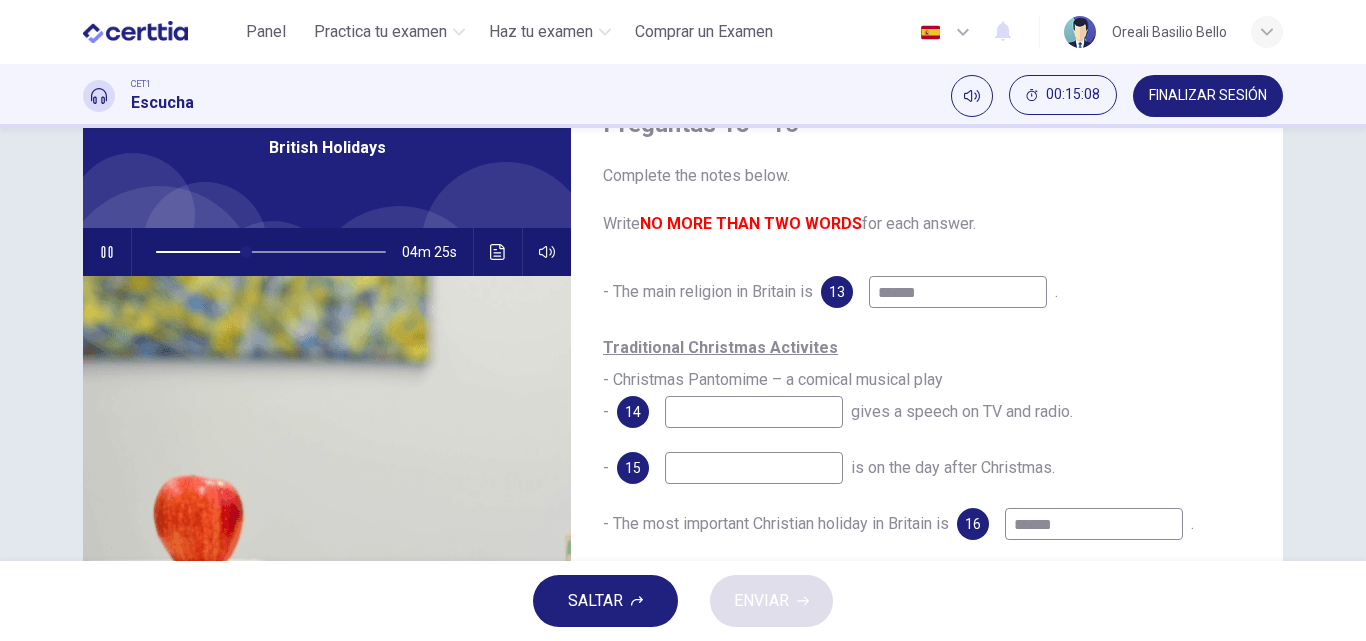 click on "******" at bounding box center [958, 292] 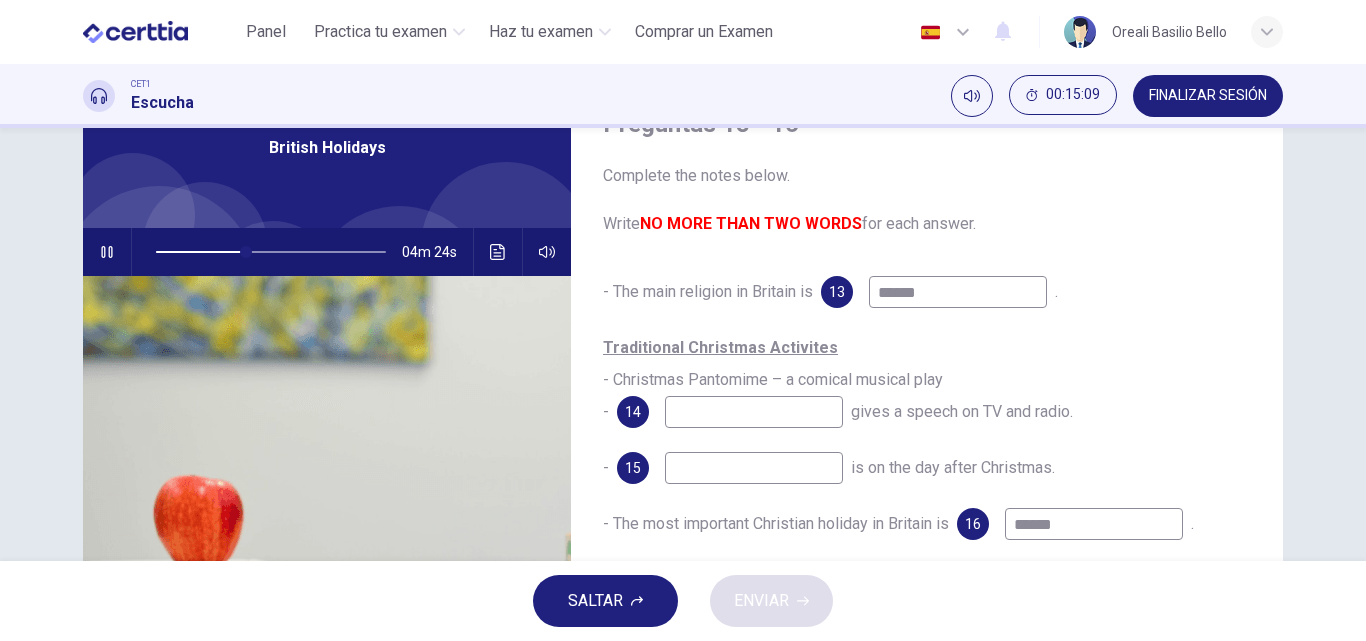 type on "**" 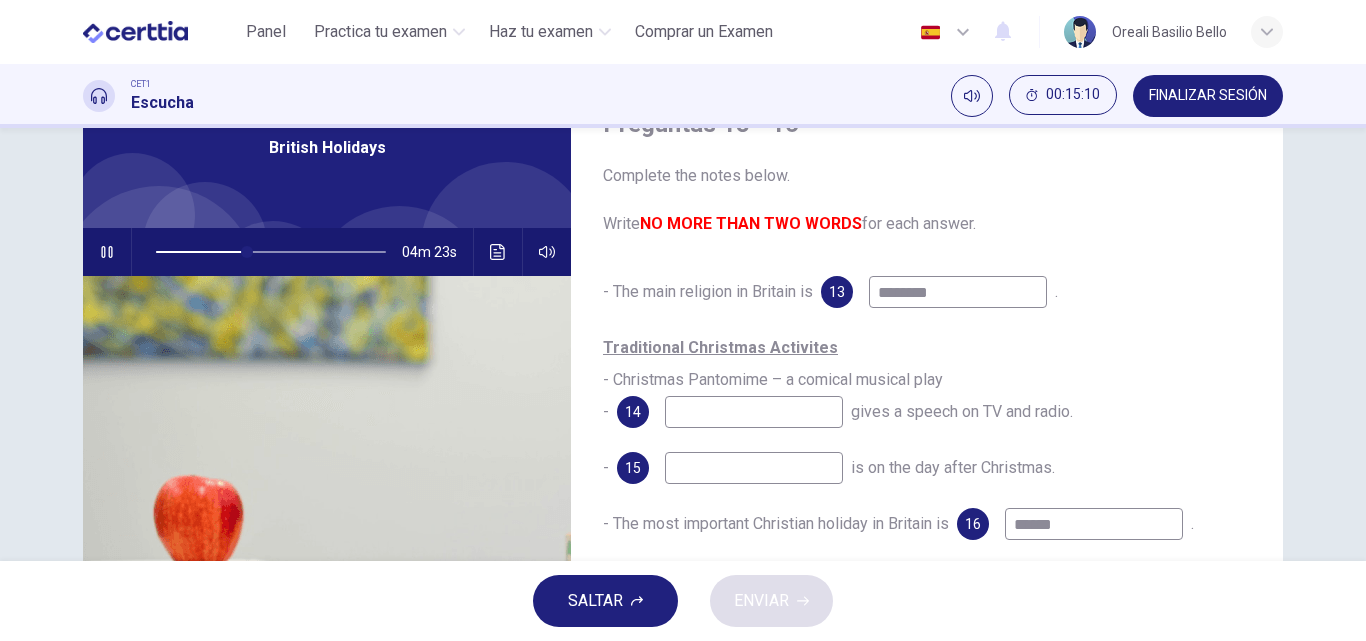 type on "*********" 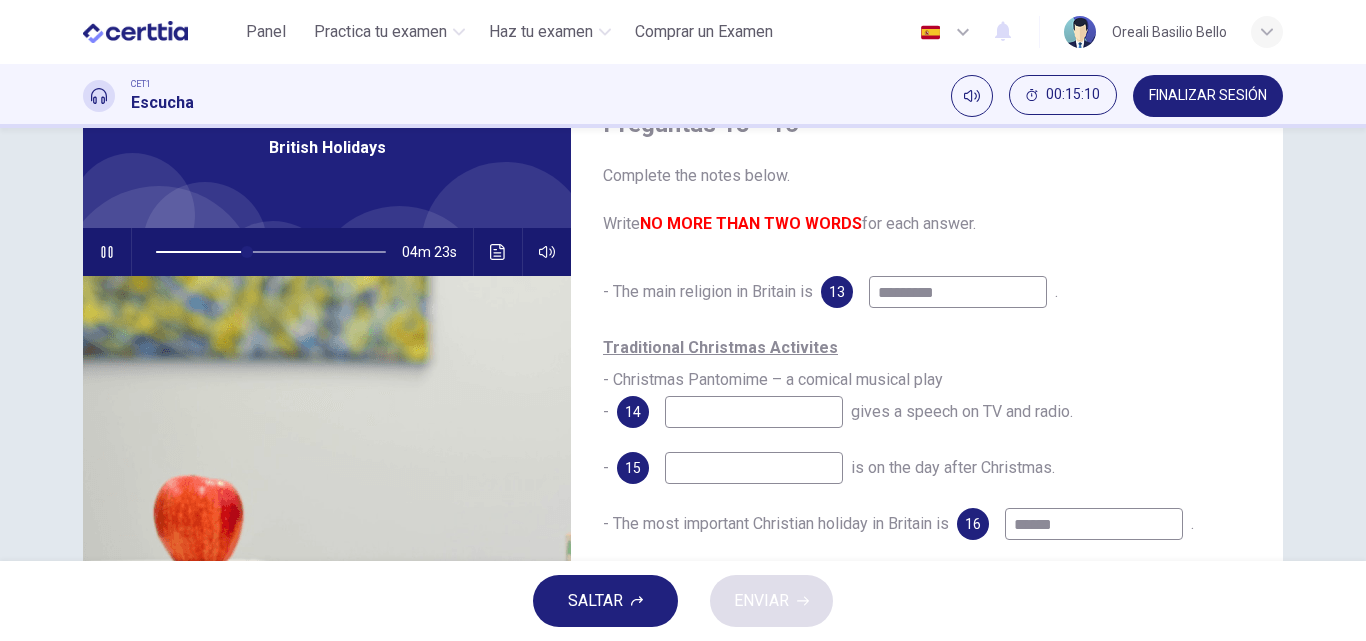 type on "**" 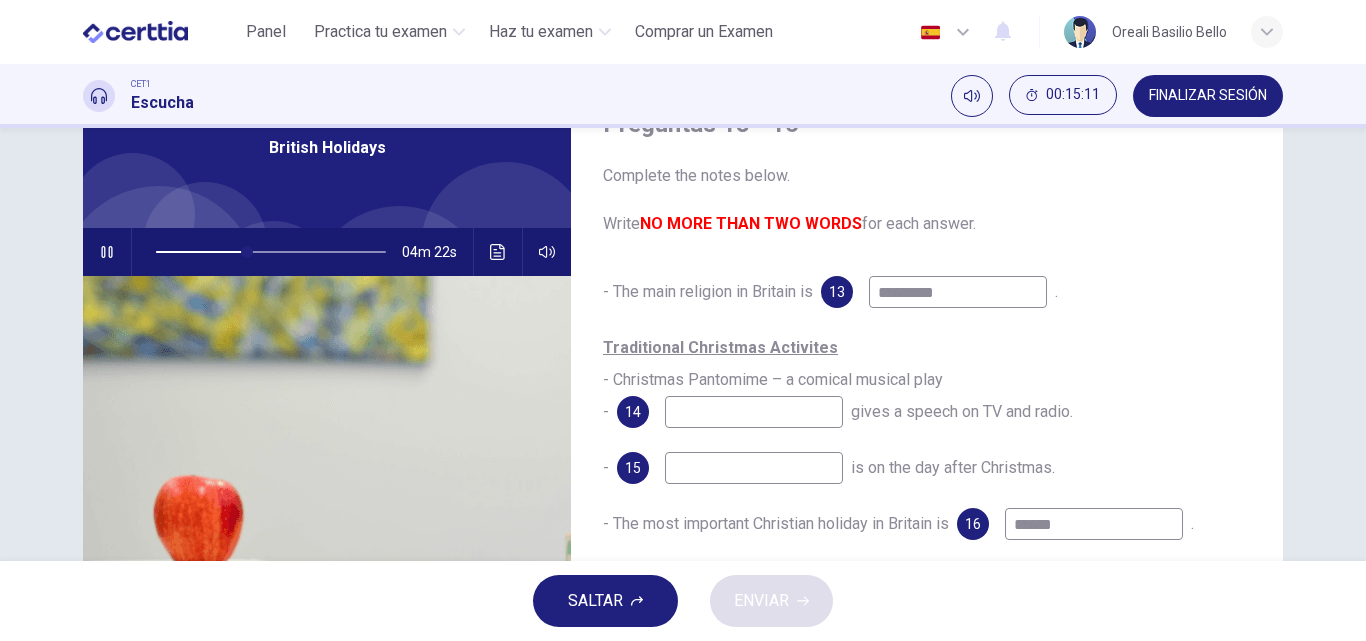 type on "**********" 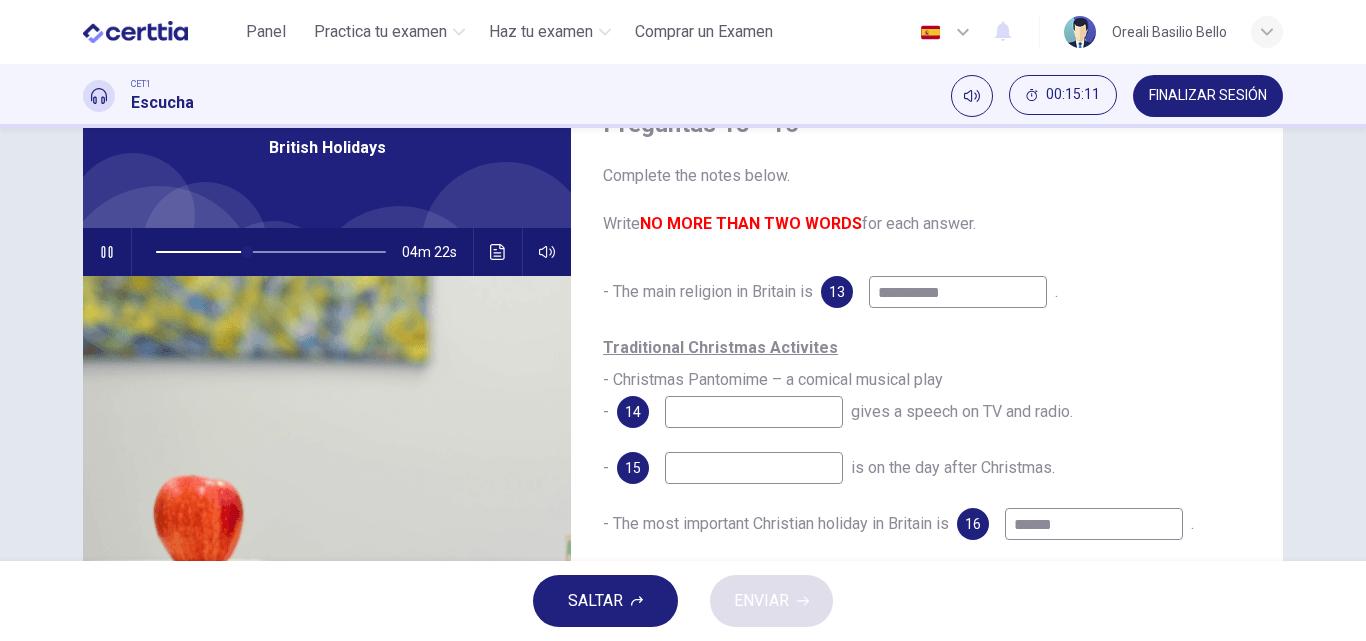 type on "**" 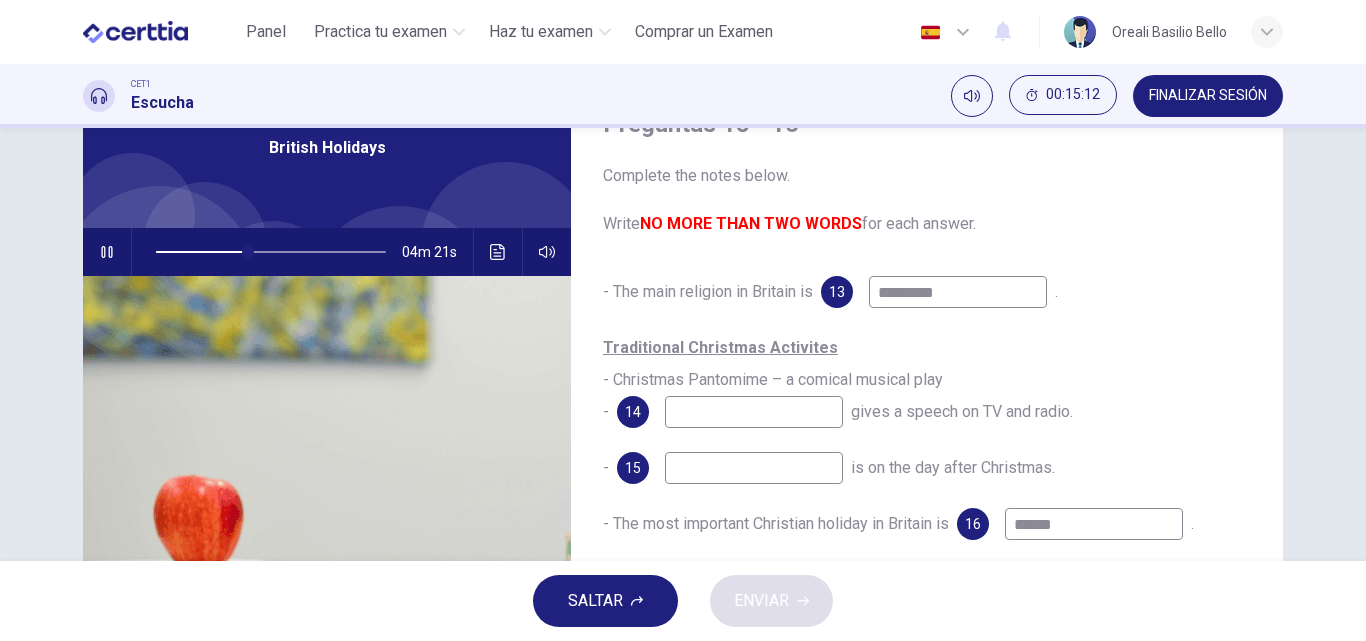 type on "**********" 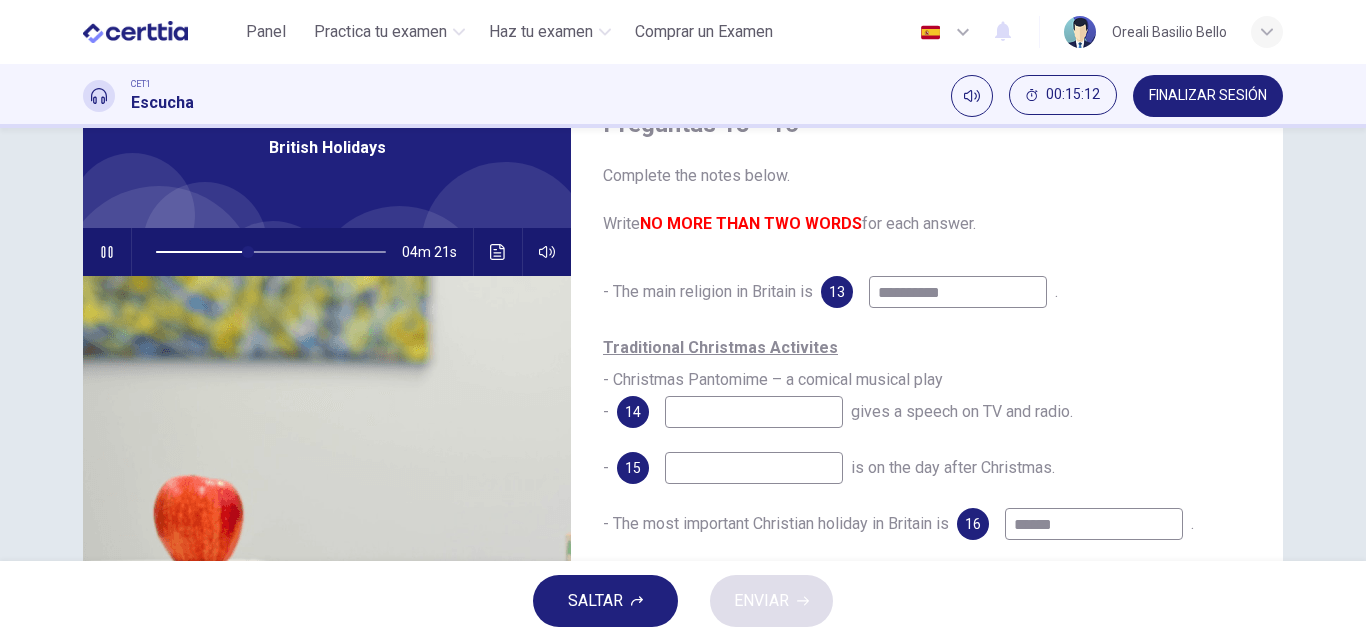 type on "**" 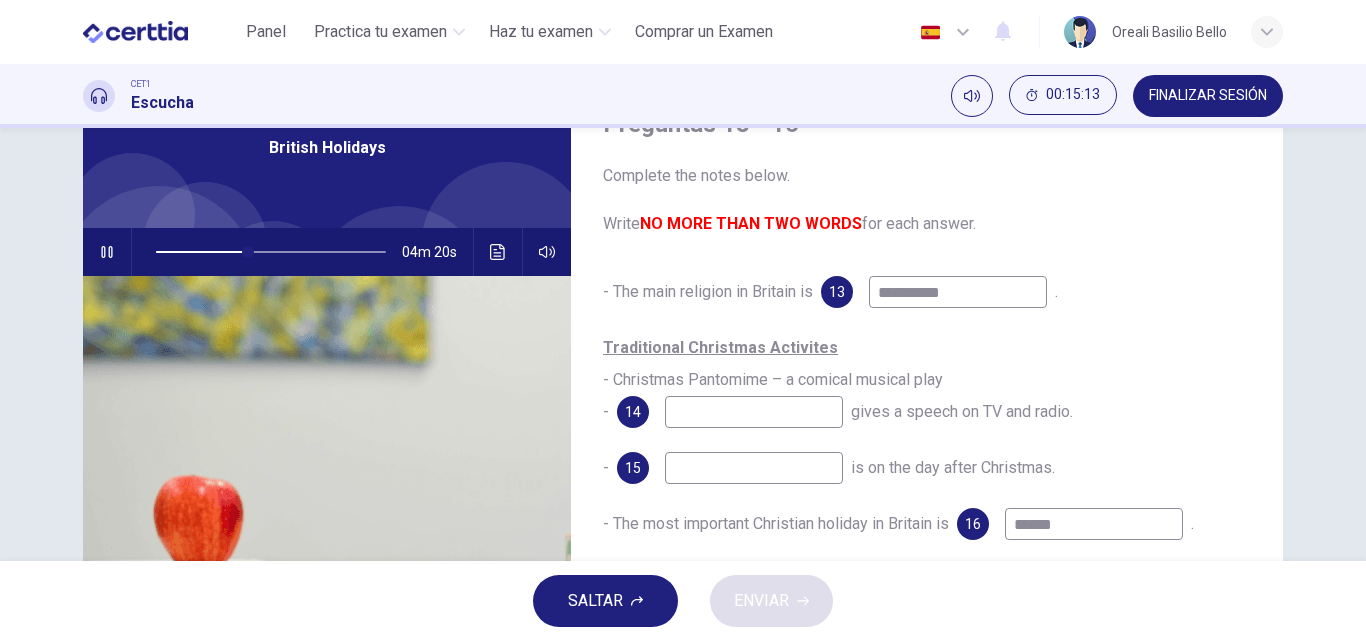 type on "**********" 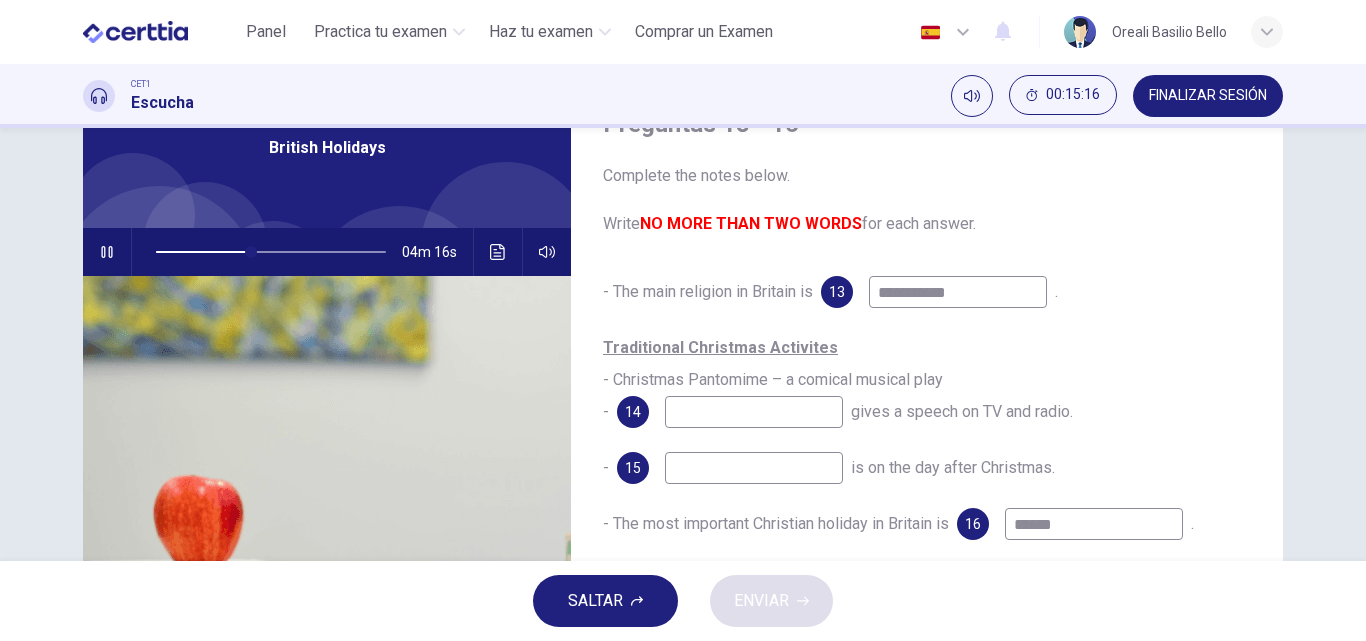drag, startPoint x: 897, startPoint y: 294, endPoint x: 912, endPoint y: 294, distance: 15 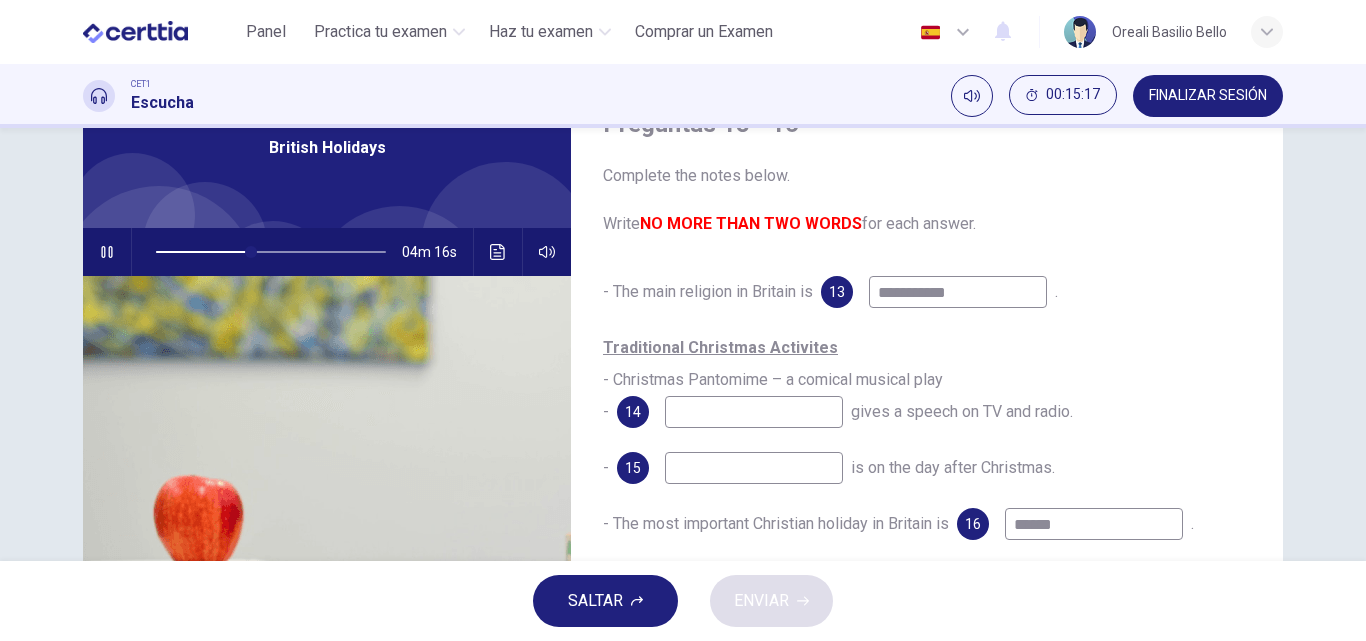type on "**" 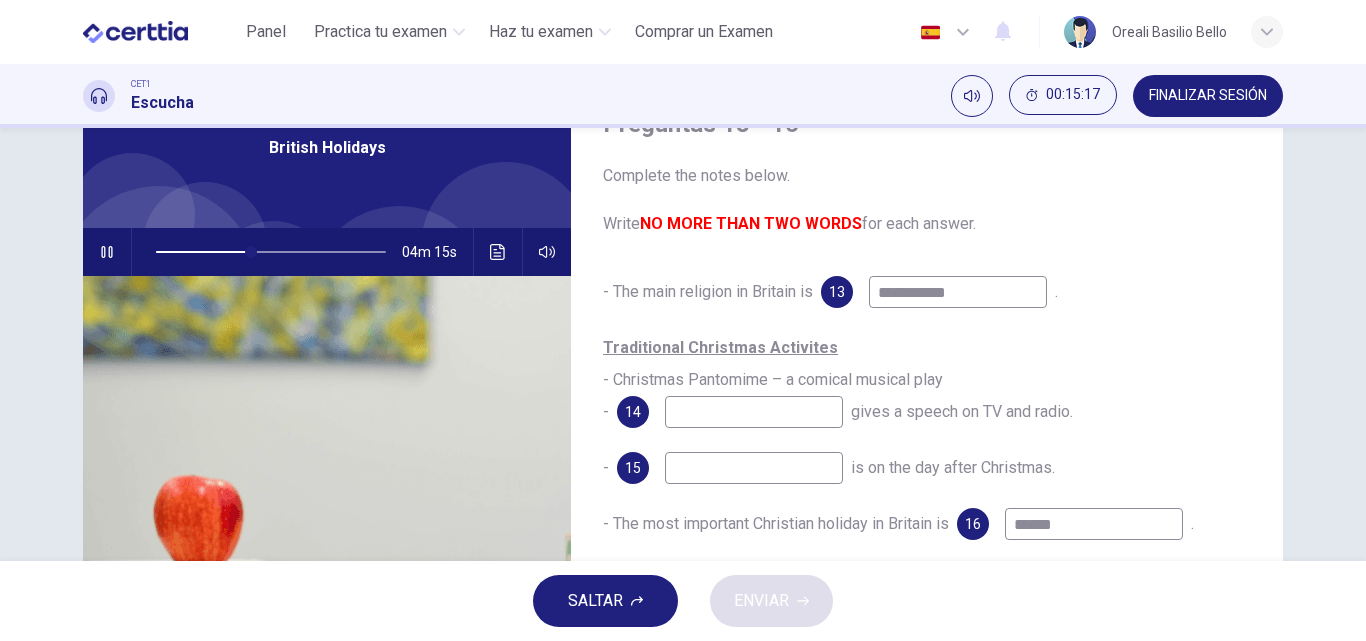 type on "**********" 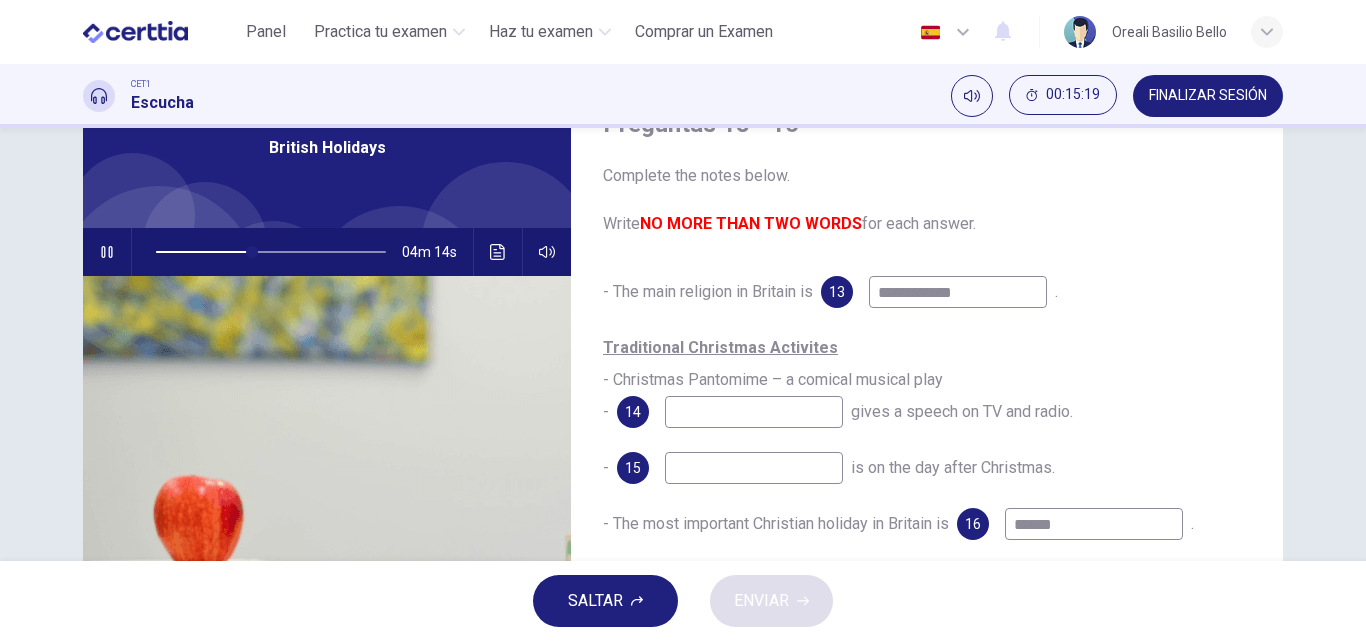 type on "**" 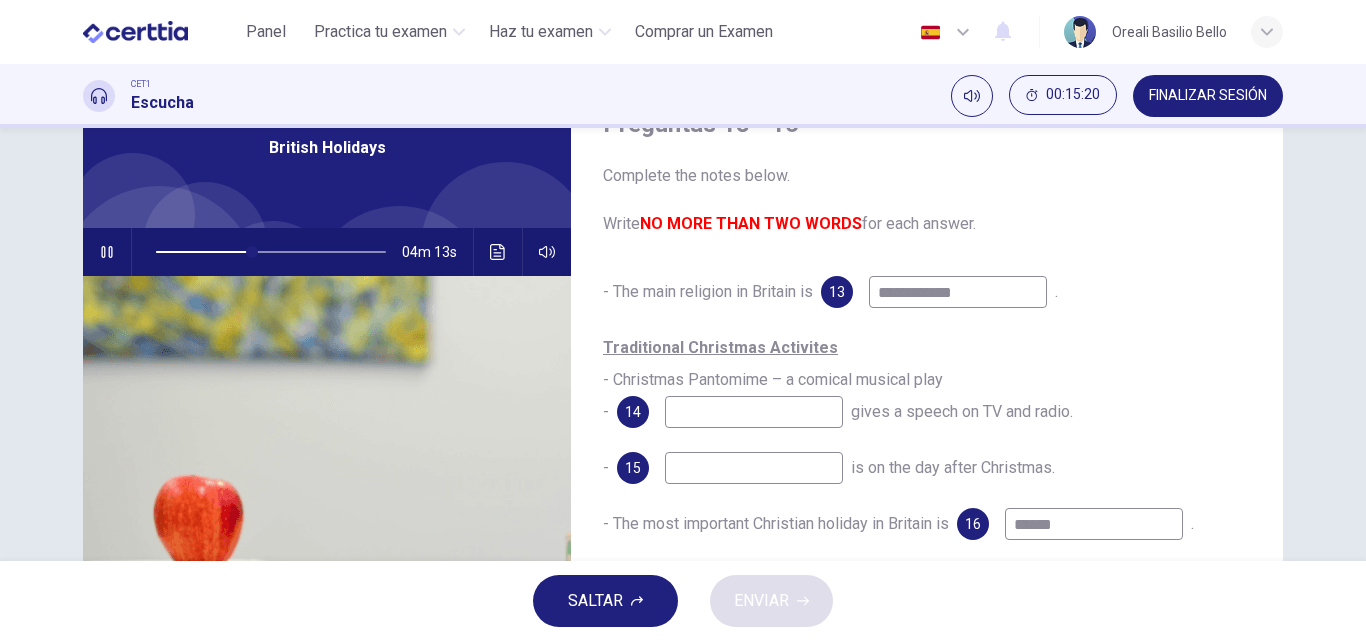 type on "**********" 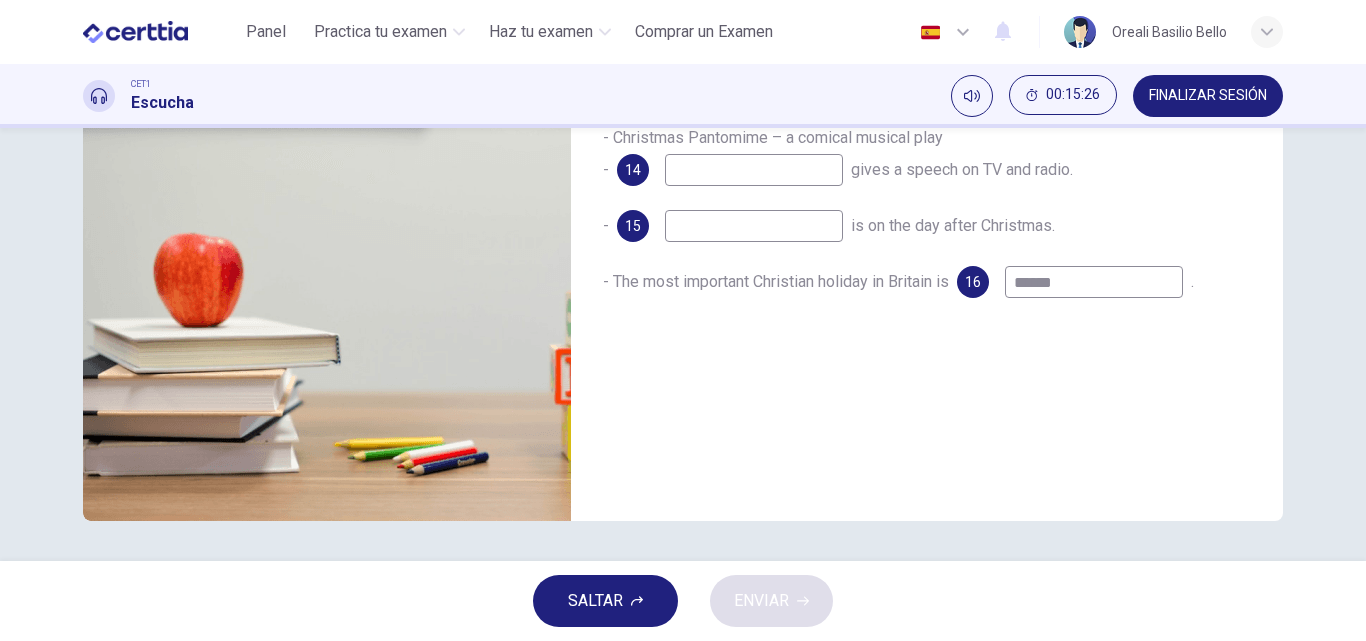 scroll, scrollTop: 142, scrollLeft: 0, axis: vertical 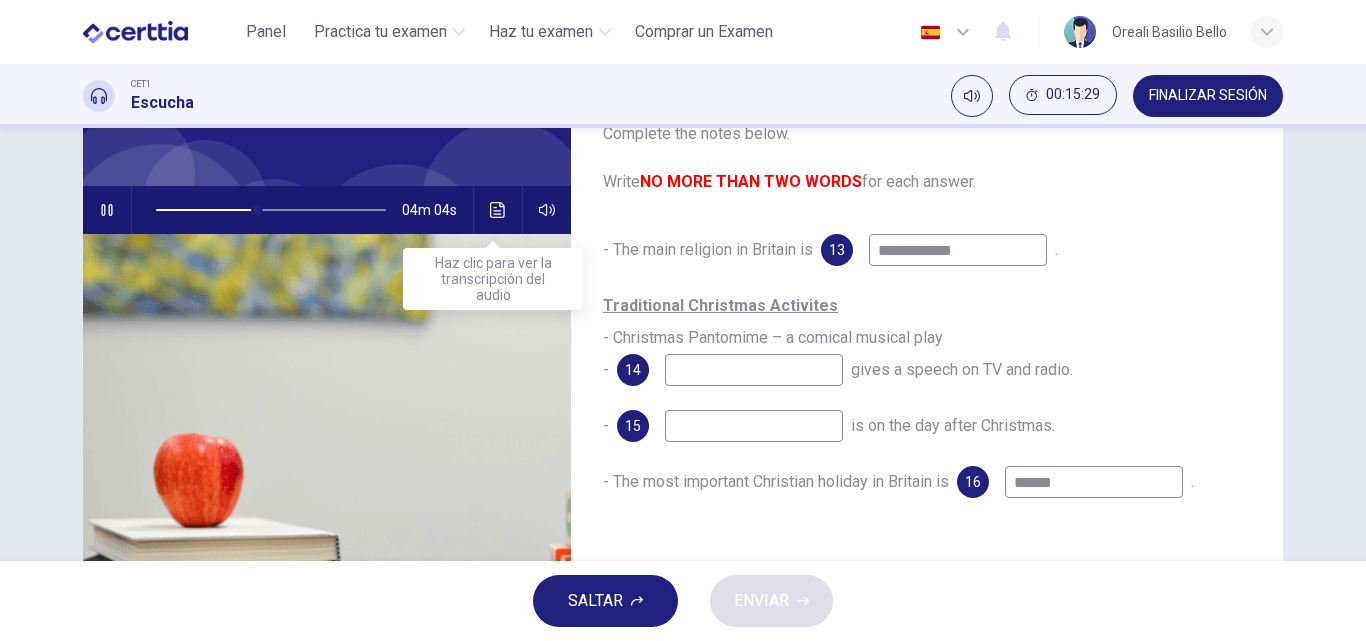 click 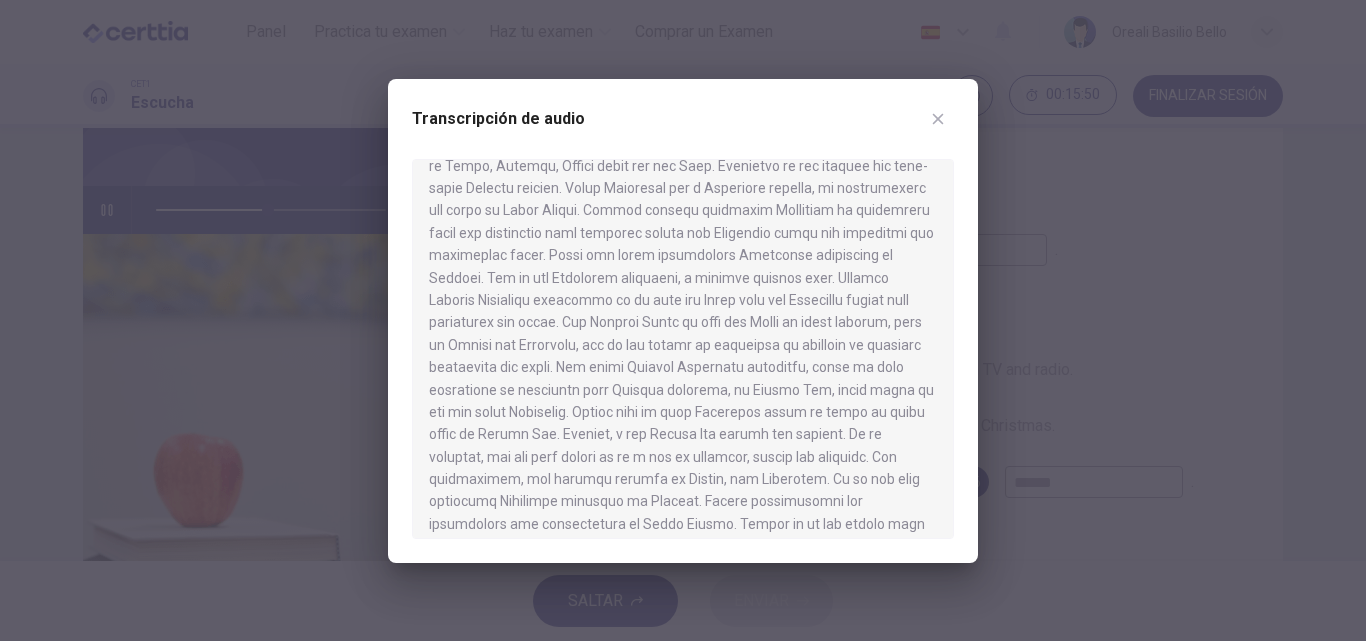 scroll, scrollTop: 0, scrollLeft: 0, axis: both 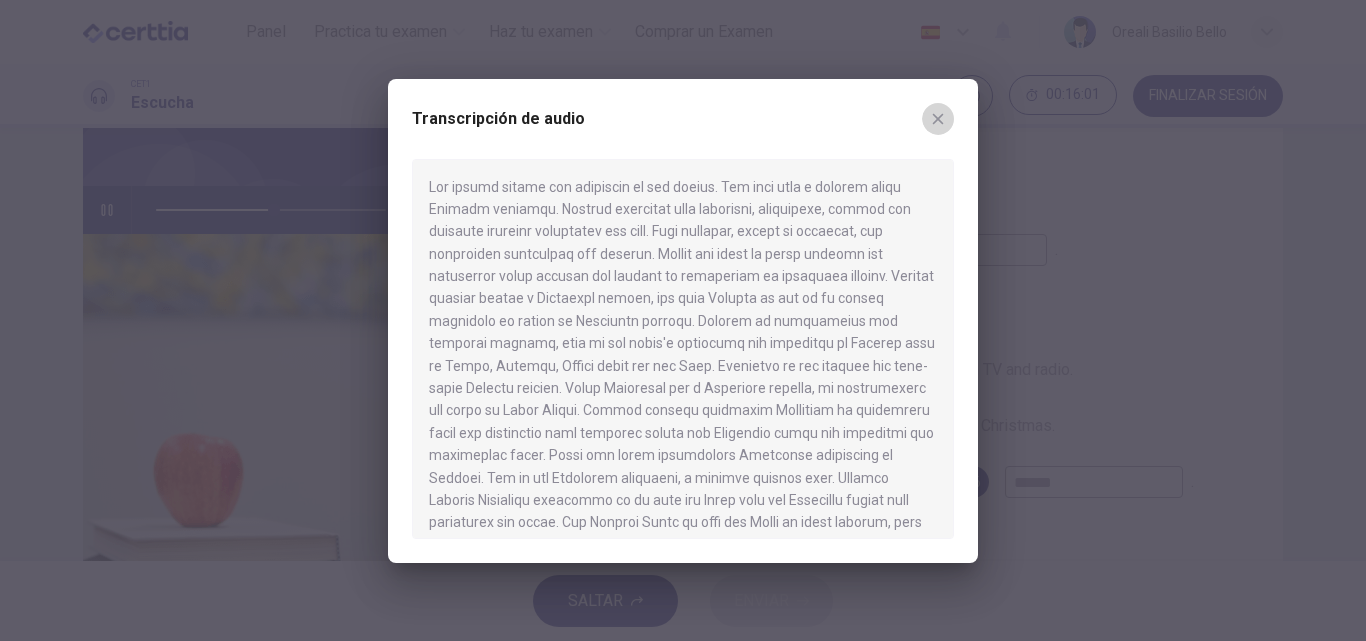 click 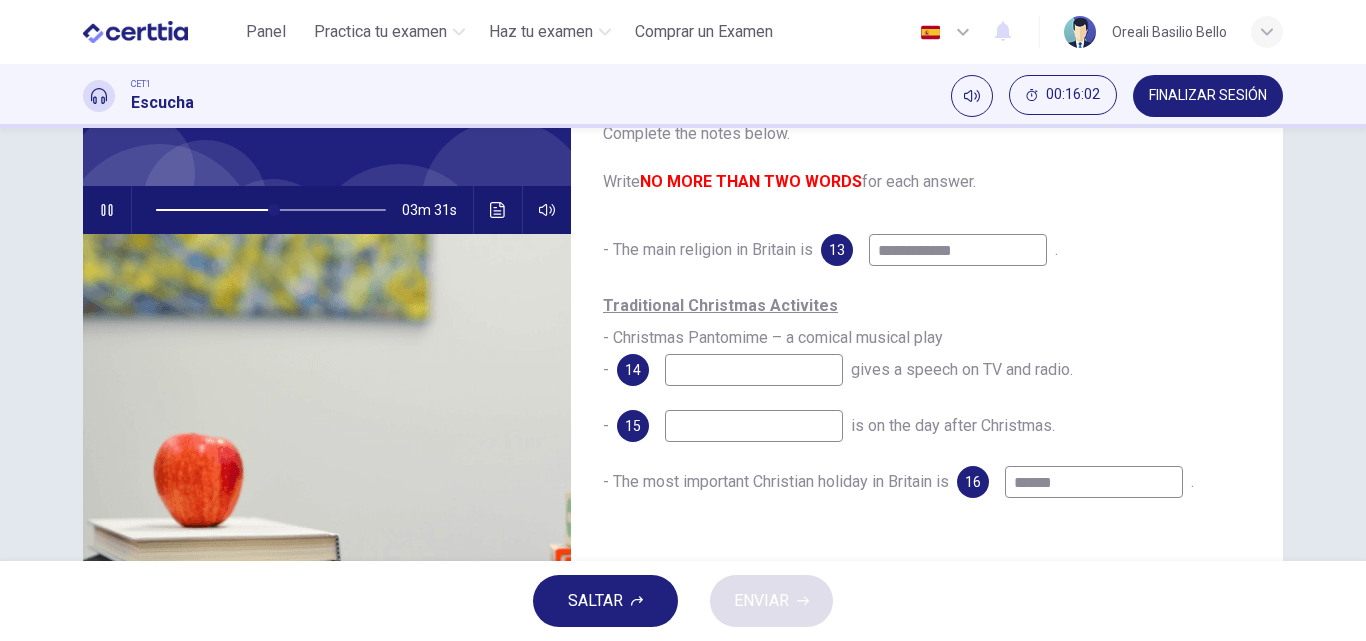 click 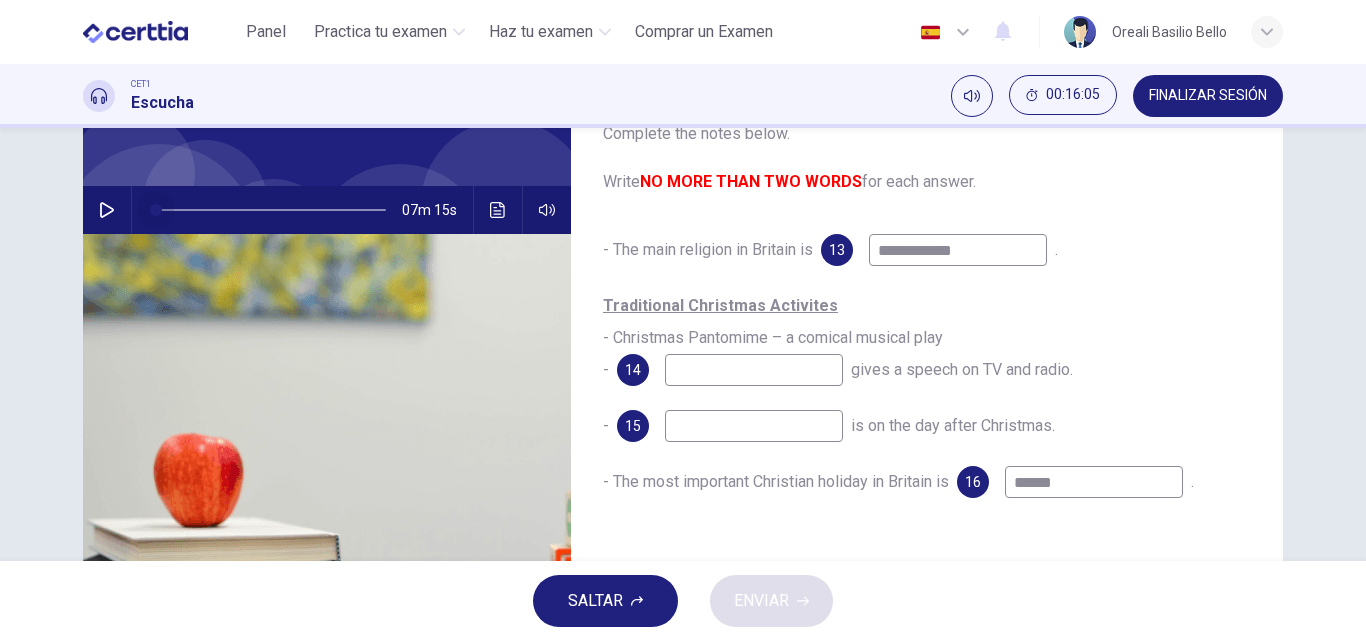 drag, startPoint x: 270, startPoint y: 210, endPoint x: 131, endPoint y: 222, distance: 139.51703 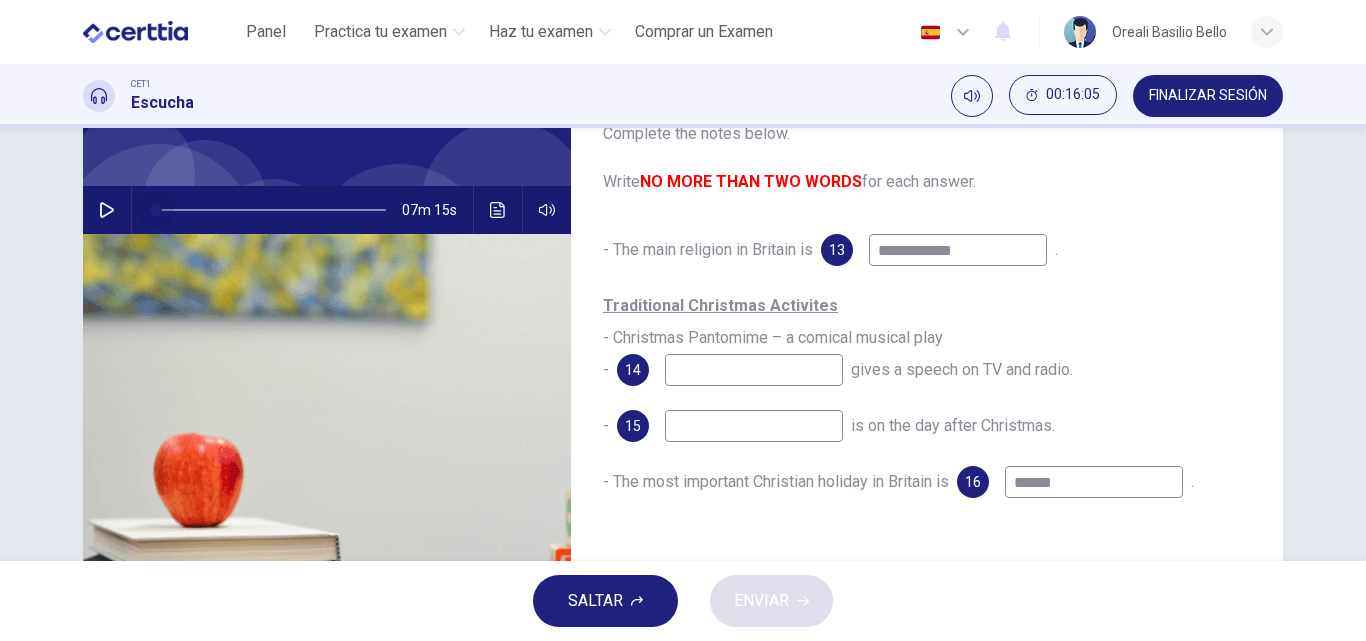 click at bounding box center (267, 210) 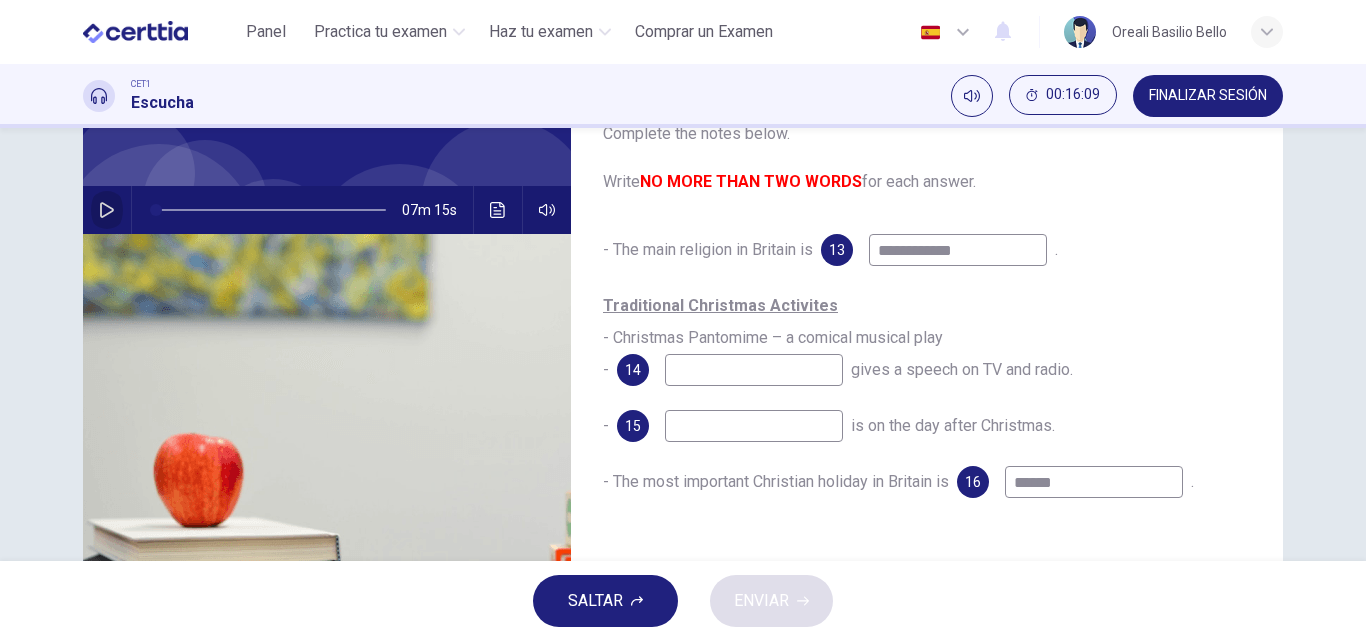 click 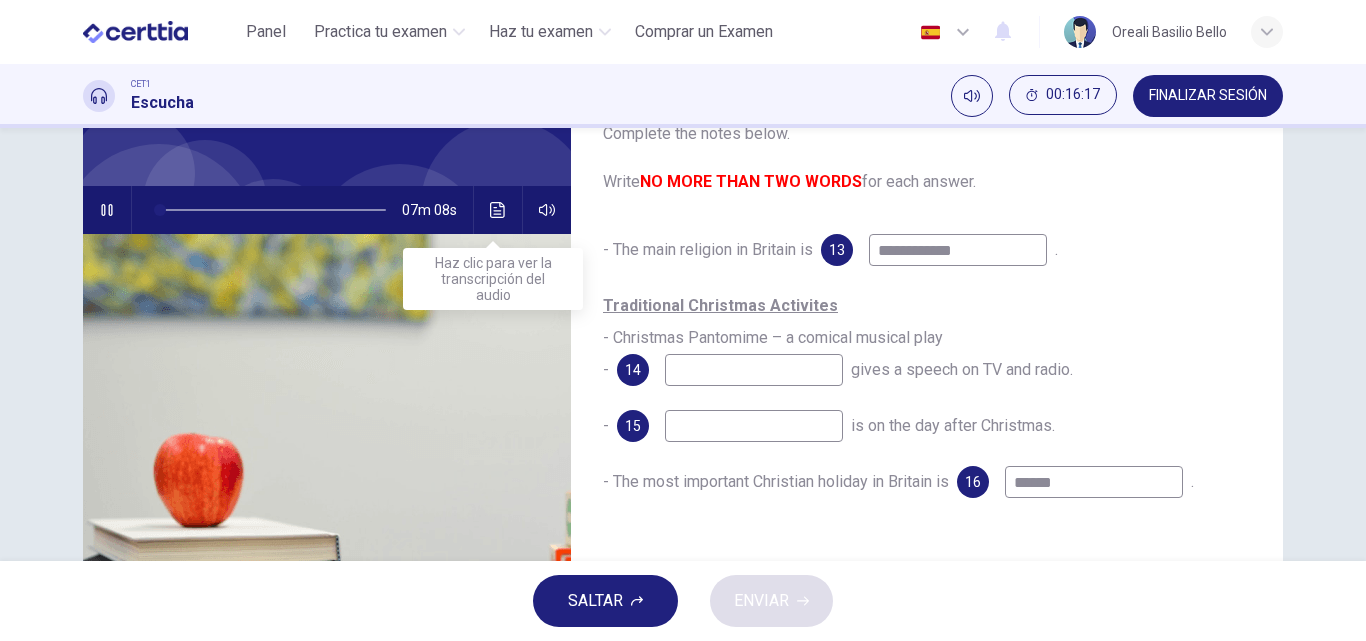 click 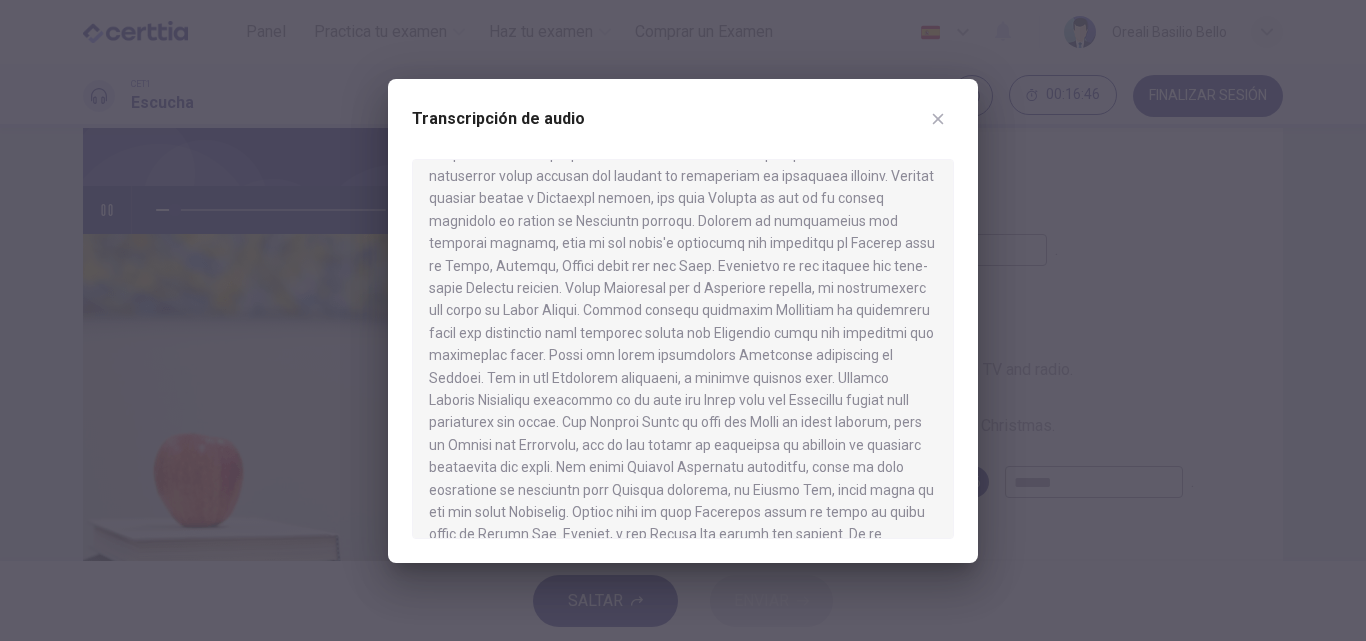 scroll, scrollTop: 0, scrollLeft: 0, axis: both 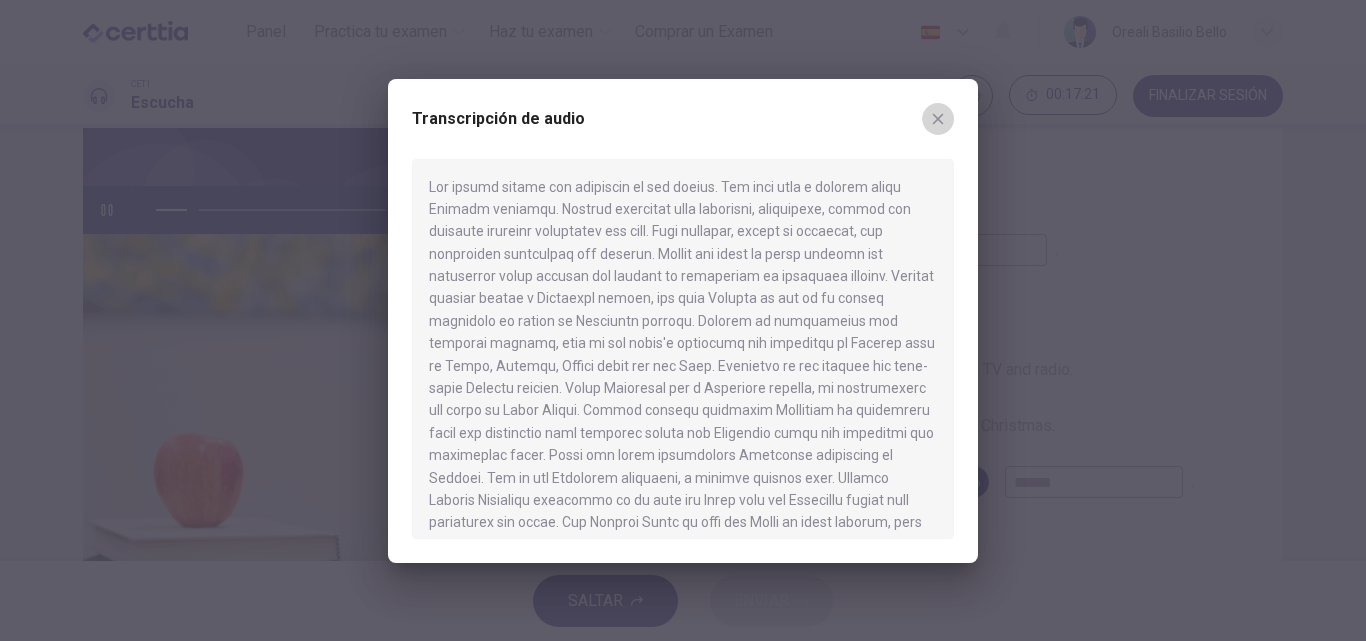 click 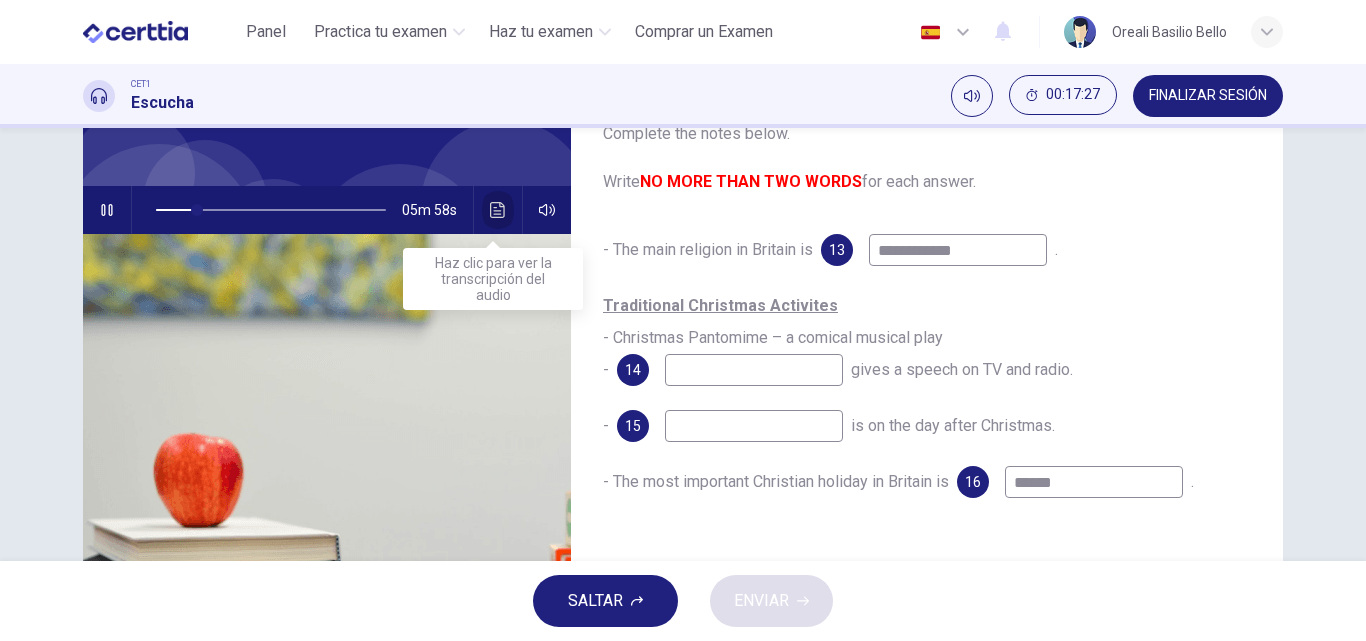 click 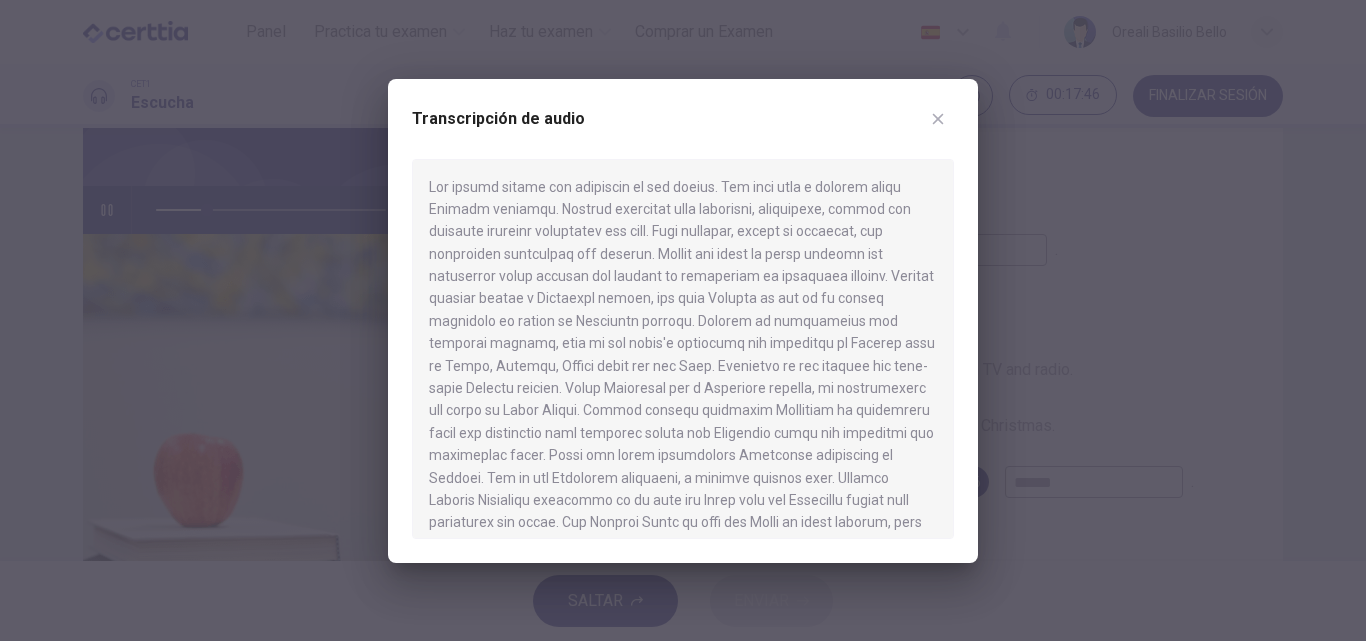 click 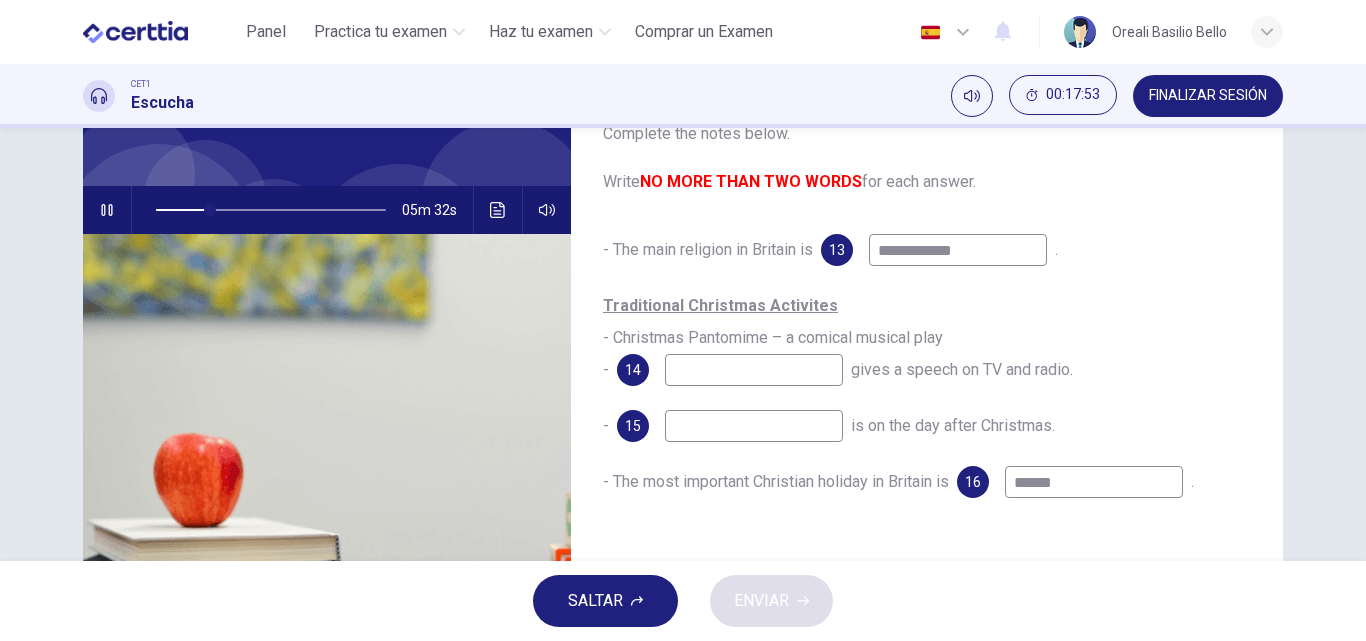 click 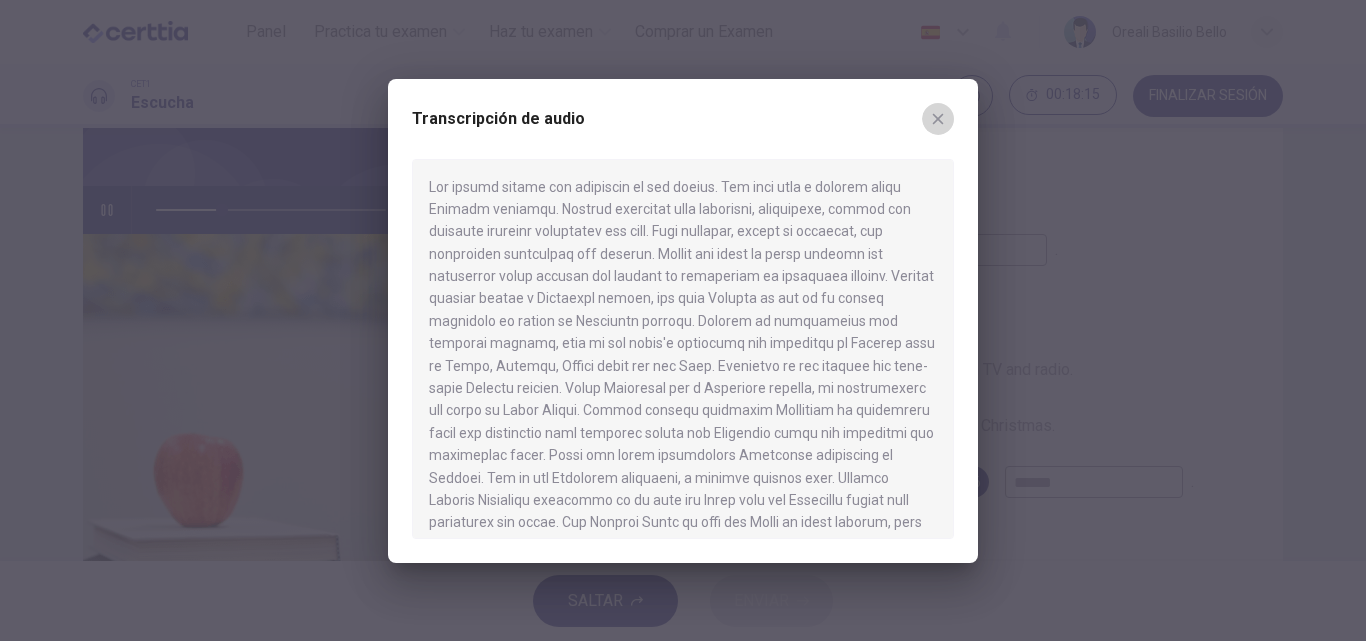 click 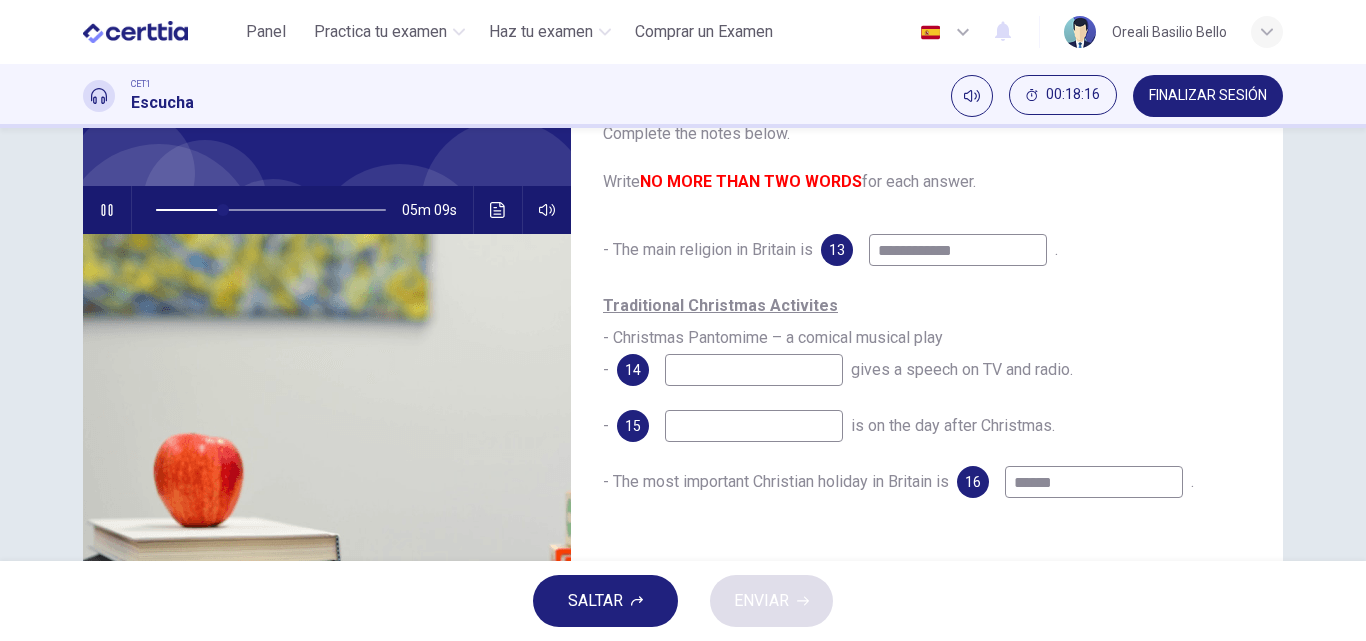 click at bounding box center [754, 370] 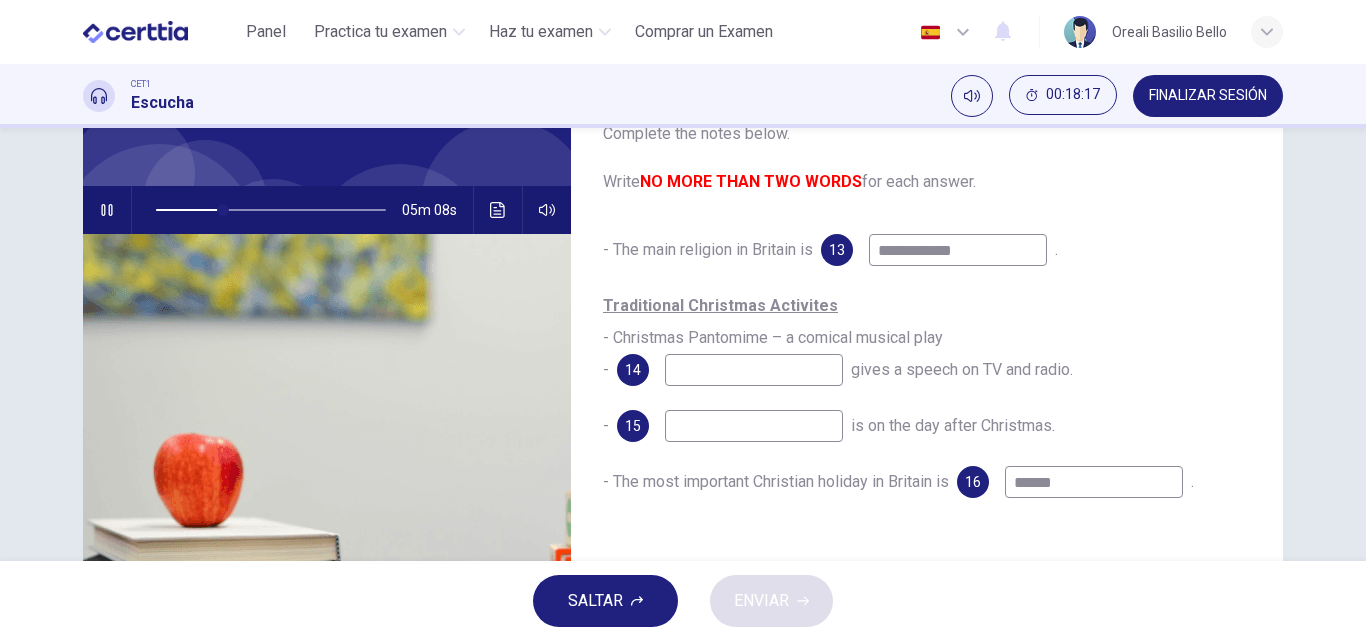 type on "**" 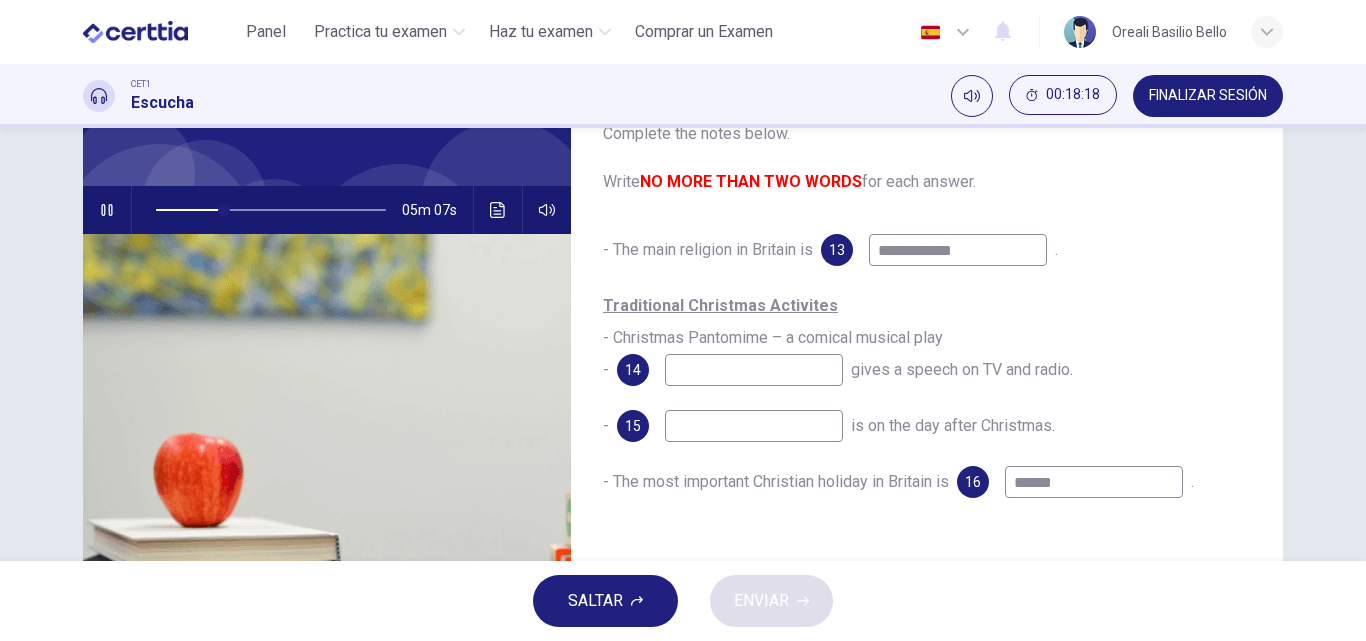type on "*" 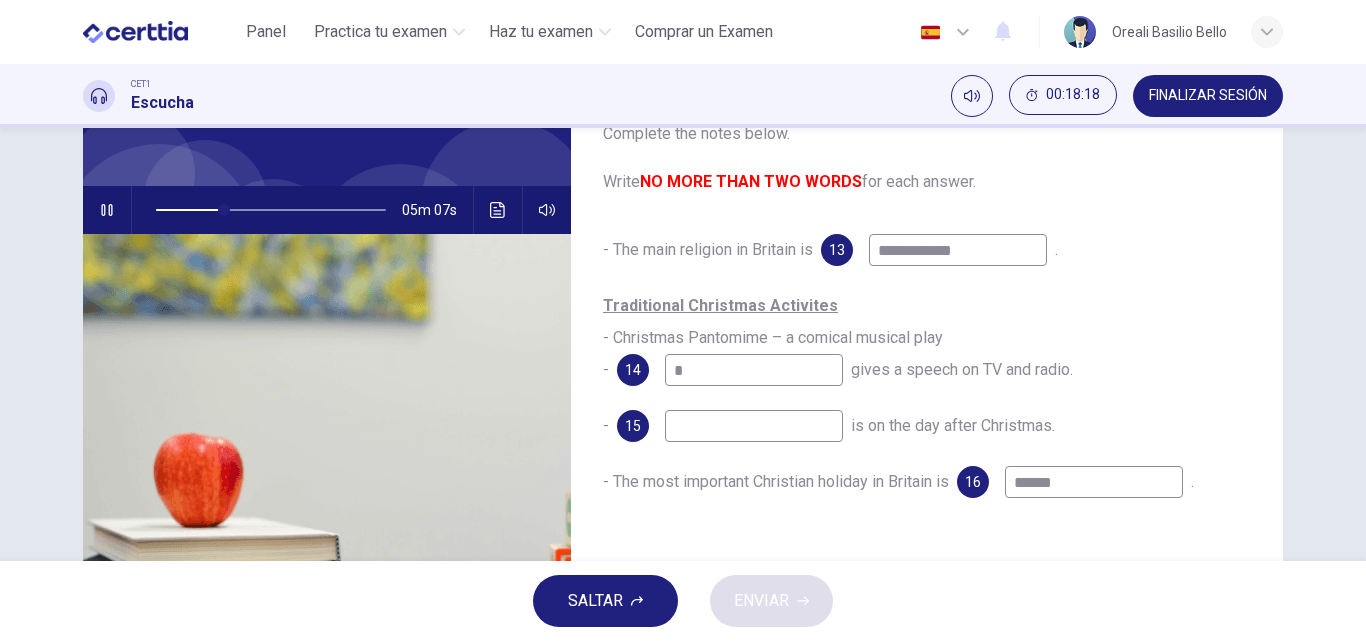 type on "**" 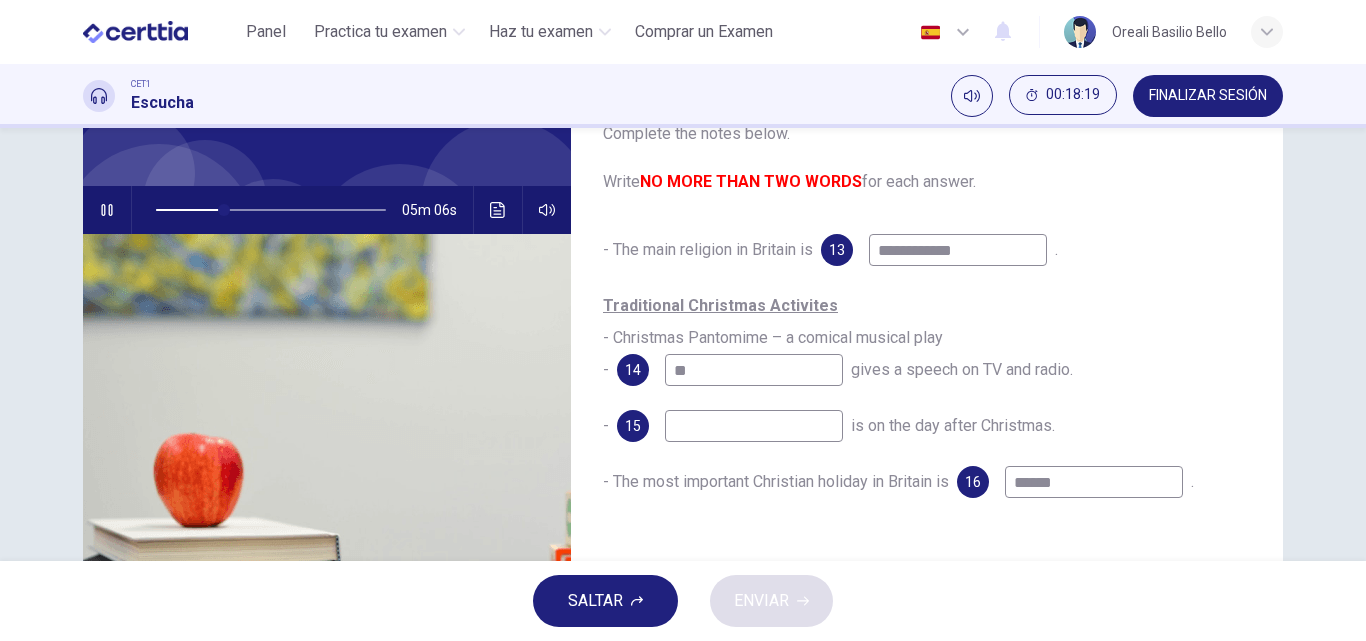 type on "***" 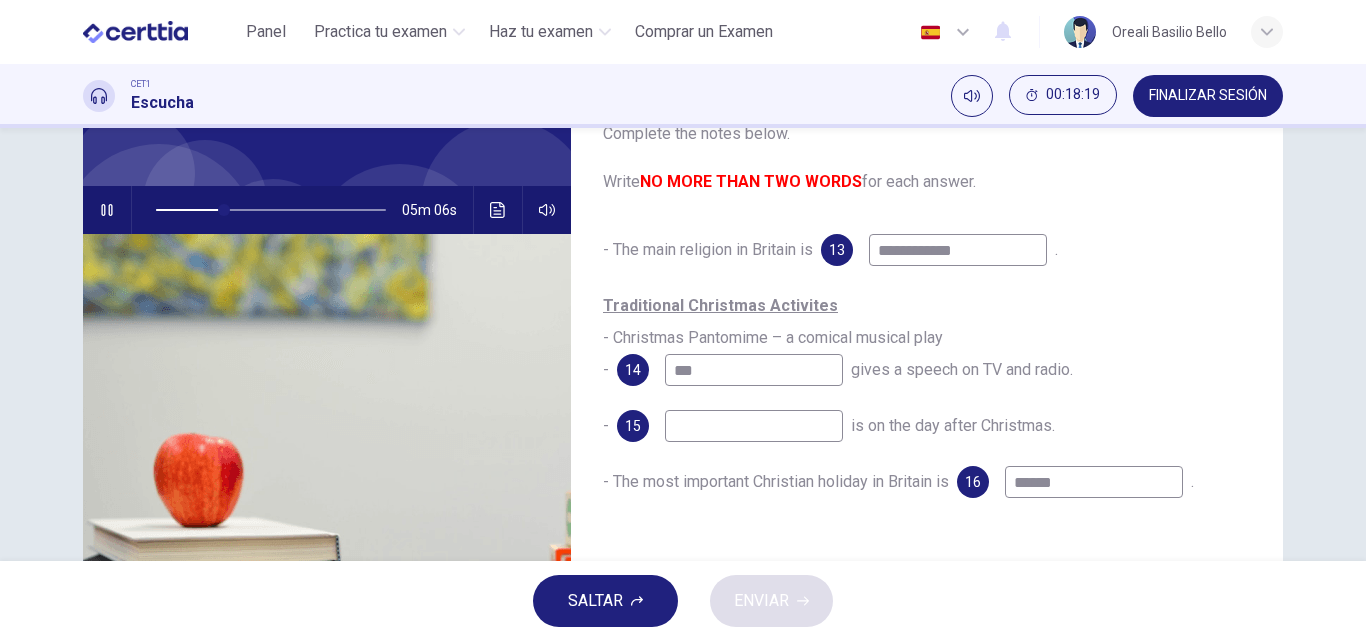 type on "**" 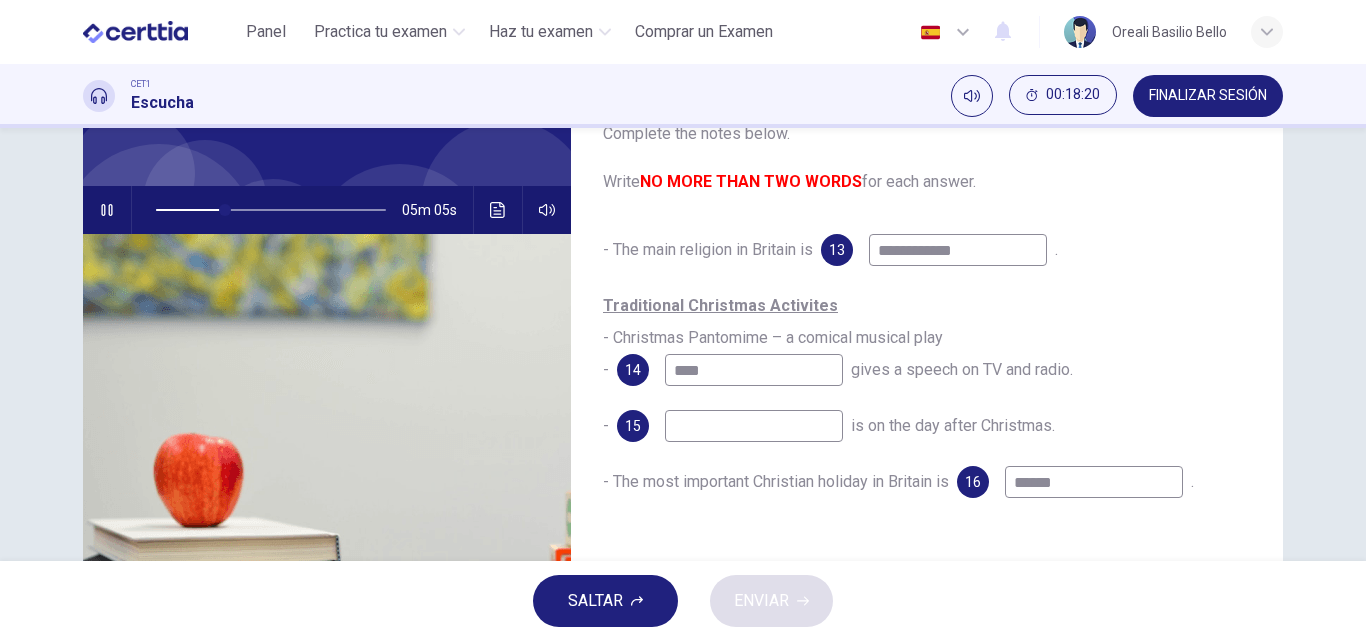 type on "*****" 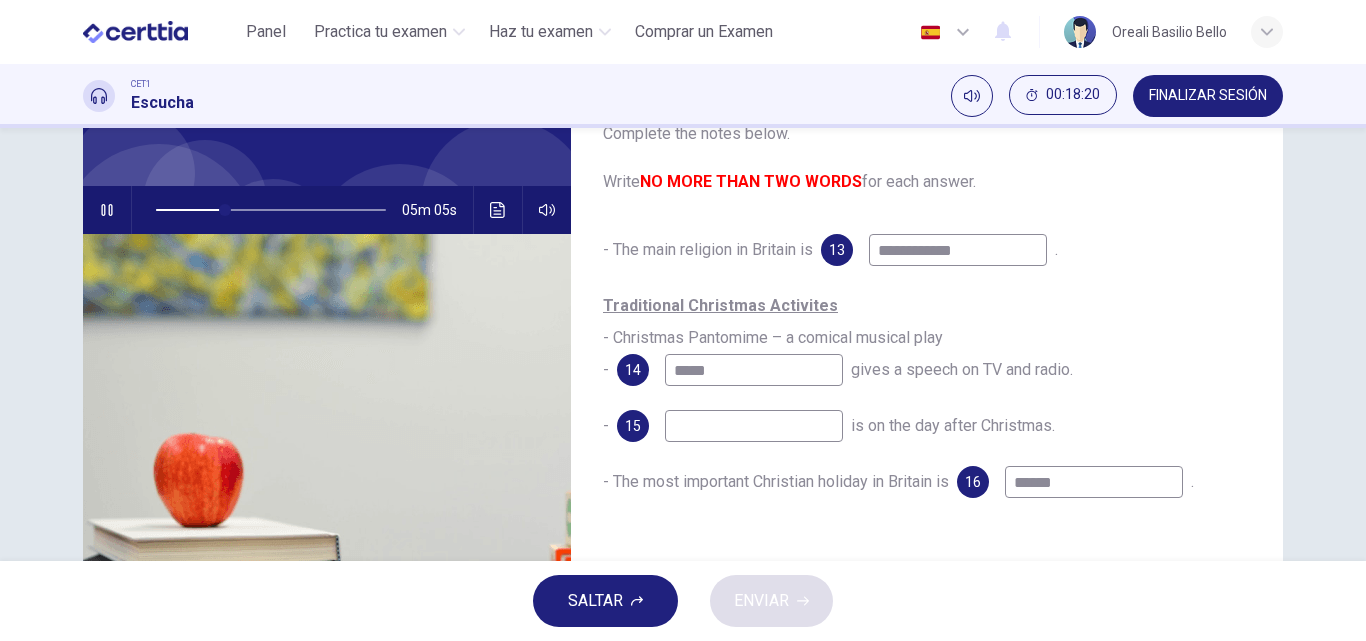 type on "**" 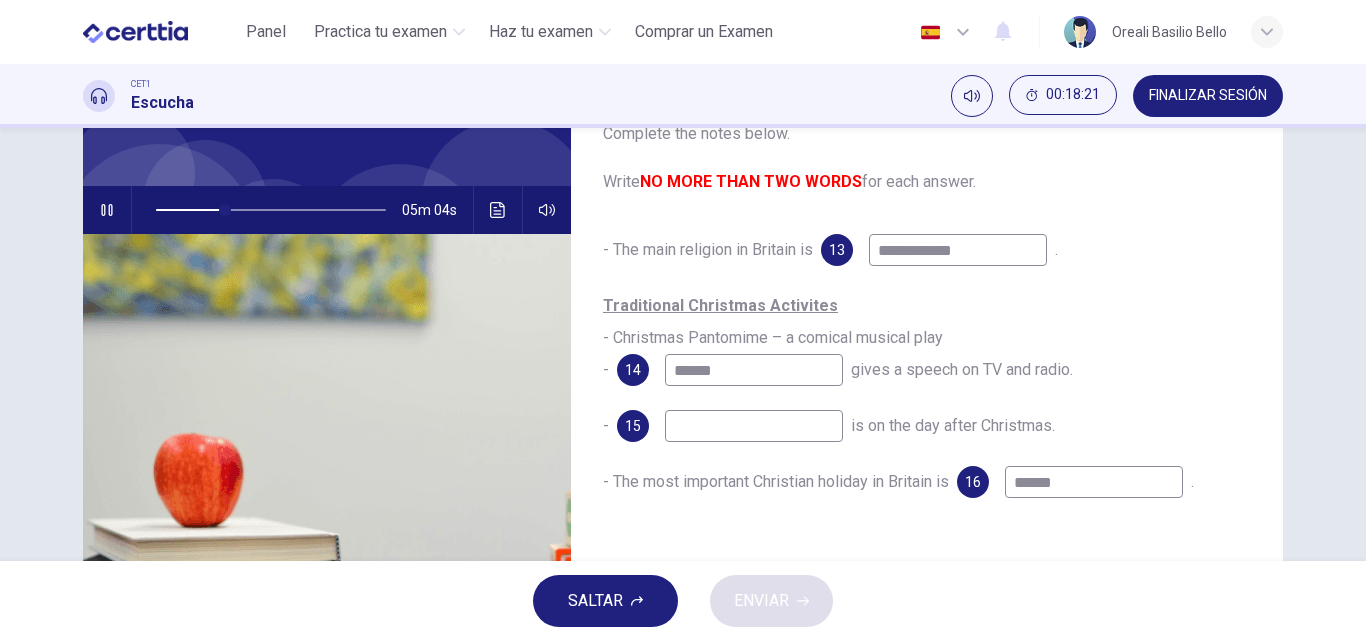 type on "**" 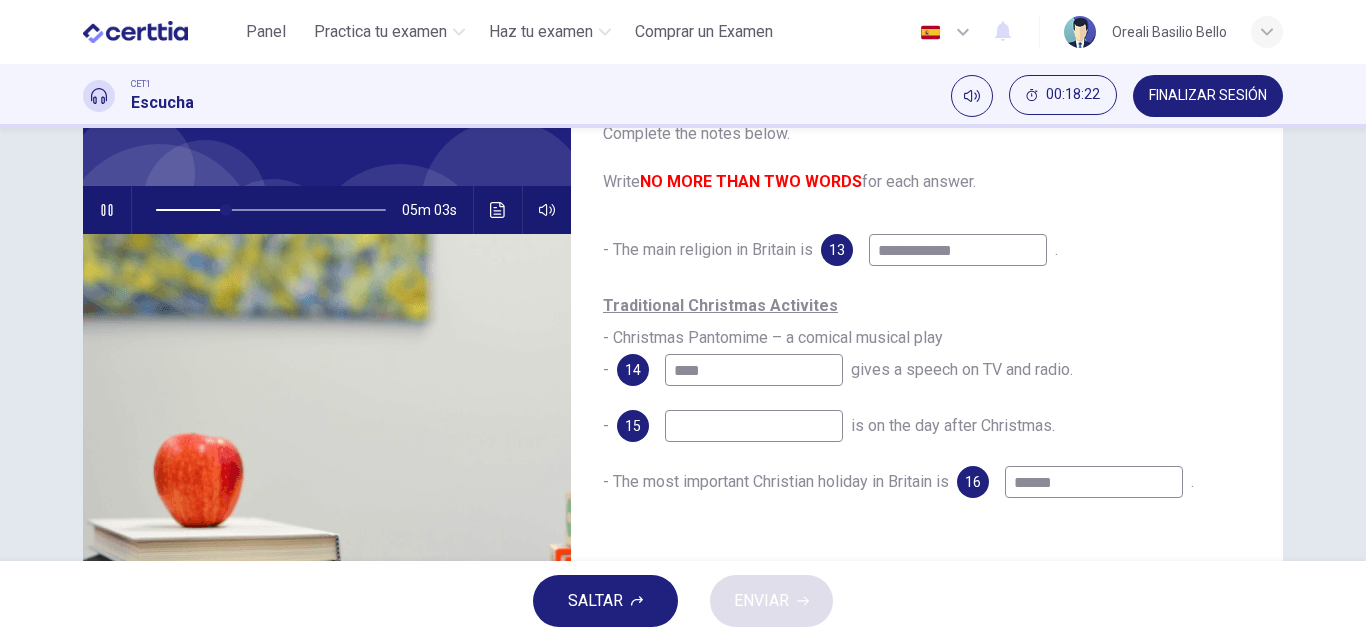 type on "*****" 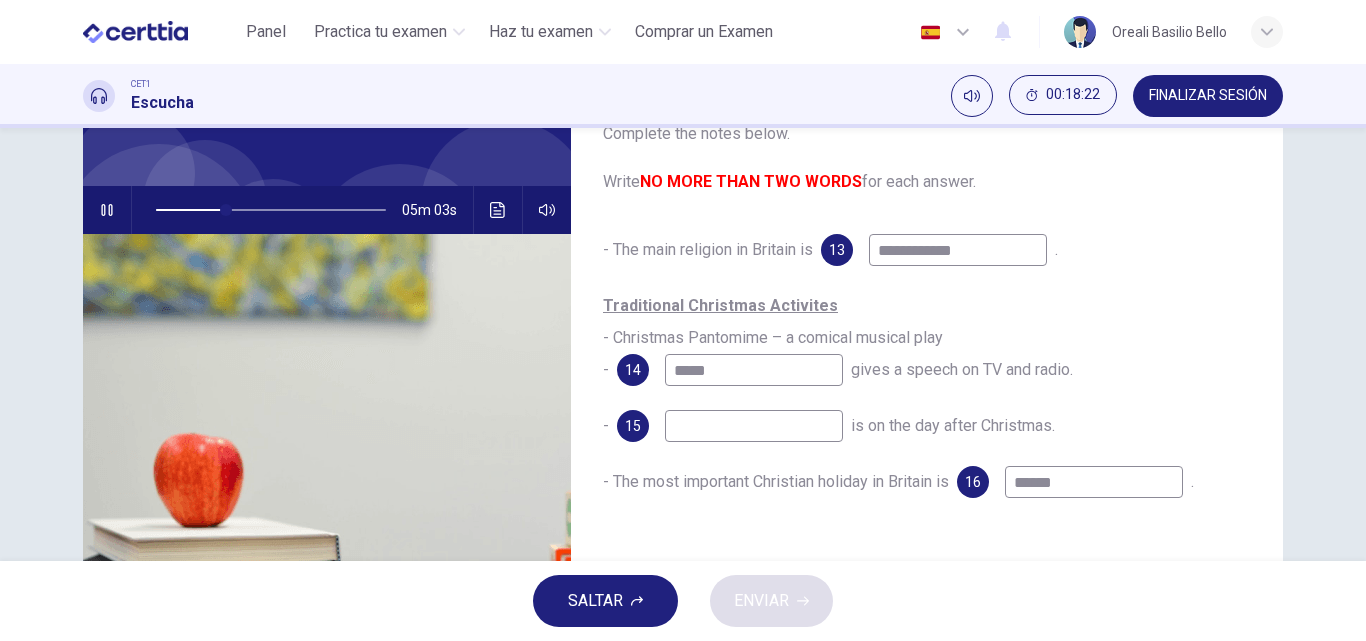 type on "**" 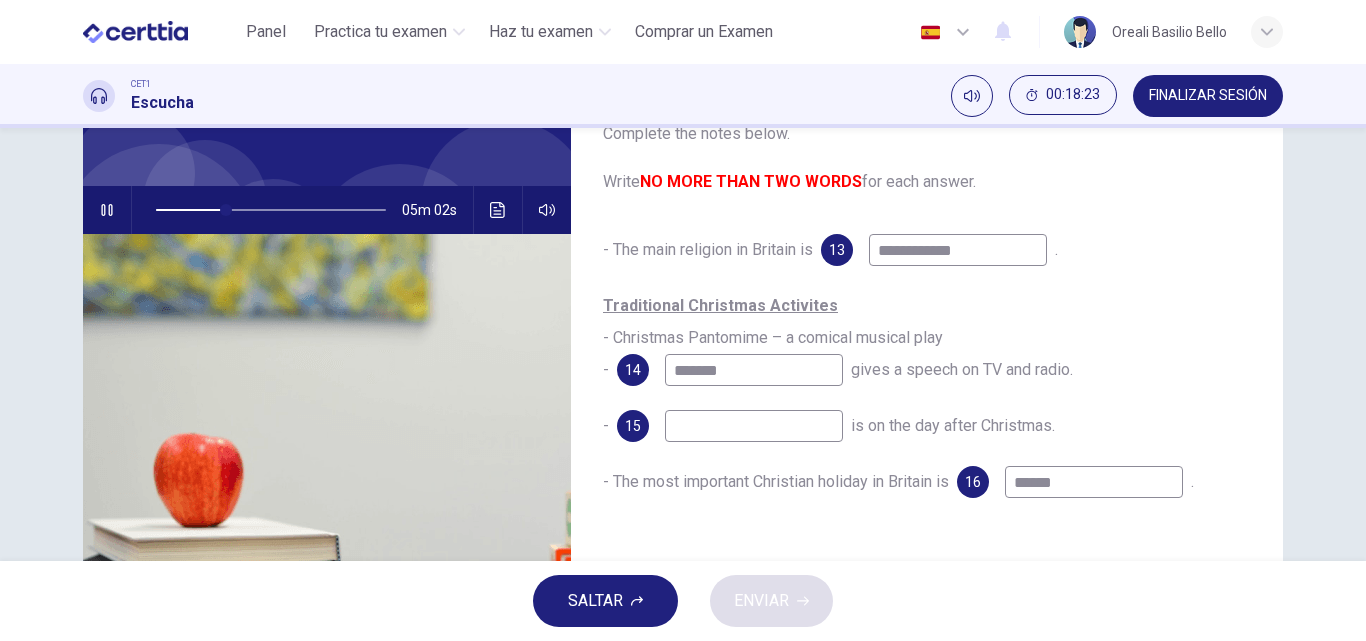 type on "********" 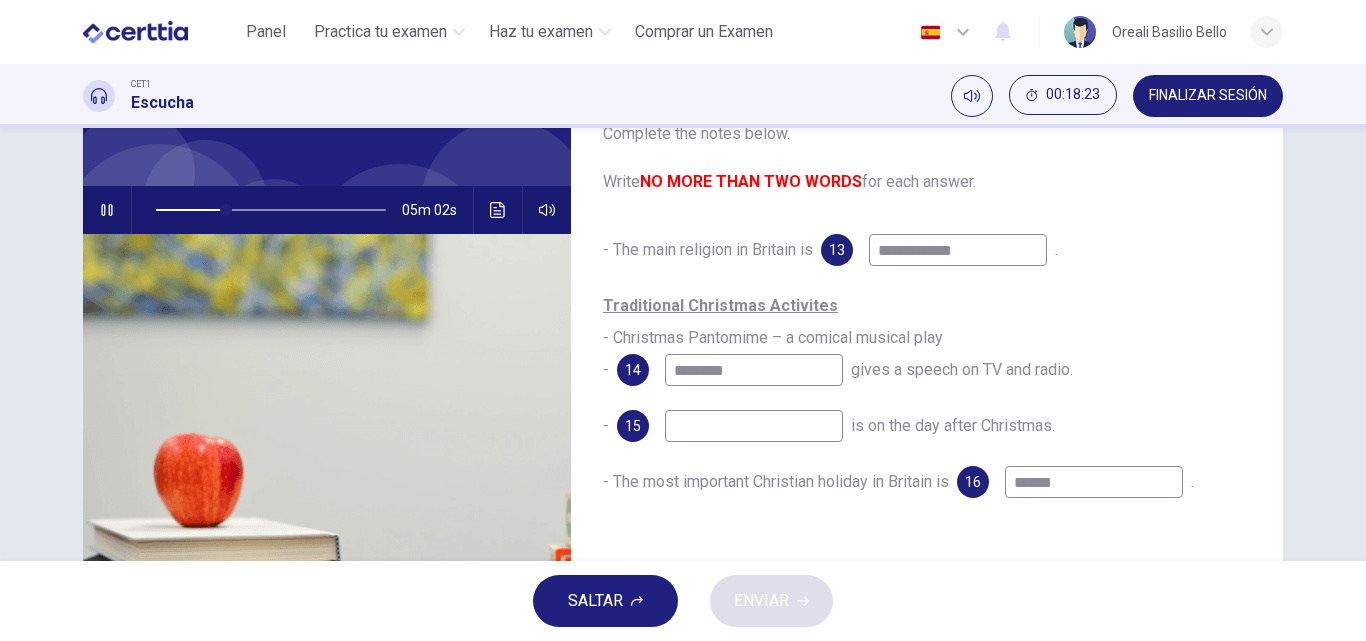 type on "**" 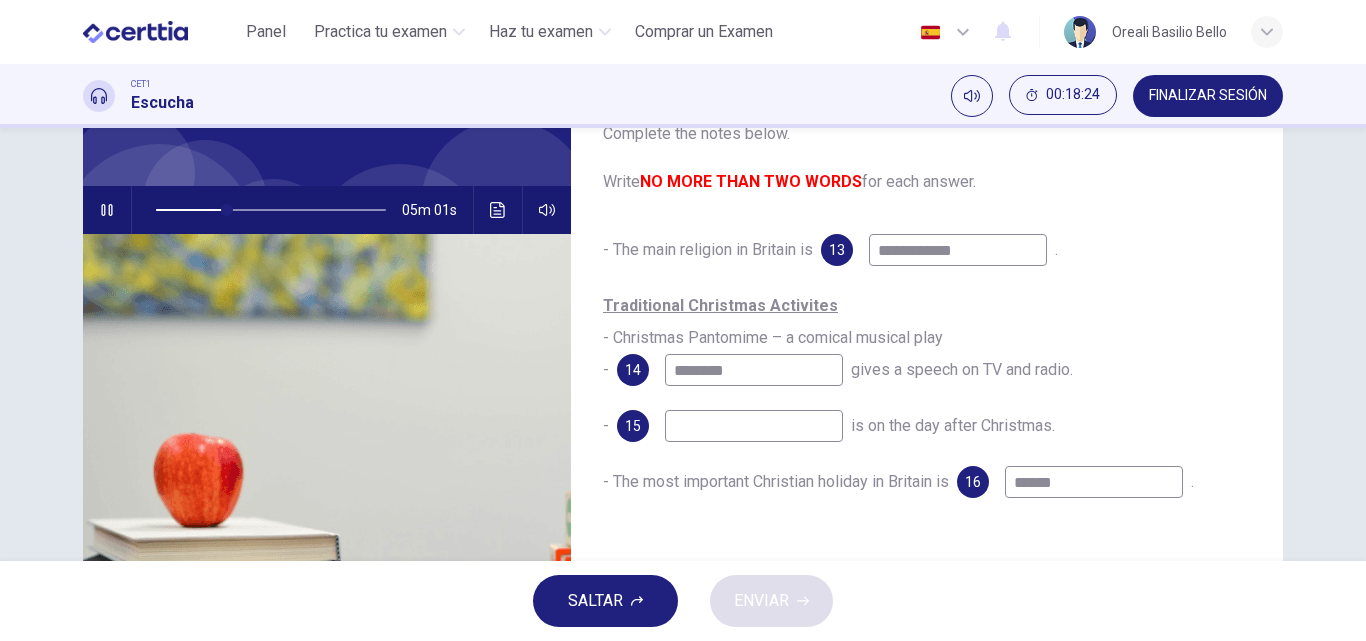 type on "*********" 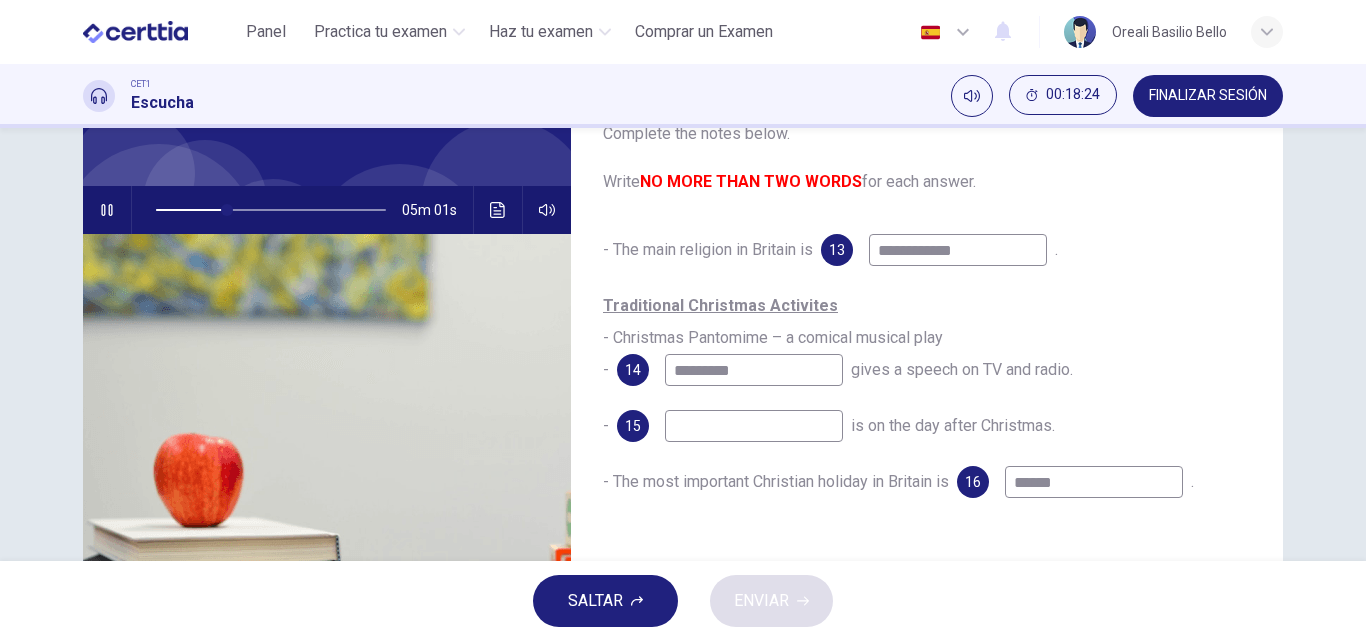 type on "**" 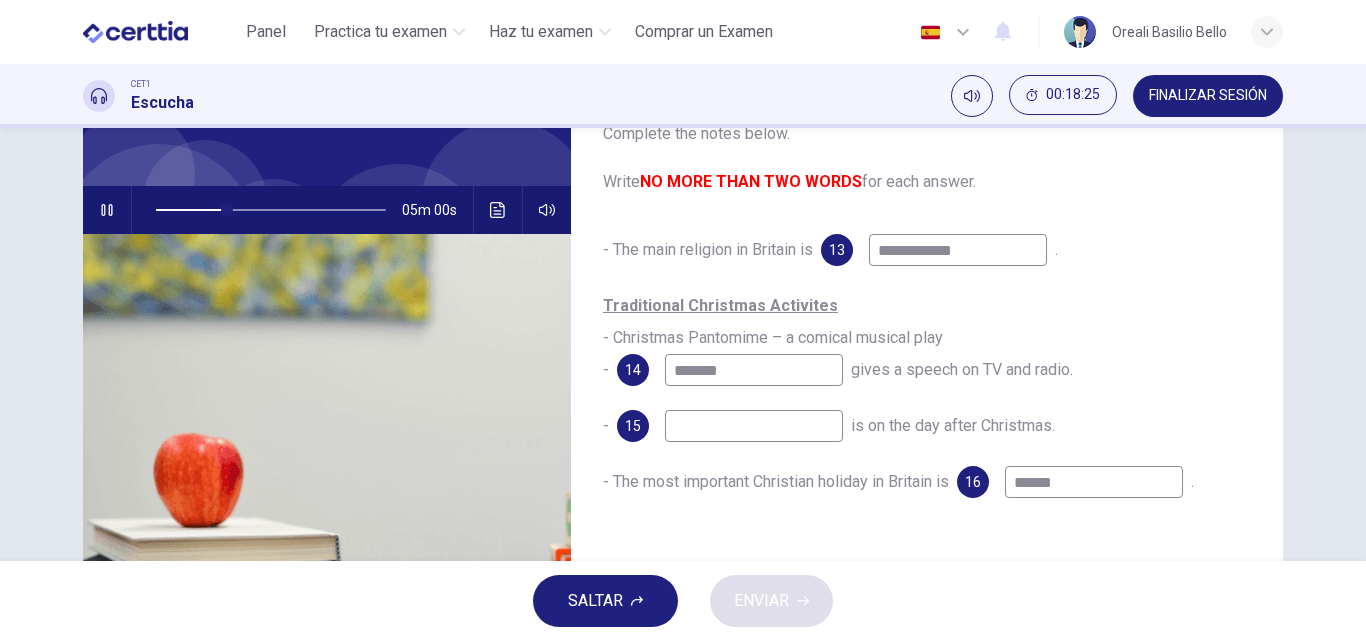 type on "******" 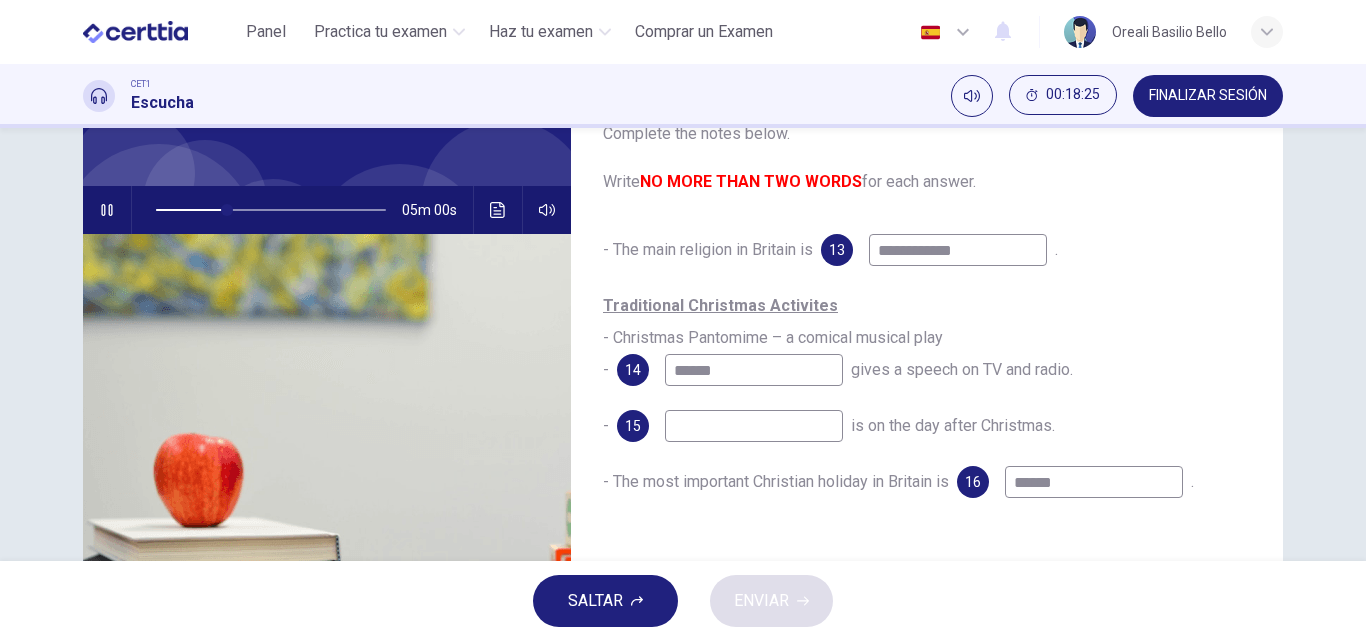 type on "**" 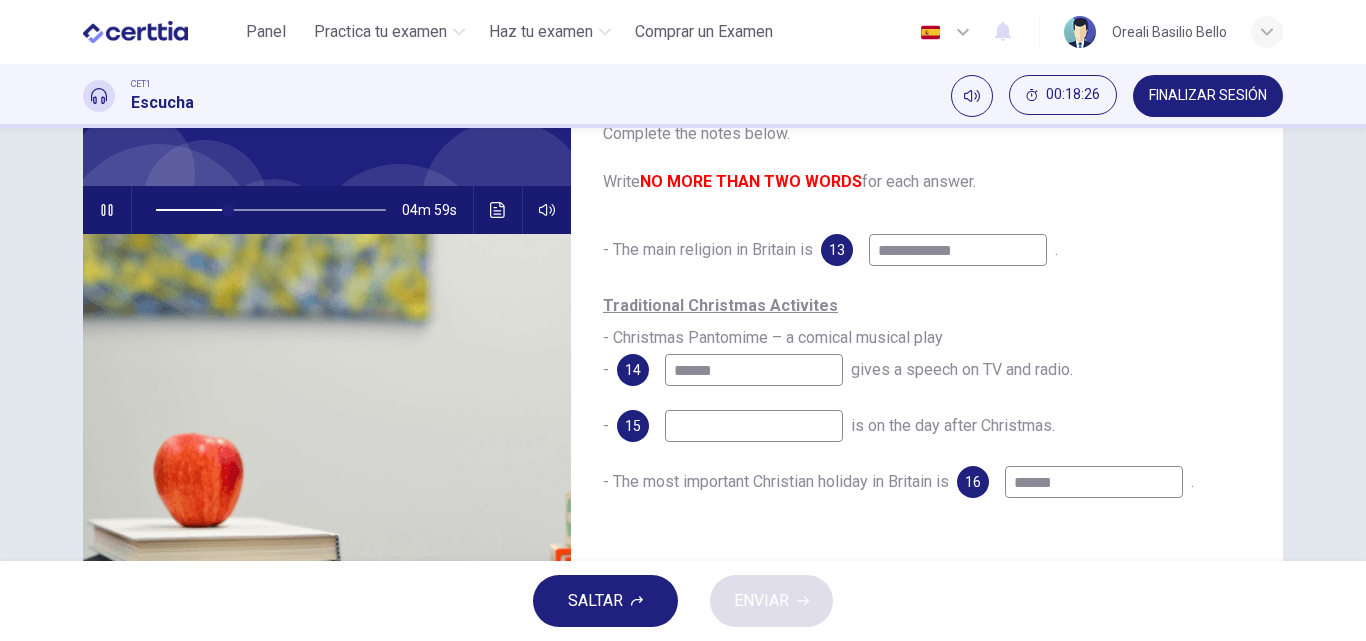 type on "*****" 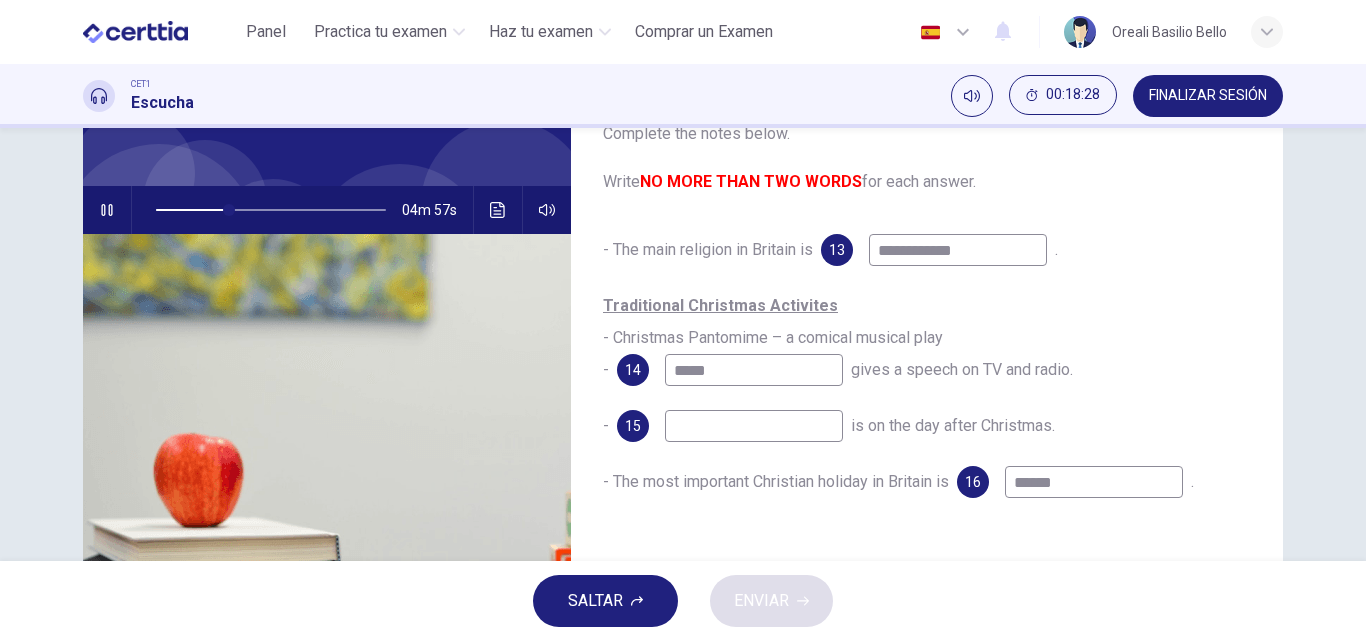 type on "**" 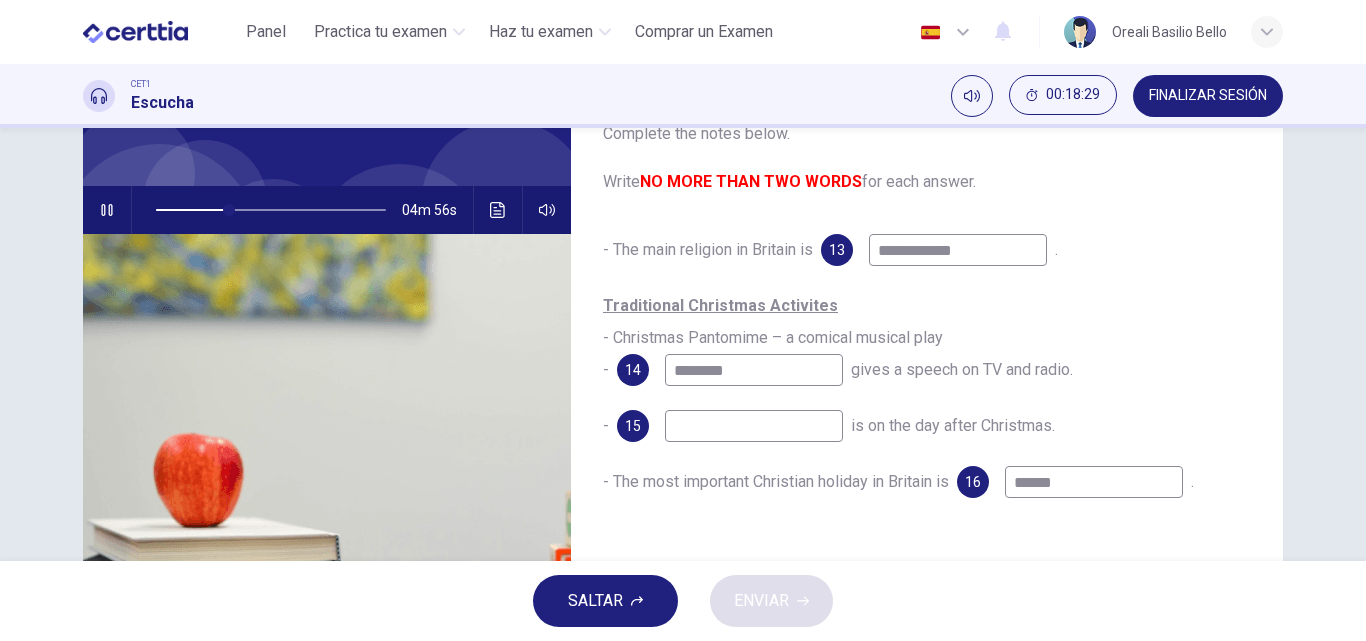 type on "*********" 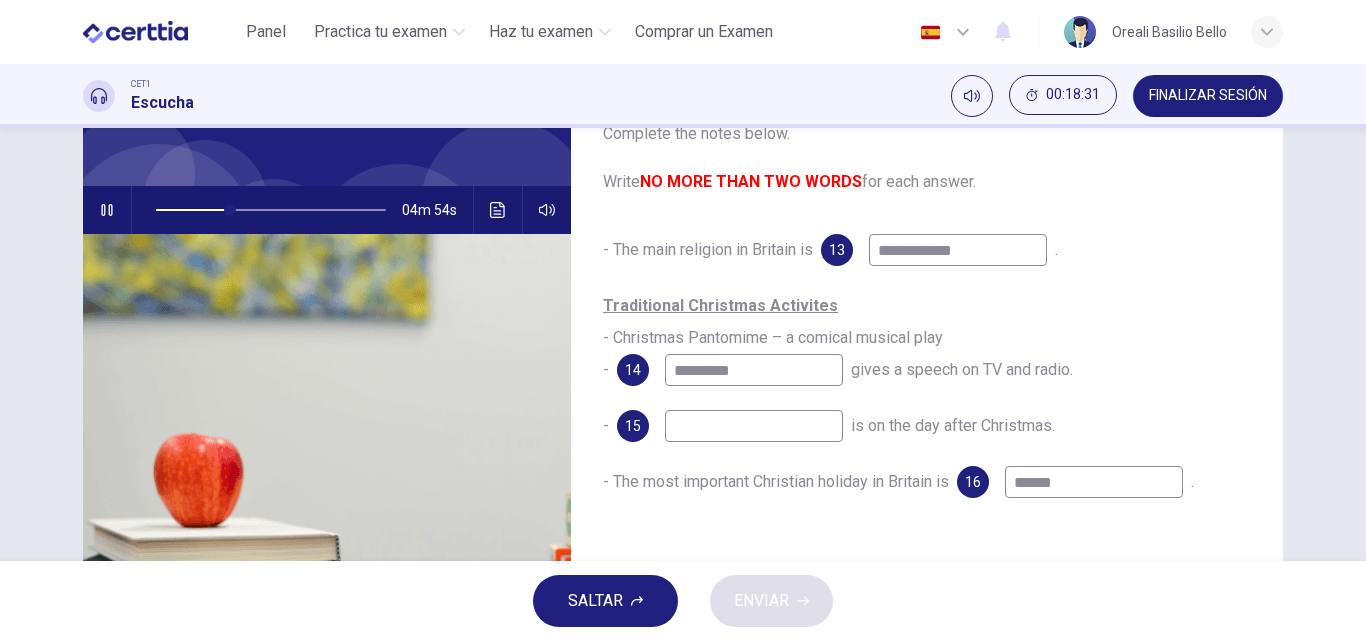 type on "**" 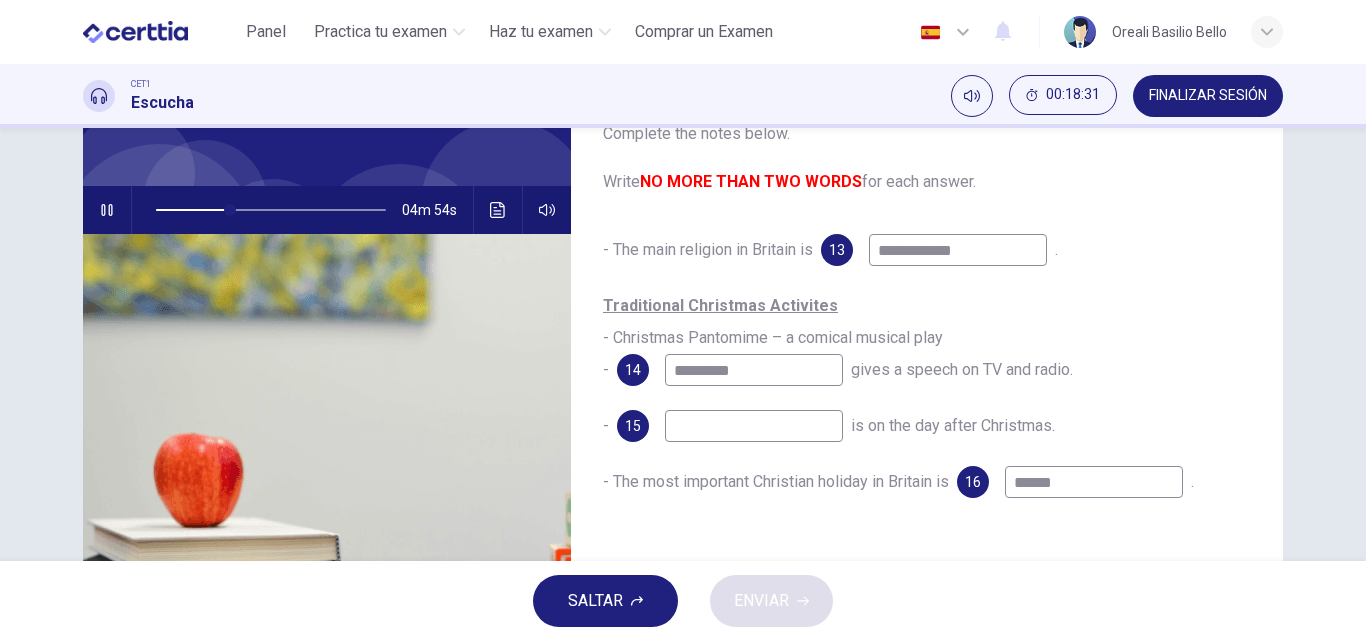 type on "*********" 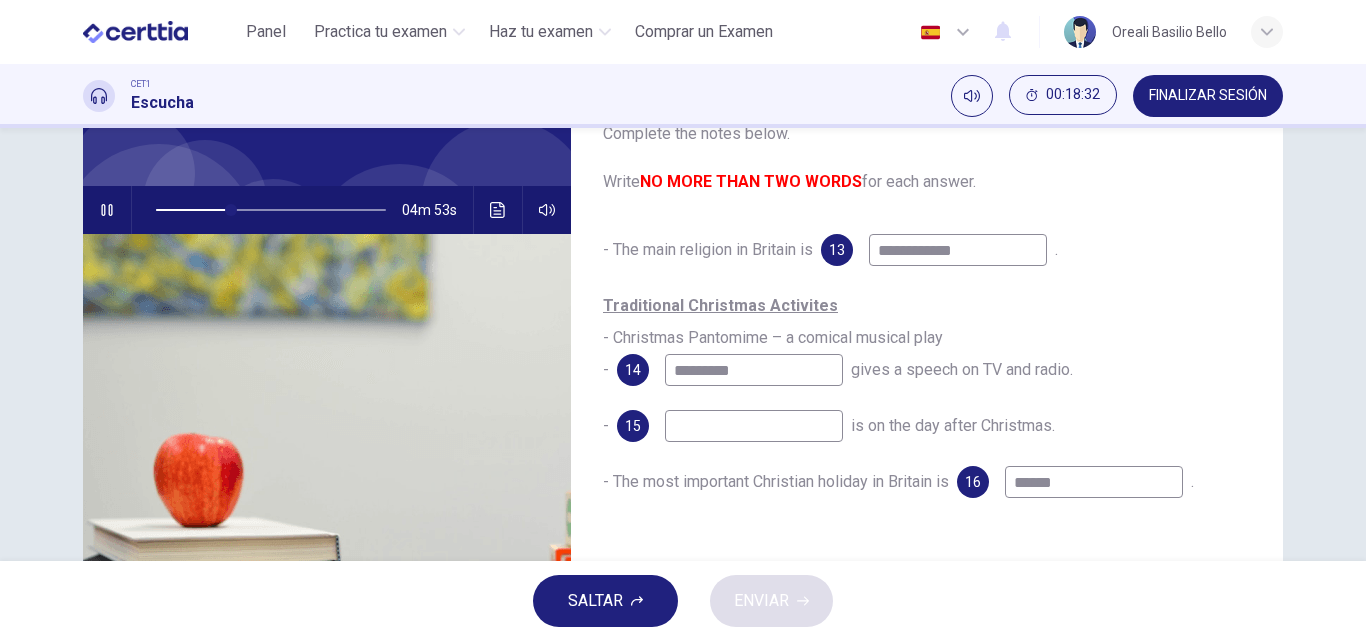 click at bounding box center (754, 426) 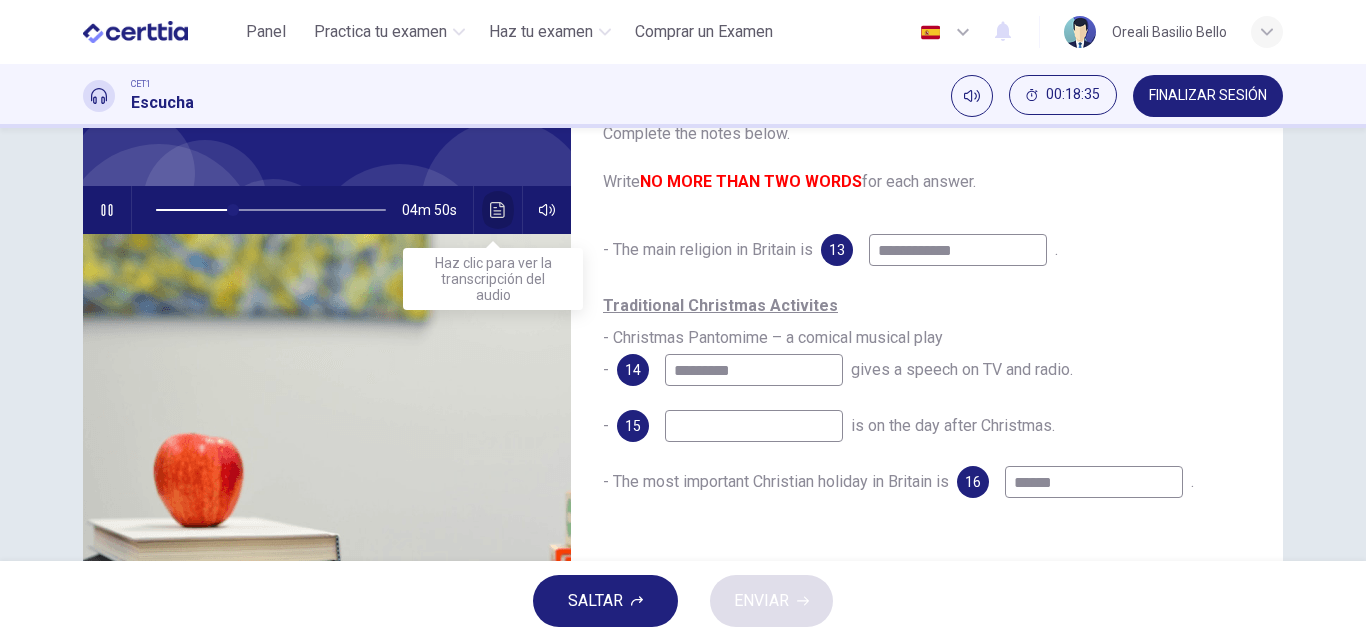 click 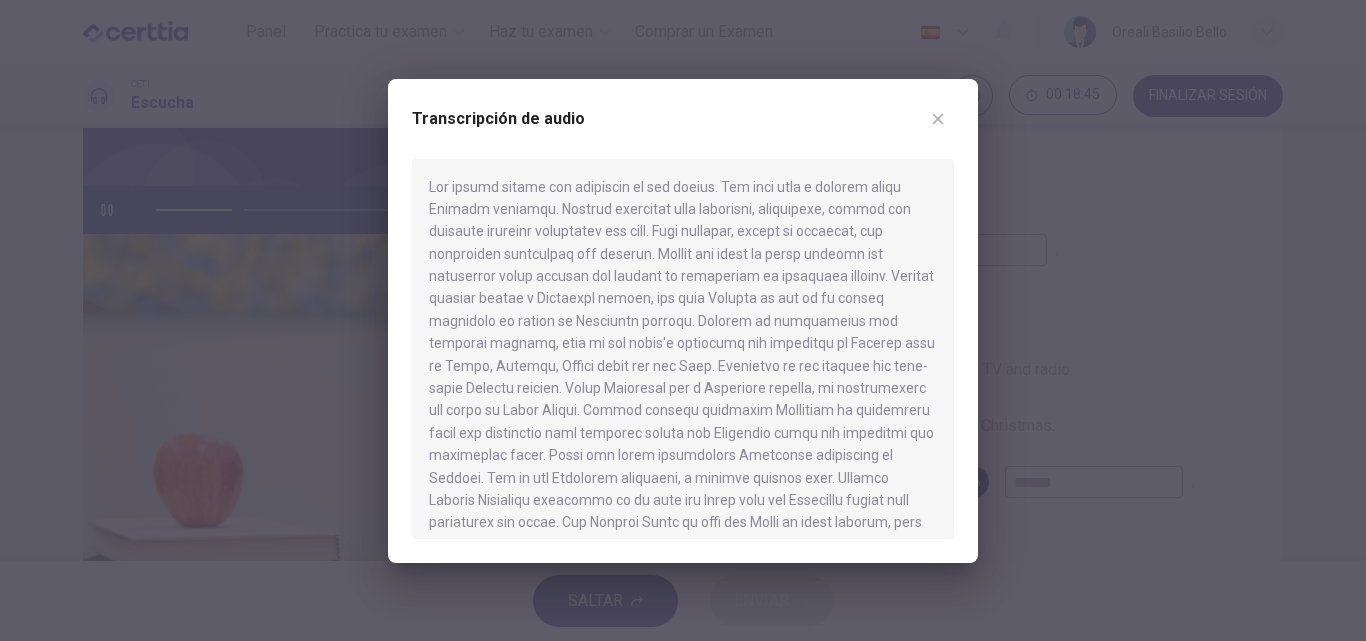 scroll, scrollTop: 100, scrollLeft: 0, axis: vertical 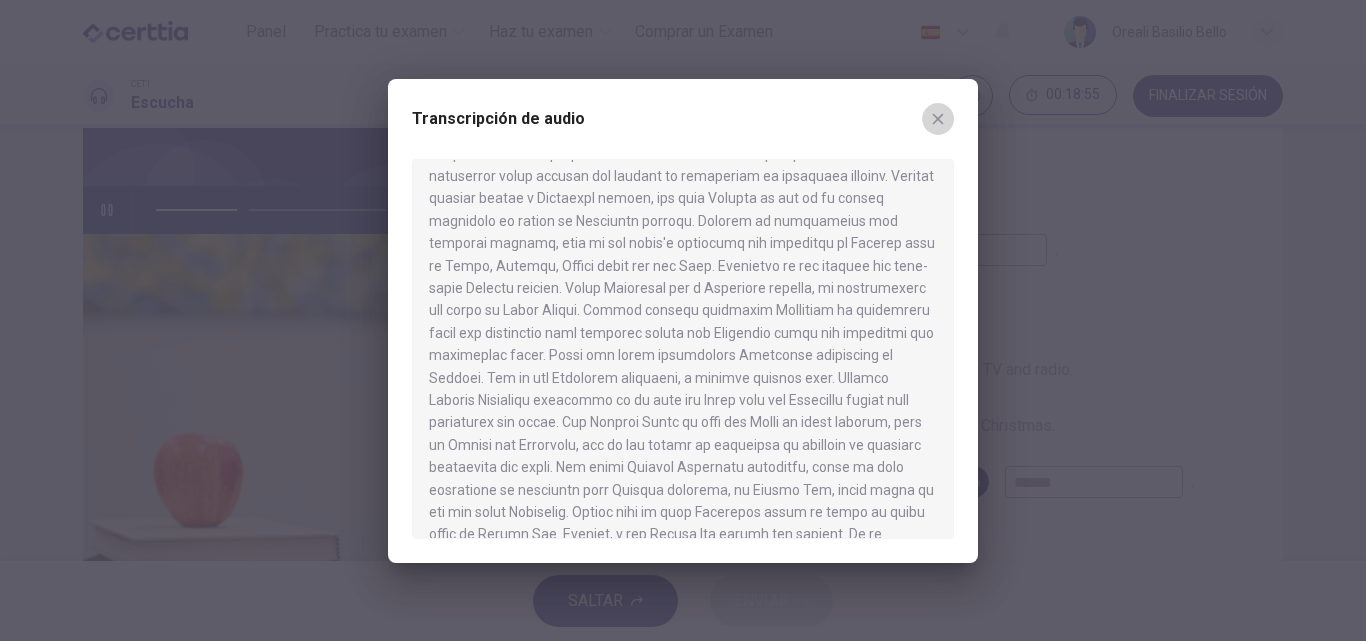 click 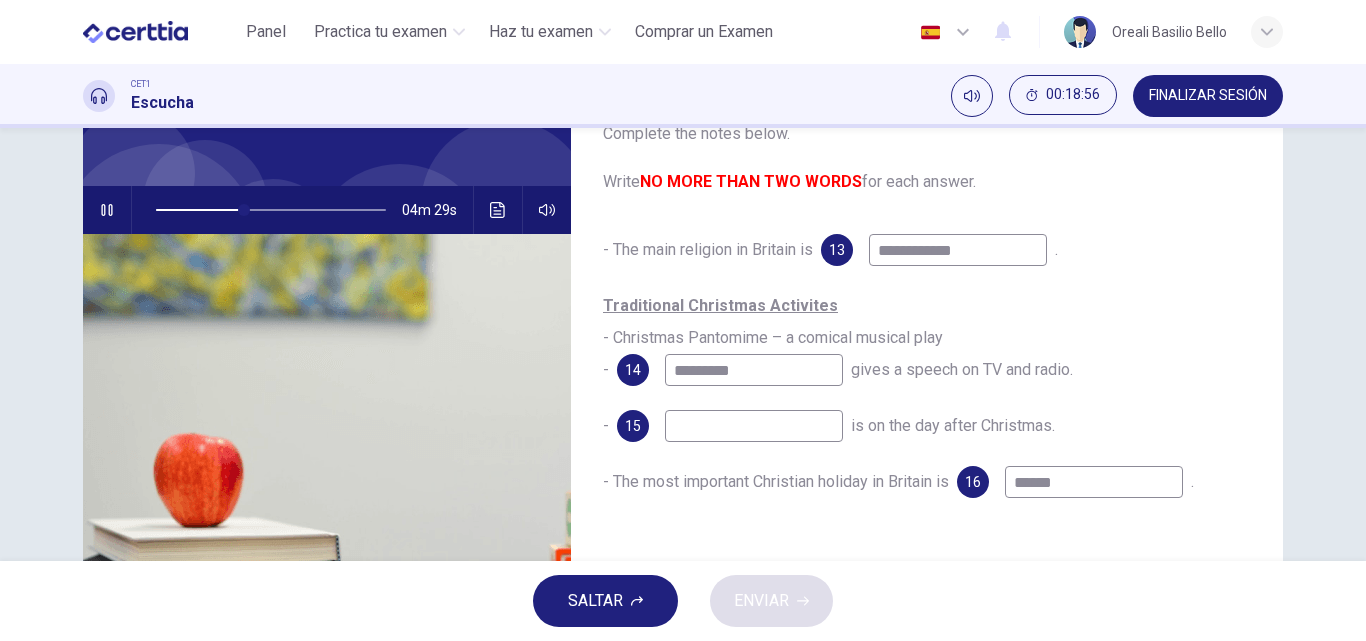 click at bounding box center [754, 426] 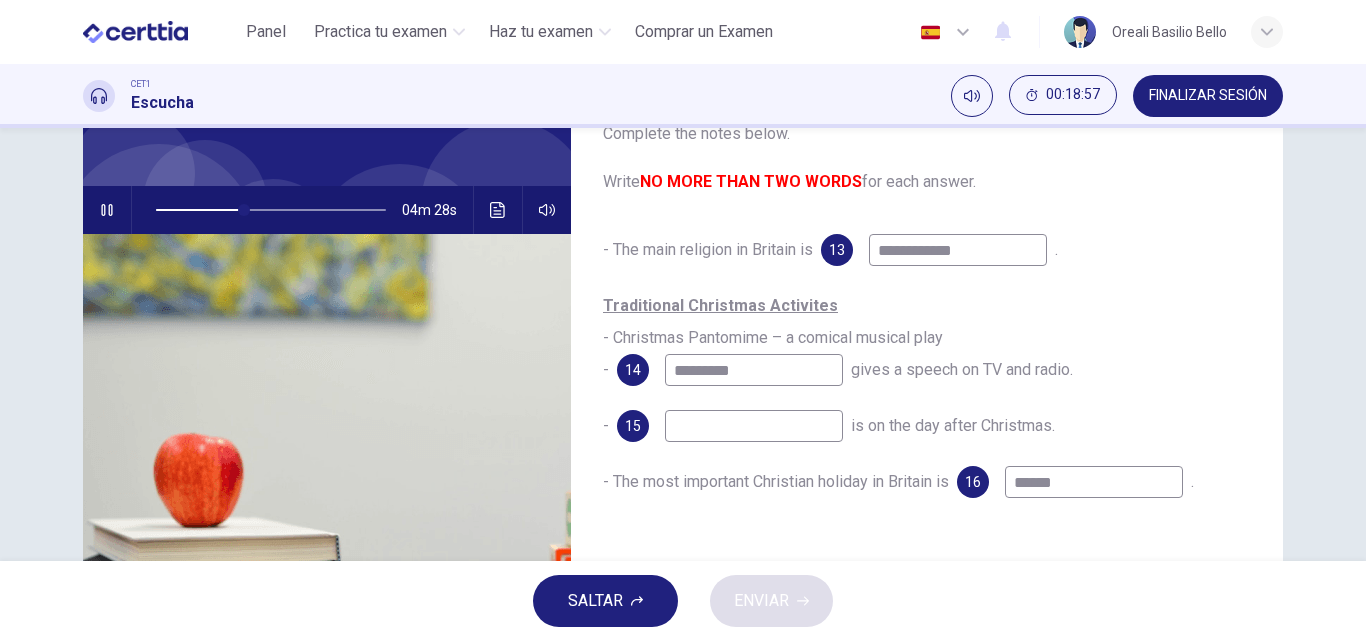 type on "**" 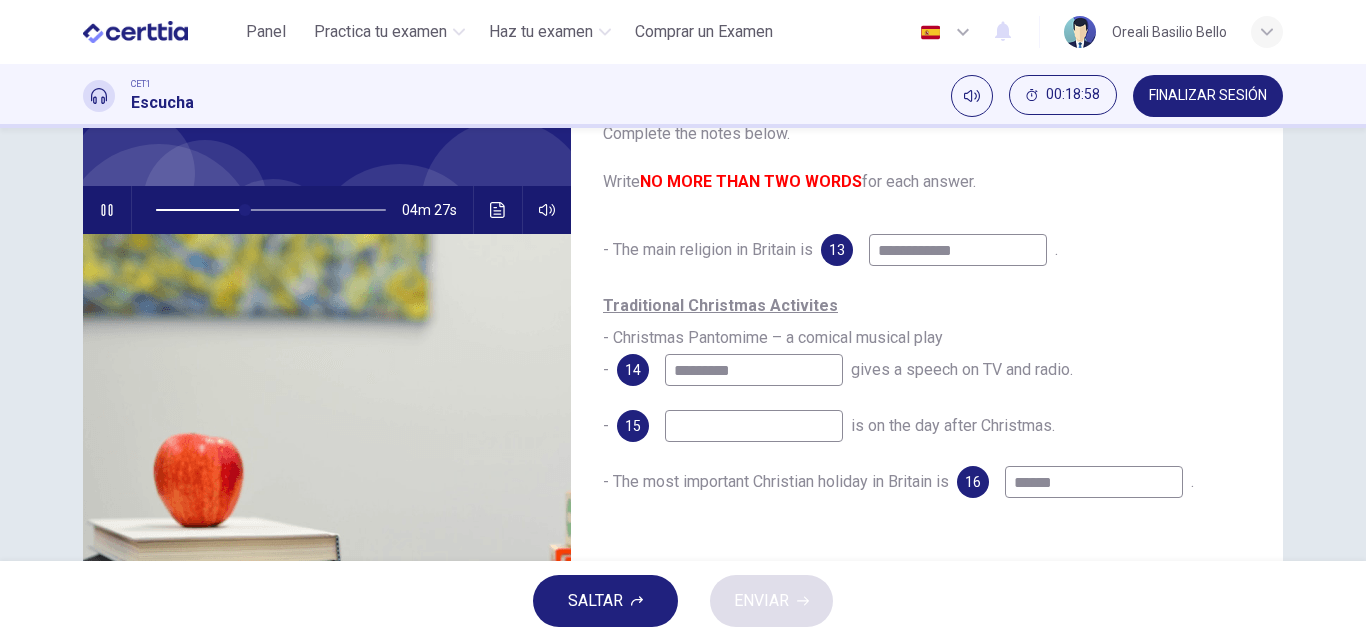 type on "*" 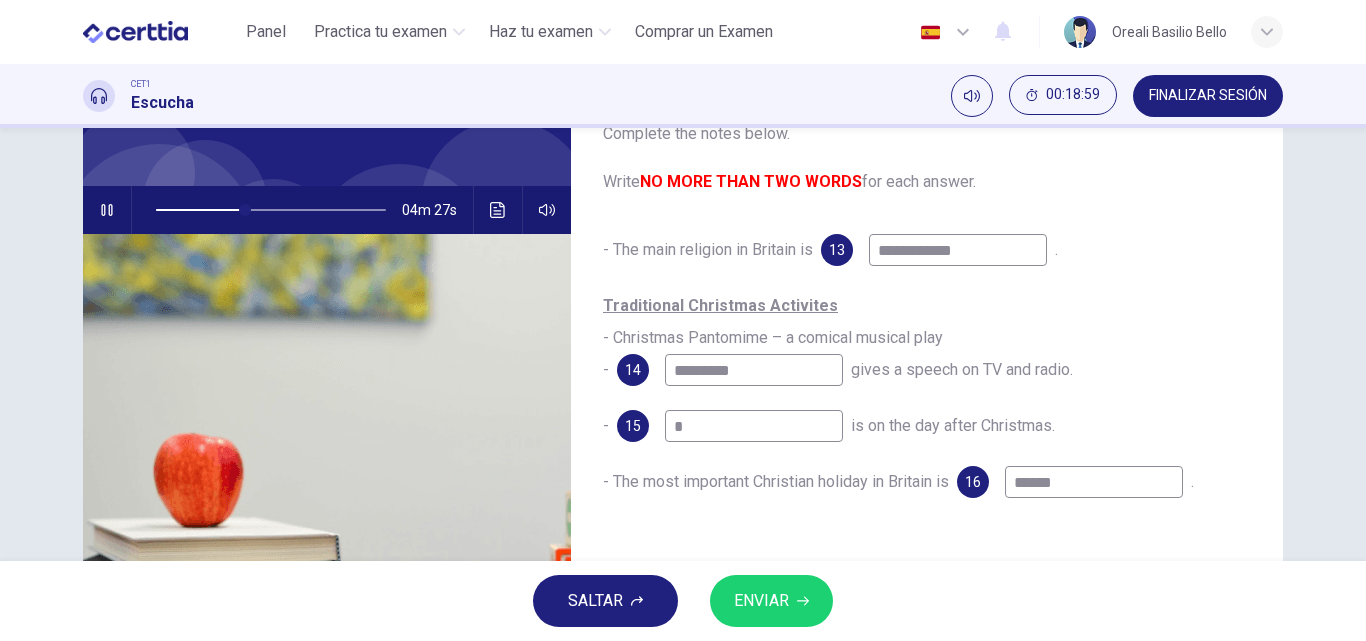 type on "**" 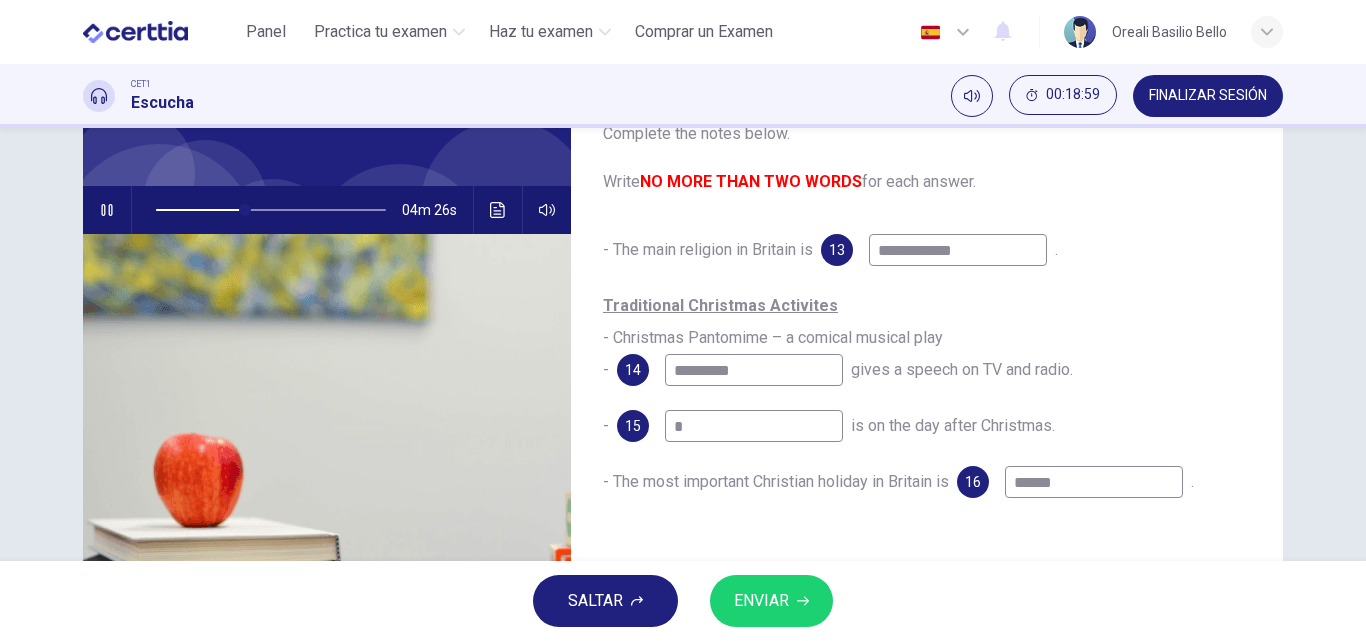 type on "**" 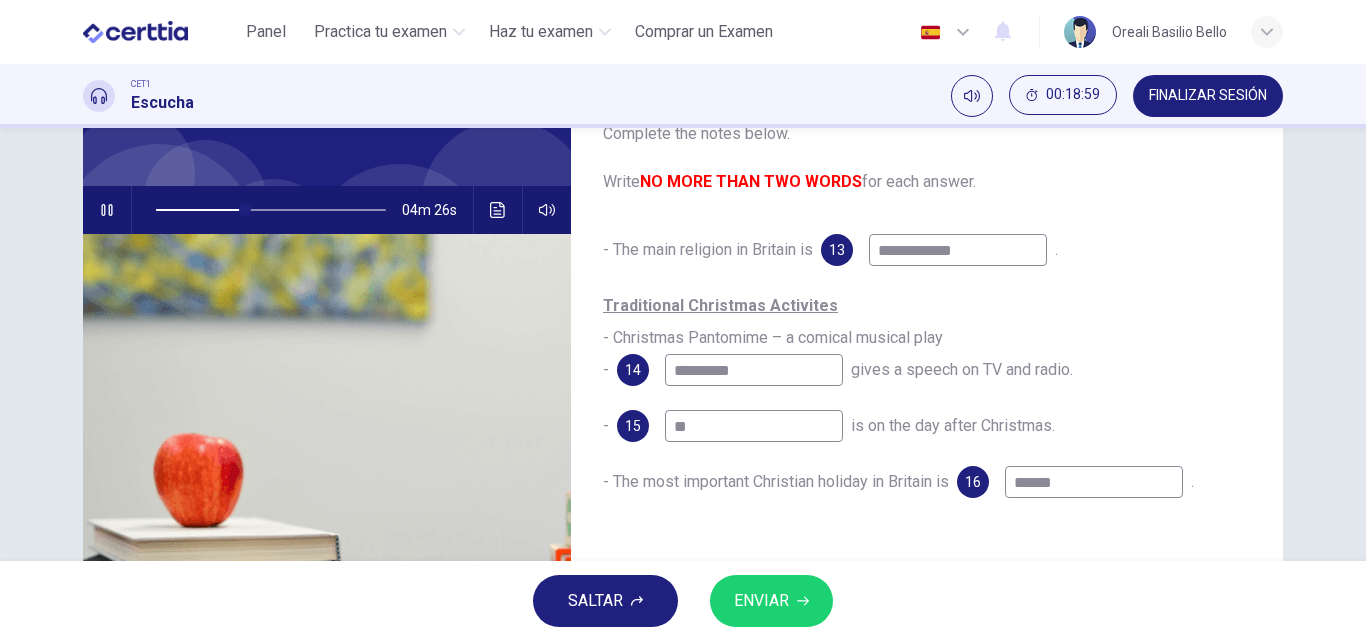 type on "**" 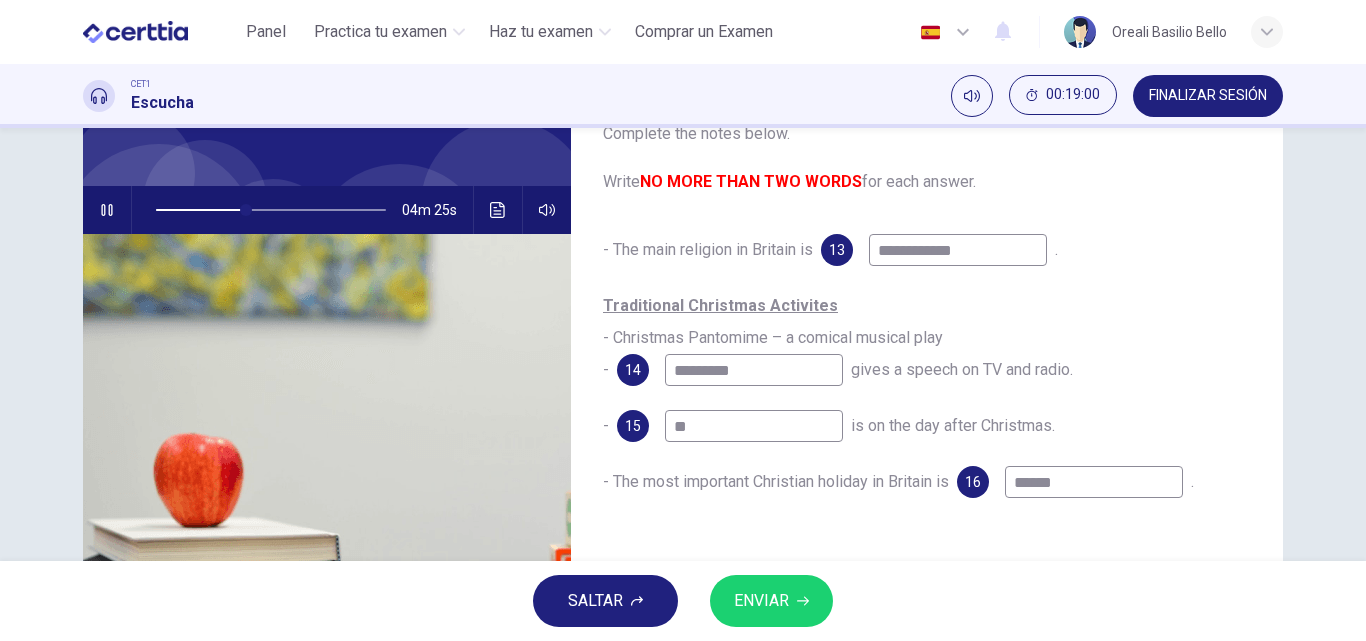 type on "***" 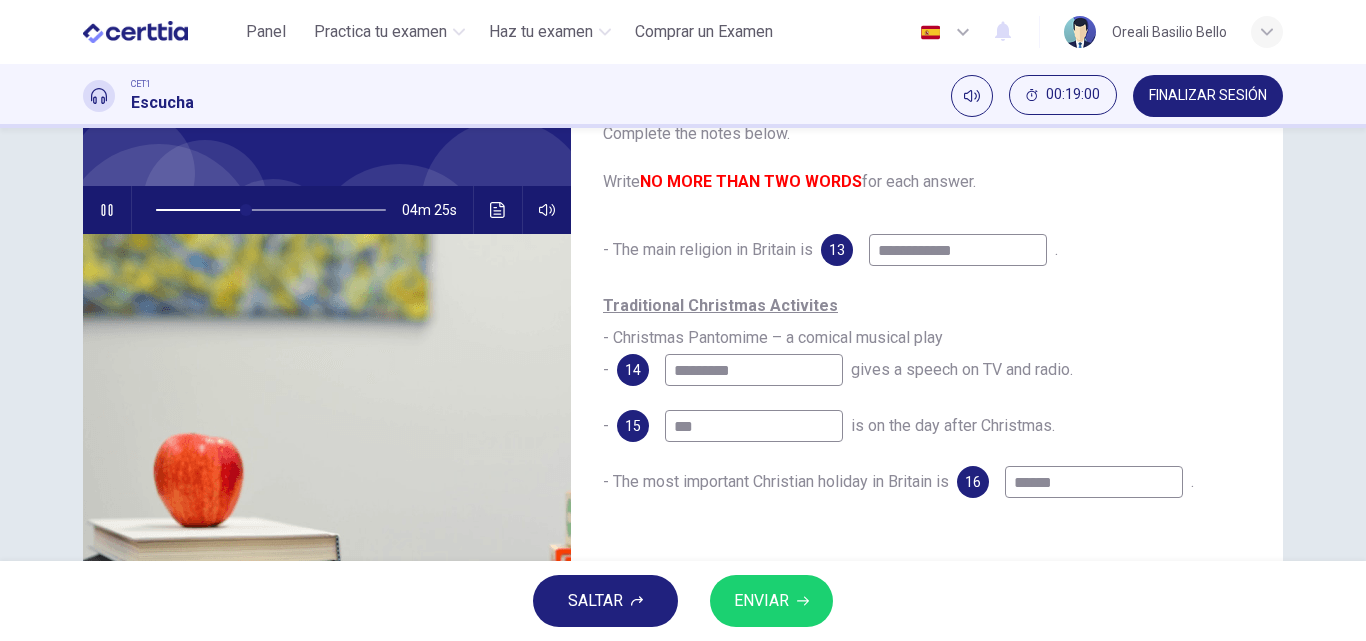 type on "**" 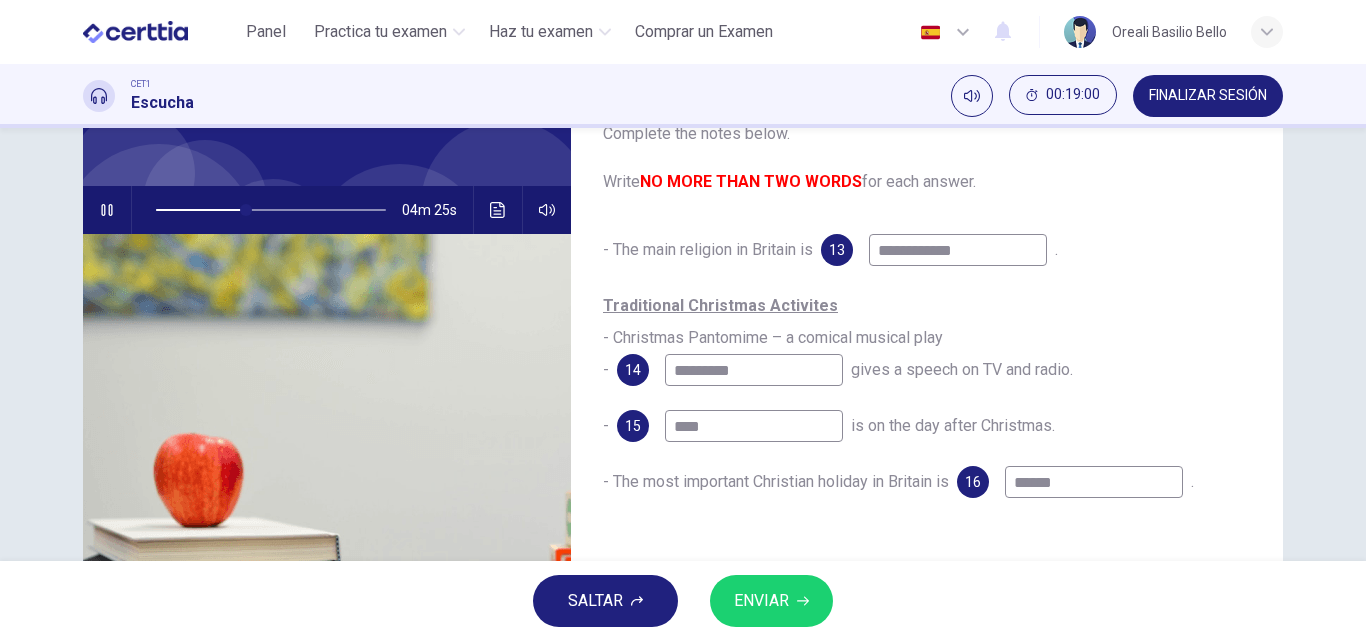 type on "**" 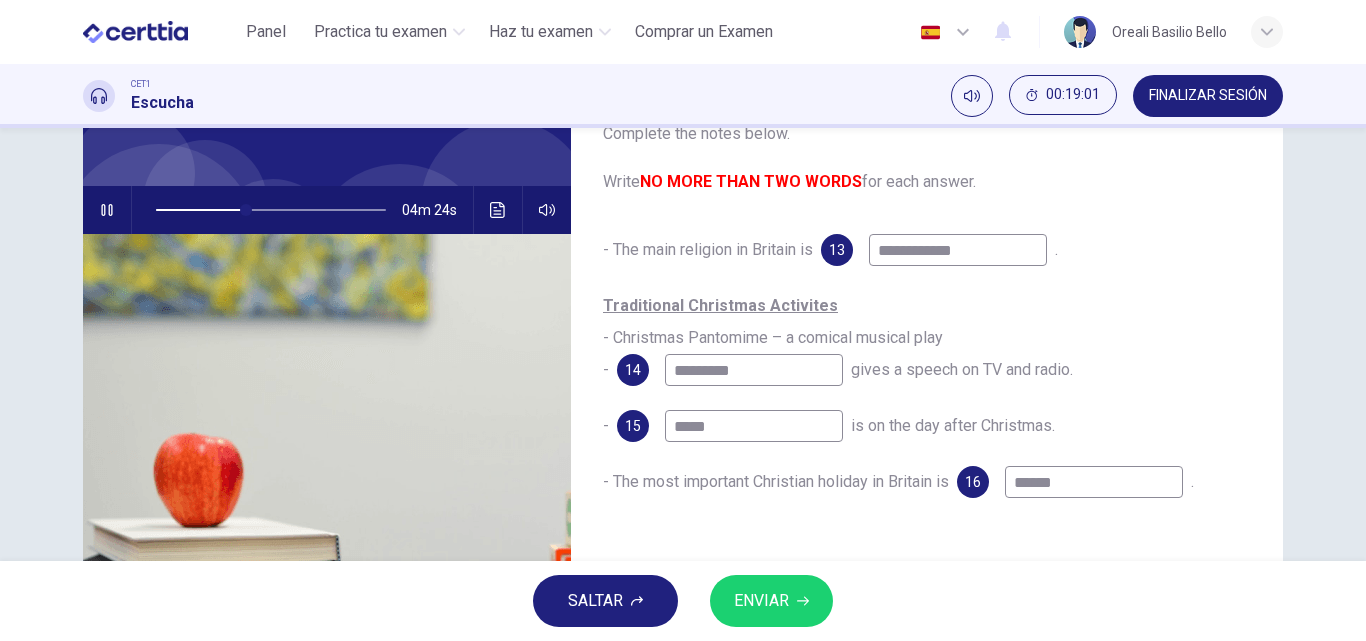 type on "**" 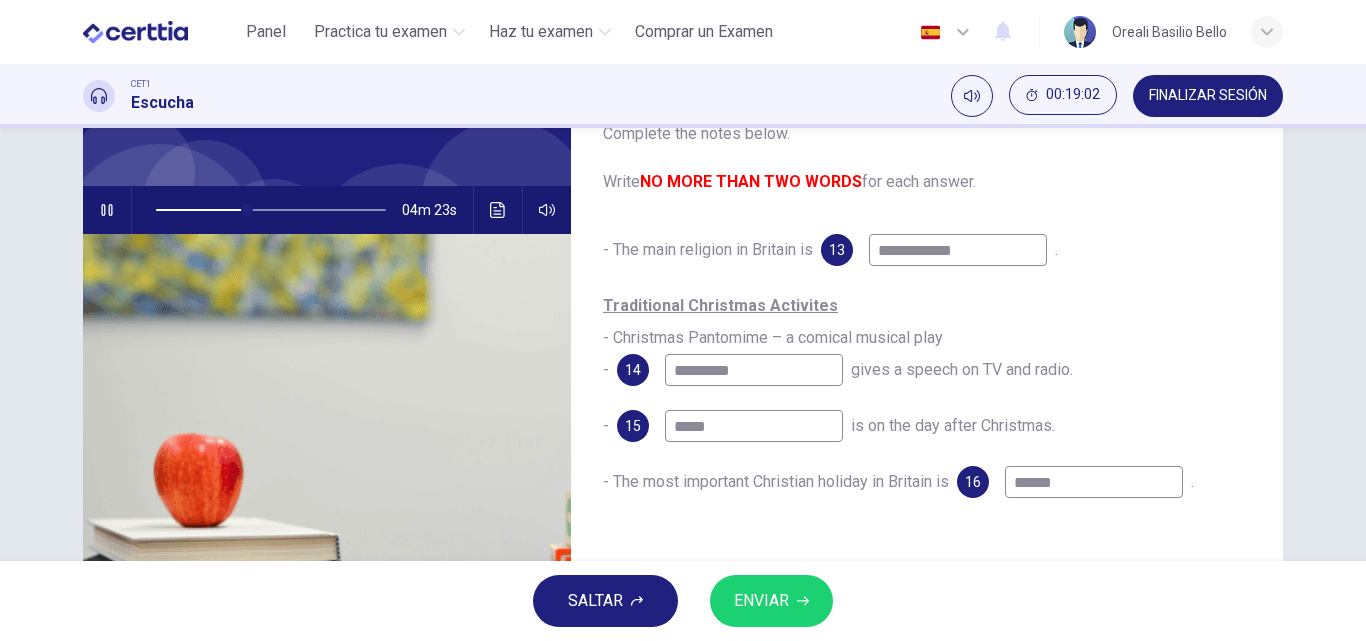 type on "******" 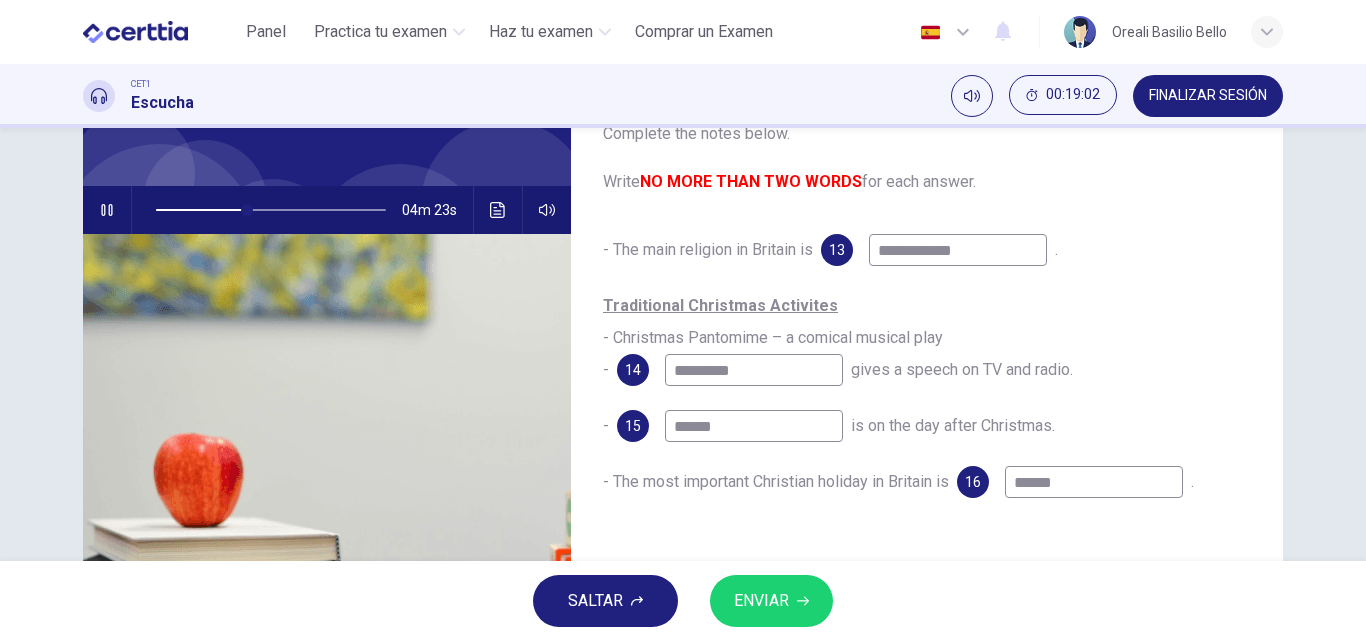 type on "**" 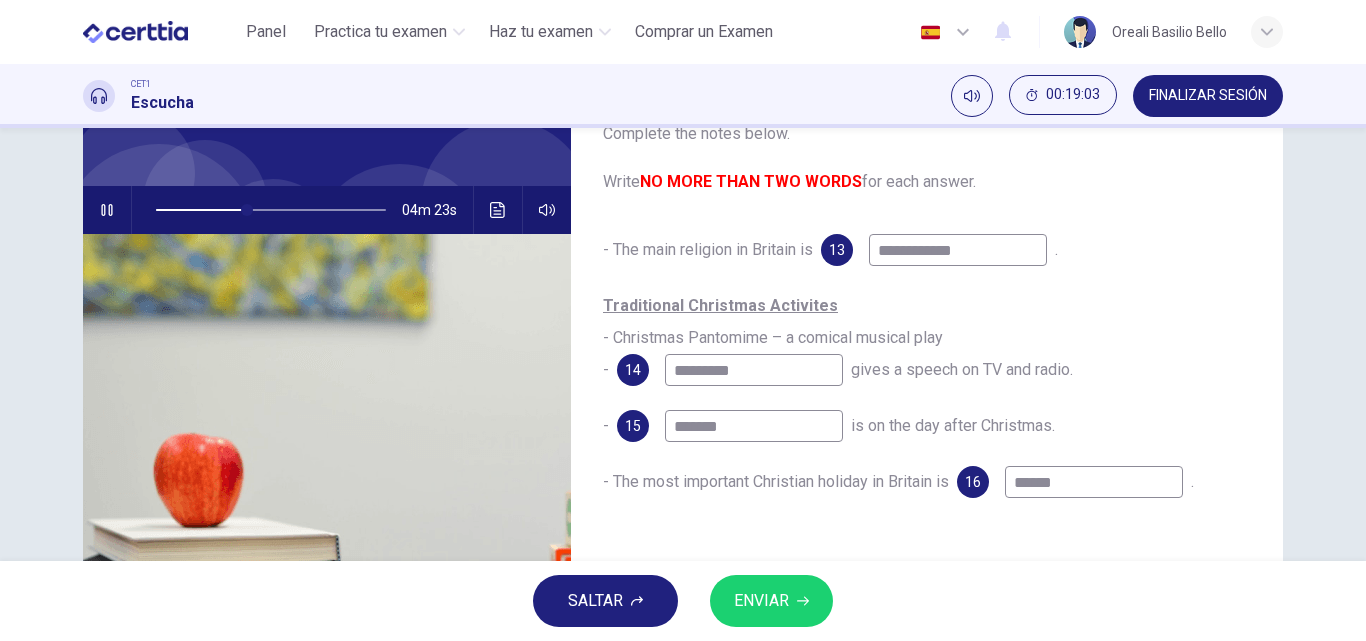 type on "**" 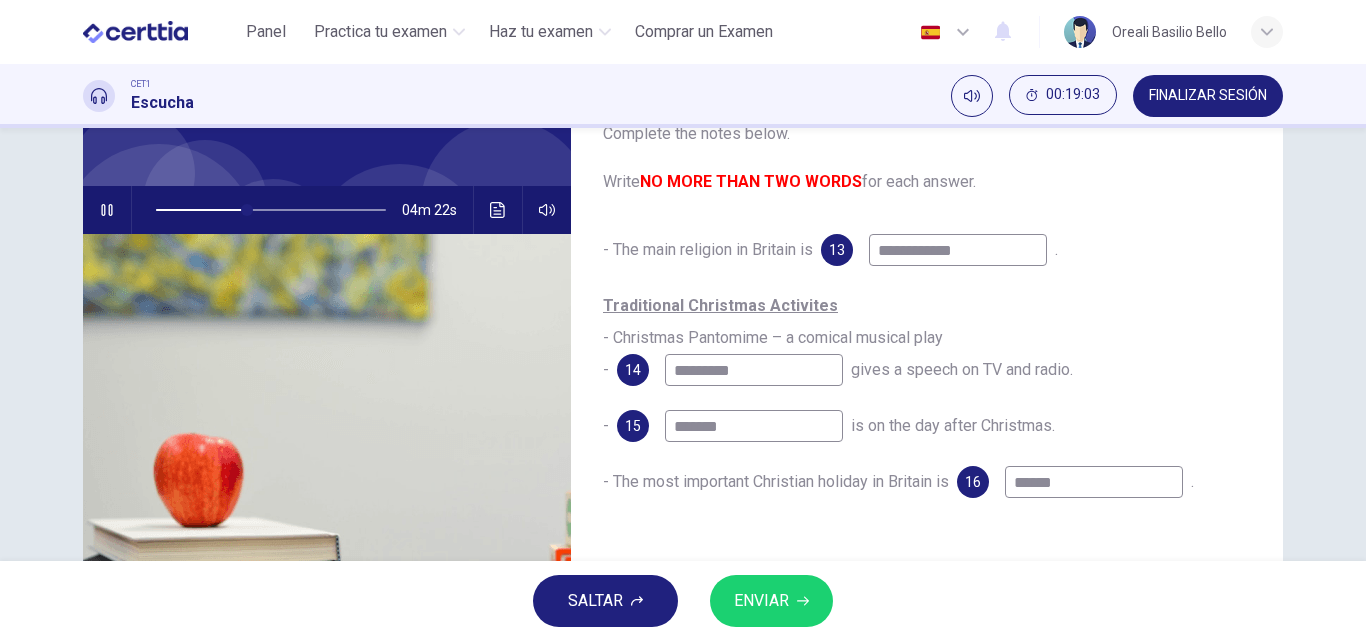 type on "********" 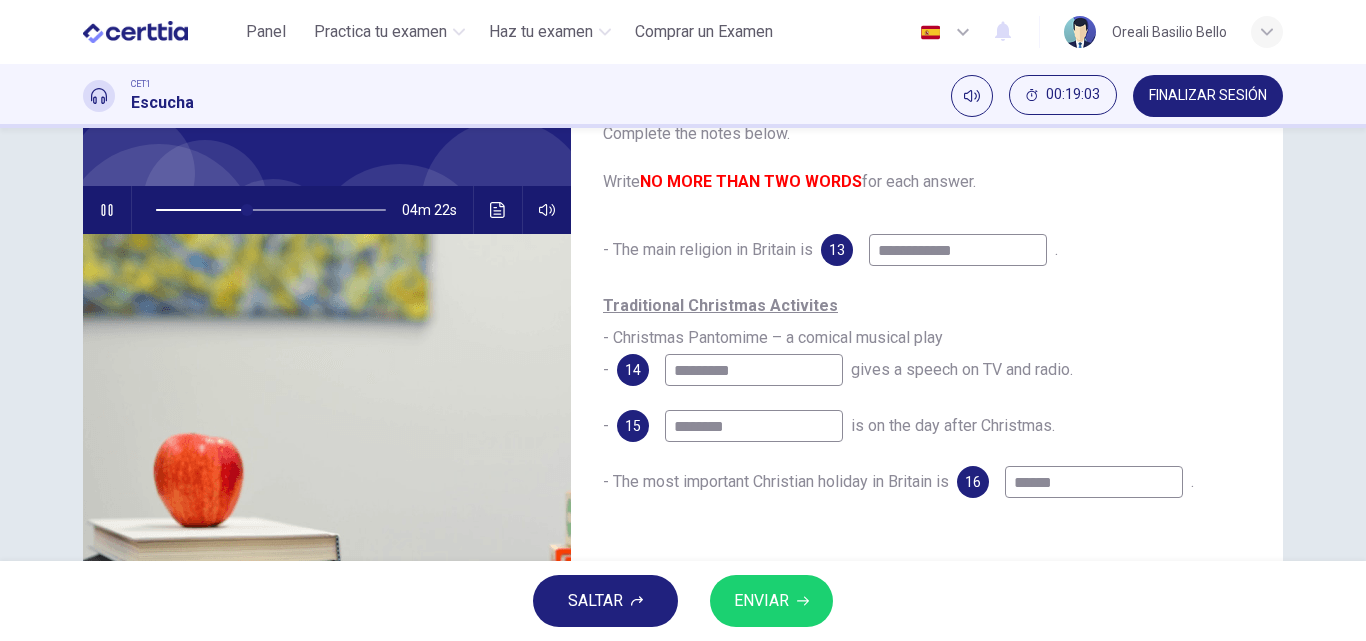type on "**" 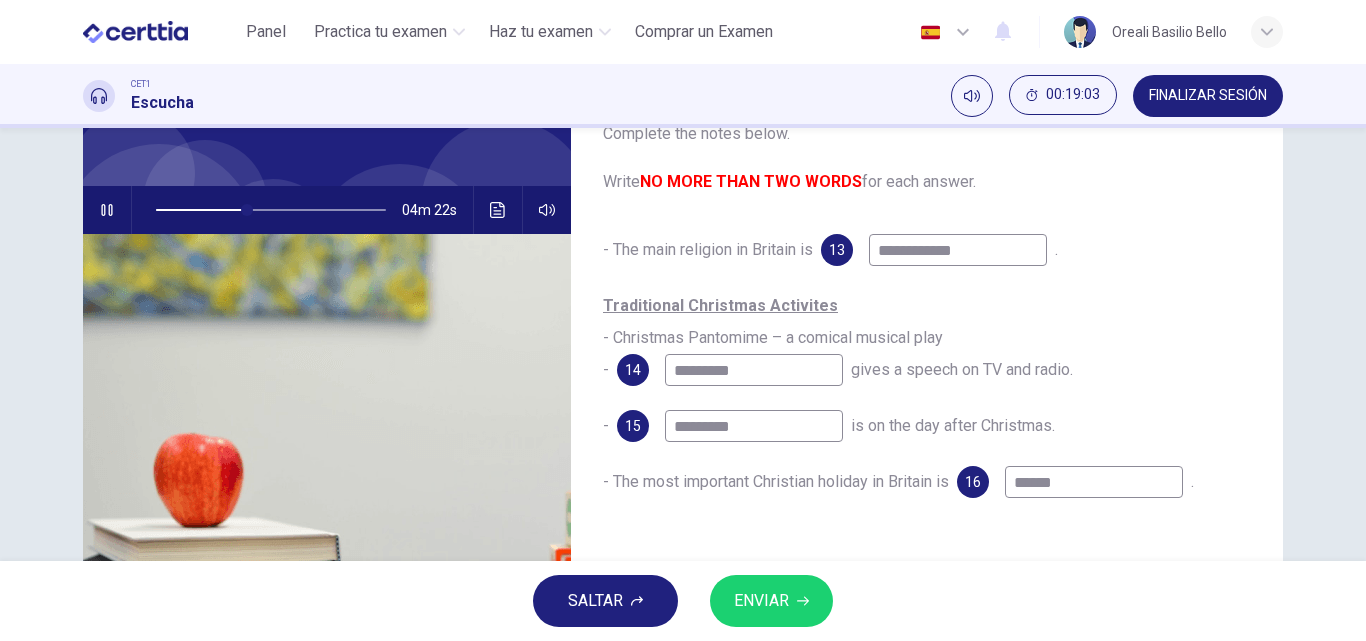 type on "**" 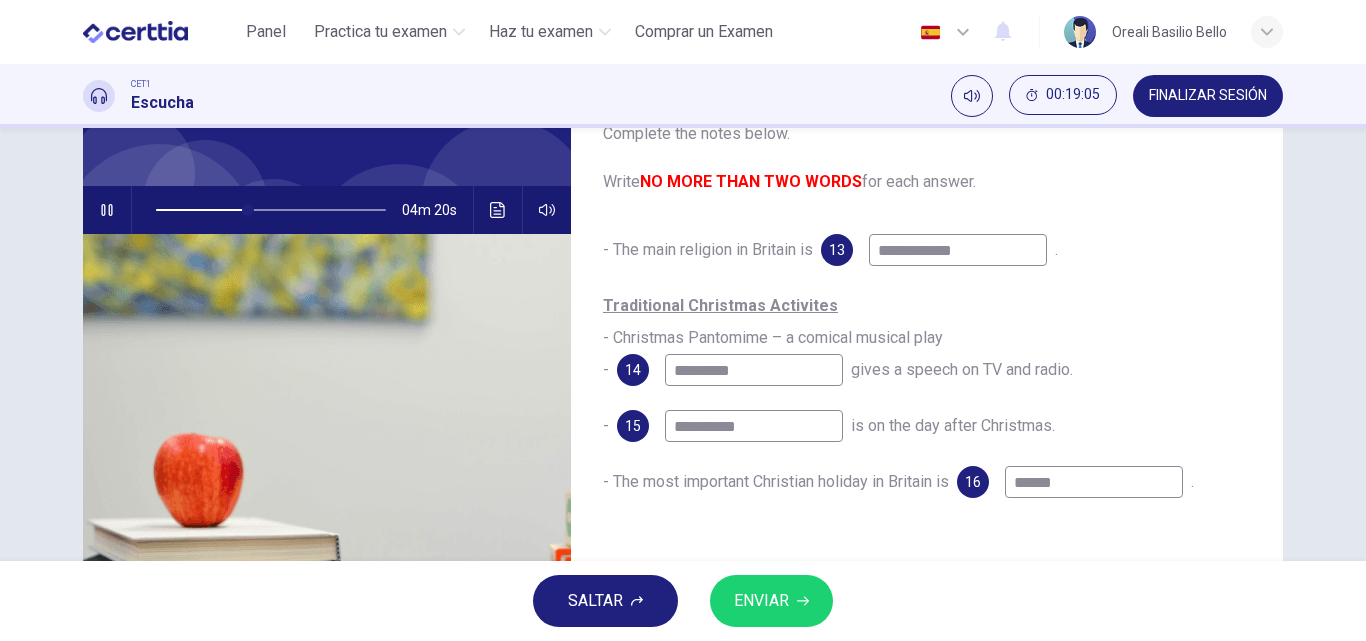 type on "**" 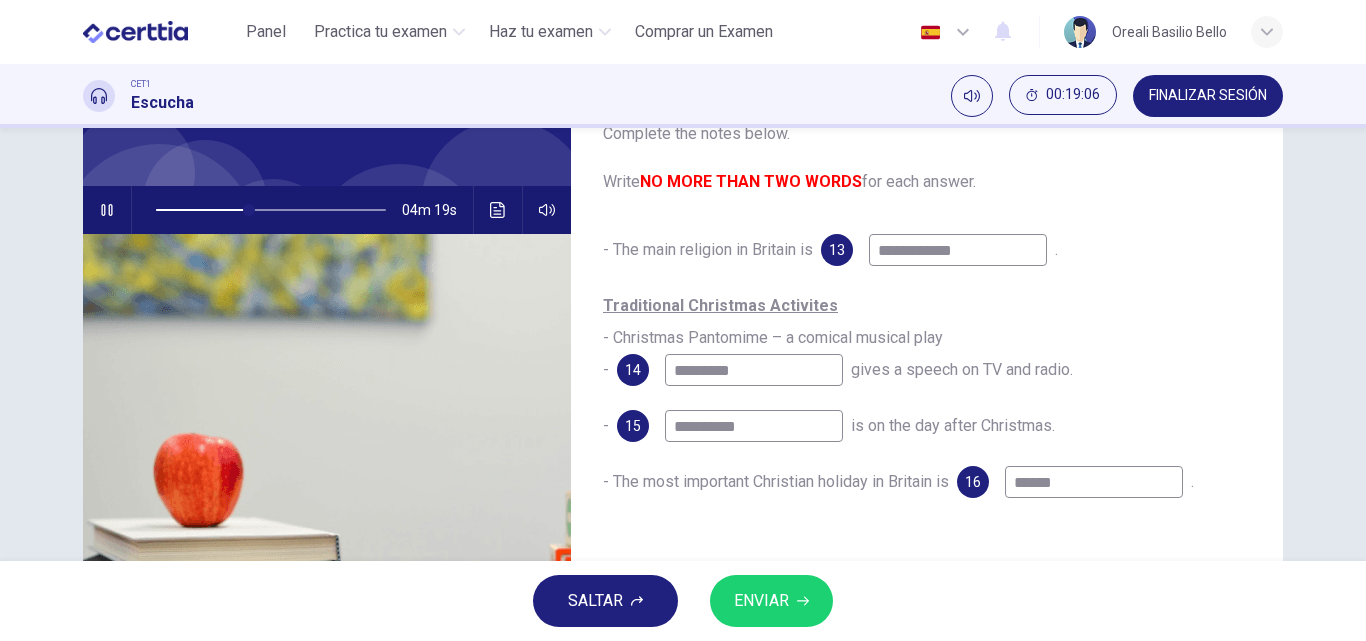 type on "**********" 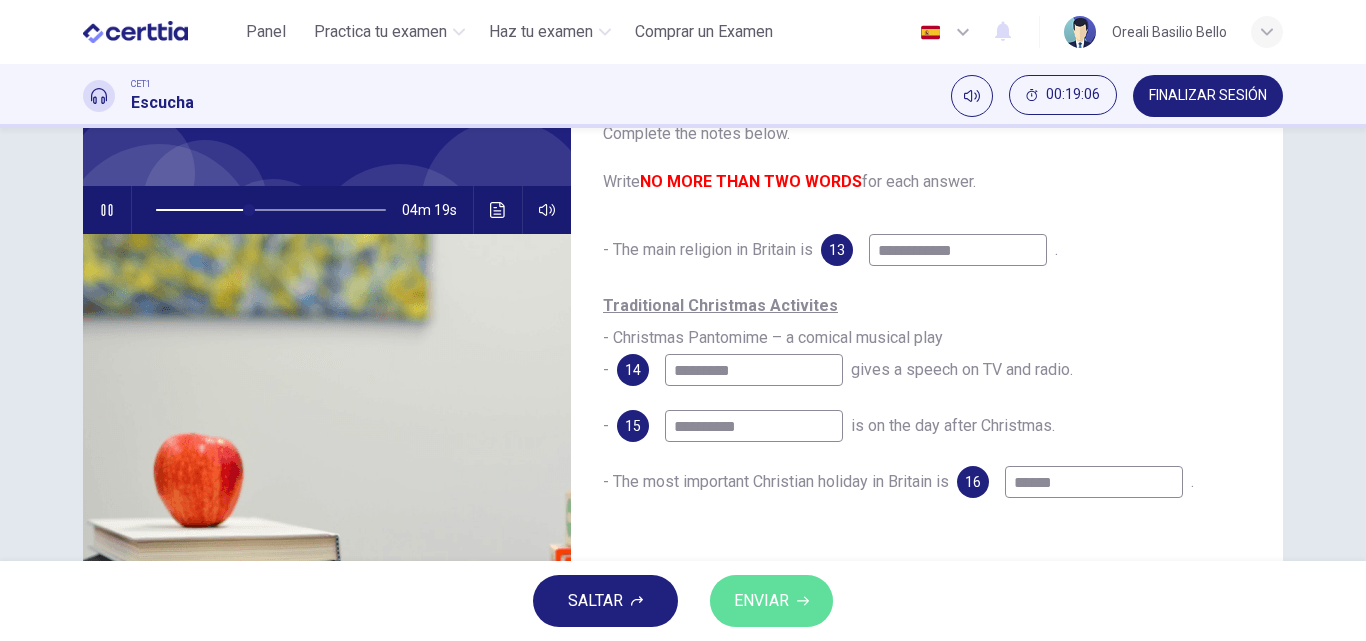 click on "ENVIAR" at bounding box center (761, 601) 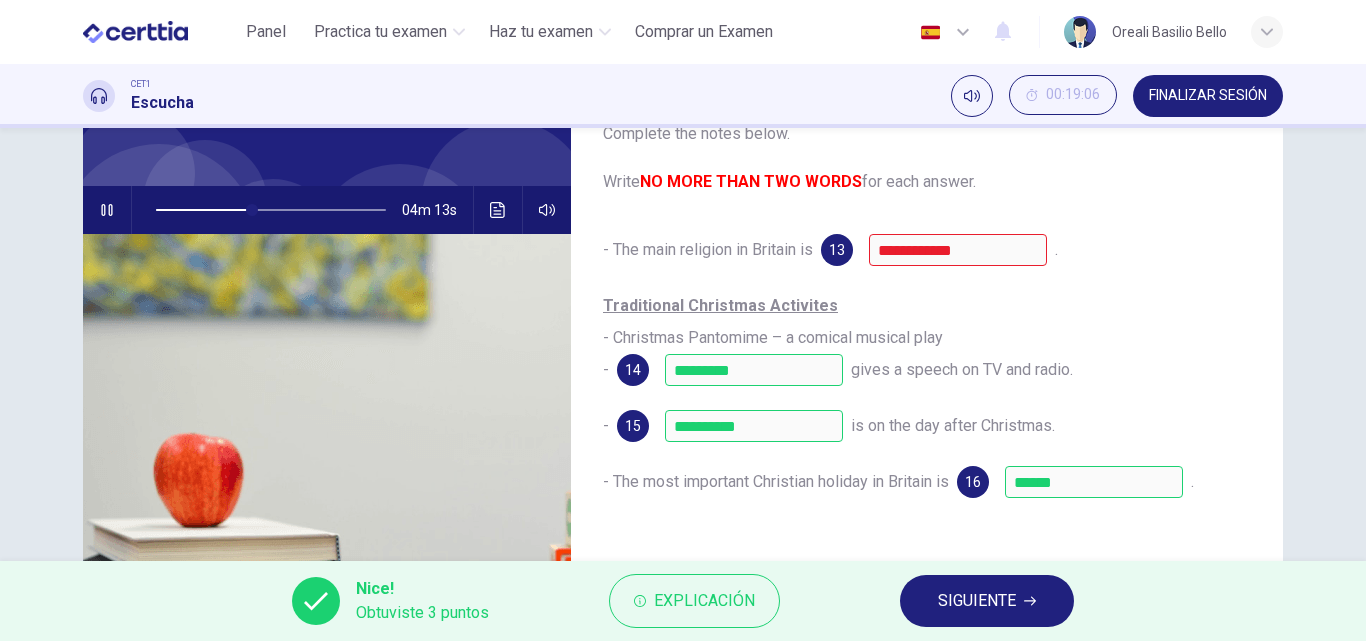 scroll, scrollTop: 342, scrollLeft: 0, axis: vertical 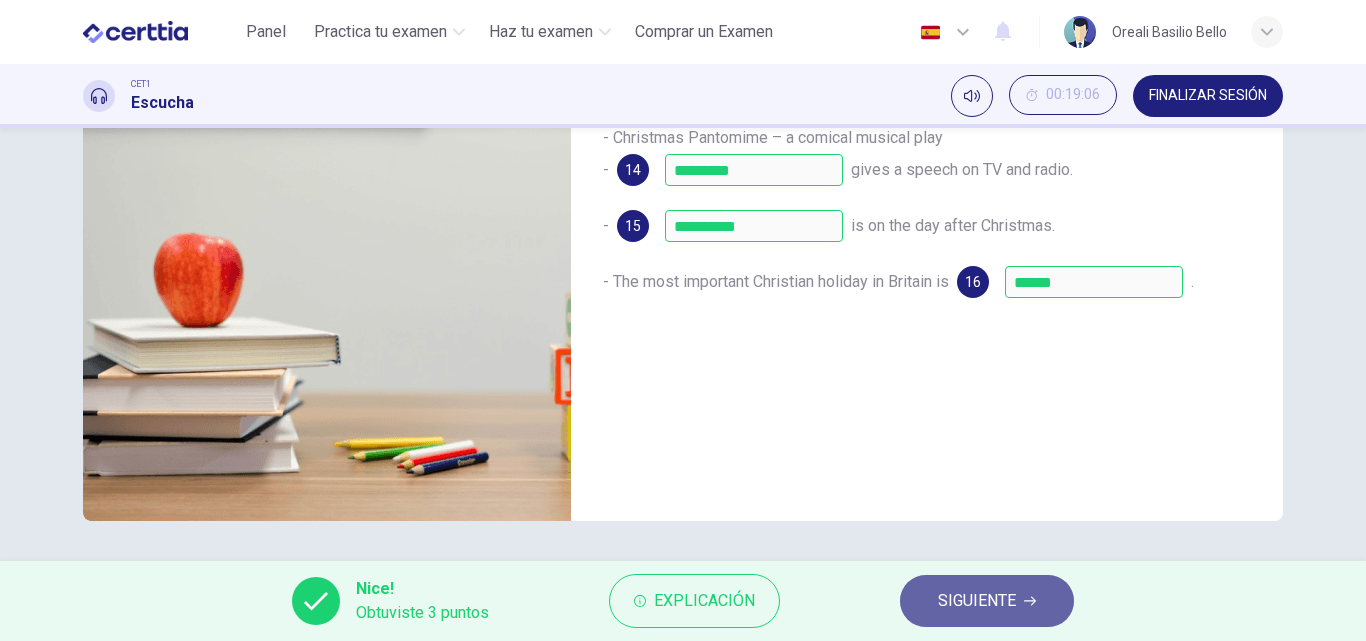 drag, startPoint x: 1001, startPoint y: 601, endPoint x: 1033, endPoint y: 603, distance: 32.06244 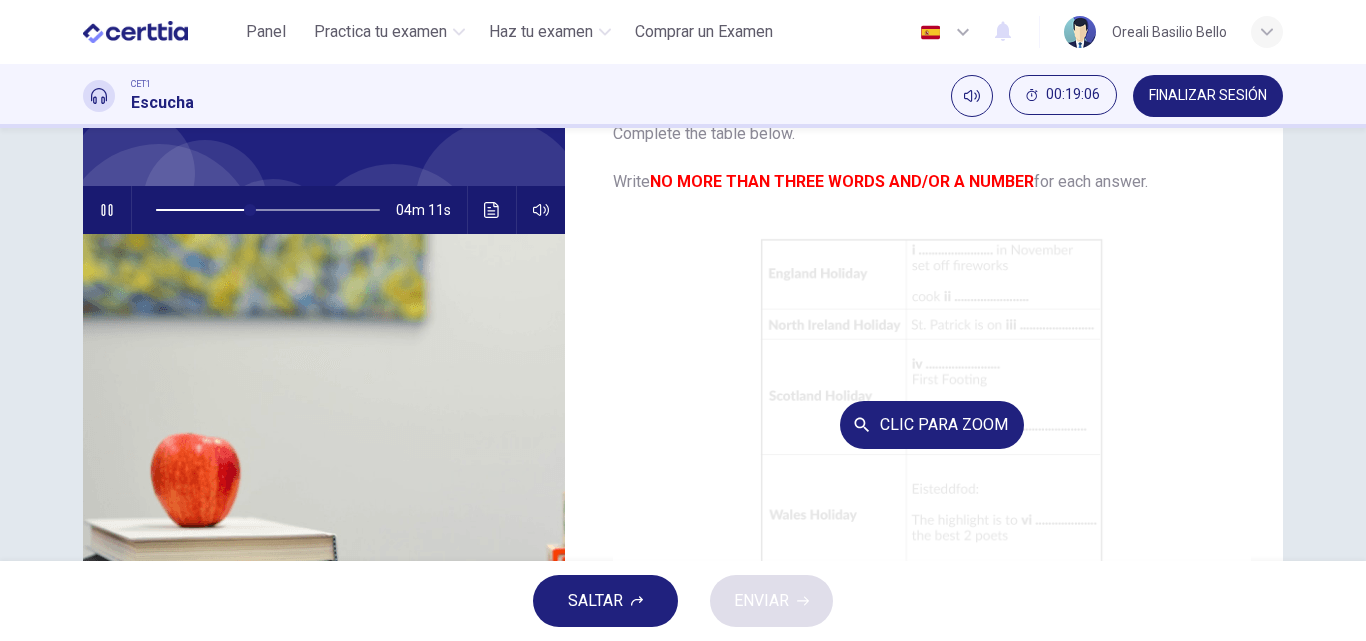 scroll, scrollTop: 0, scrollLeft: 0, axis: both 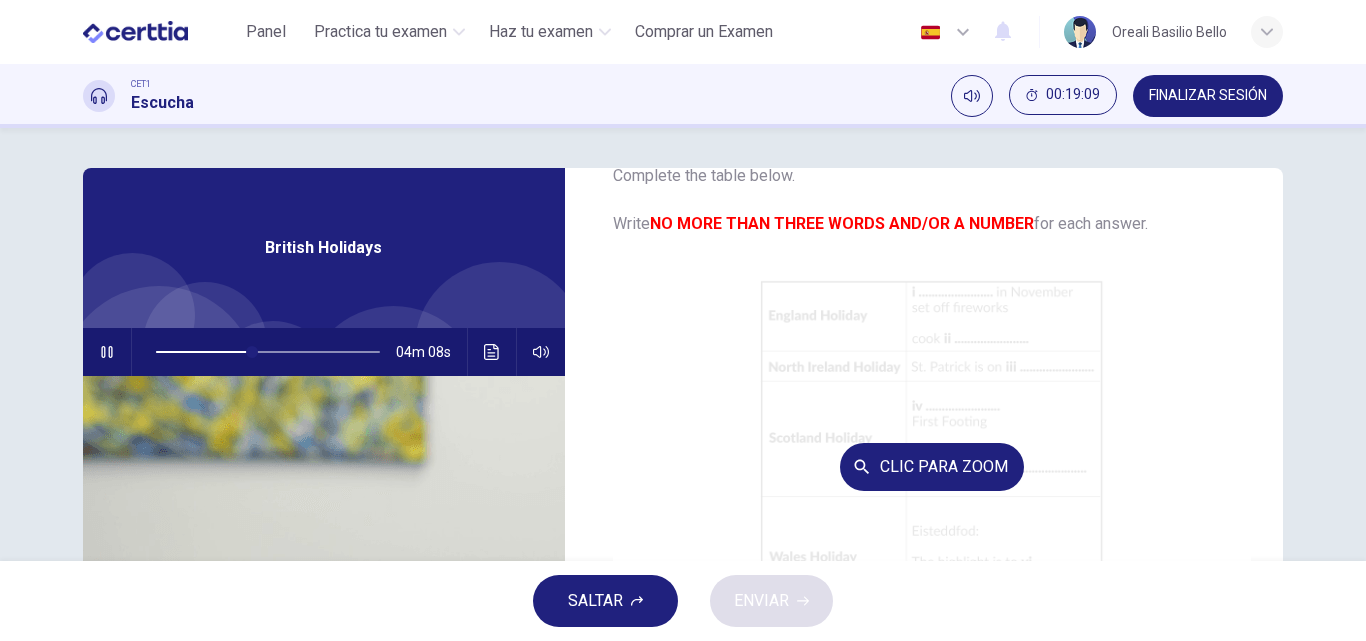 click on "Clic para zoom" at bounding box center [932, 466] 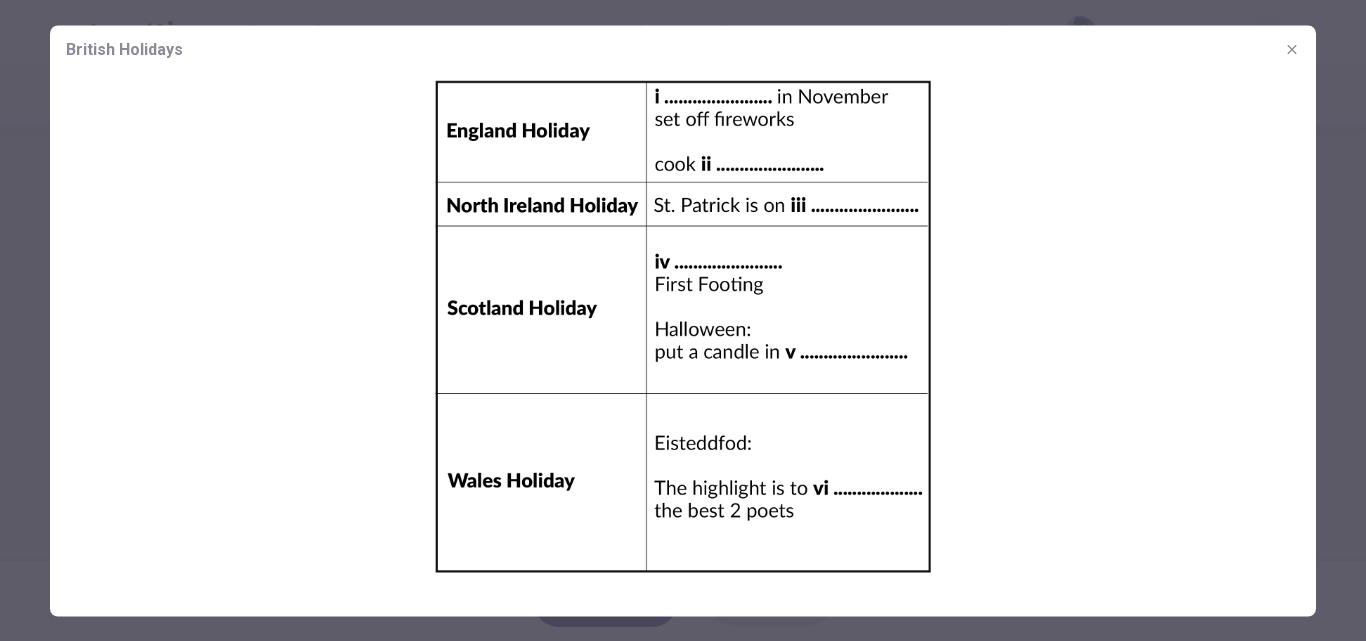 click 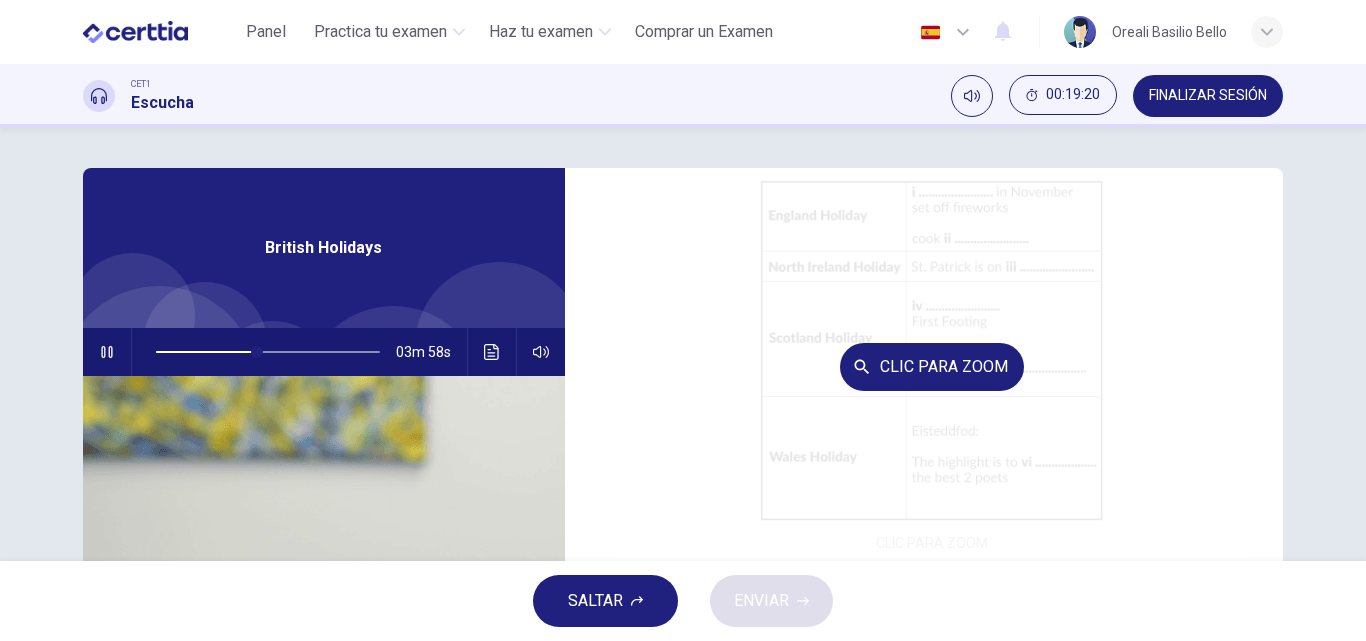 scroll, scrollTop: 286, scrollLeft: 0, axis: vertical 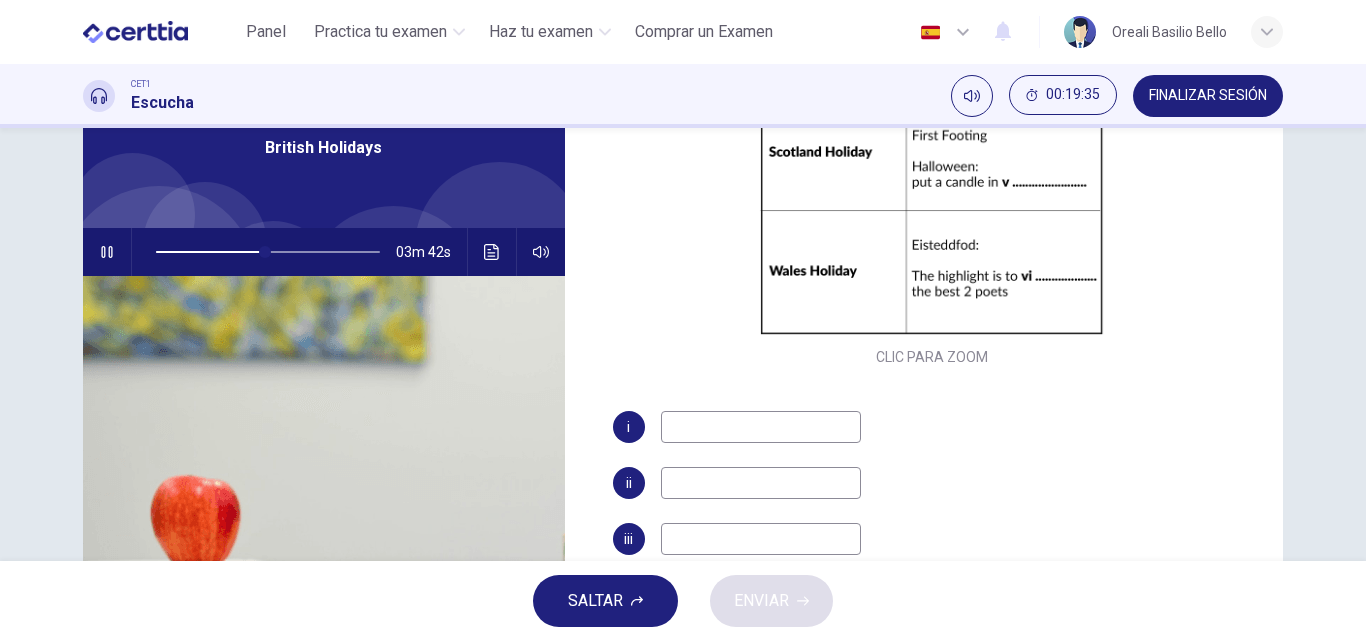 click on "i ii iii iv v vi" at bounding box center [932, 587] 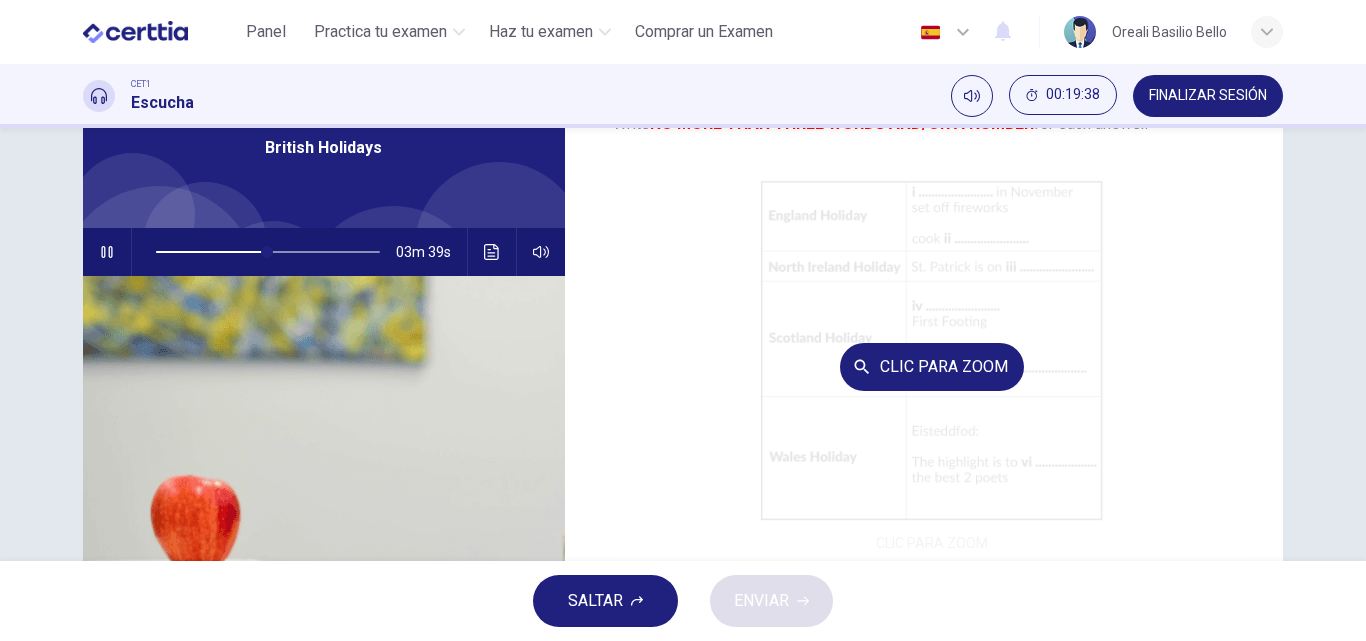 scroll, scrollTop: 286, scrollLeft: 0, axis: vertical 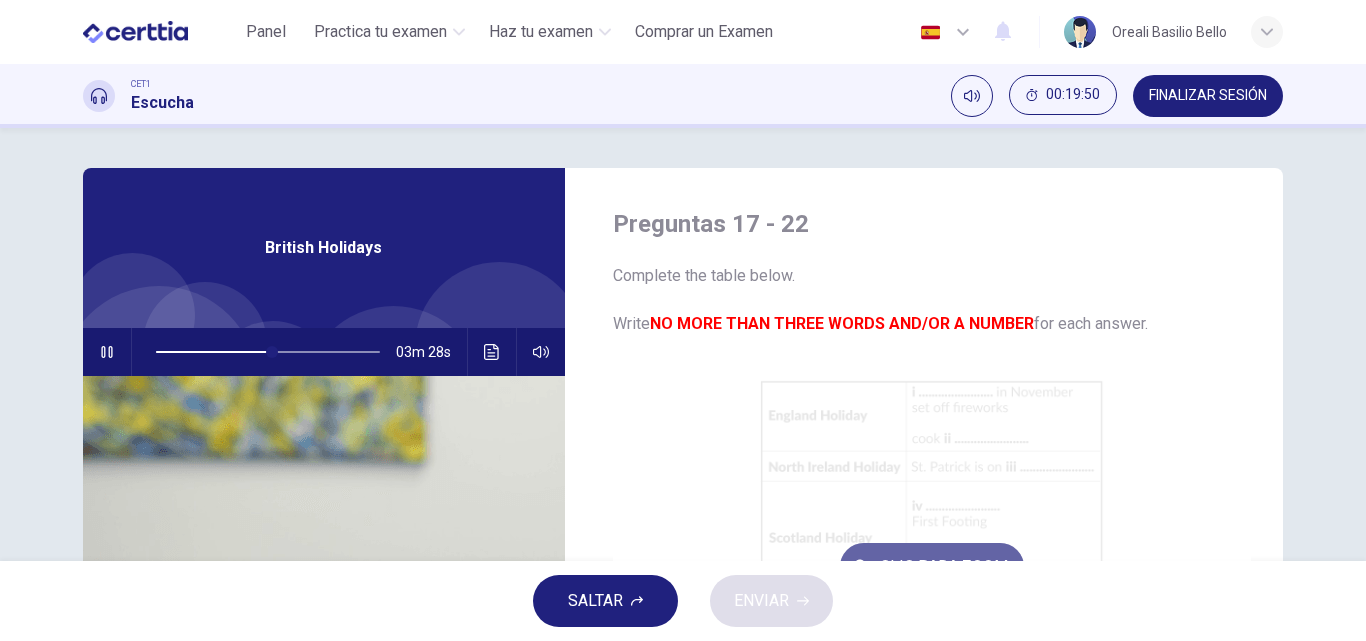 click on "Clic para zoom" at bounding box center [932, 567] 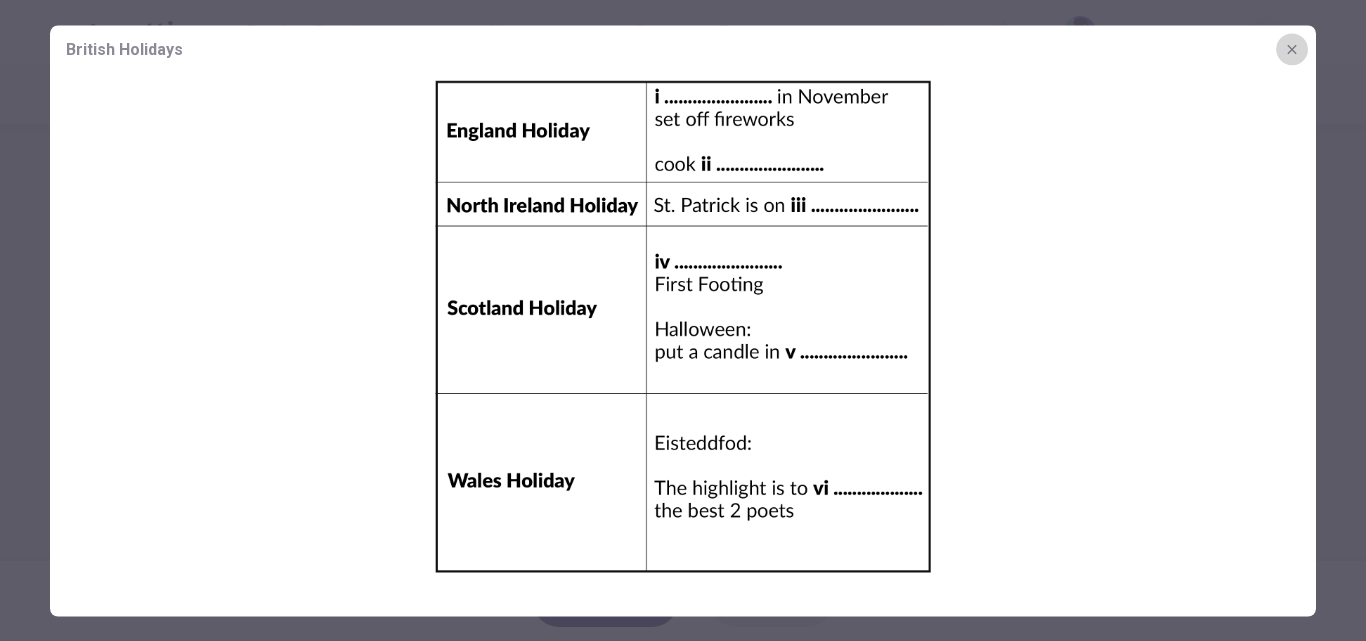 click 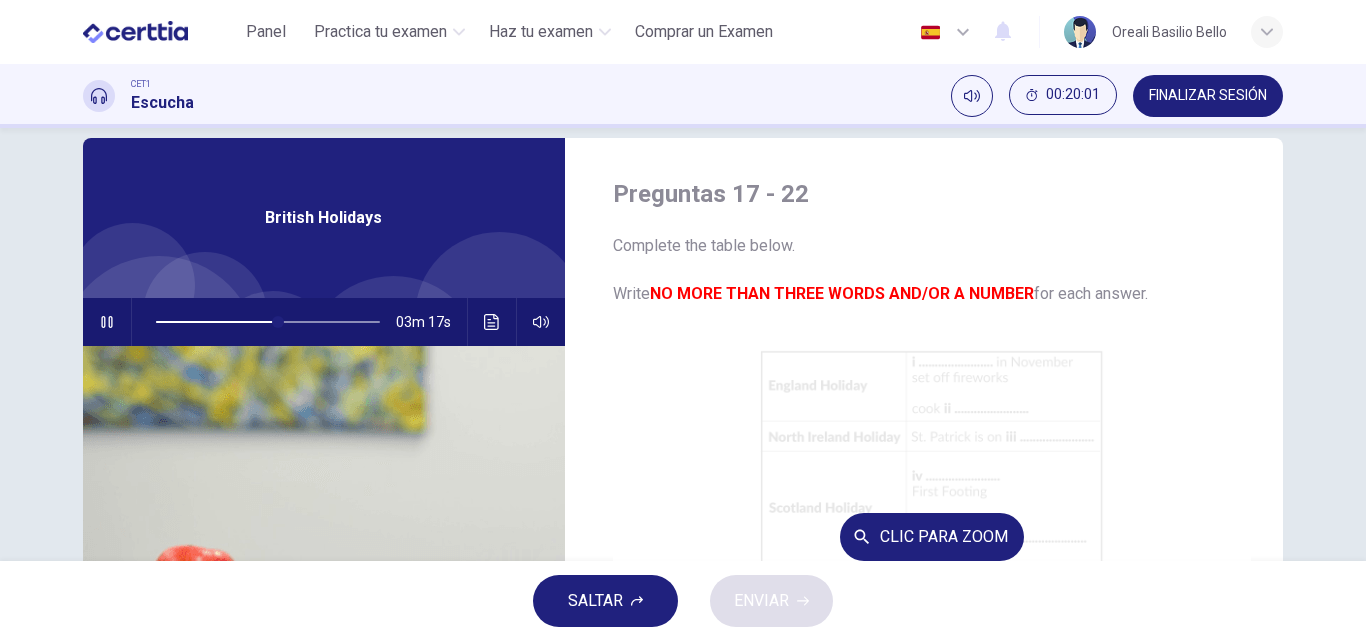 scroll, scrollTop: 0, scrollLeft: 0, axis: both 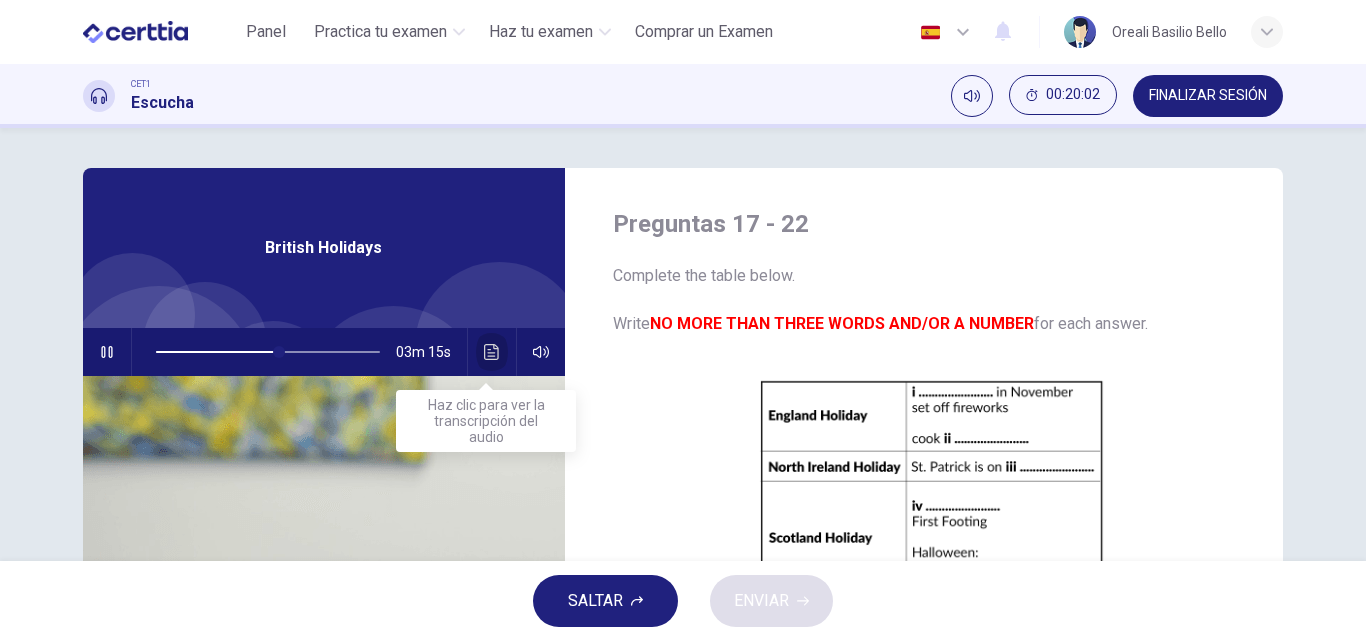 click 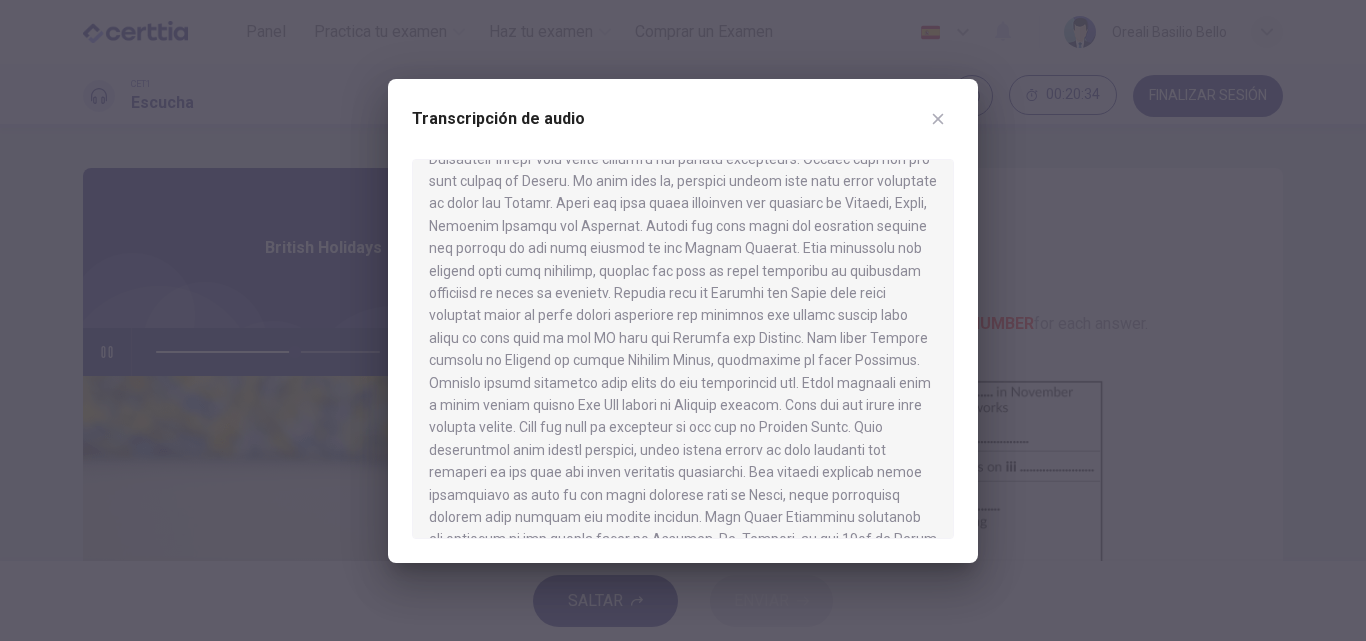 scroll, scrollTop: 410, scrollLeft: 0, axis: vertical 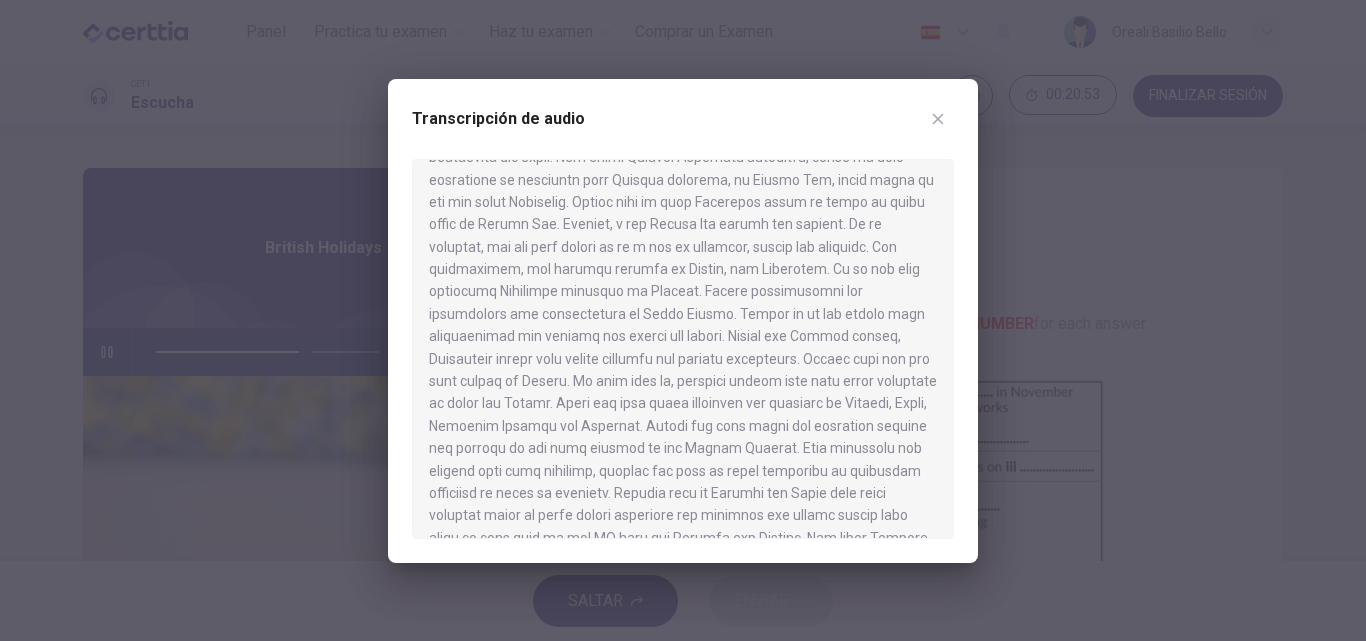 click 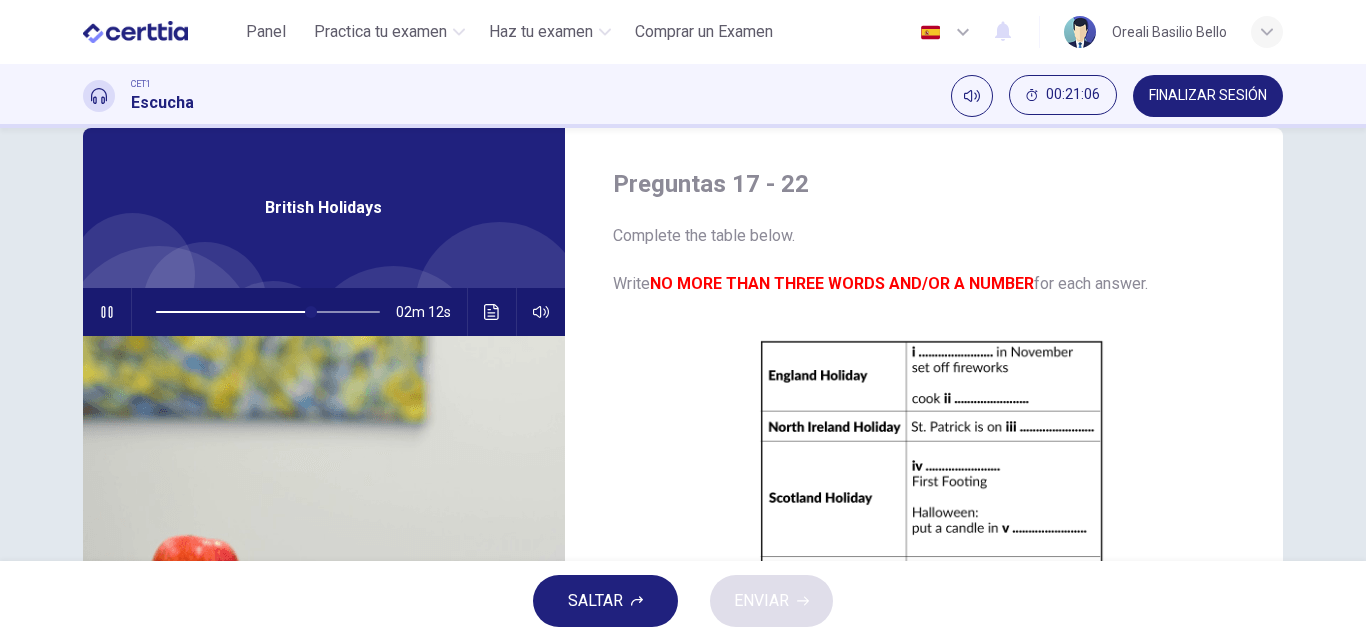 scroll, scrollTop: 80, scrollLeft: 0, axis: vertical 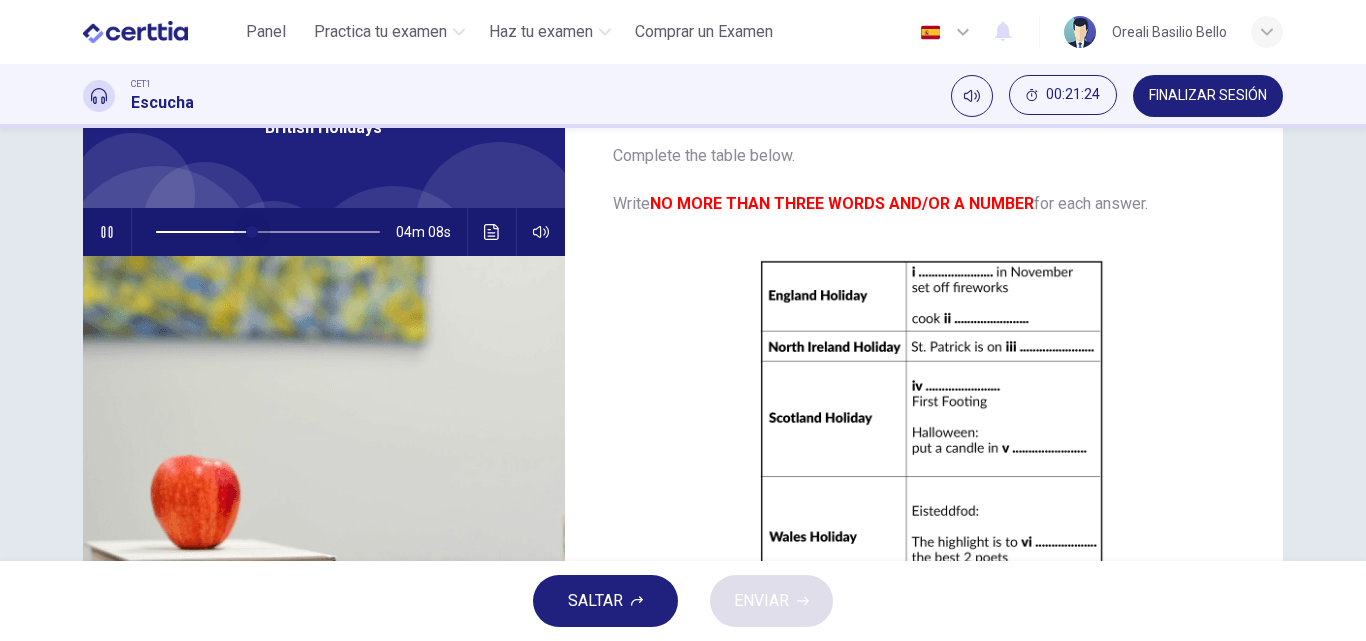 click at bounding box center [268, 232] 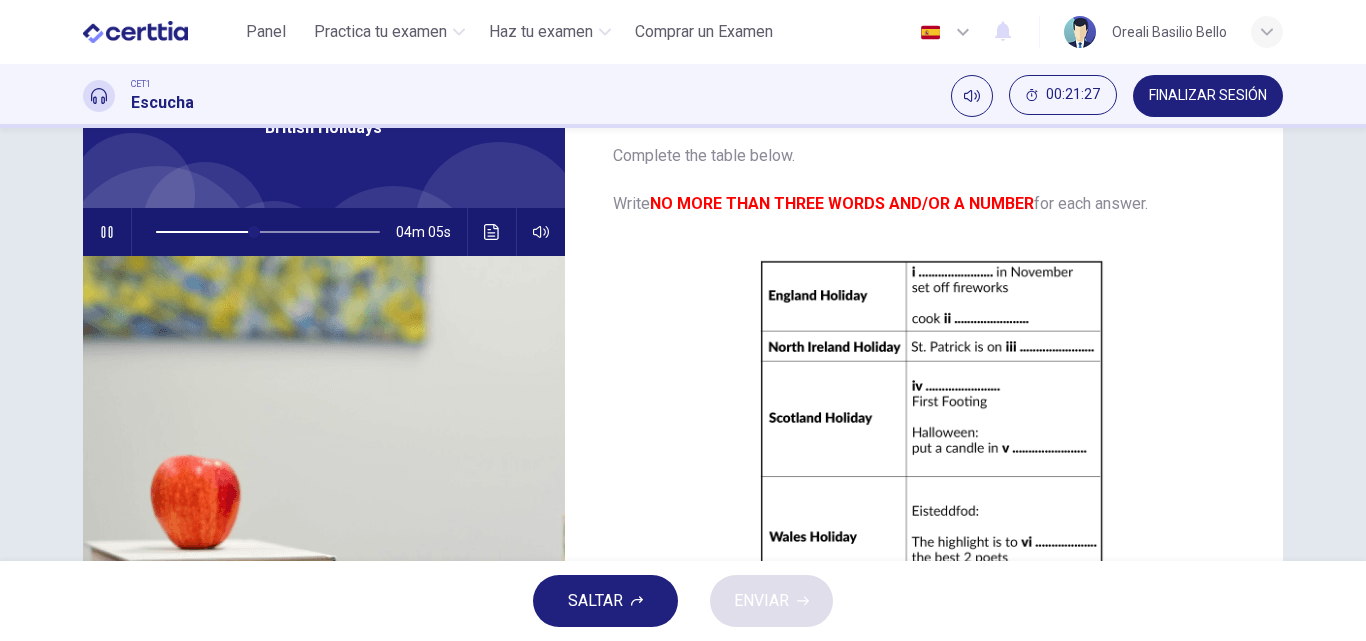 click at bounding box center [268, 232] 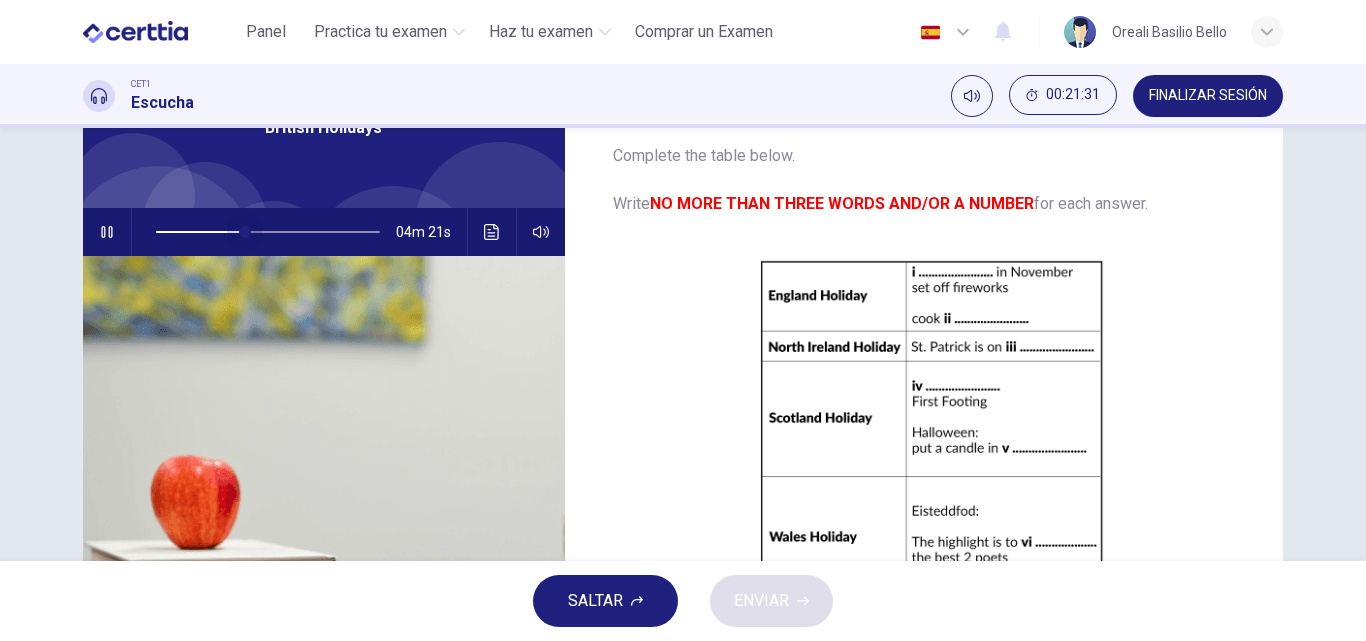 click at bounding box center (268, 232) 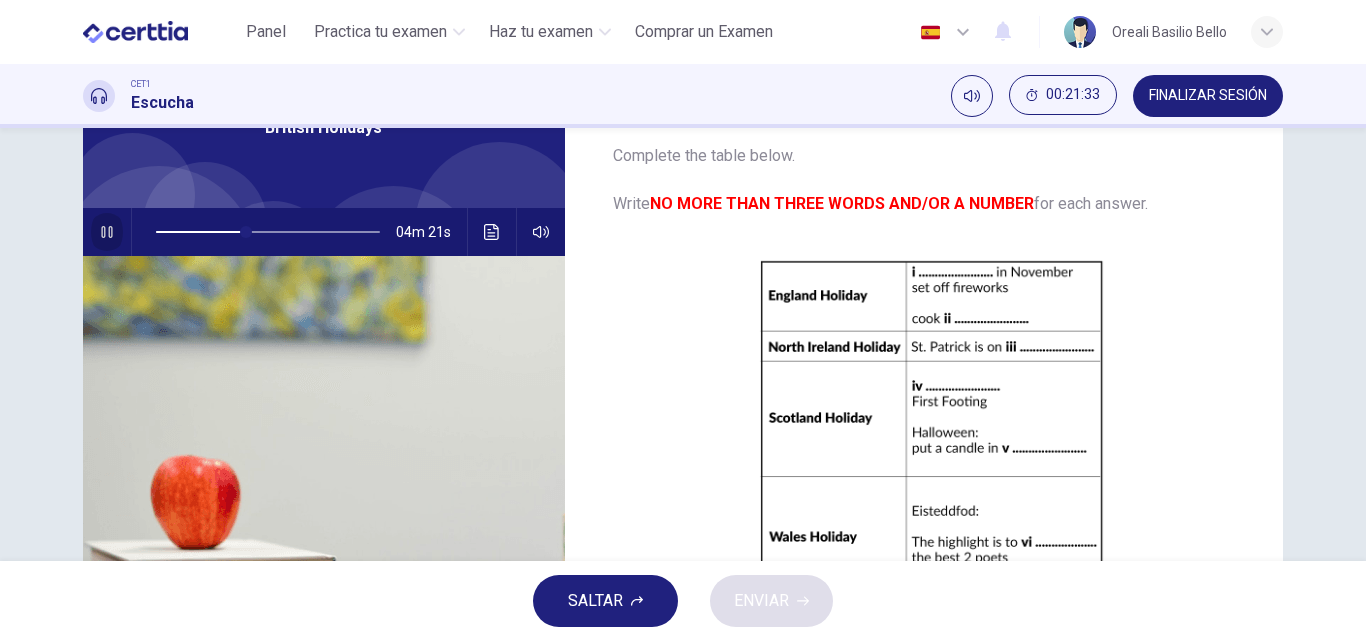 click 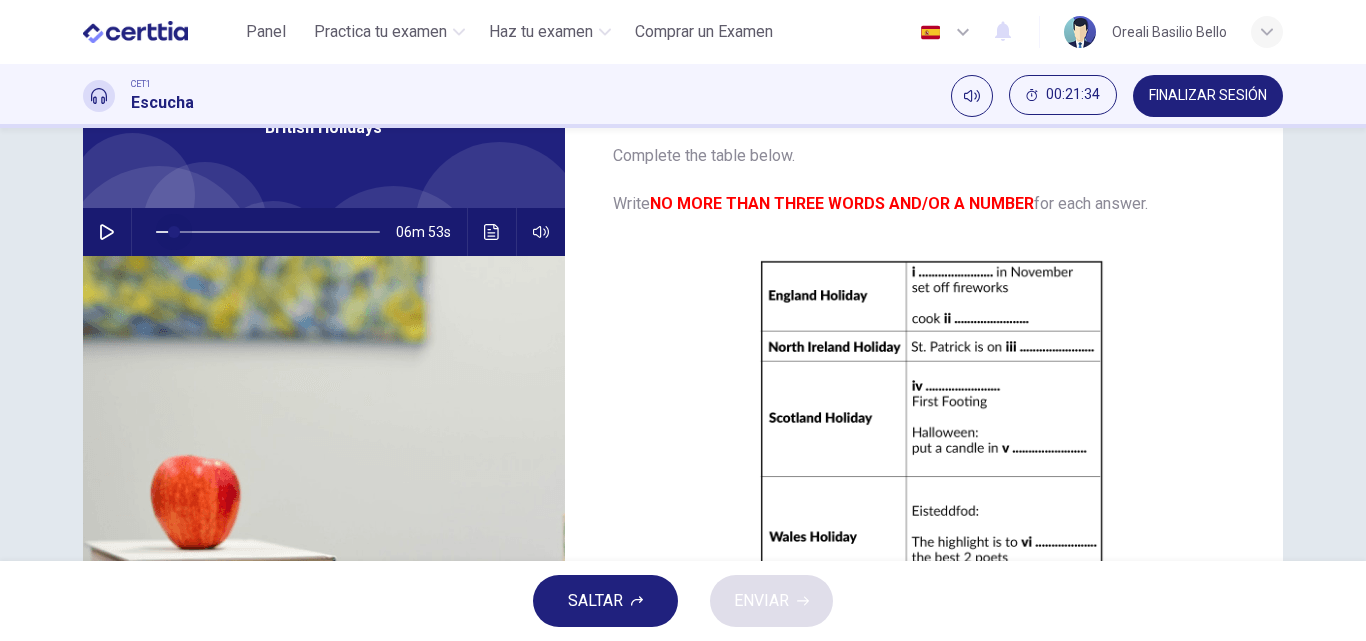 click at bounding box center [174, 232] 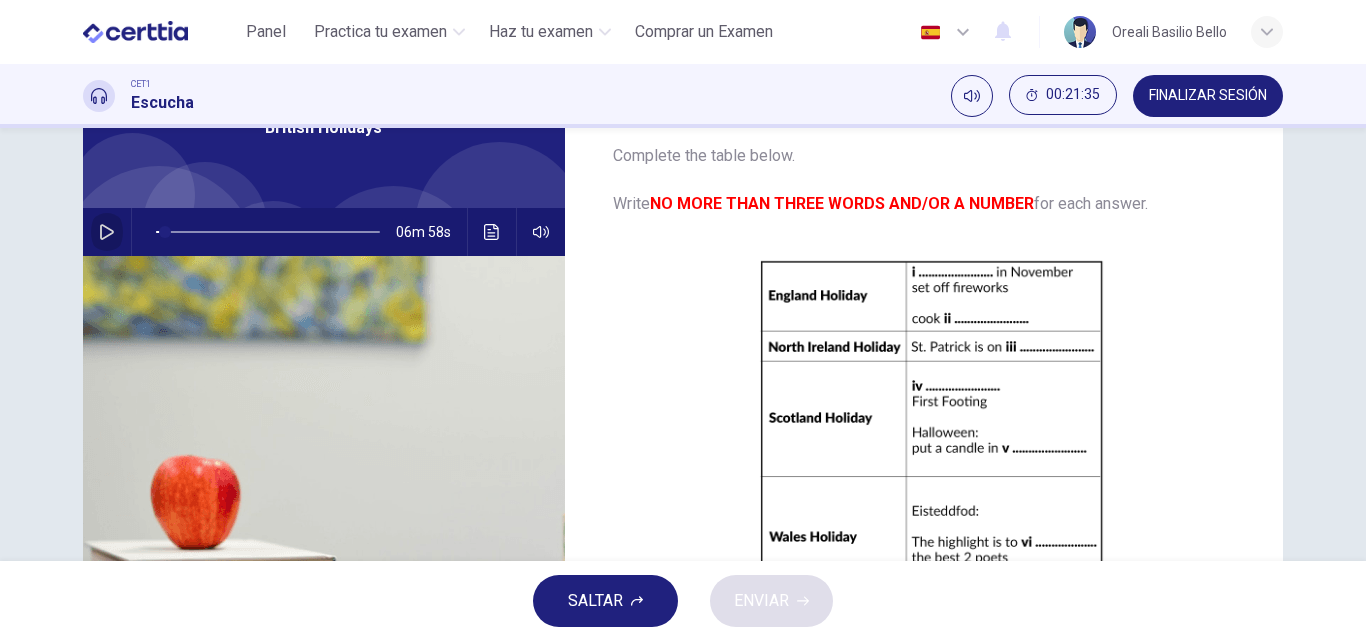 click 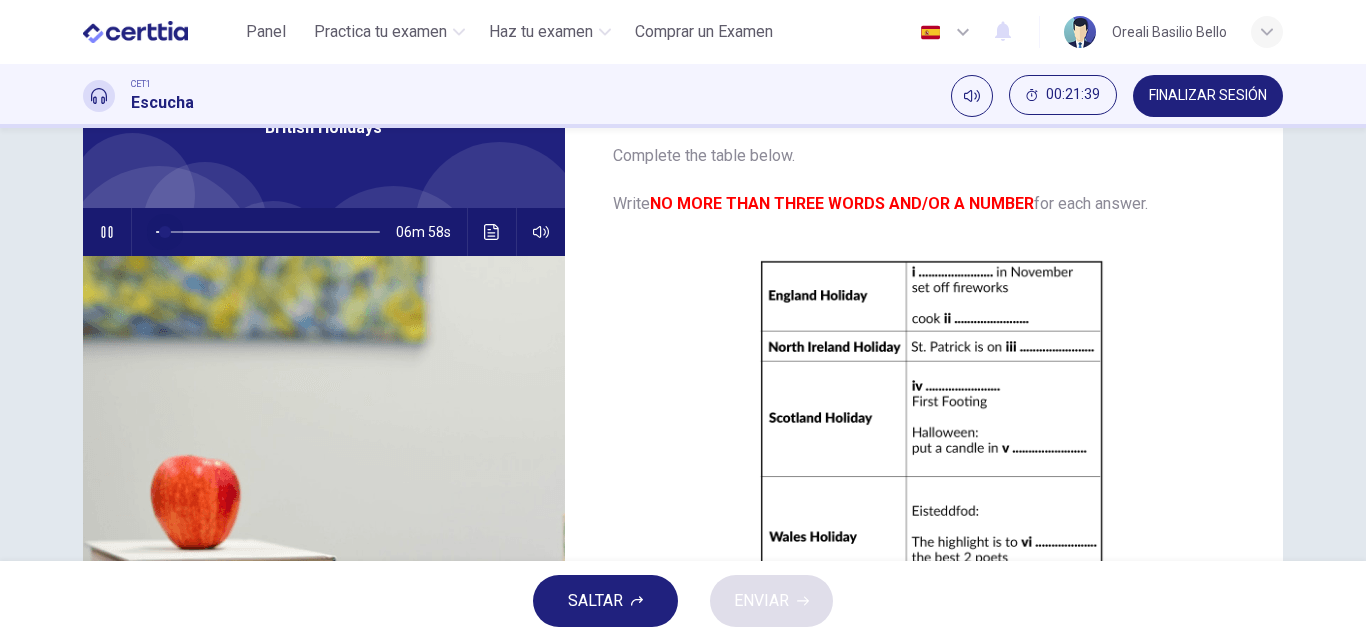 drag, startPoint x: 161, startPoint y: 231, endPoint x: 115, endPoint y: 228, distance: 46.09772 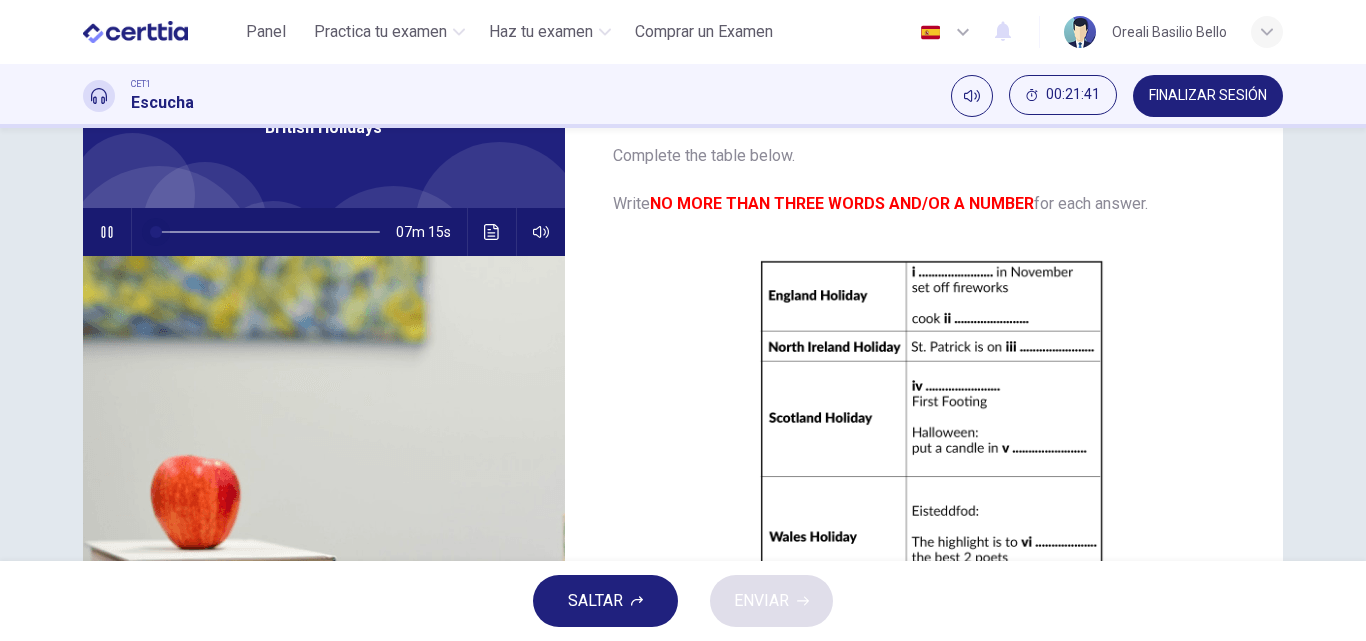 click at bounding box center [156, 232] 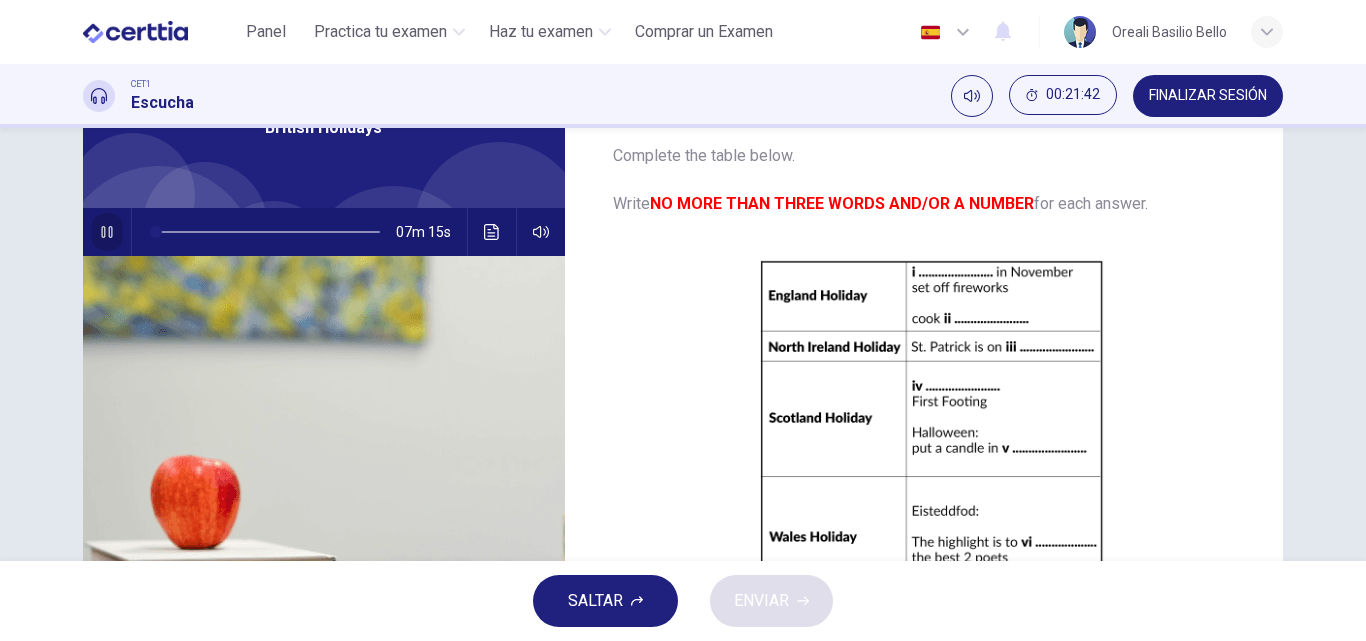 click 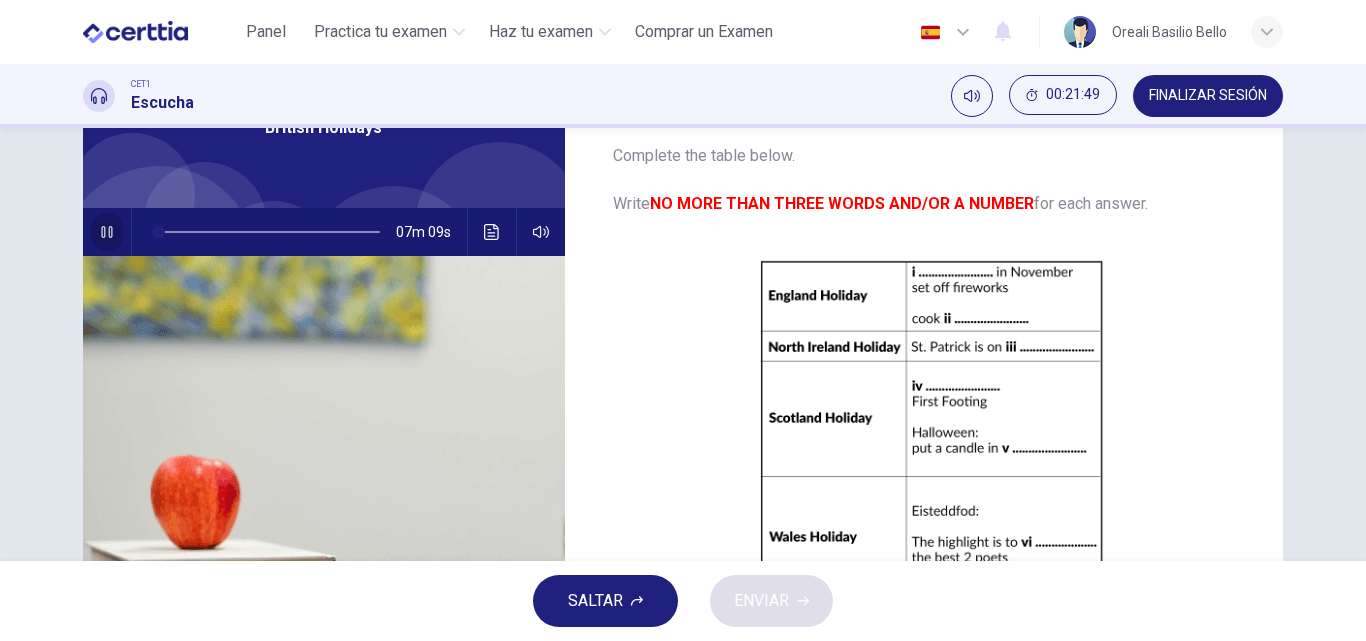 click 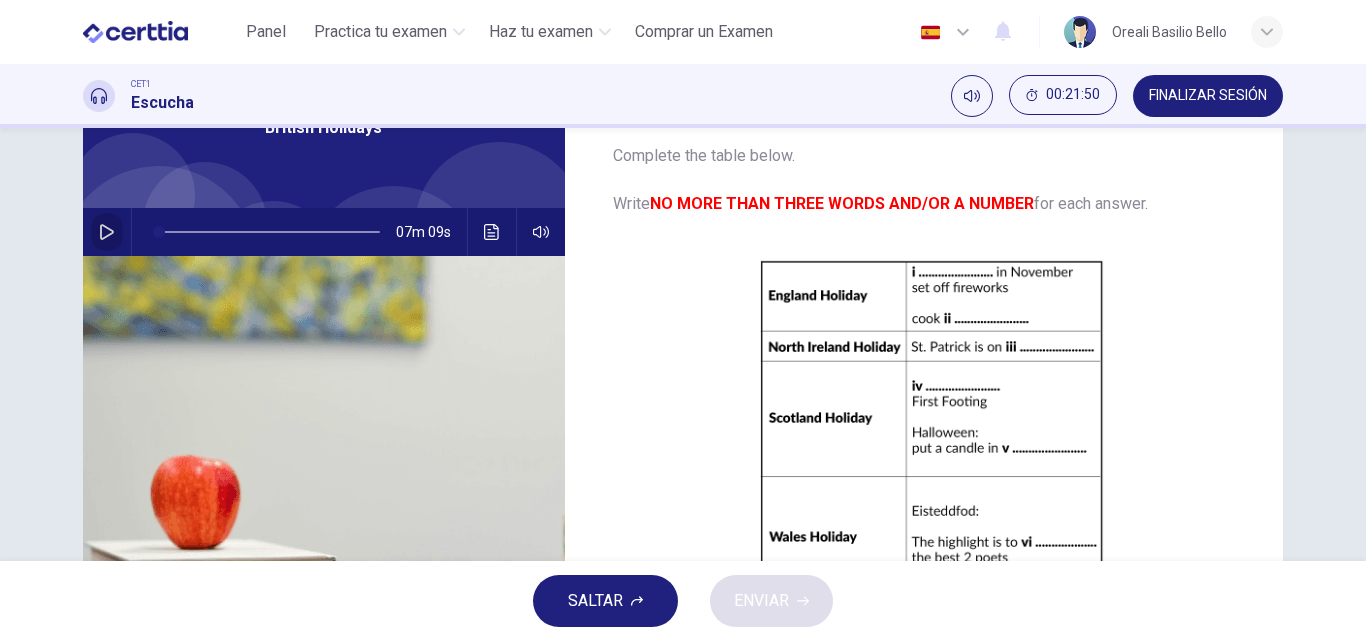 click 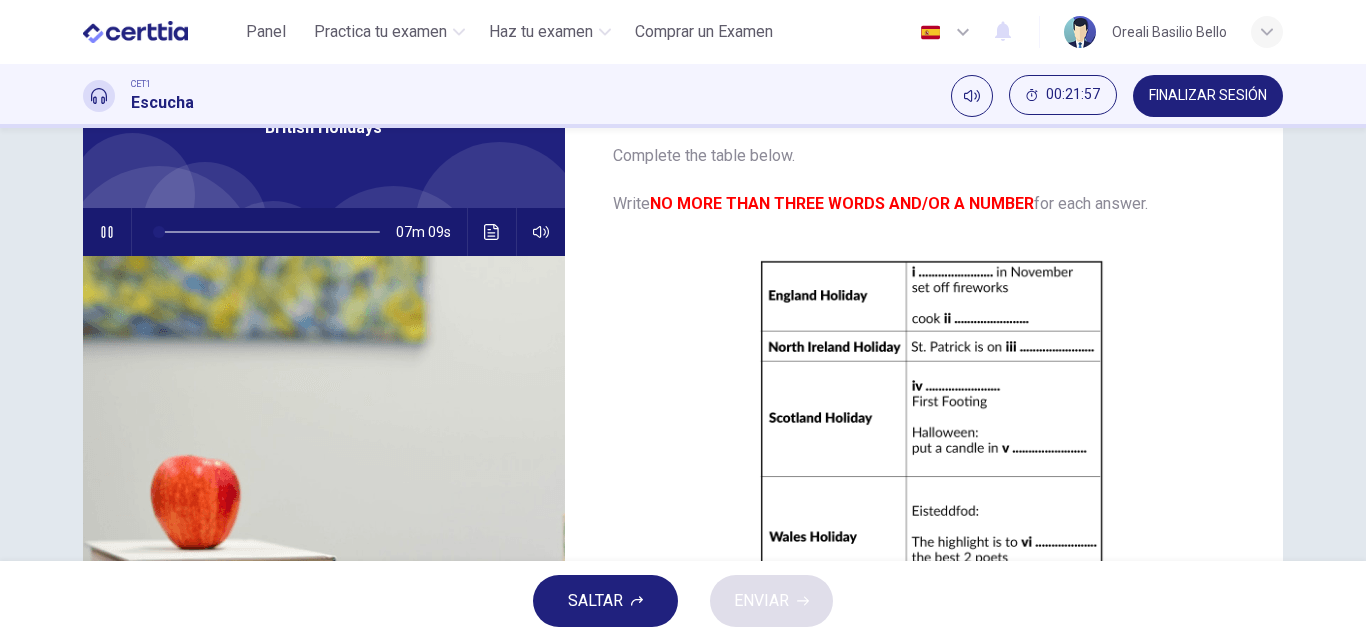 type on "**" 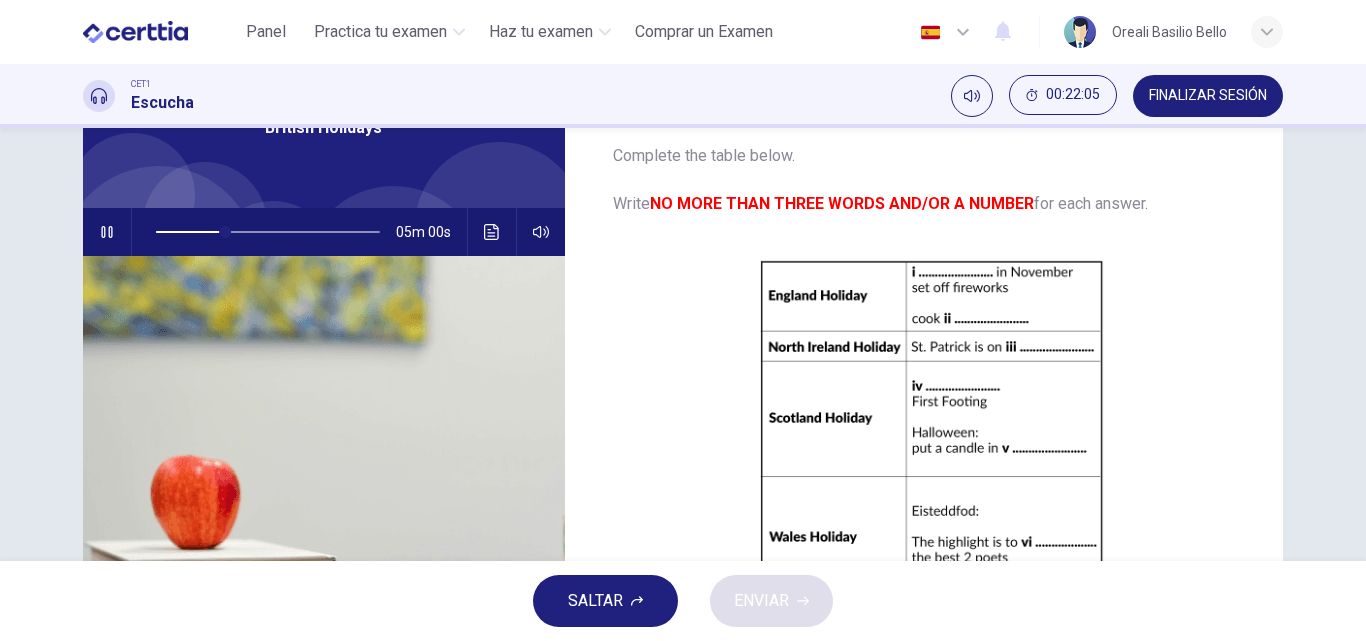 scroll, scrollTop: 0, scrollLeft: 0, axis: both 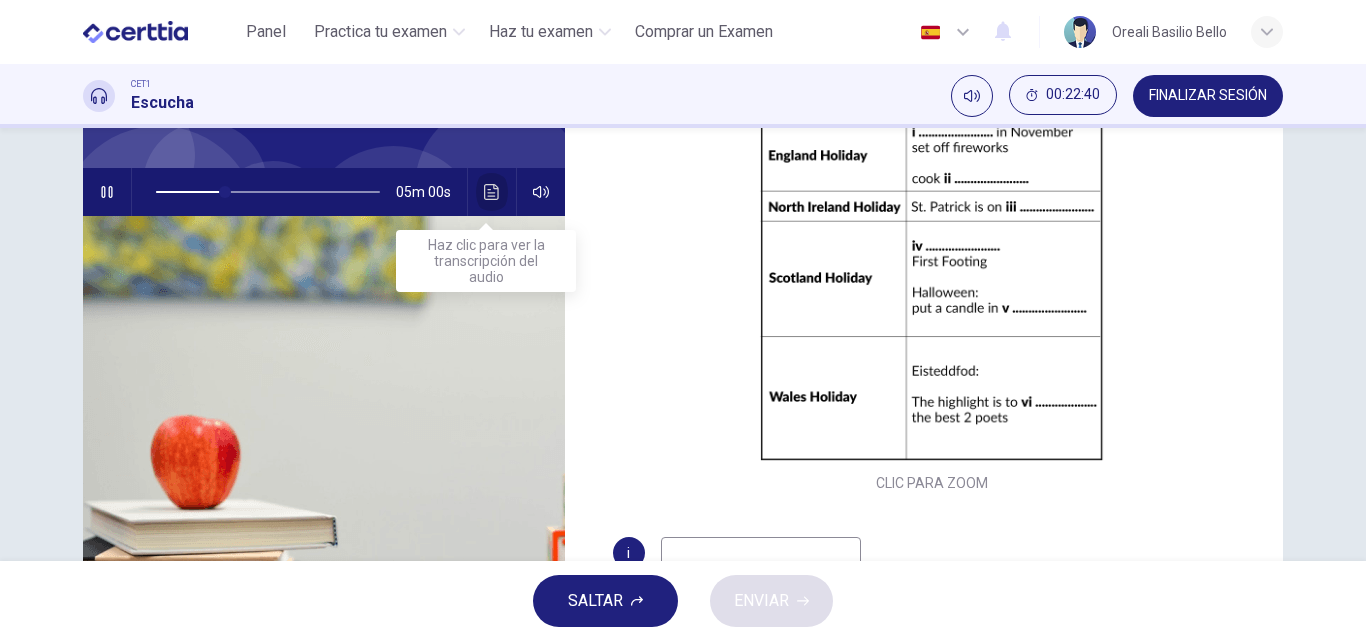 click 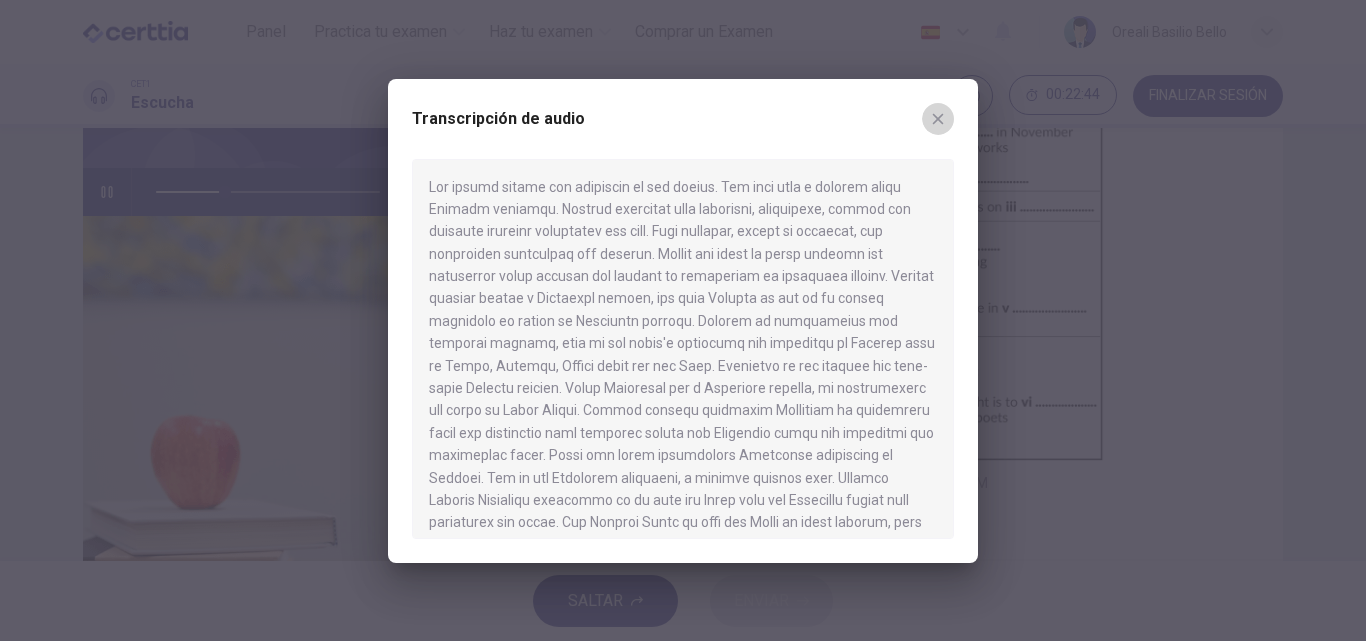 click 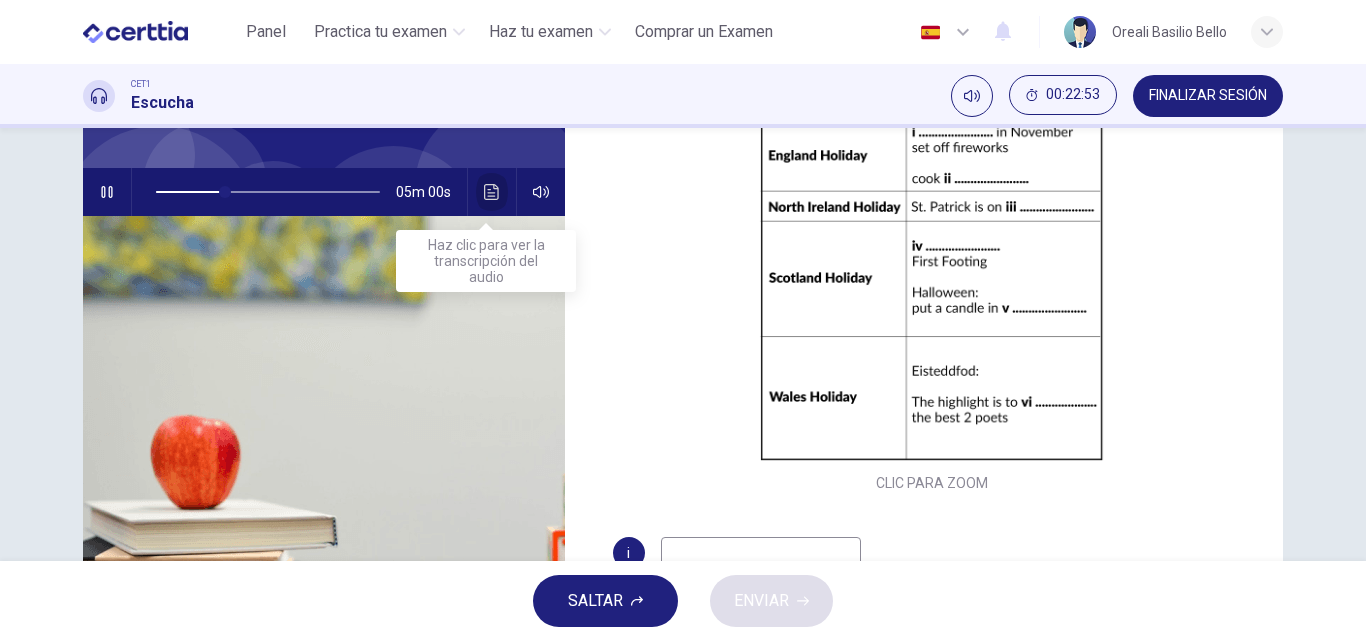 click 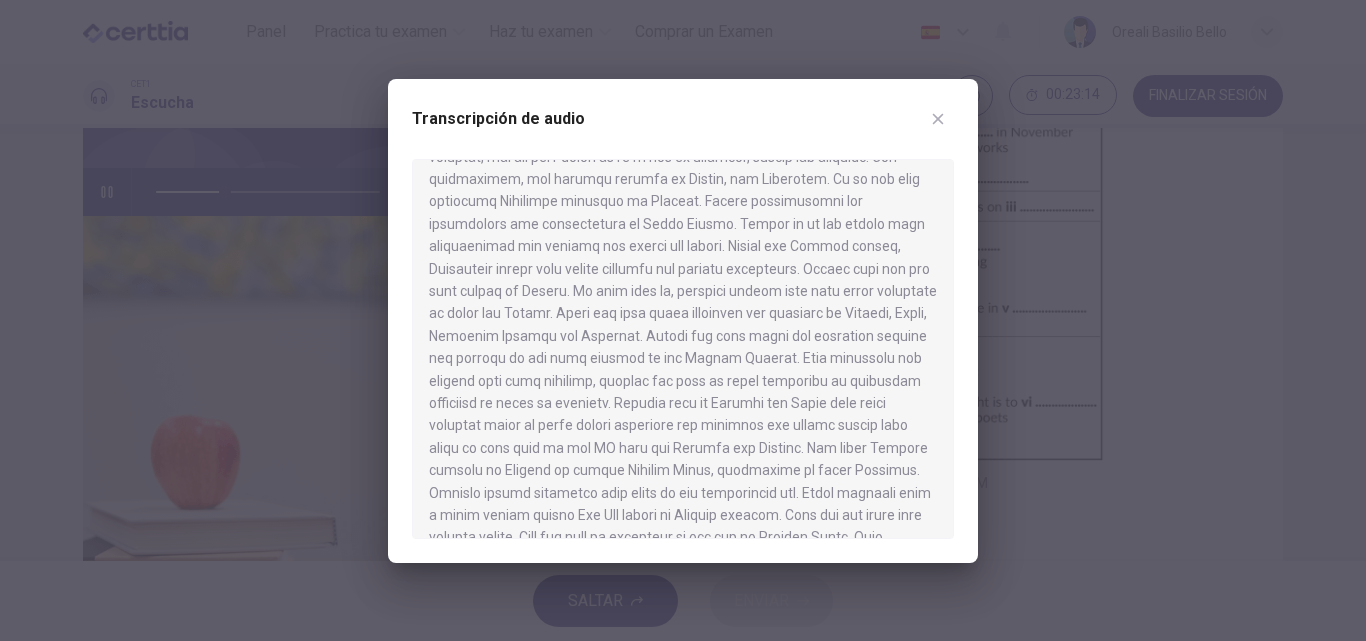 scroll, scrollTop: 600, scrollLeft: 0, axis: vertical 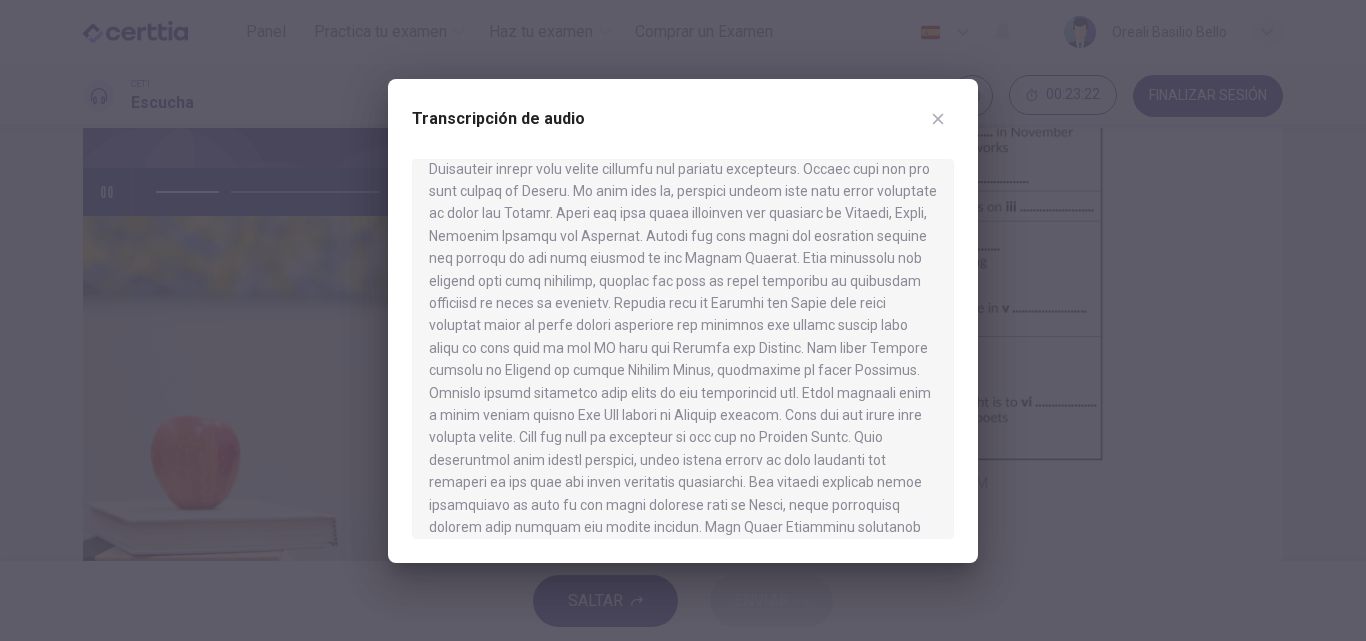 click 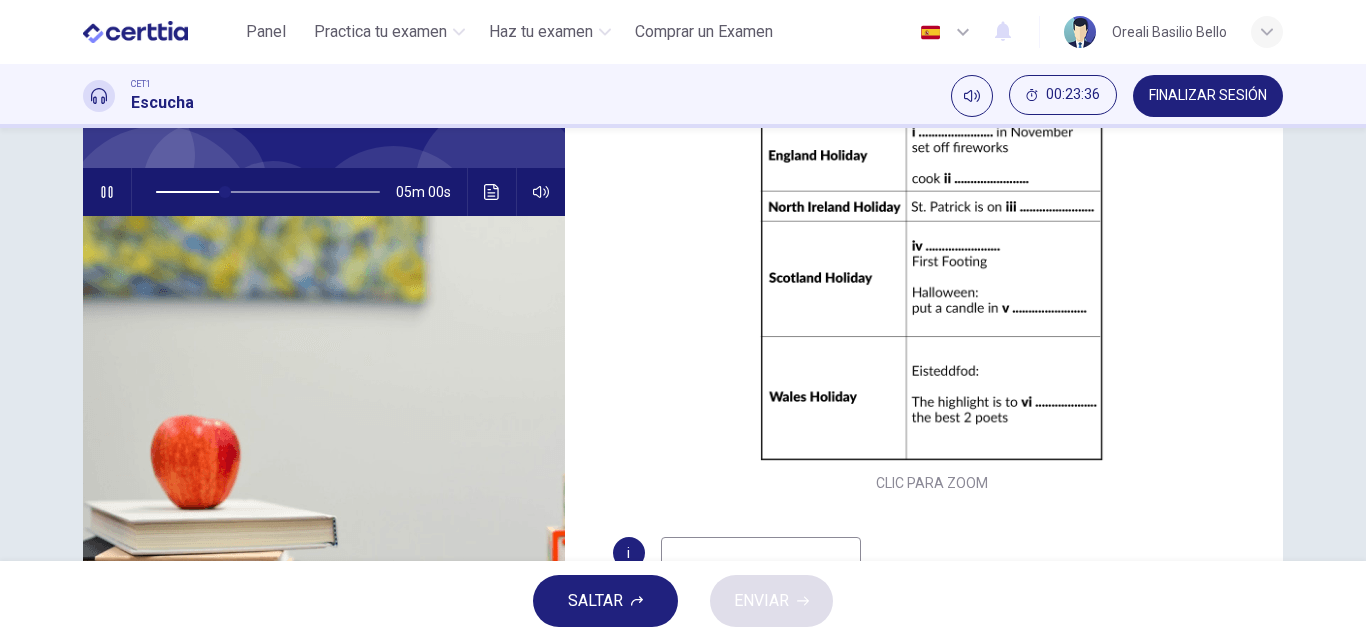 click at bounding box center [761, 553] 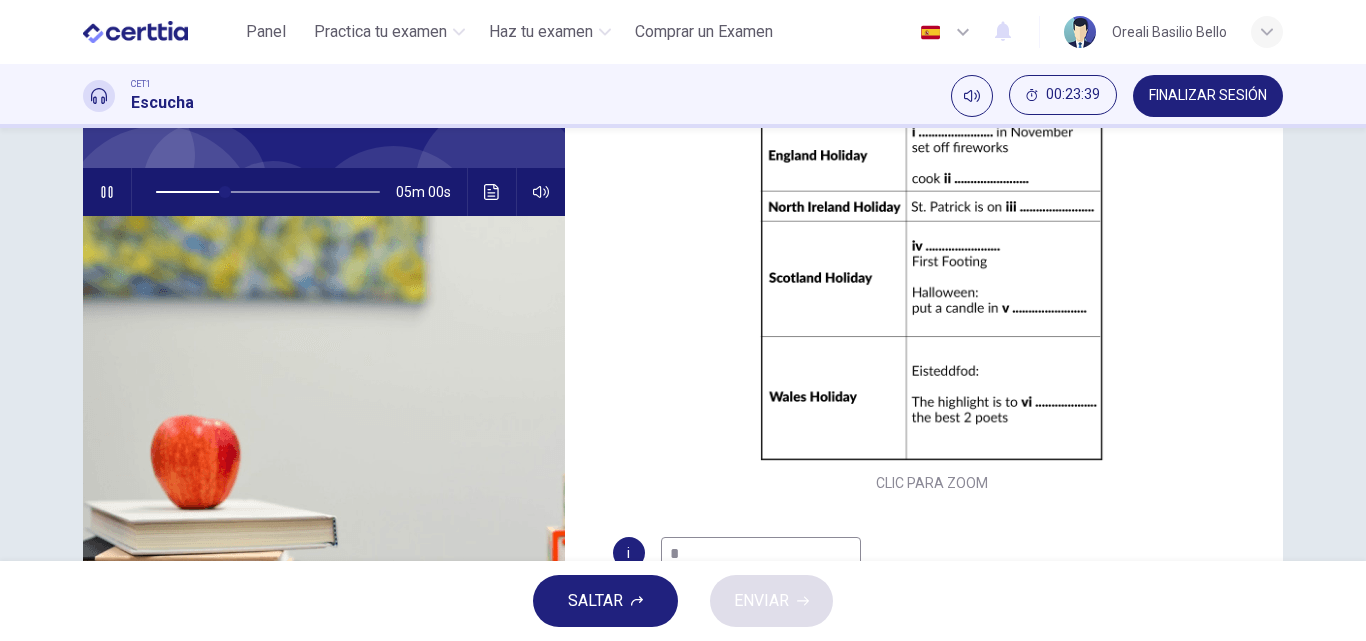 scroll, scrollTop: 161, scrollLeft: 0, axis: vertical 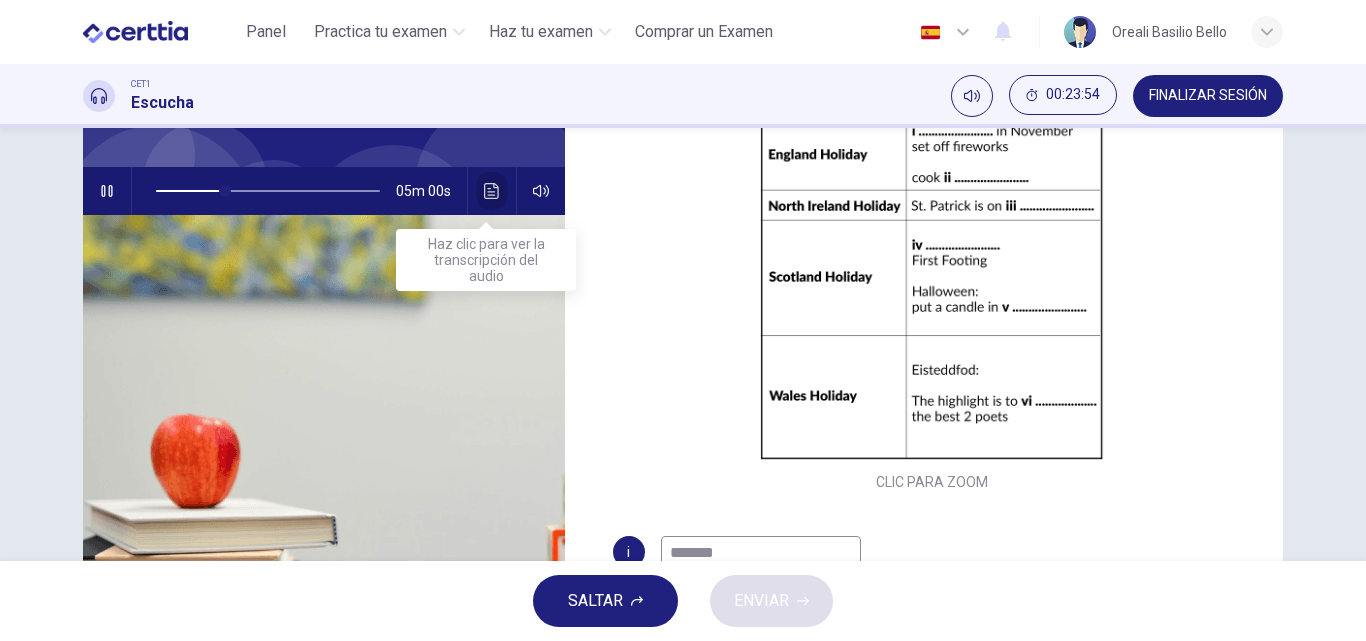 click 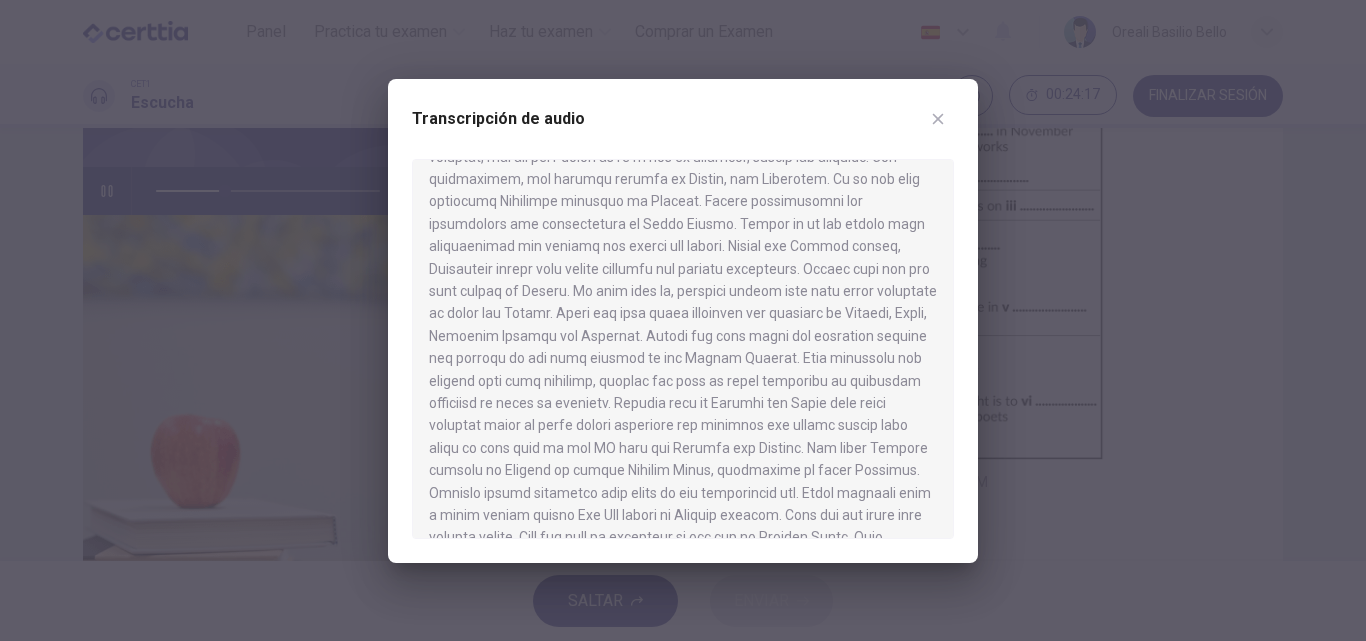 scroll, scrollTop: 600, scrollLeft: 0, axis: vertical 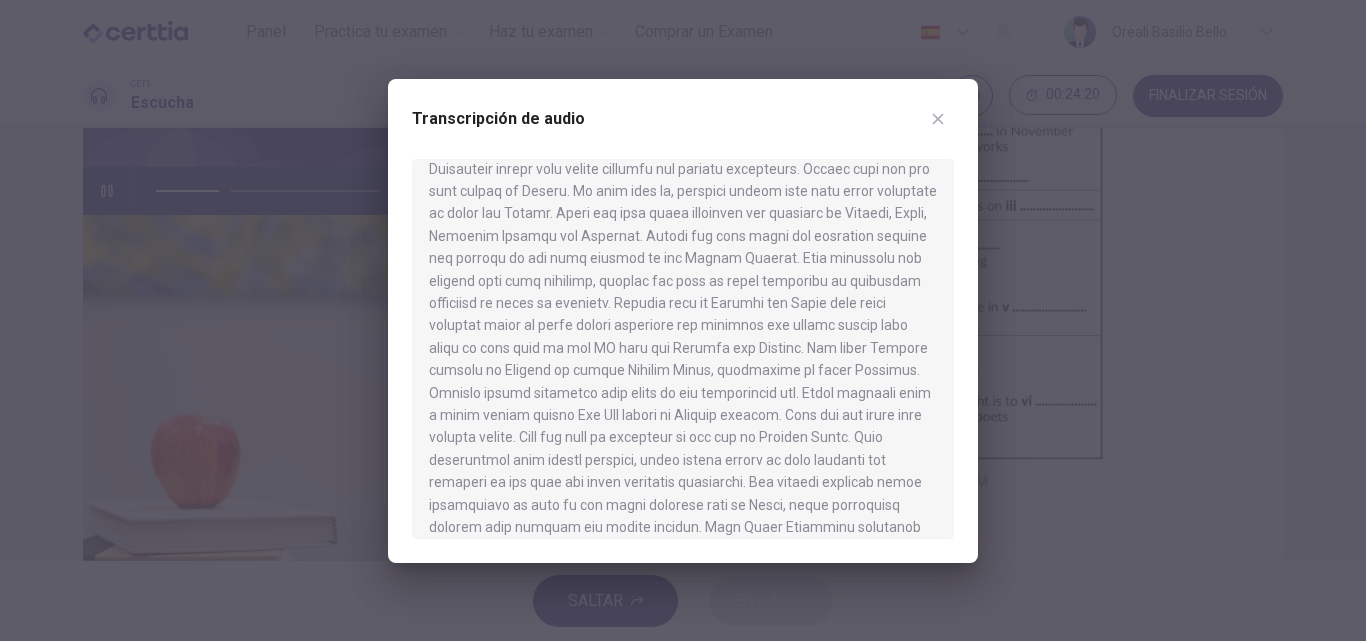 click 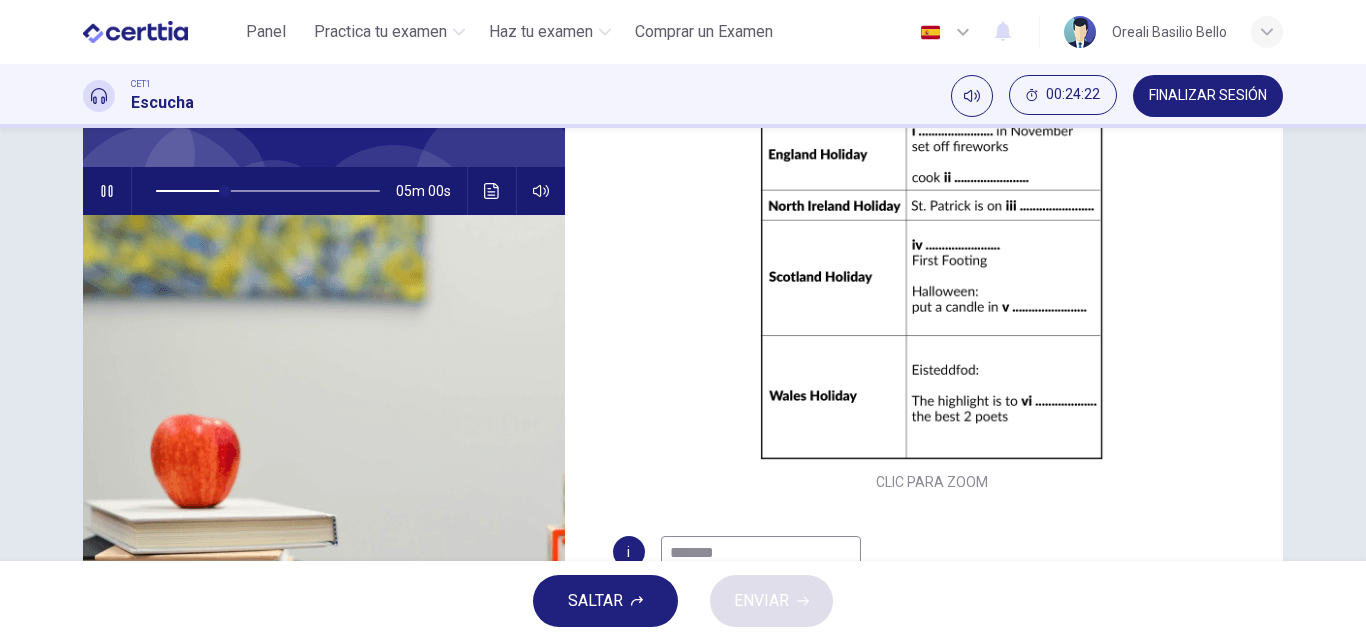 click on "*******" at bounding box center (761, 552) 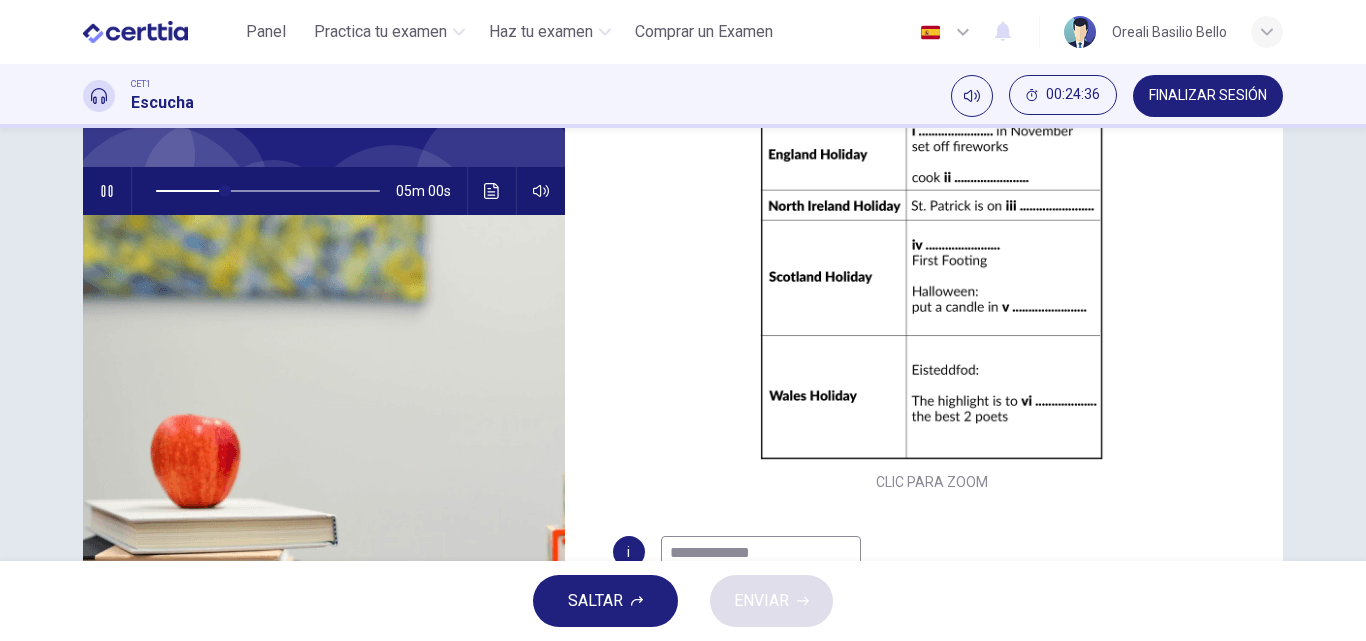 type on "**********" 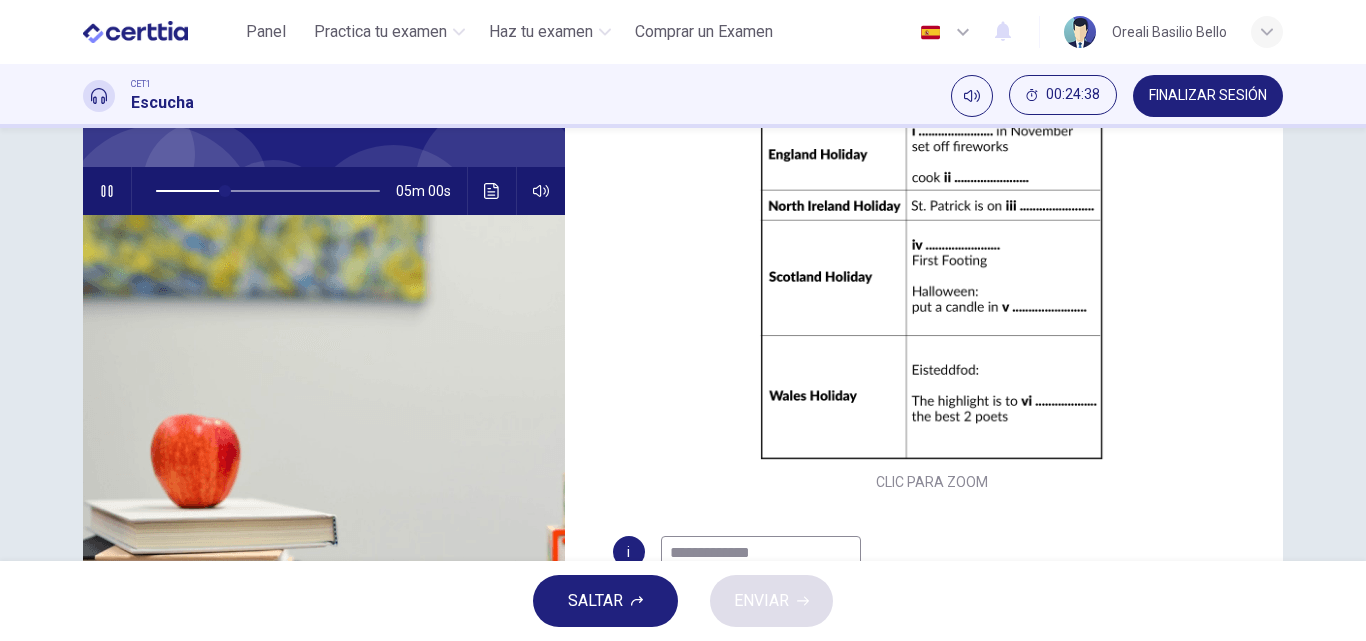 scroll, scrollTop: 200, scrollLeft: 0, axis: vertical 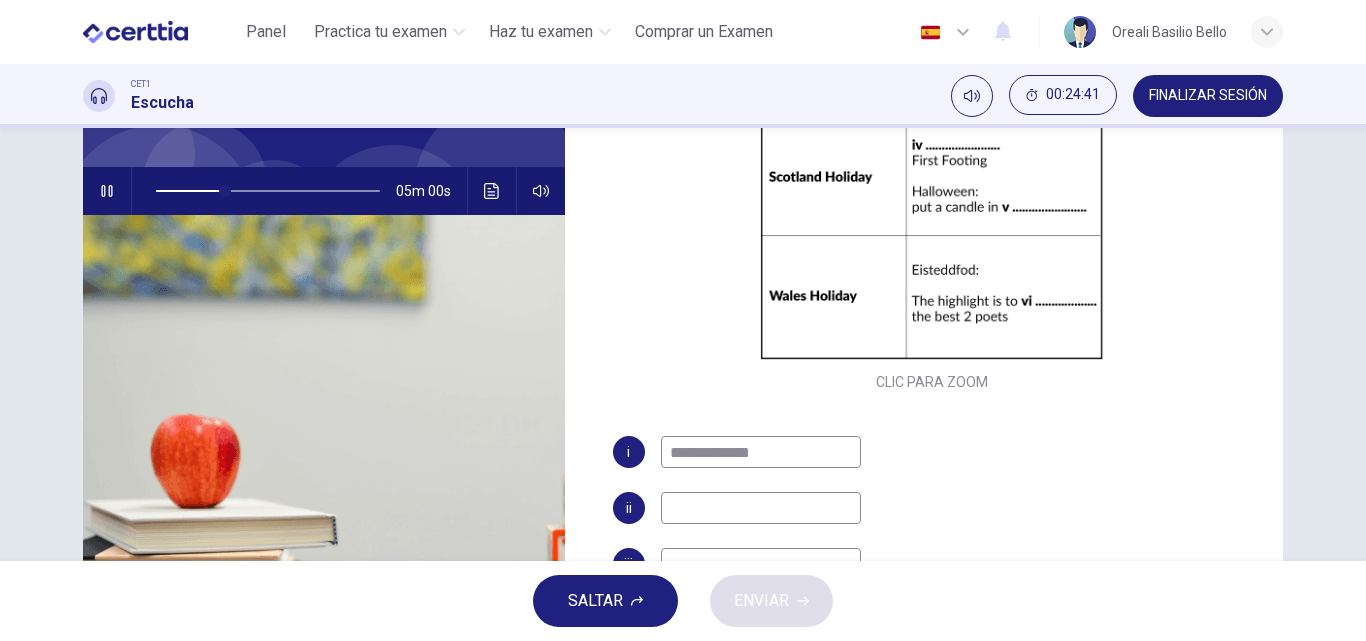 click at bounding box center (761, 508) 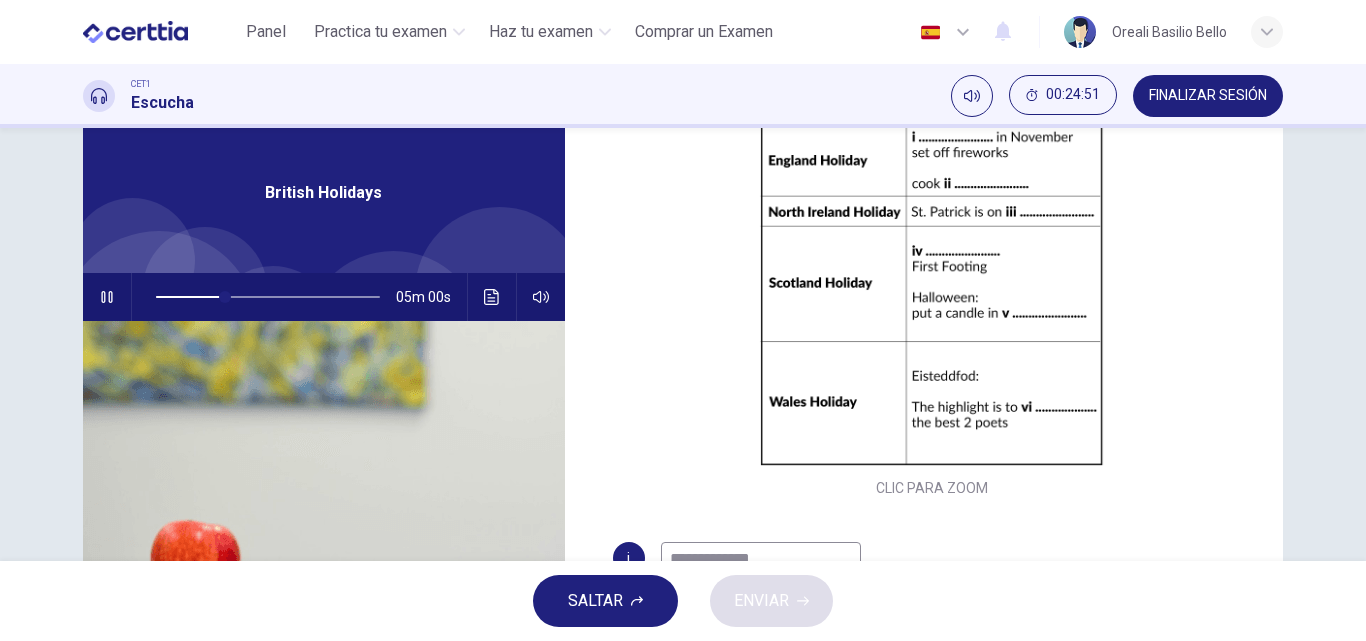 scroll, scrollTop: 59, scrollLeft: 0, axis: vertical 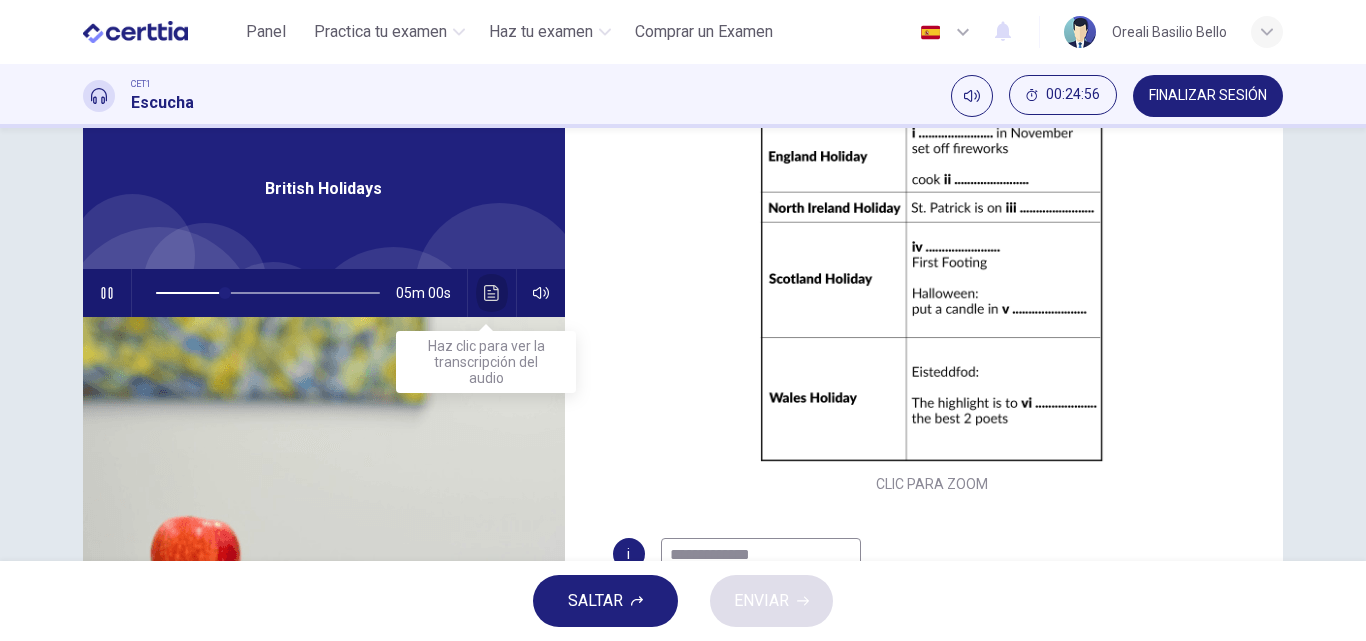 click 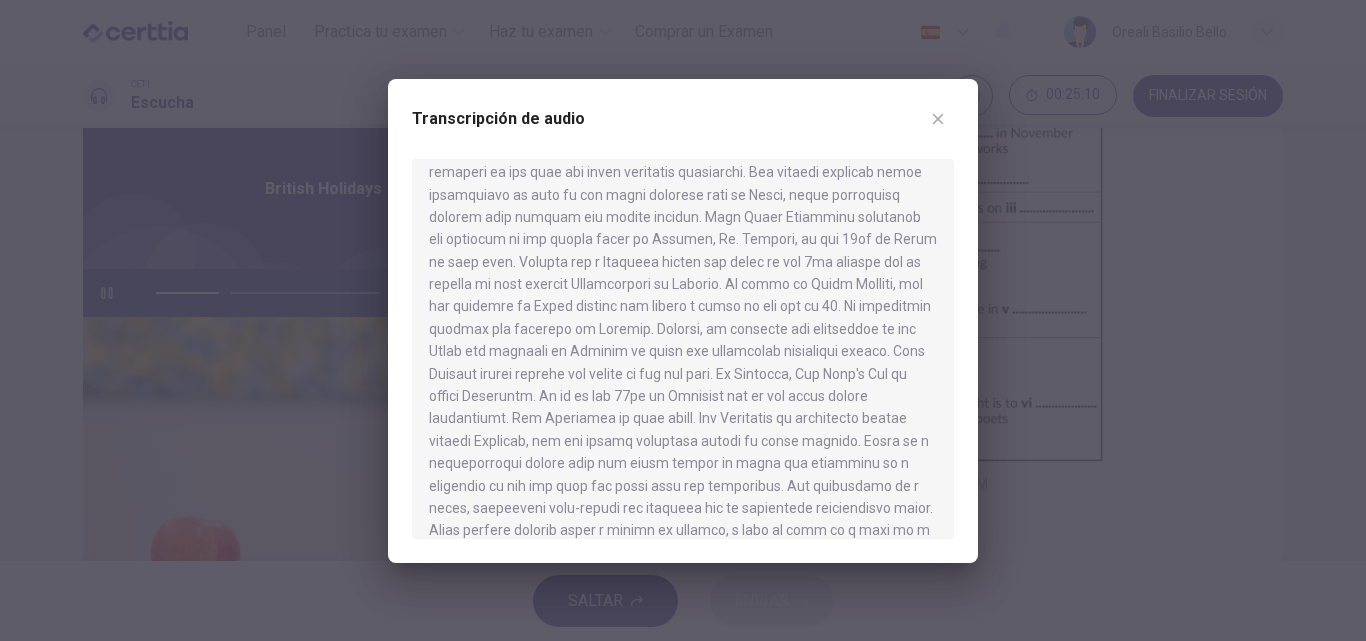 scroll, scrollTop: 810, scrollLeft: 0, axis: vertical 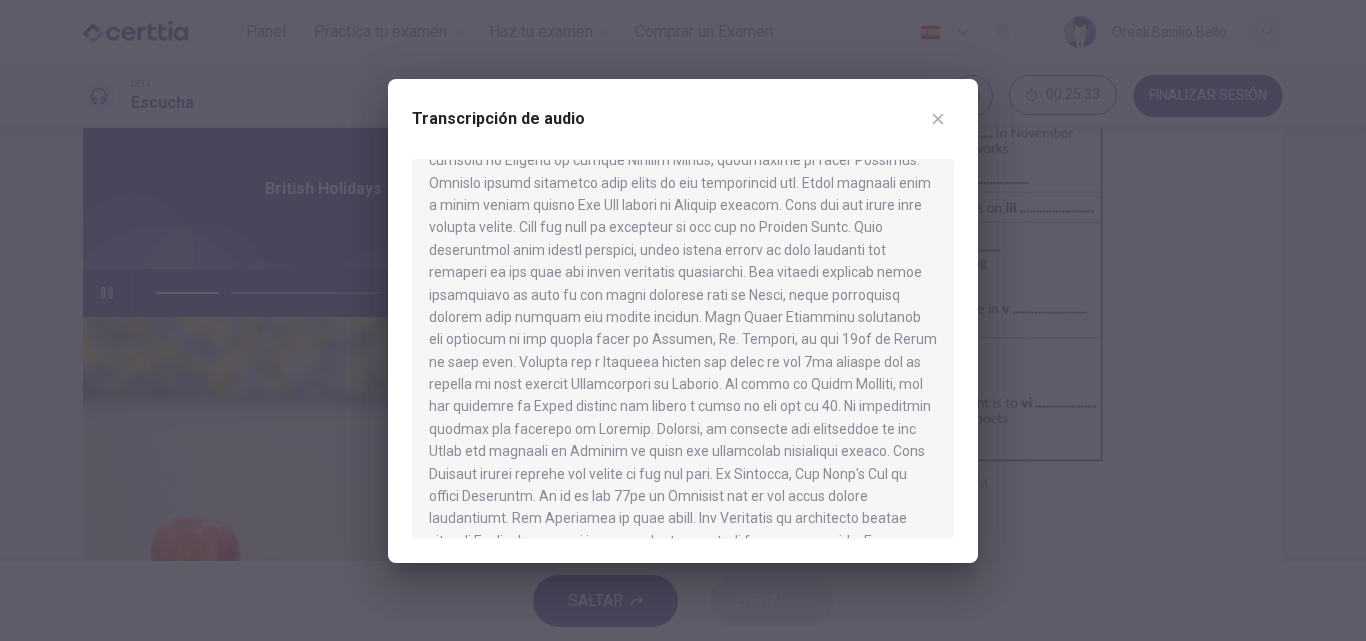 click 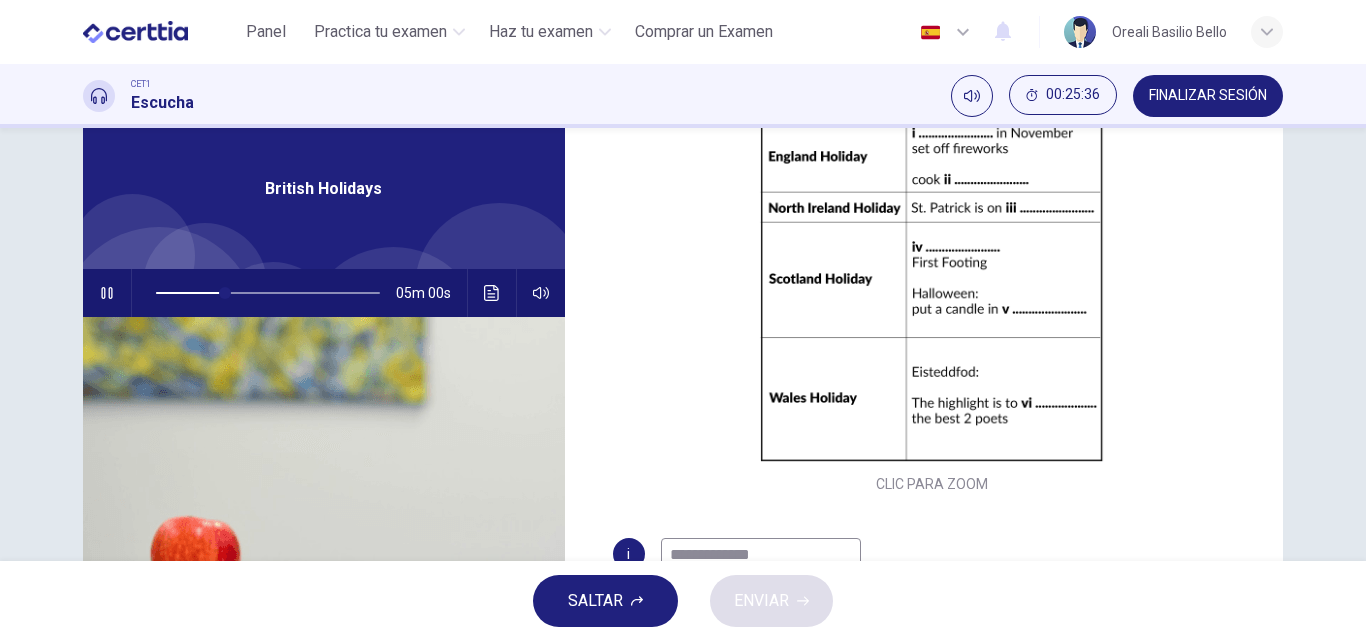scroll, scrollTop: 286, scrollLeft: 0, axis: vertical 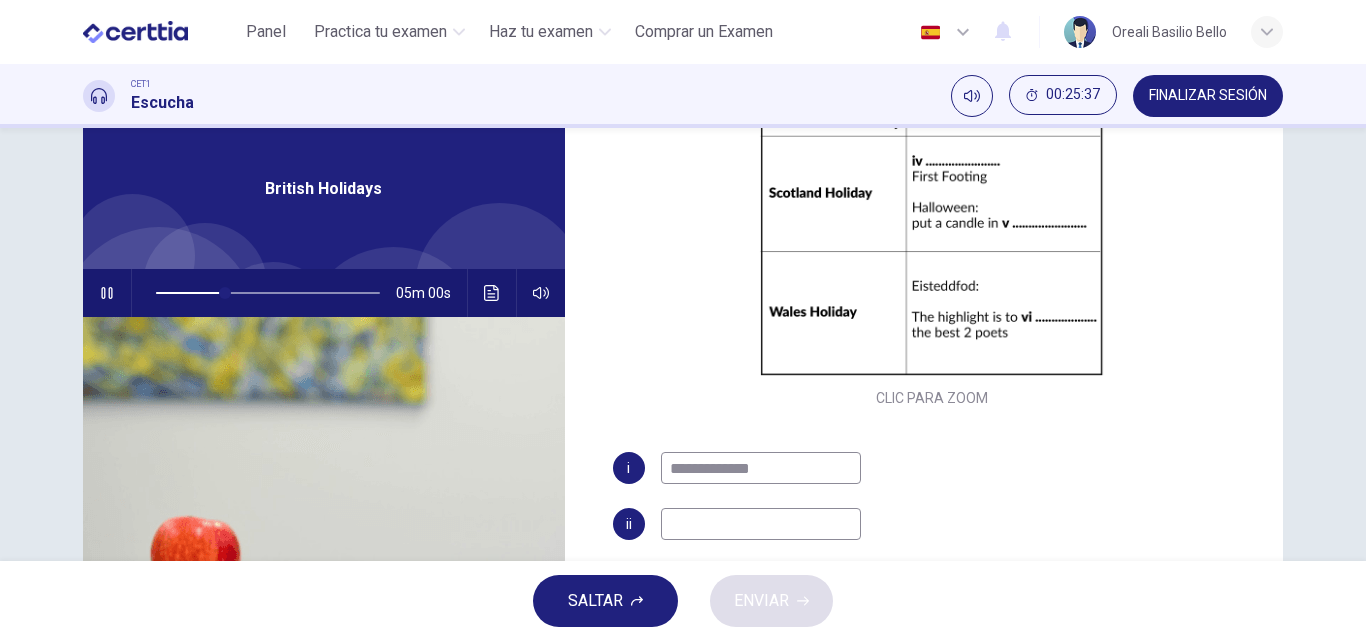 click at bounding box center [761, 524] 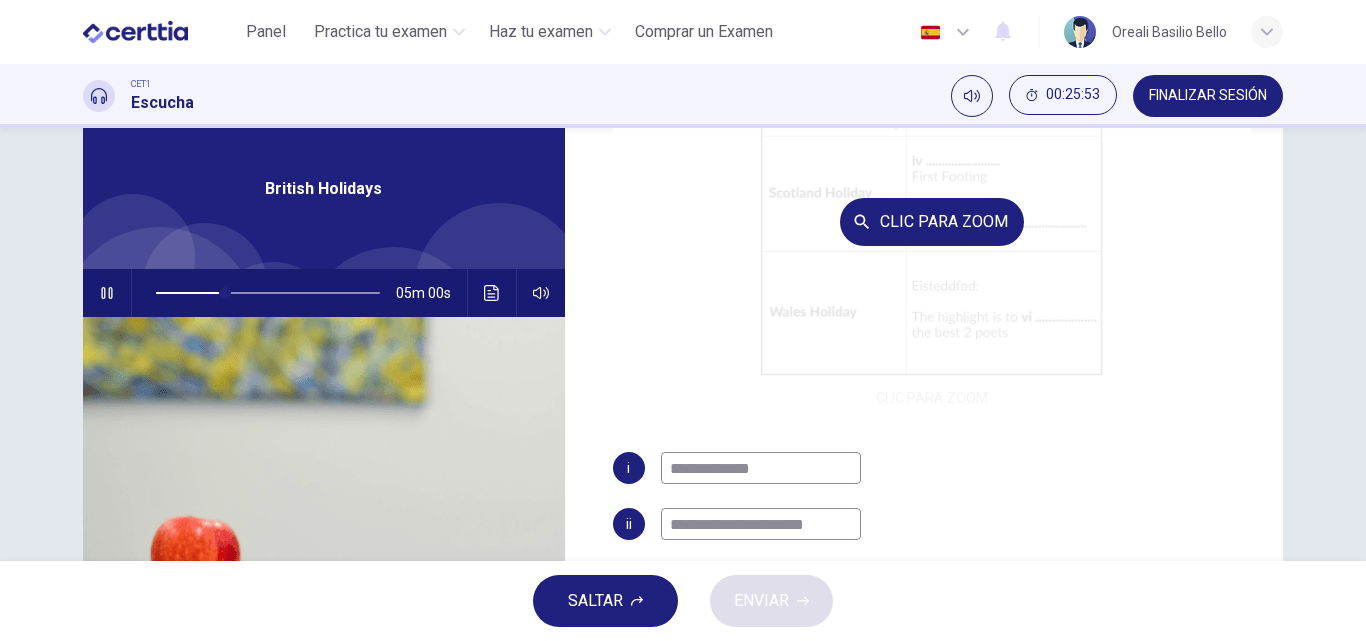 scroll, scrollTop: 186, scrollLeft: 0, axis: vertical 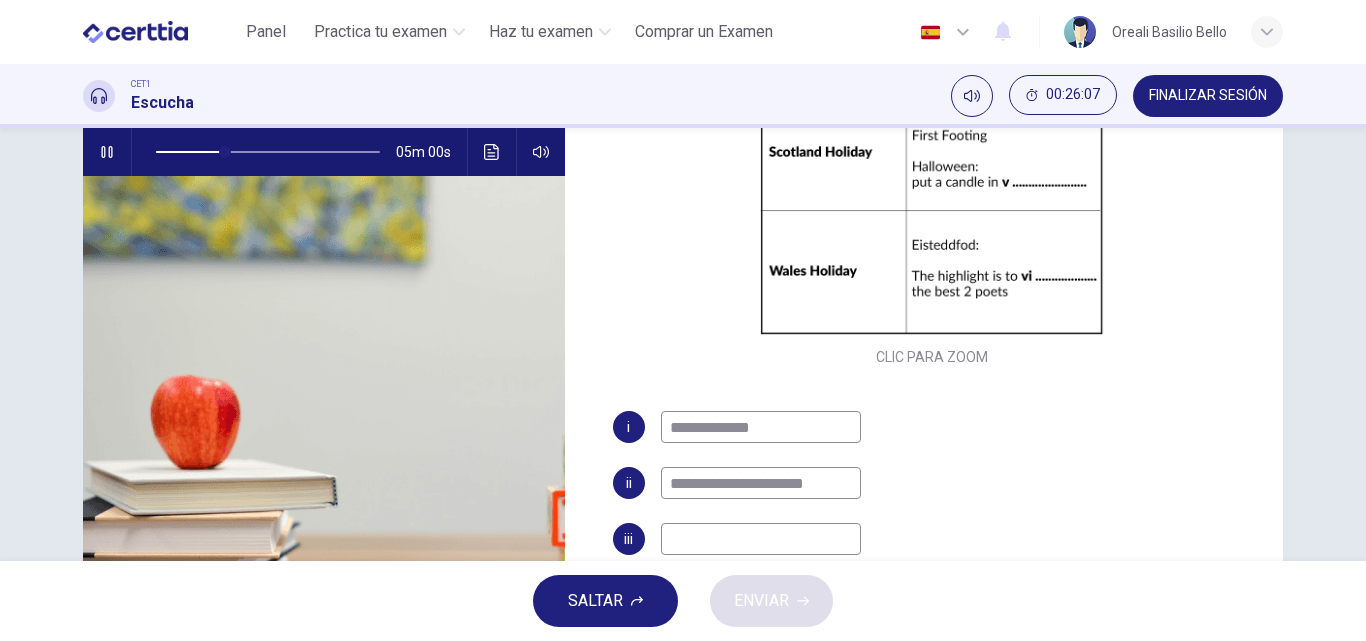type on "**********" 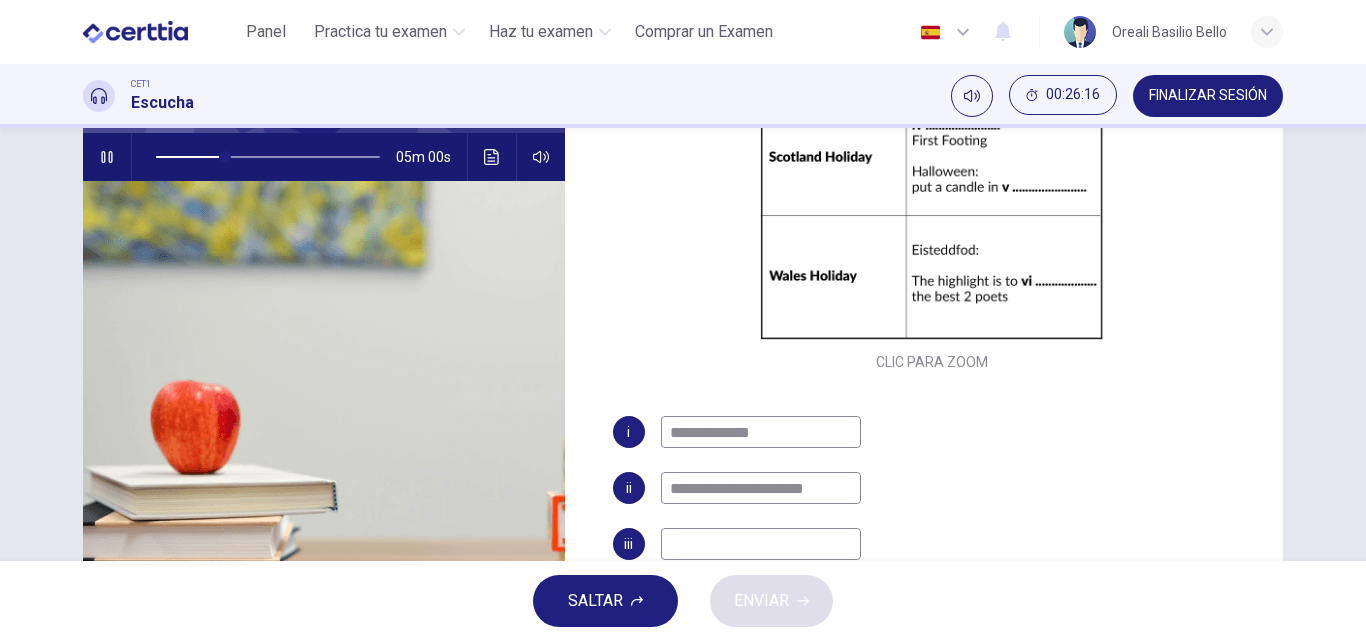scroll, scrollTop: 199, scrollLeft: 0, axis: vertical 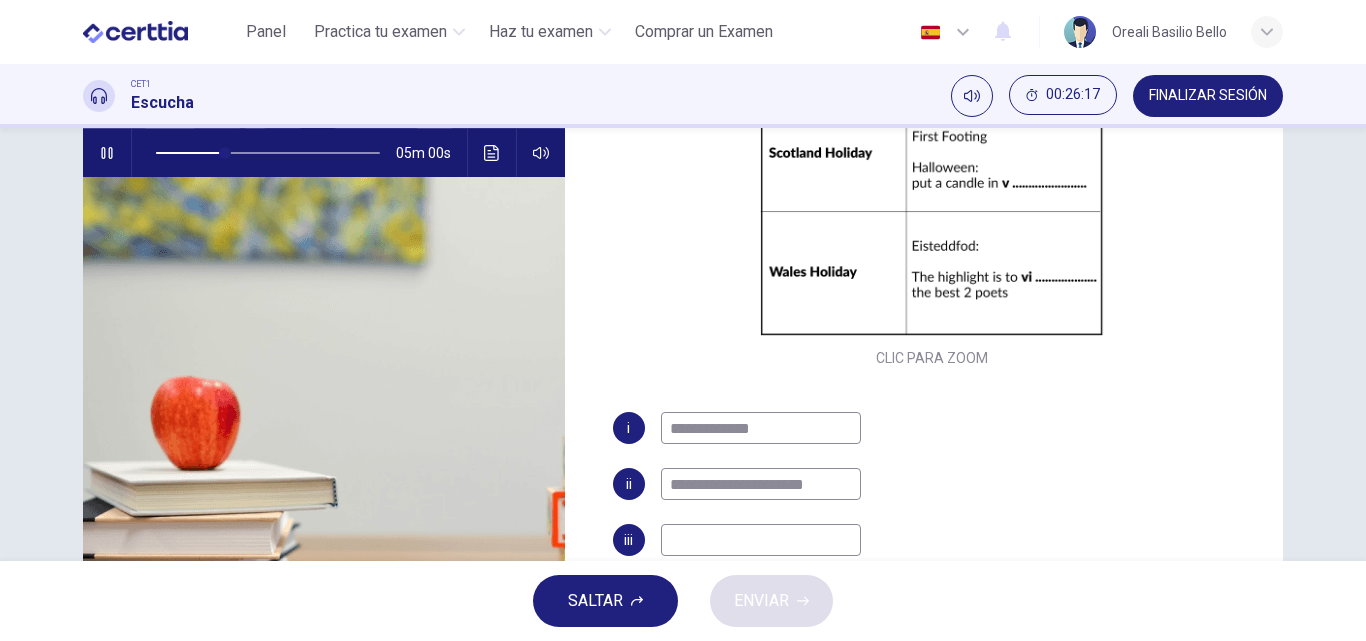 click at bounding box center (761, 540) 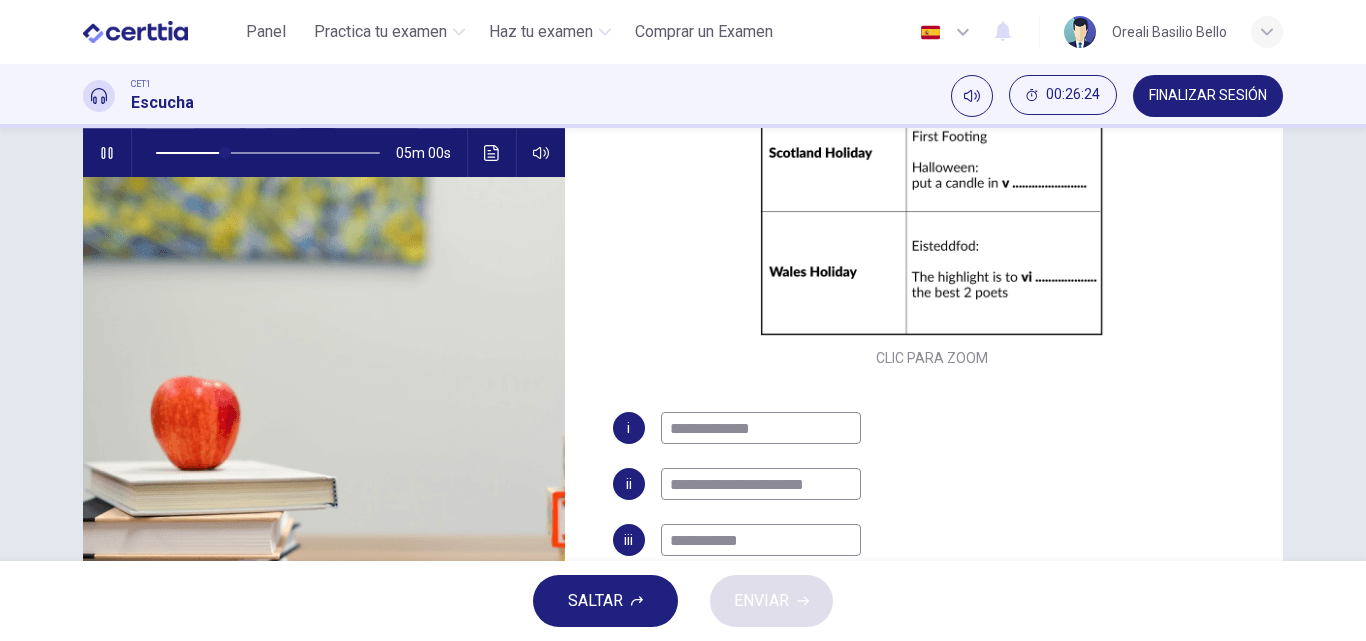 scroll, scrollTop: 286, scrollLeft: 0, axis: vertical 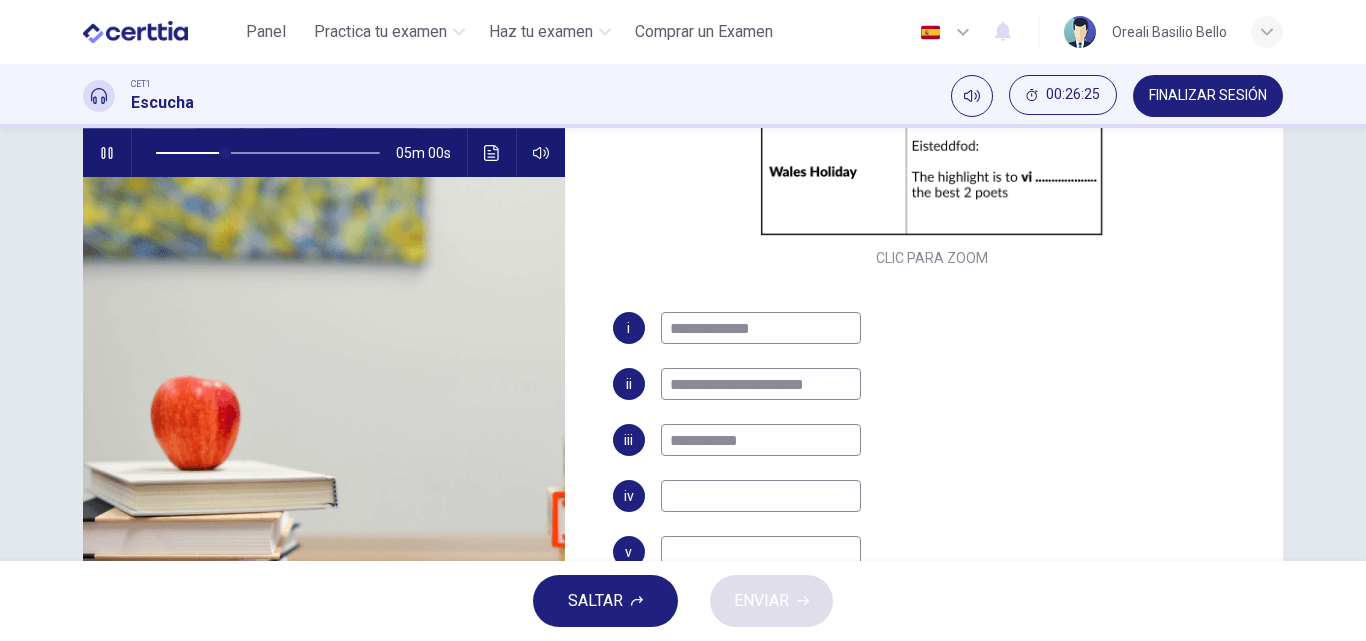 type on "**********" 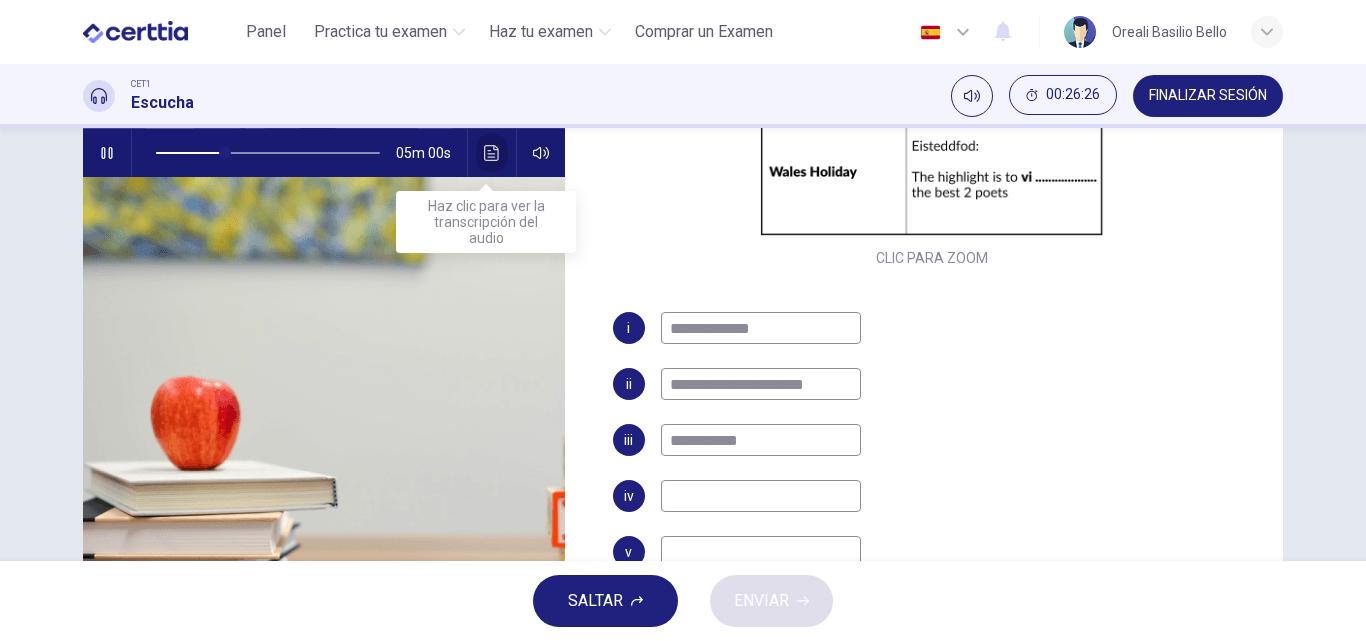 click 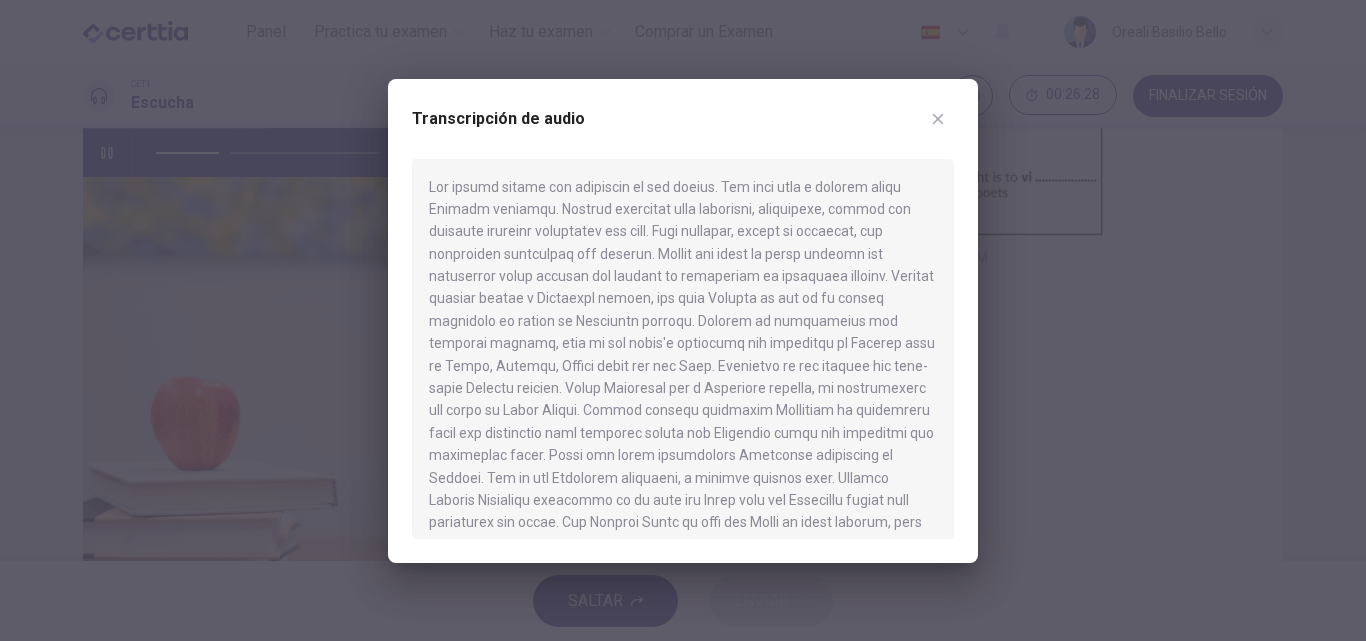 scroll, scrollTop: 200, scrollLeft: 0, axis: vertical 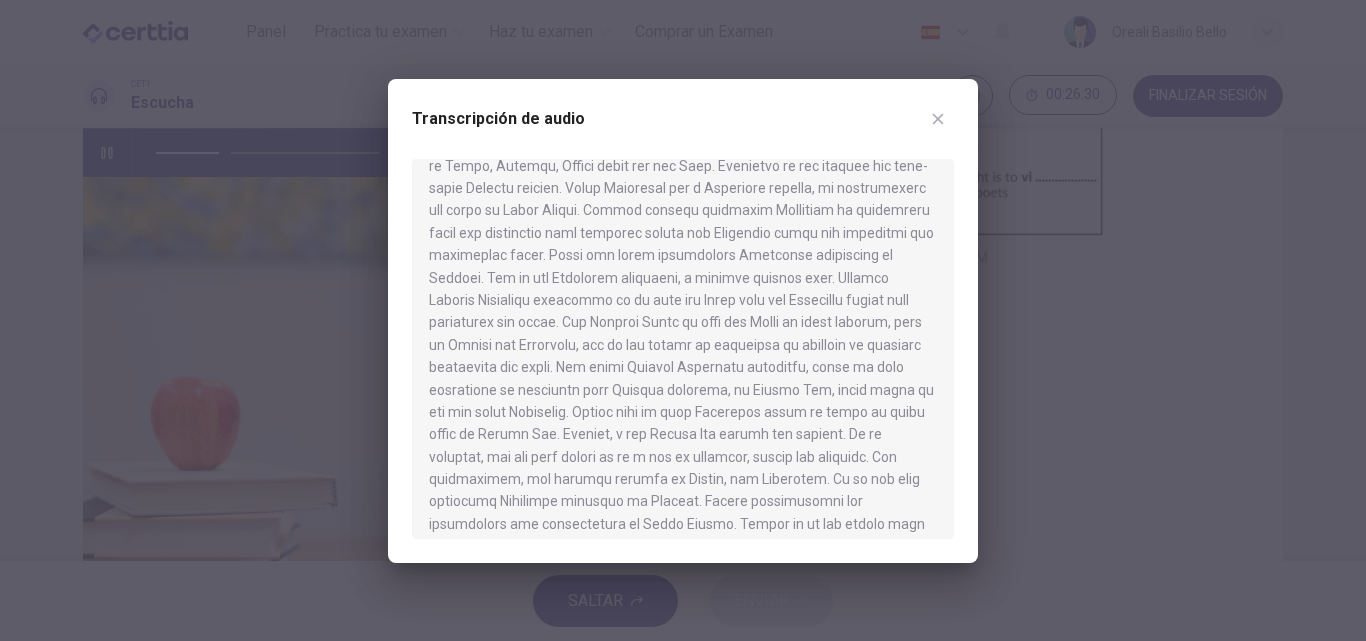 click at bounding box center [683, 320] 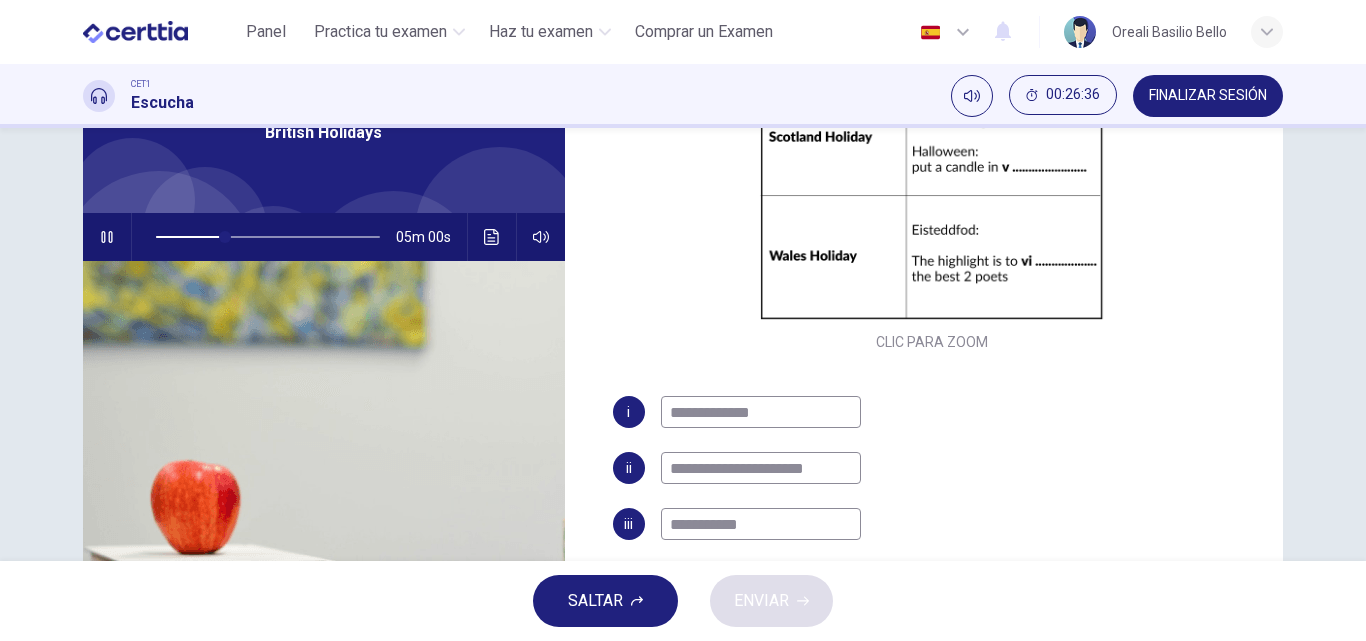 scroll, scrollTop: 123, scrollLeft: 0, axis: vertical 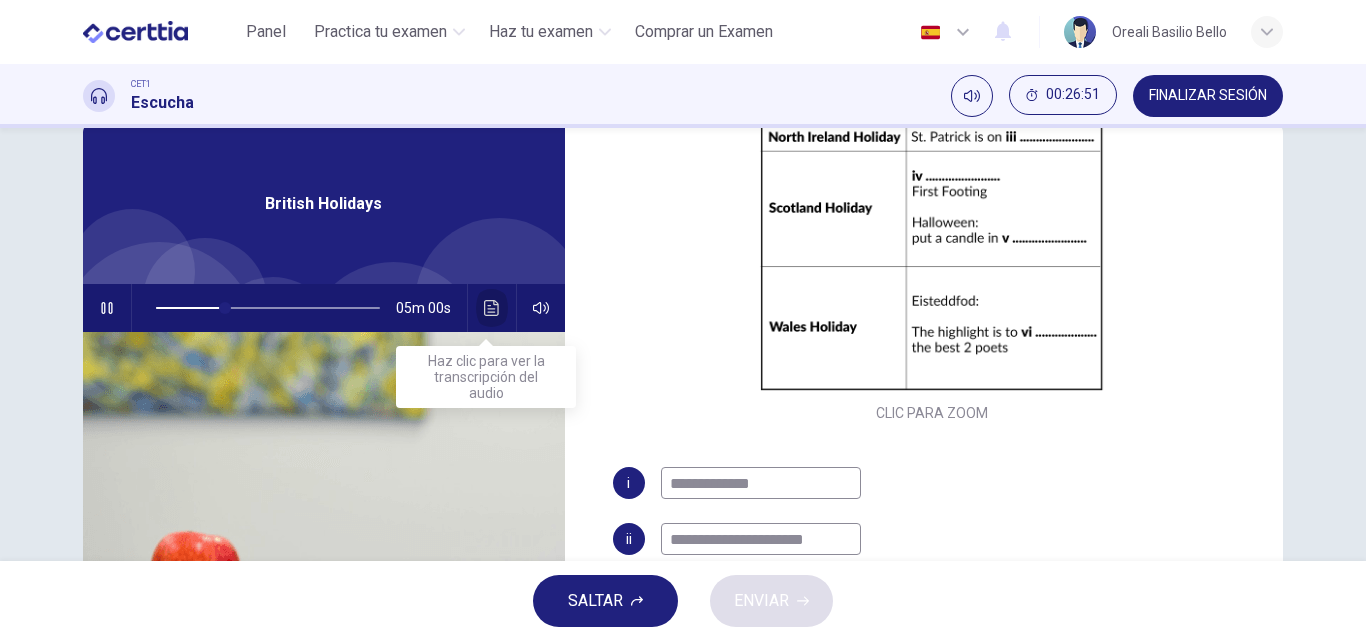 click 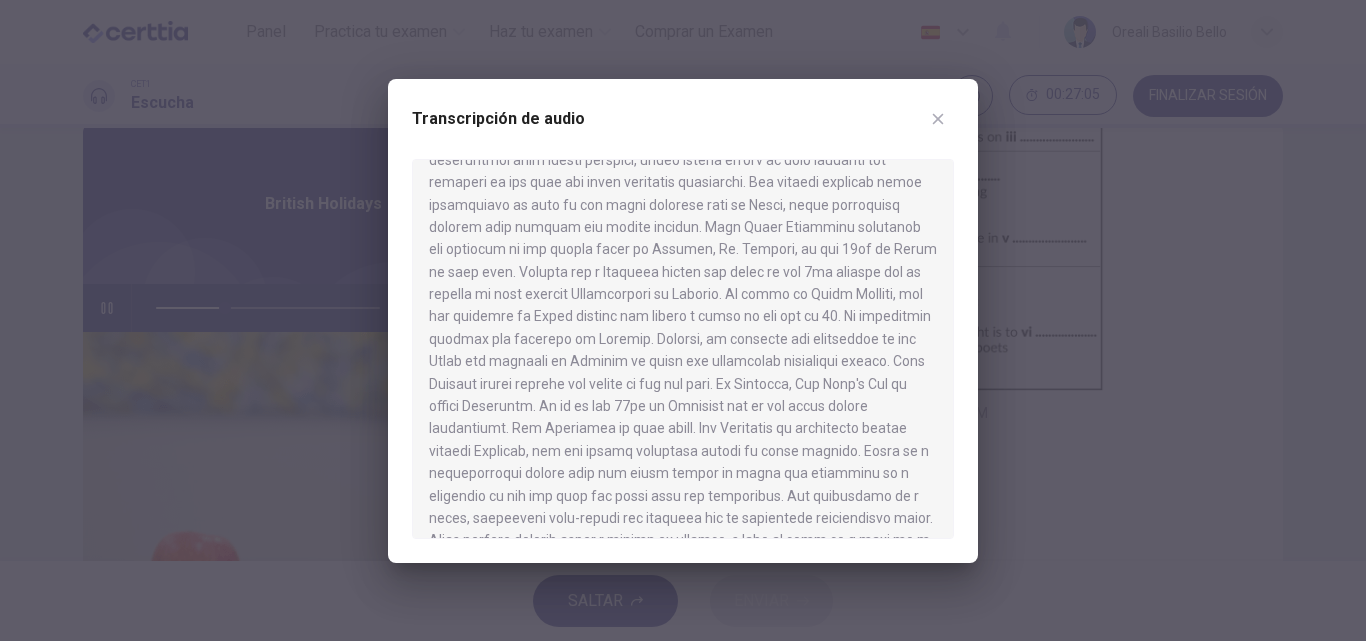 scroll, scrollTop: 1000, scrollLeft: 0, axis: vertical 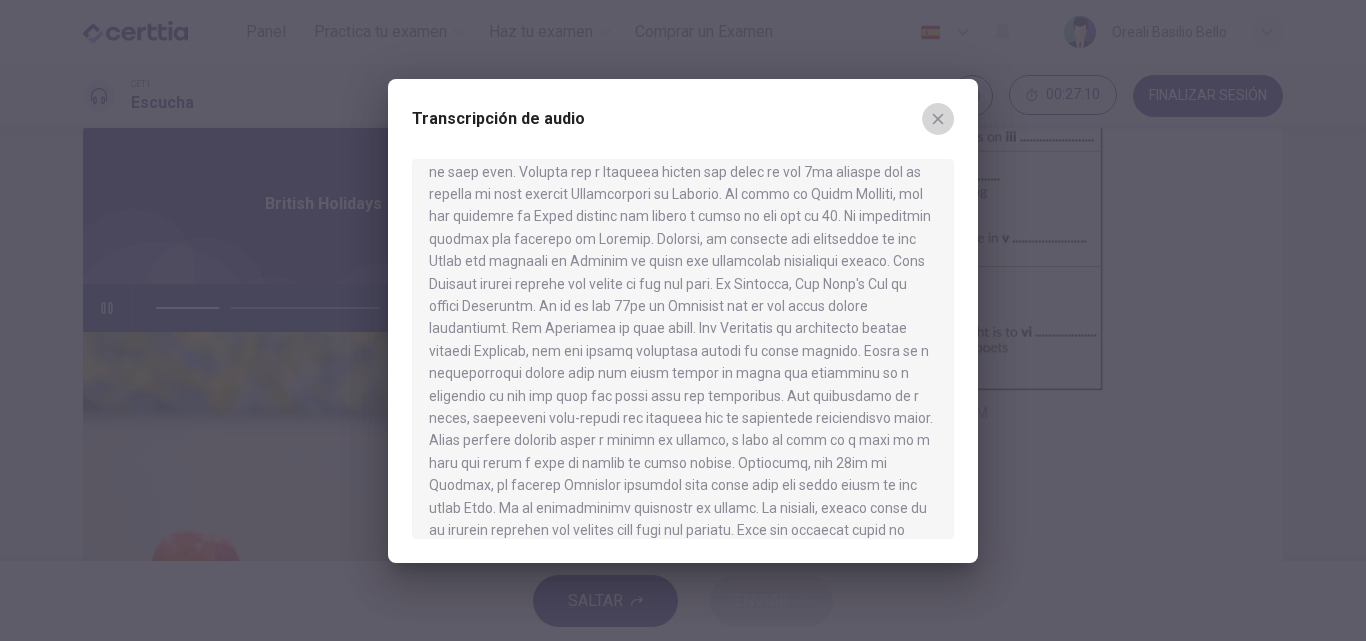 click 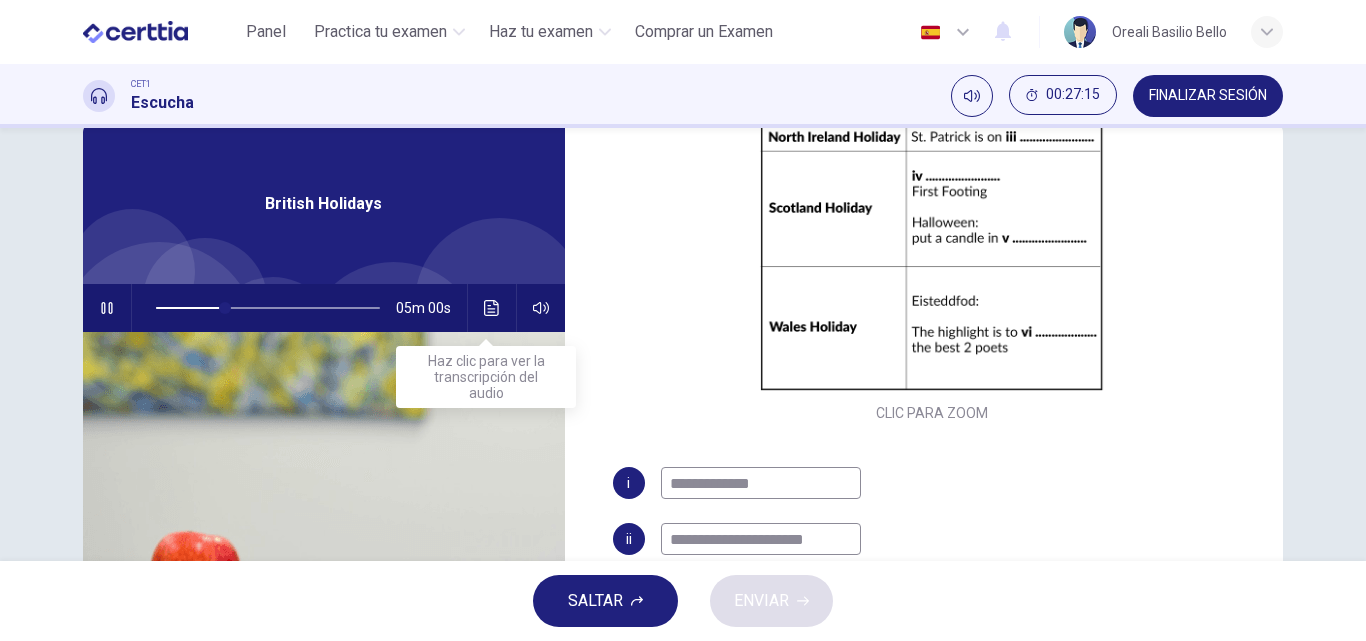 click 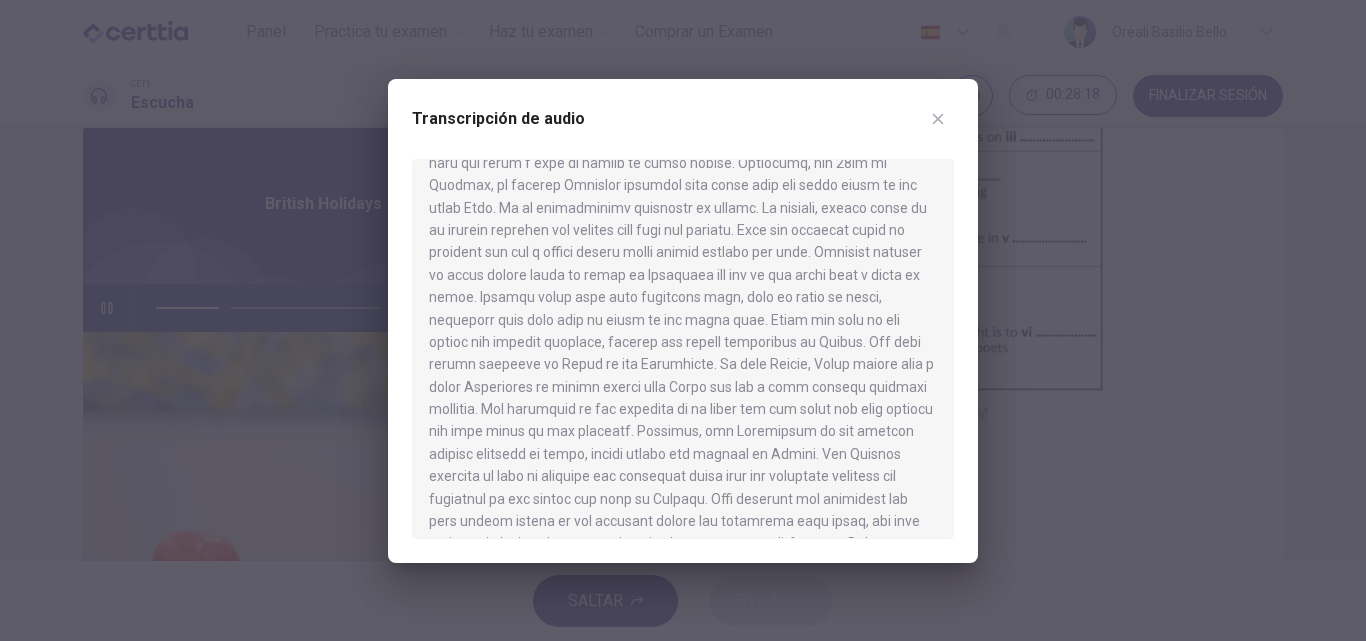 scroll, scrollTop: 1310, scrollLeft: 0, axis: vertical 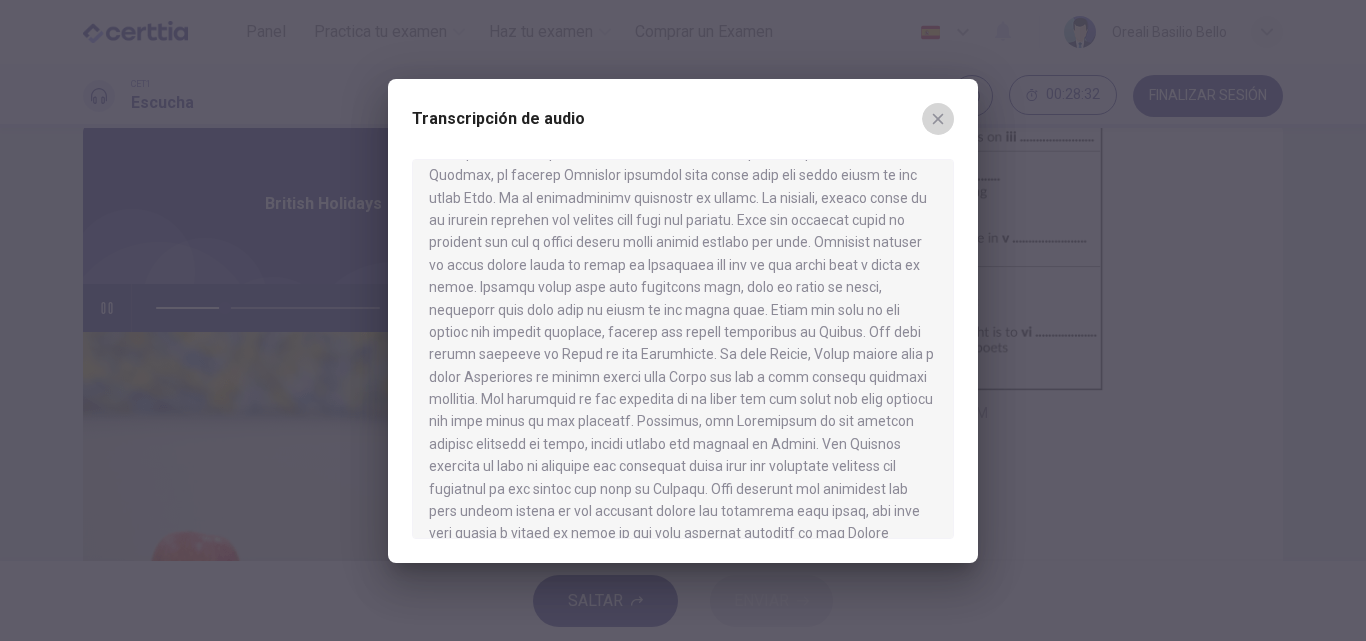 click 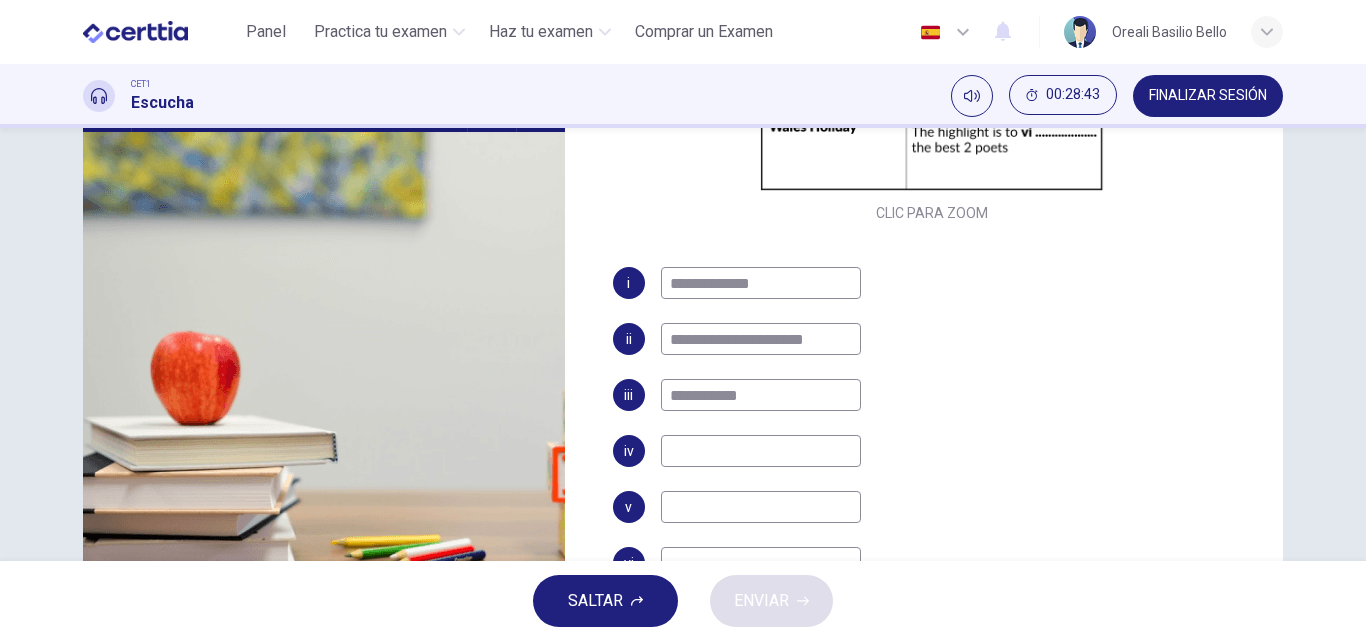 scroll, scrollTop: 342, scrollLeft: 0, axis: vertical 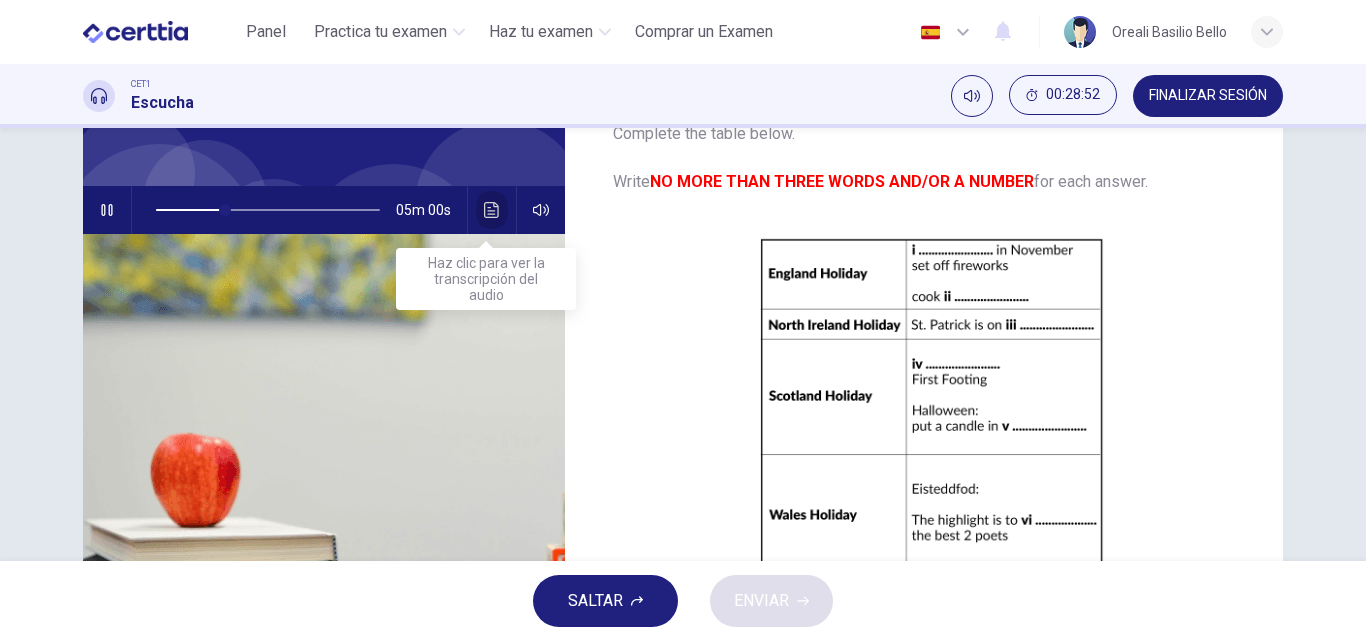 click 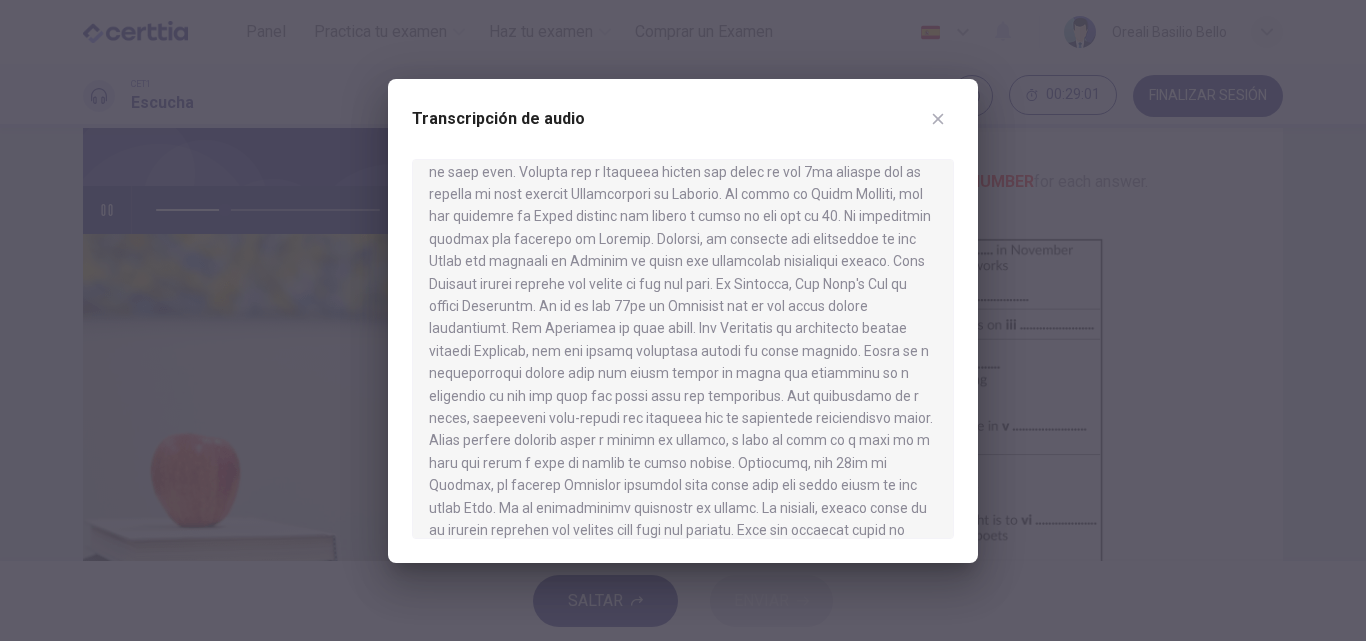 scroll, scrollTop: 1200, scrollLeft: 0, axis: vertical 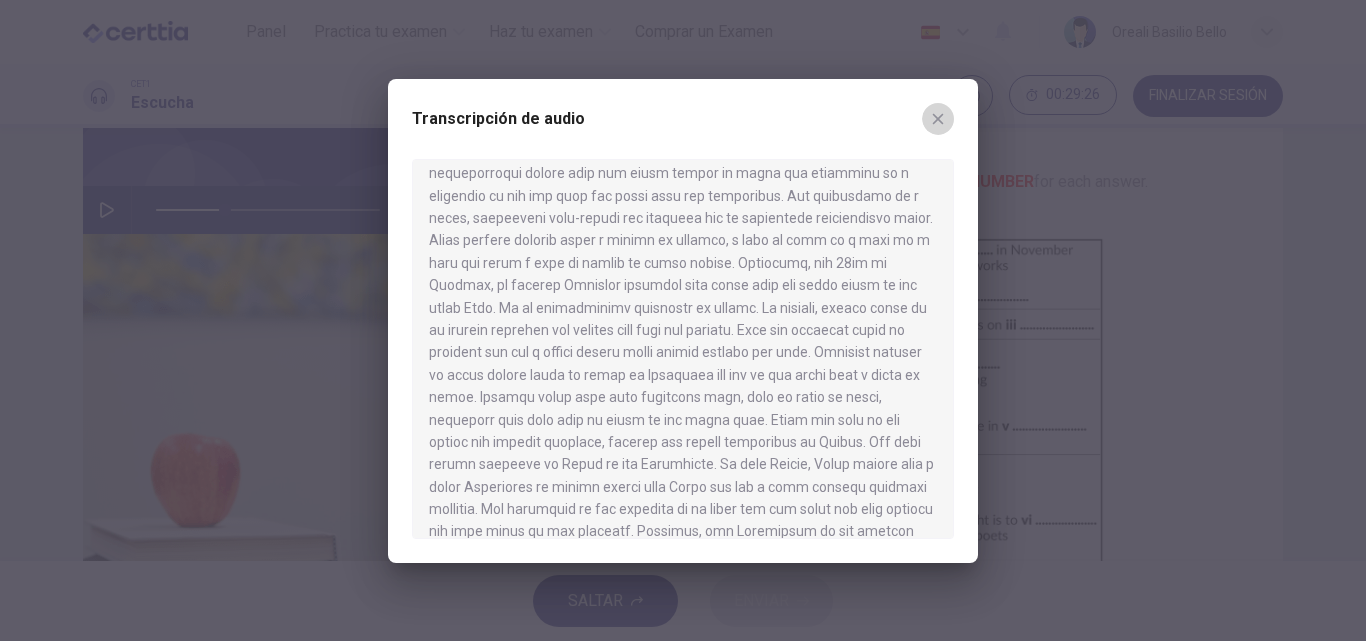 click 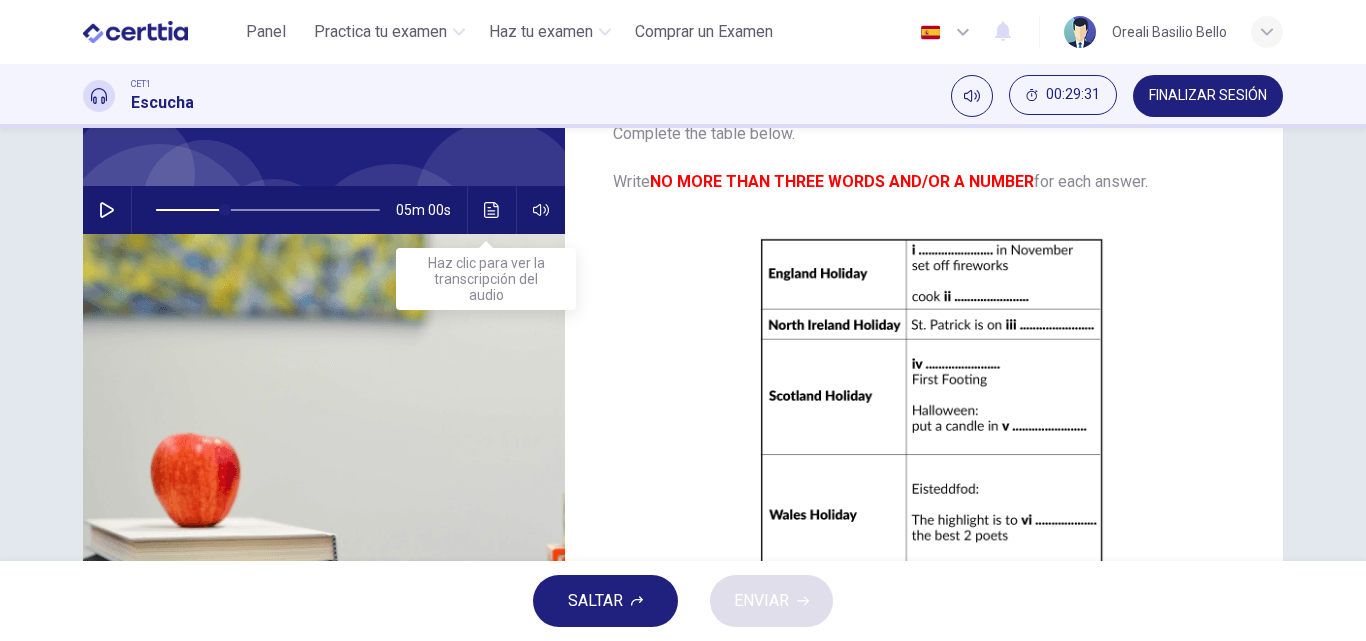 click 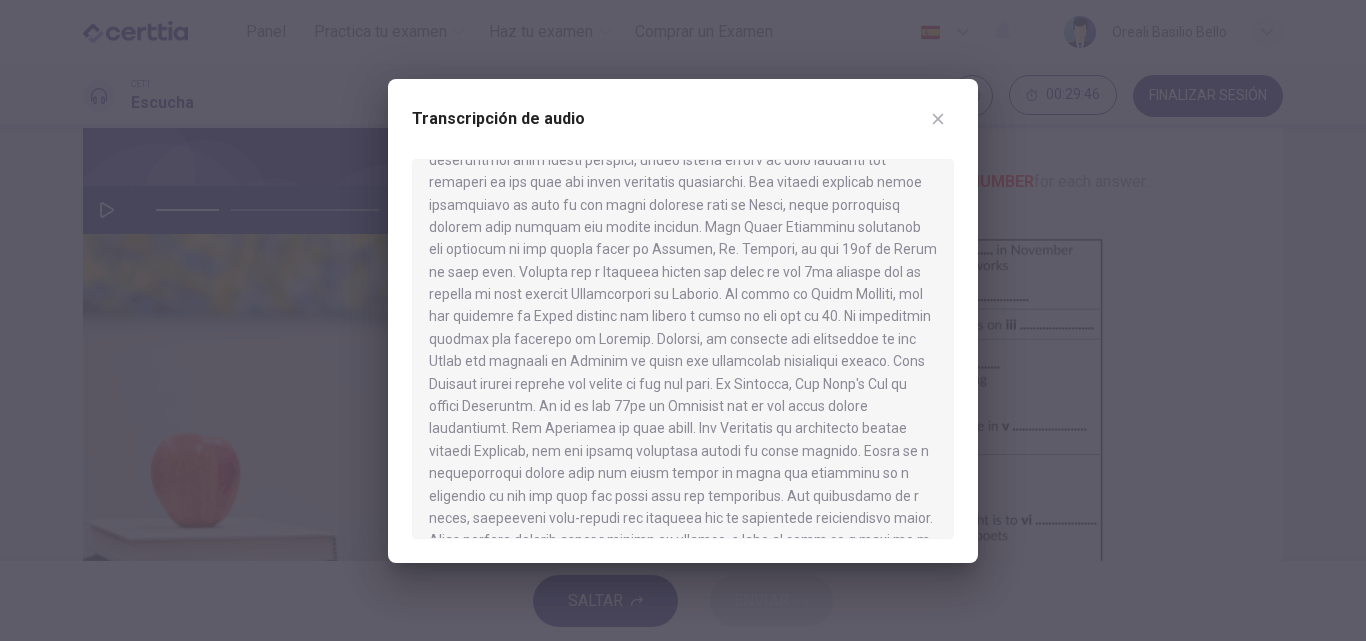 scroll, scrollTop: 1000, scrollLeft: 0, axis: vertical 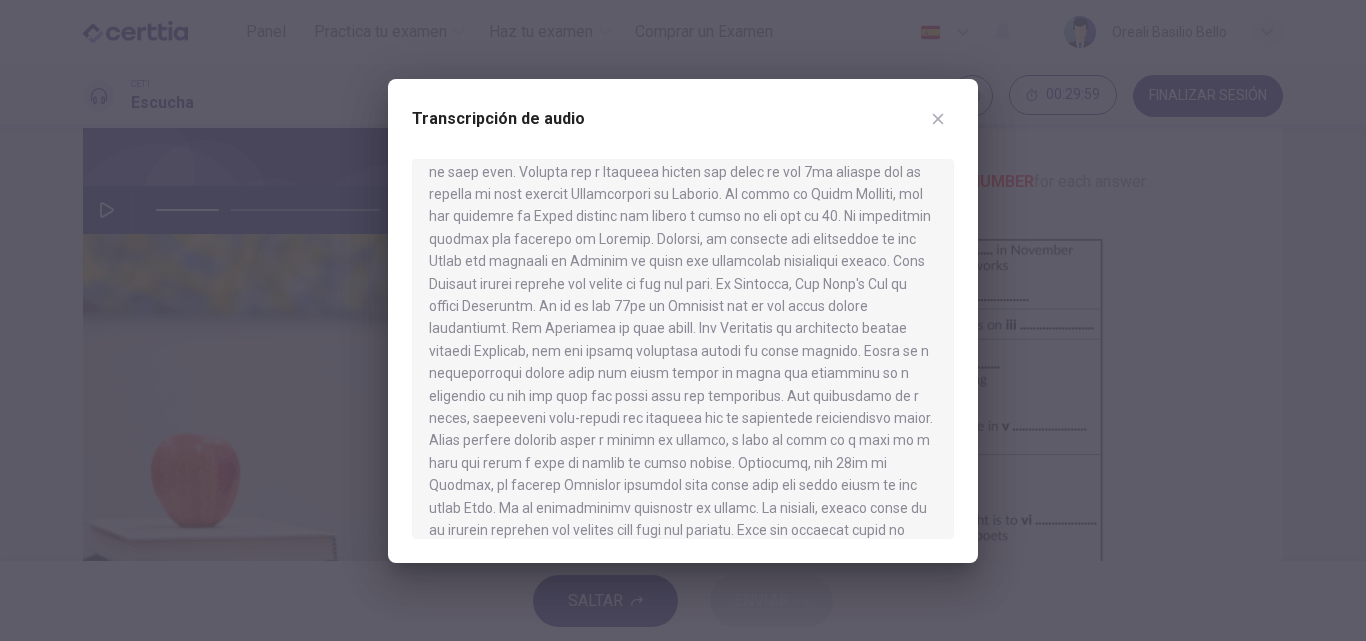 click 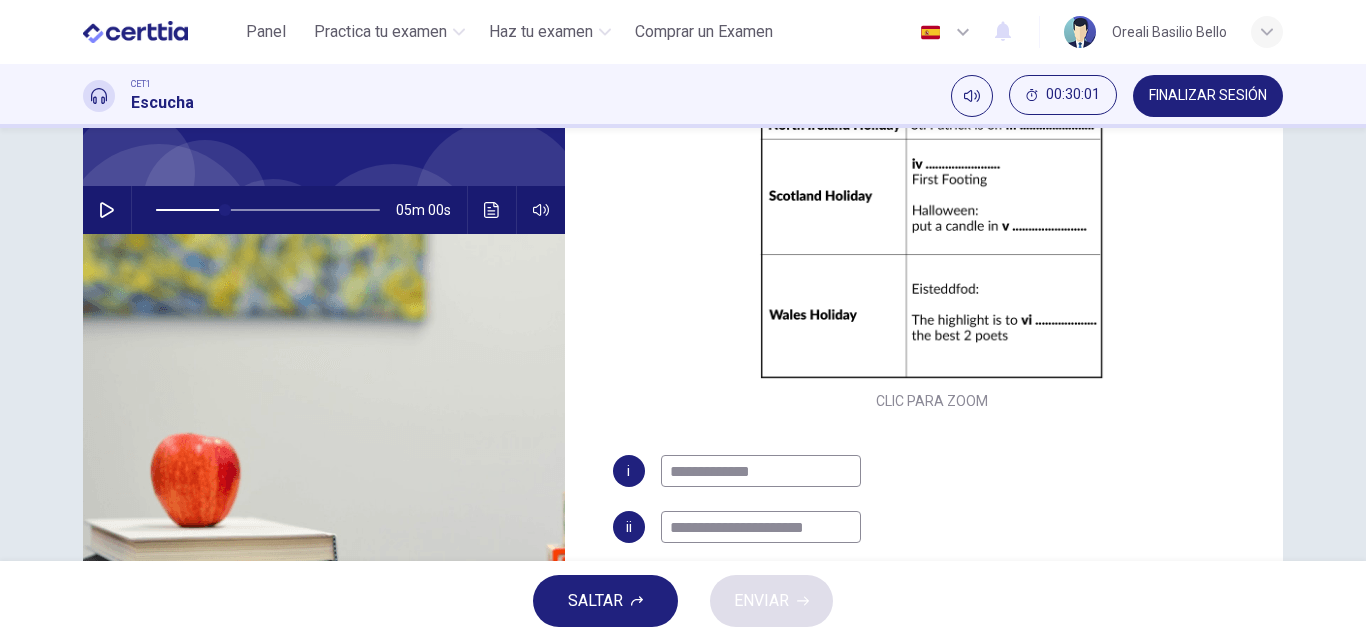 scroll, scrollTop: 286, scrollLeft: 0, axis: vertical 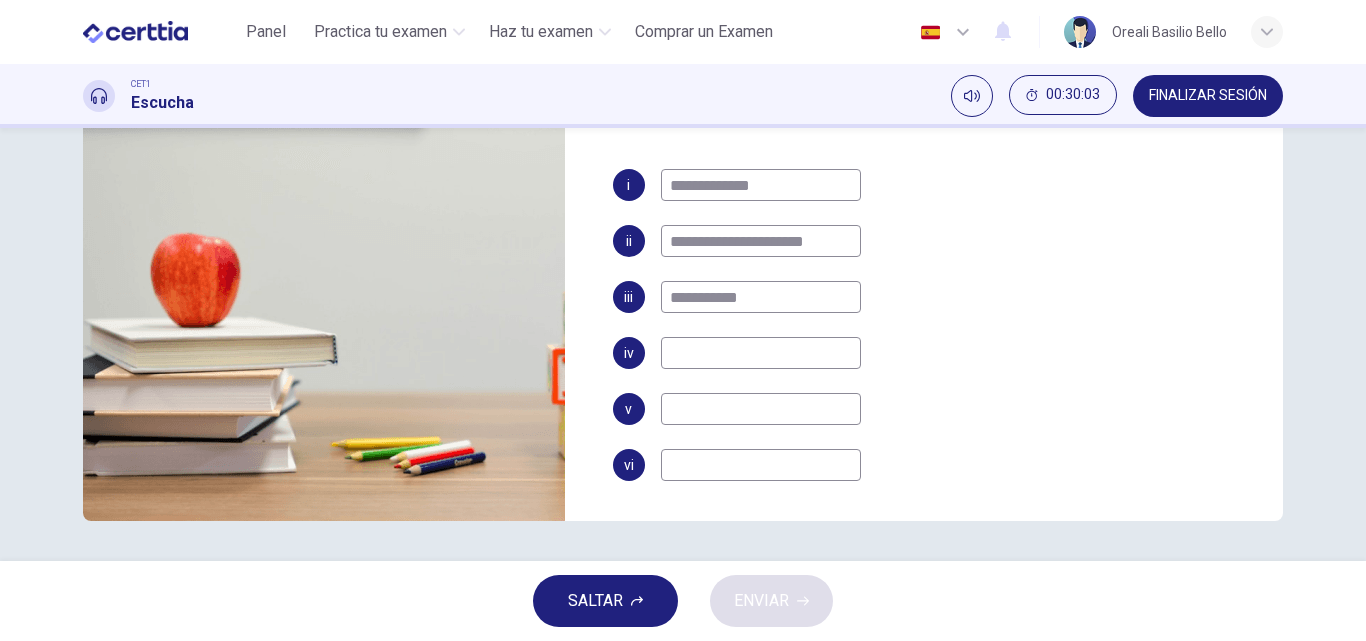 click at bounding box center [761, 353] 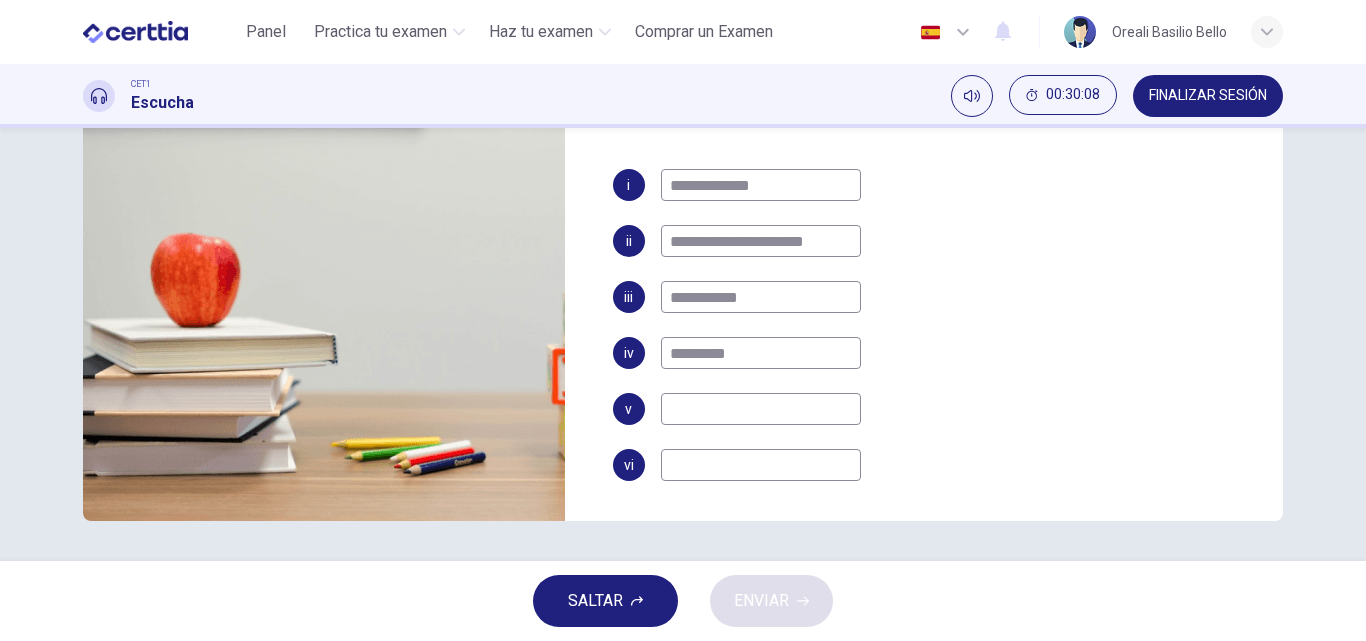 type on "*********" 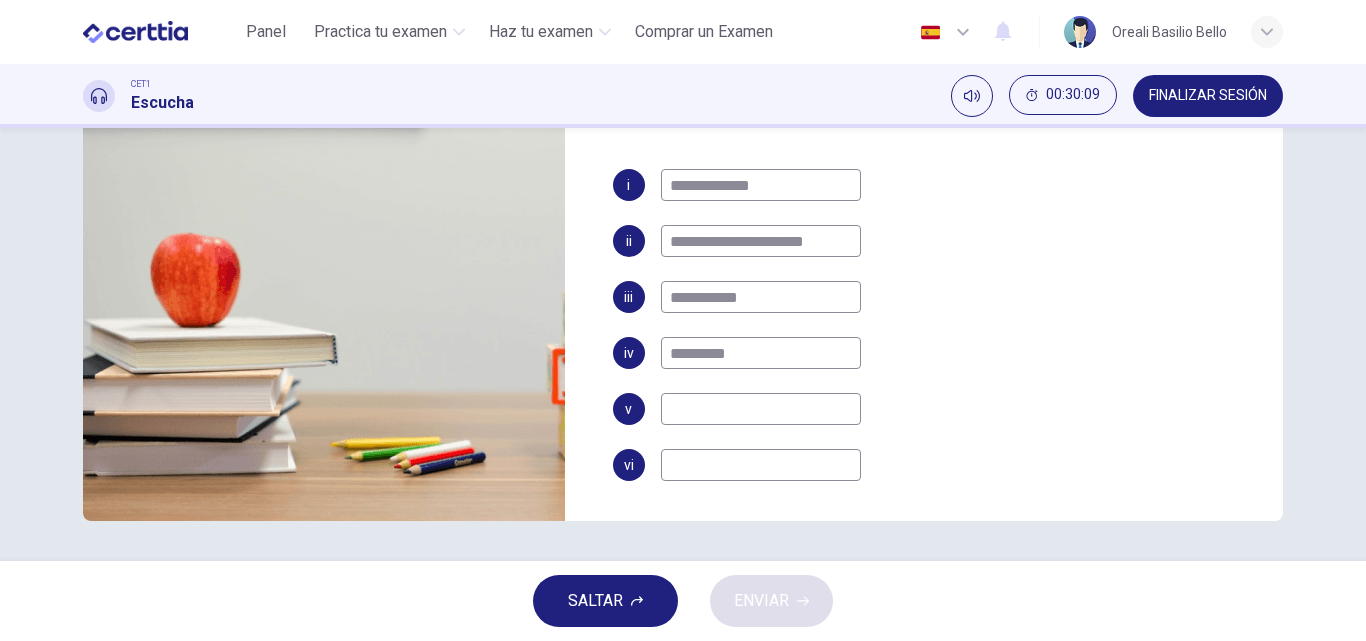 click at bounding box center (761, 409) 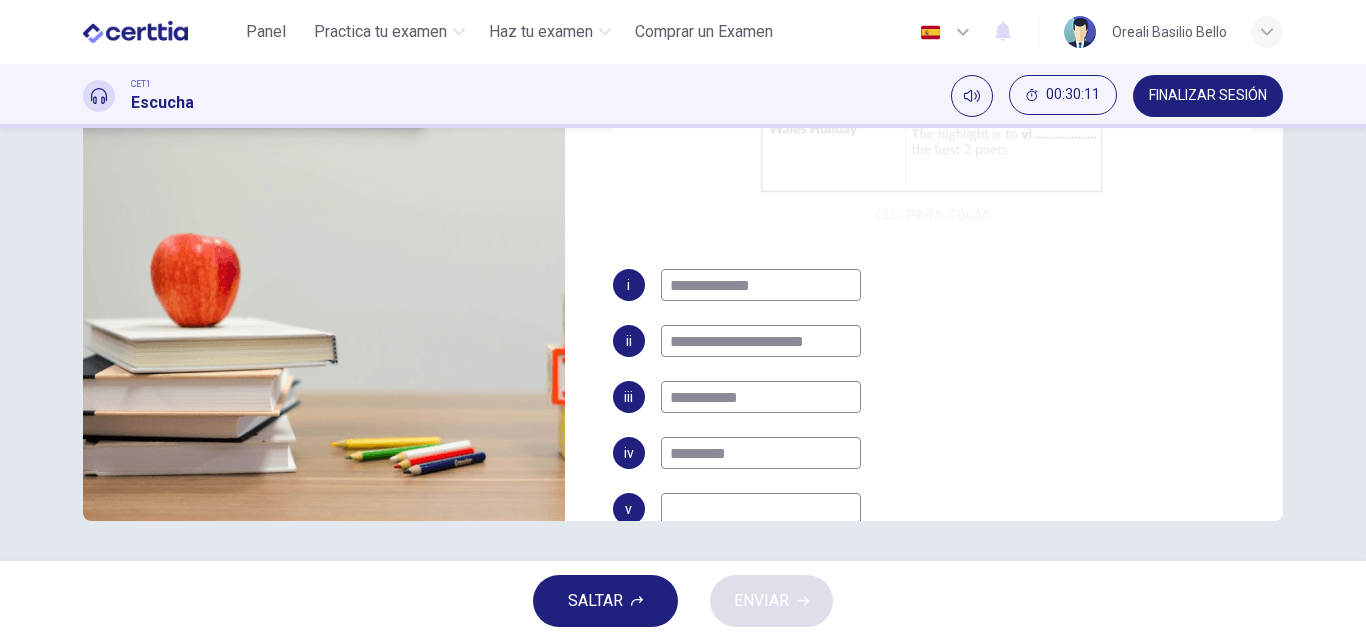 scroll, scrollTop: 0, scrollLeft: 0, axis: both 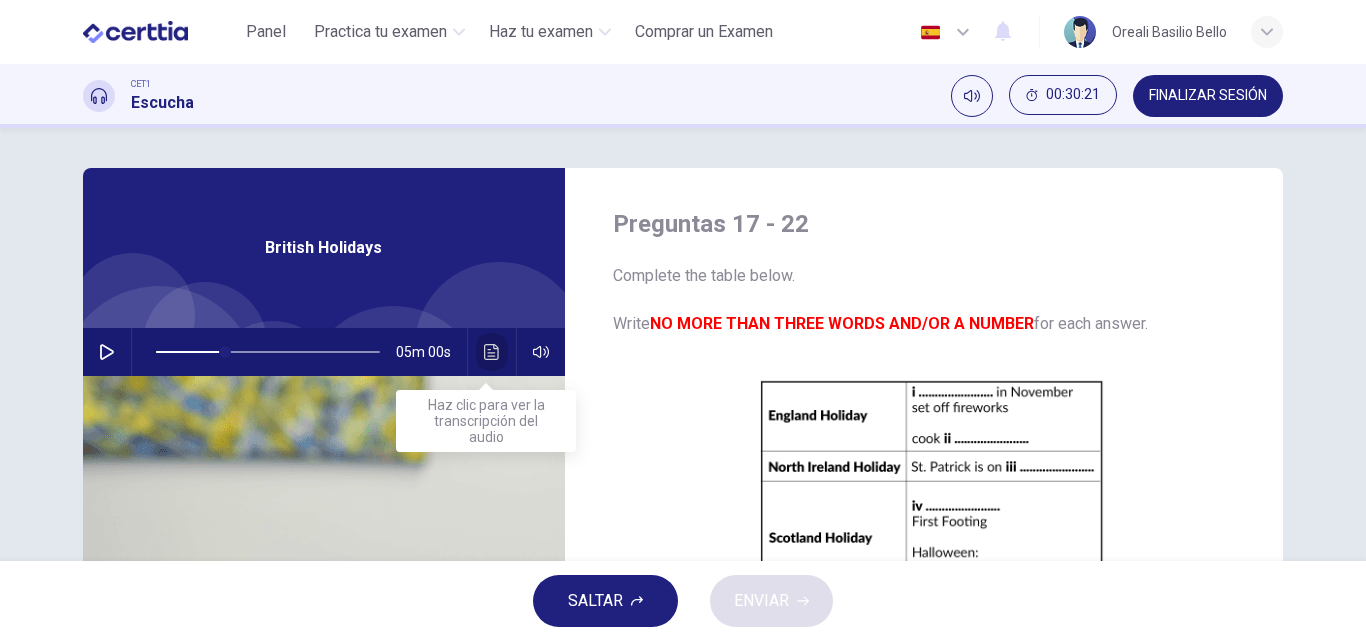 click 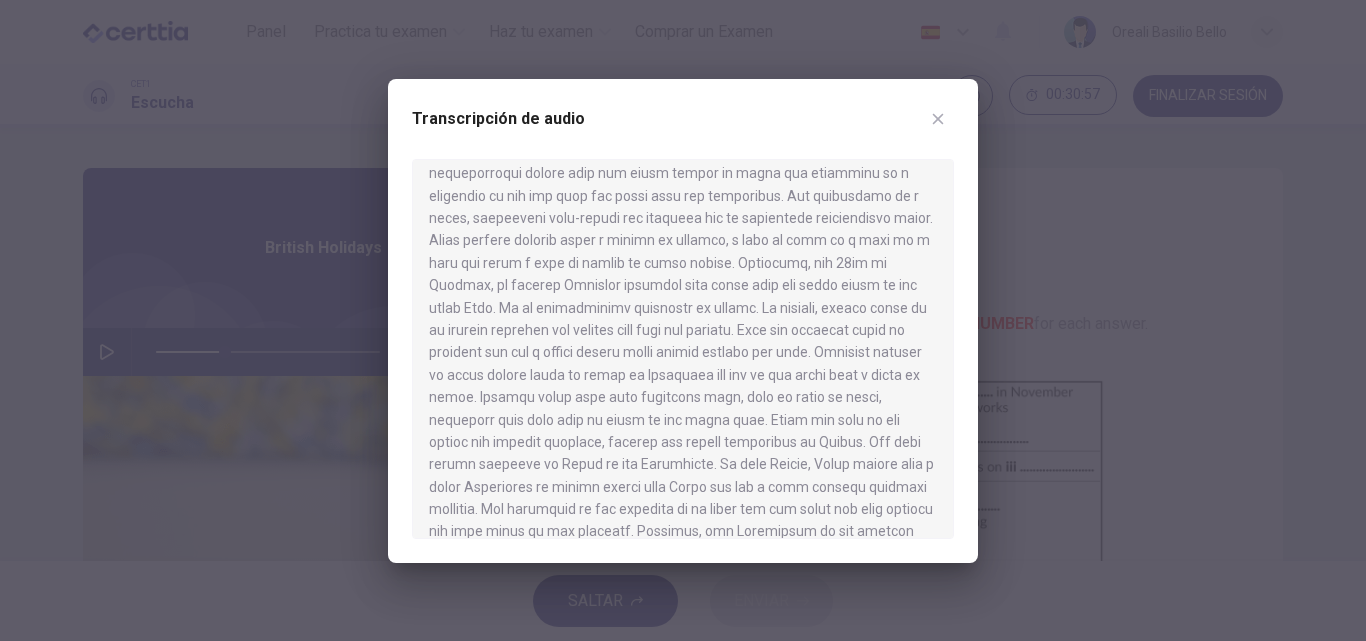 scroll, scrollTop: 1100, scrollLeft: 0, axis: vertical 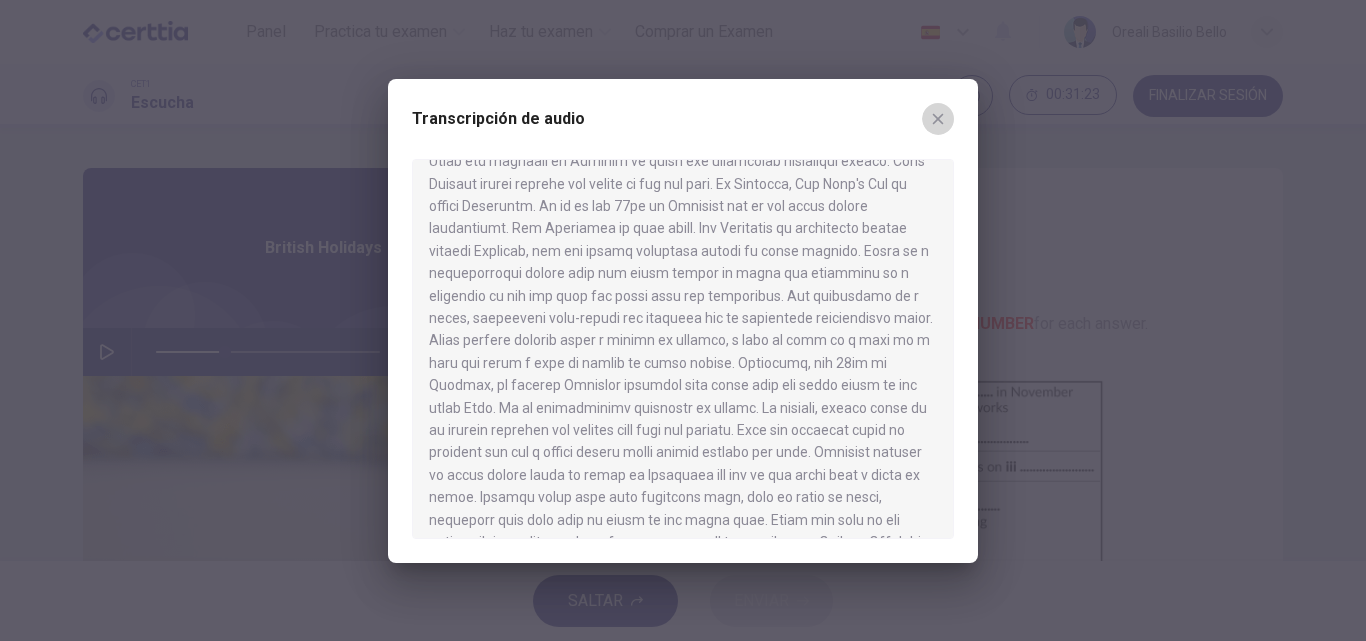 click 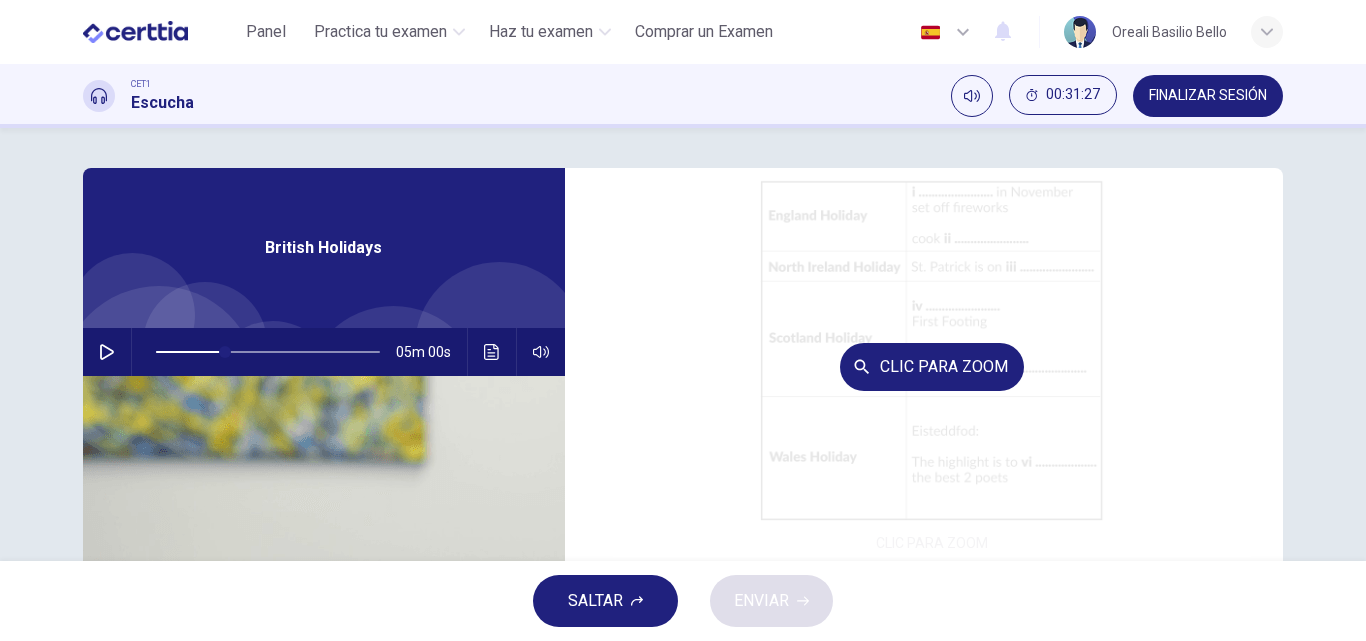 scroll, scrollTop: 286, scrollLeft: 0, axis: vertical 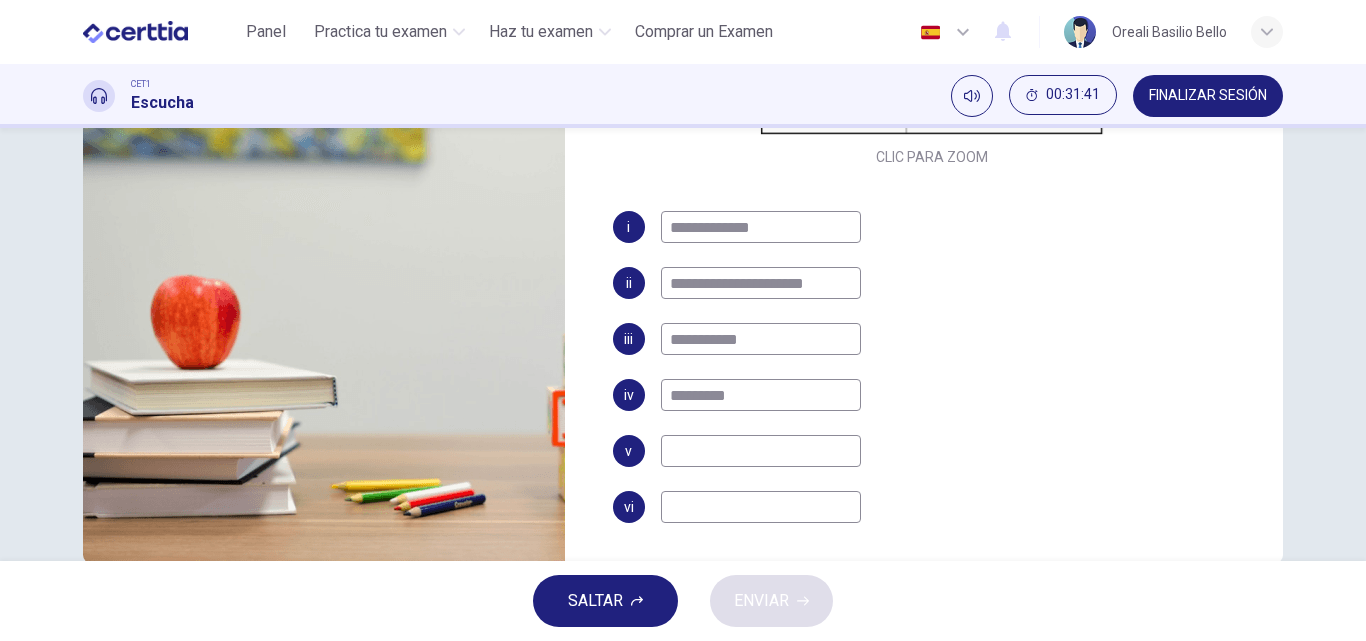 click at bounding box center (761, 451) 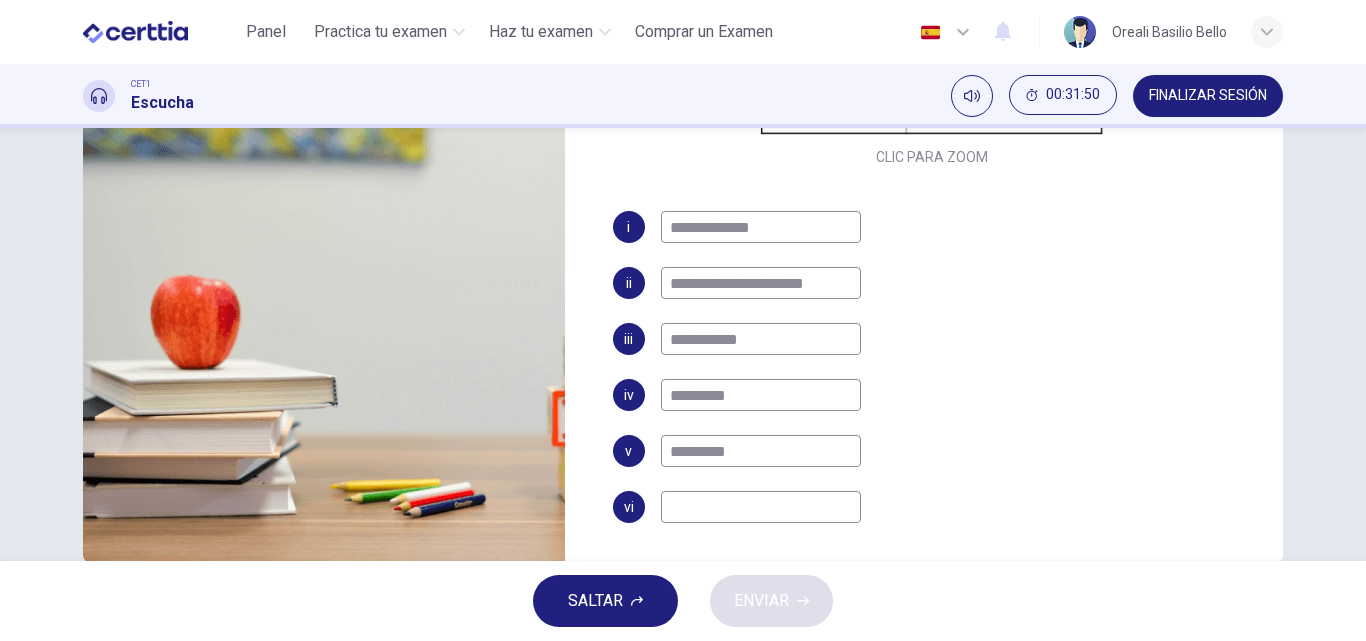 click on "*********" at bounding box center [761, 451] 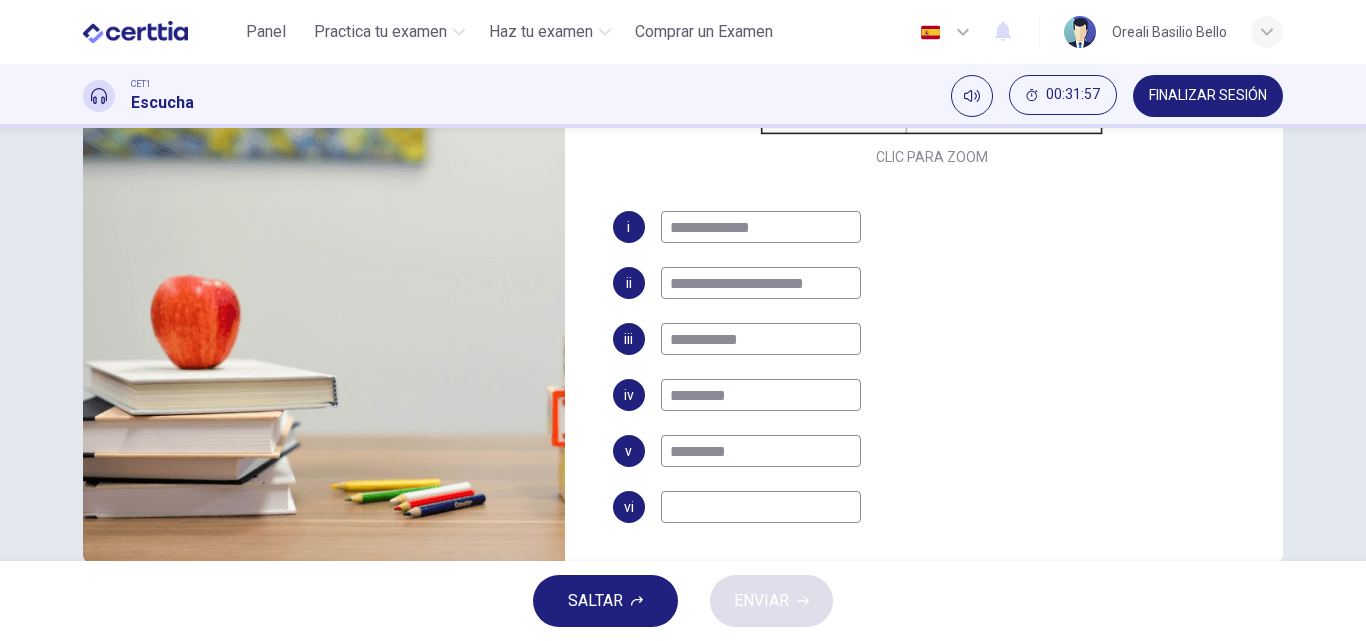 type on "*********" 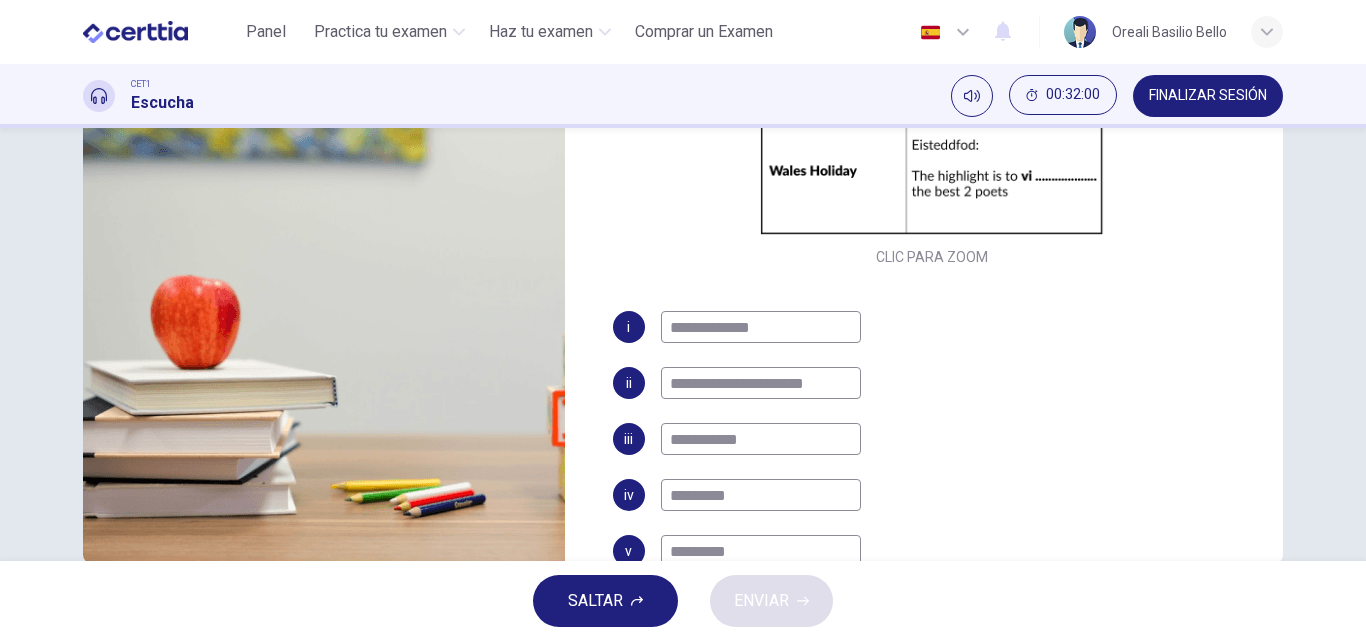 scroll, scrollTop: 86, scrollLeft: 0, axis: vertical 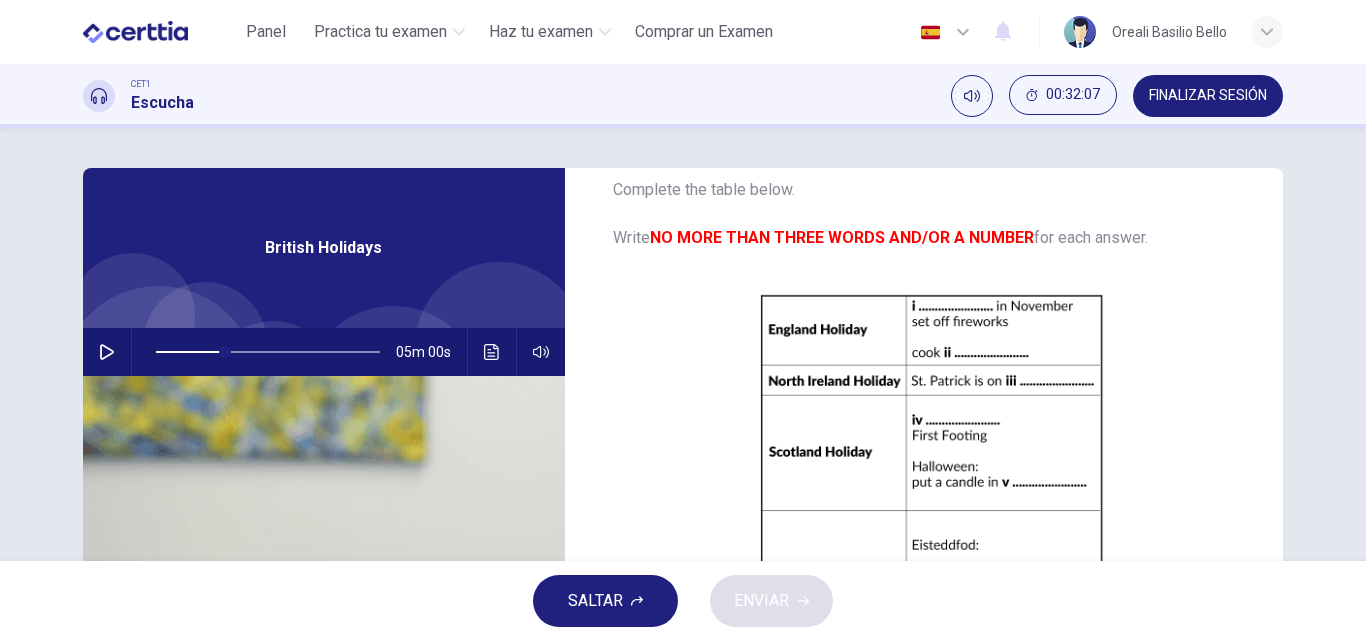click 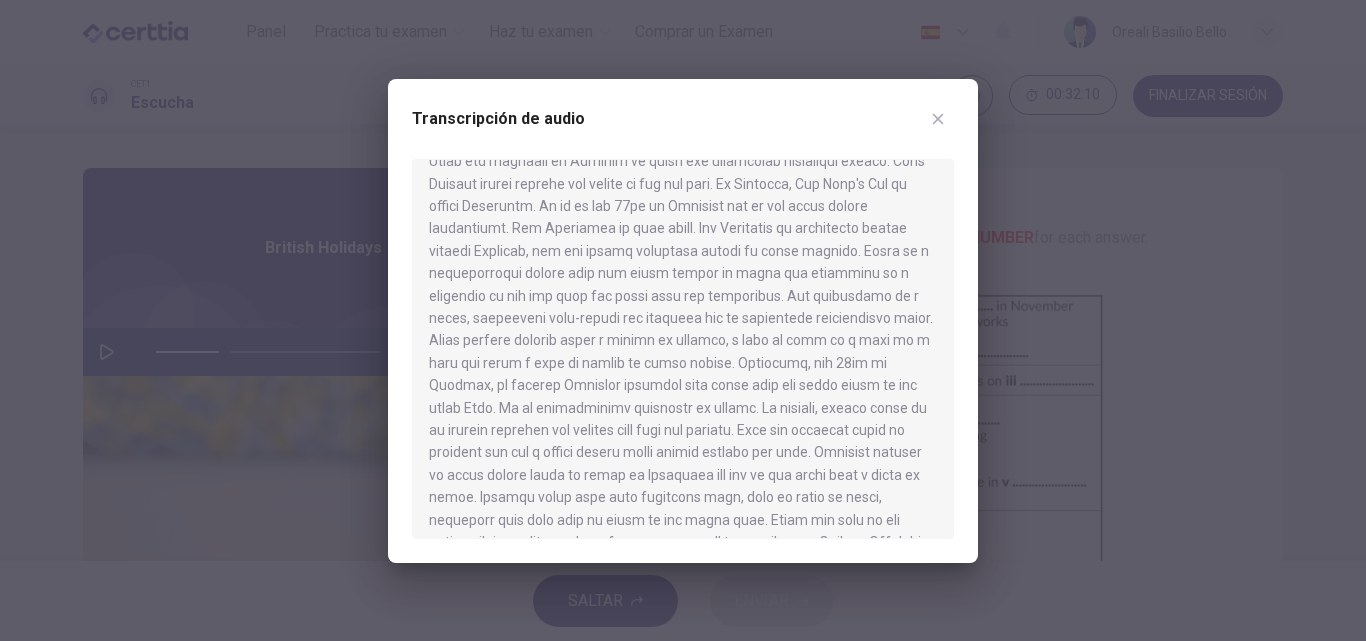 scroll, scrollTop: 1300, scrollLeft: 0, axis: vertical 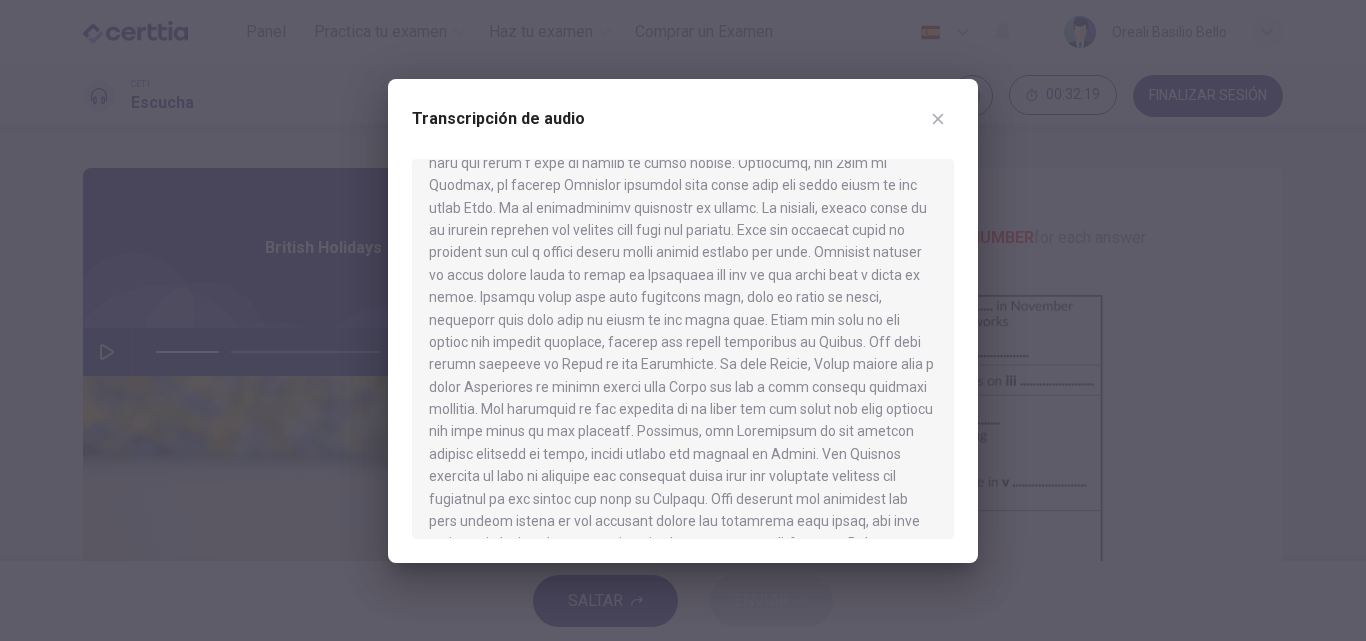 click 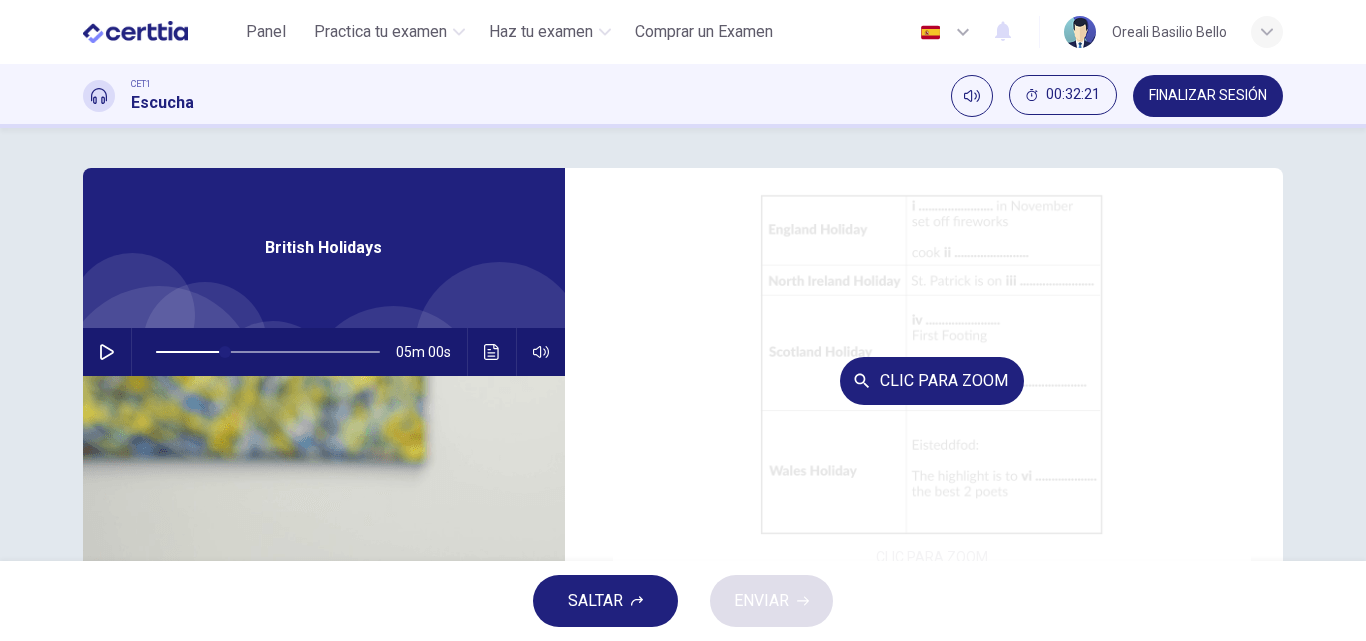 scroll, scrollTop: 286, scrollLeft: 0, axis: vertical 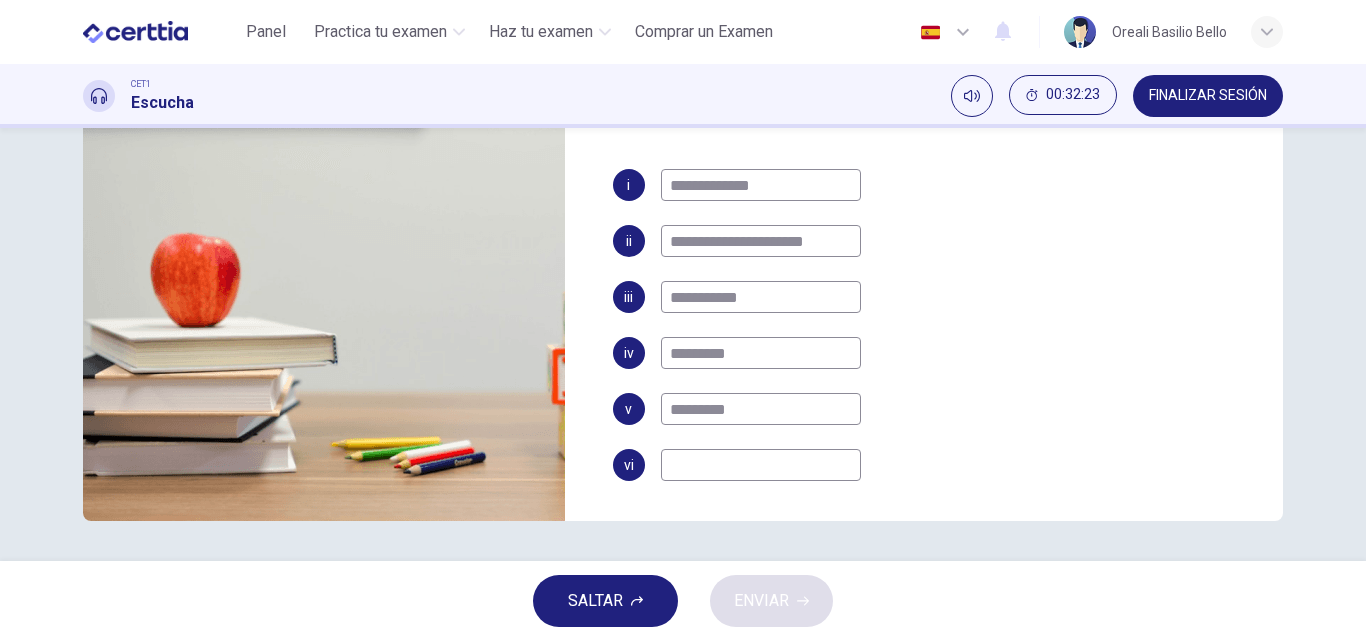 click at bounding box center [761, 465] 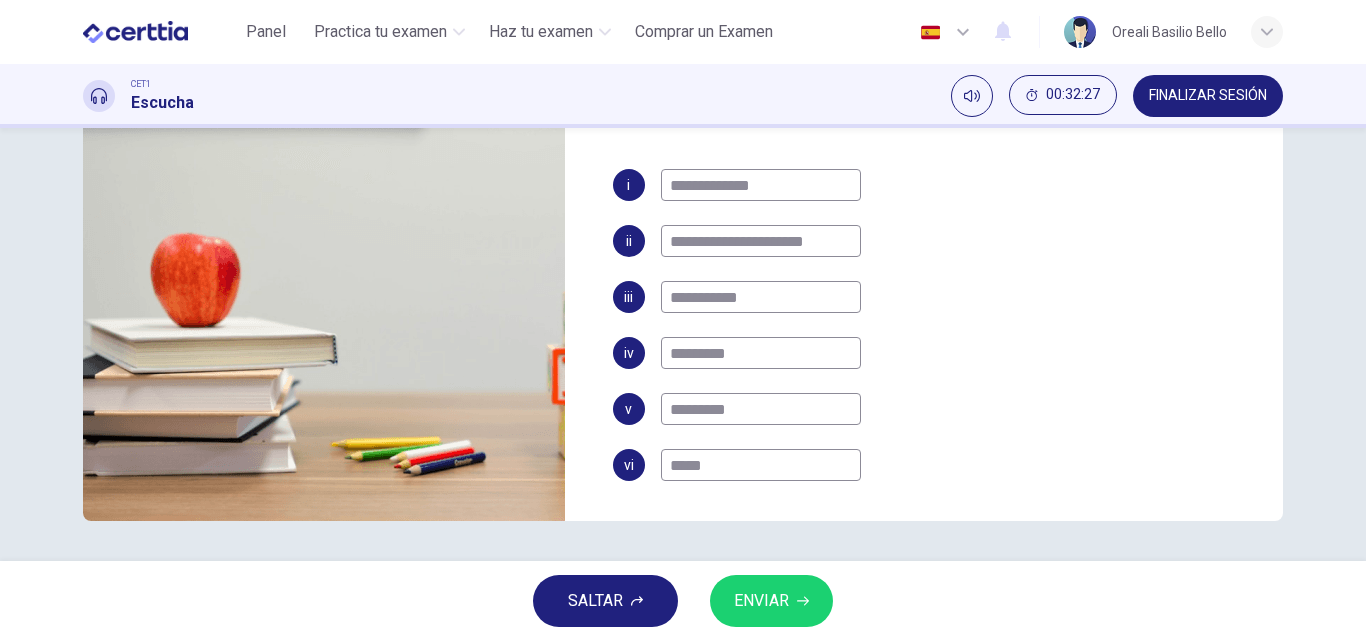 type on "*****" 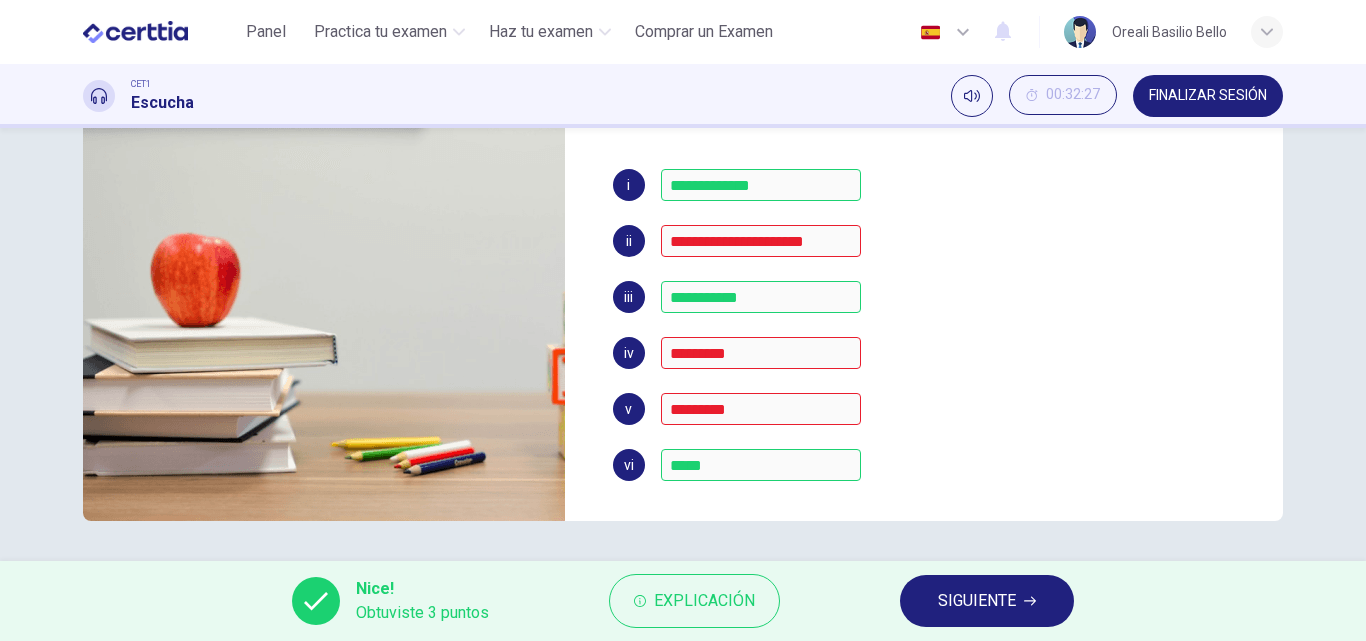 drag, startPoint x: 993, startPoint y: 591, endPoint x: 994, endPoint y: 487, distance: 104.00481 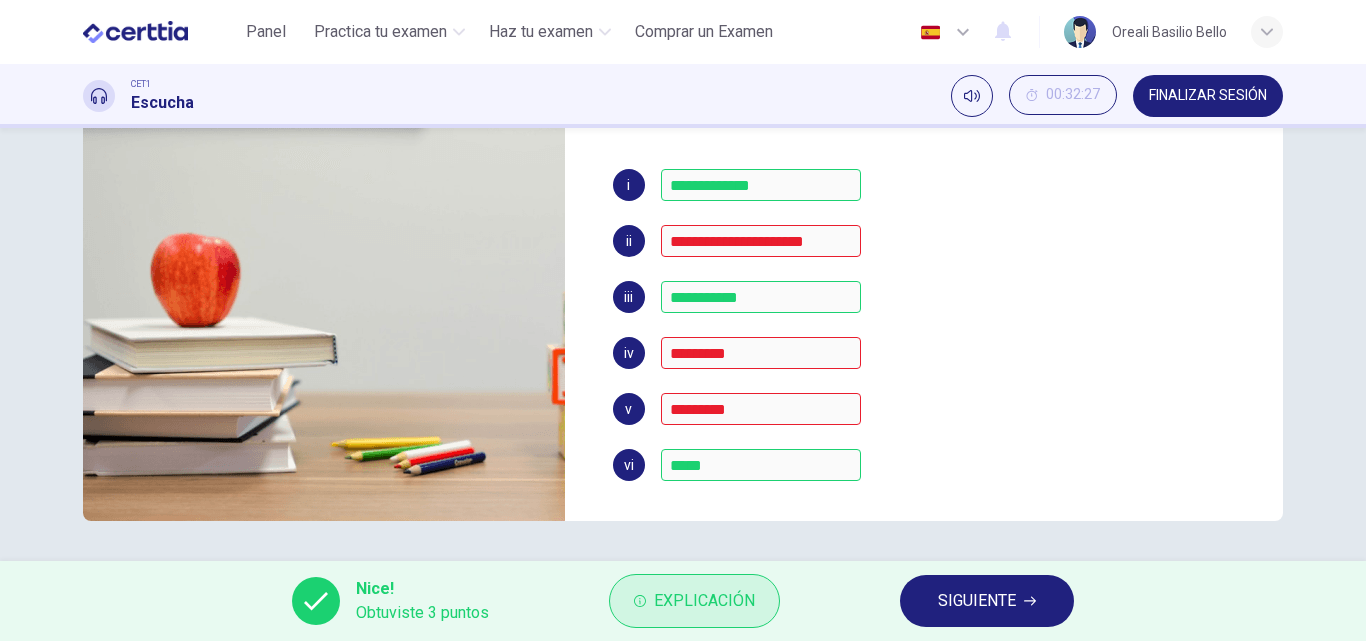 click on "Explicación" at bounding box center (704, 601) 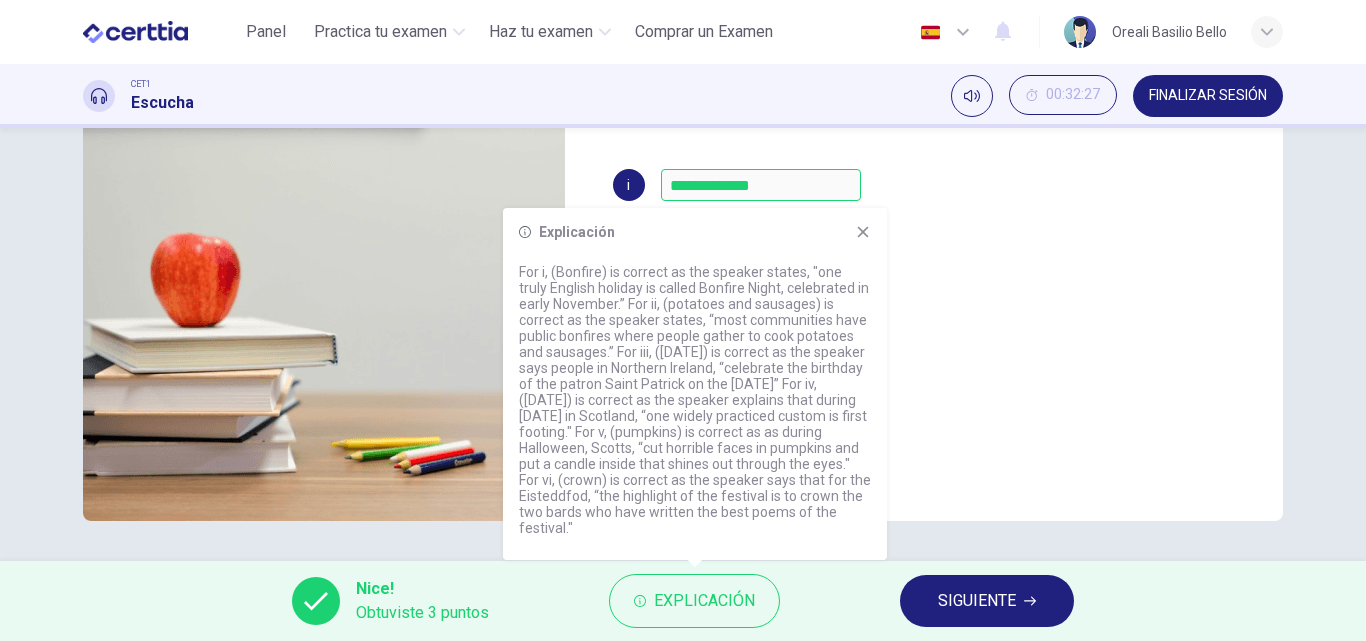click on "**********" at bounding box center [932, 345] 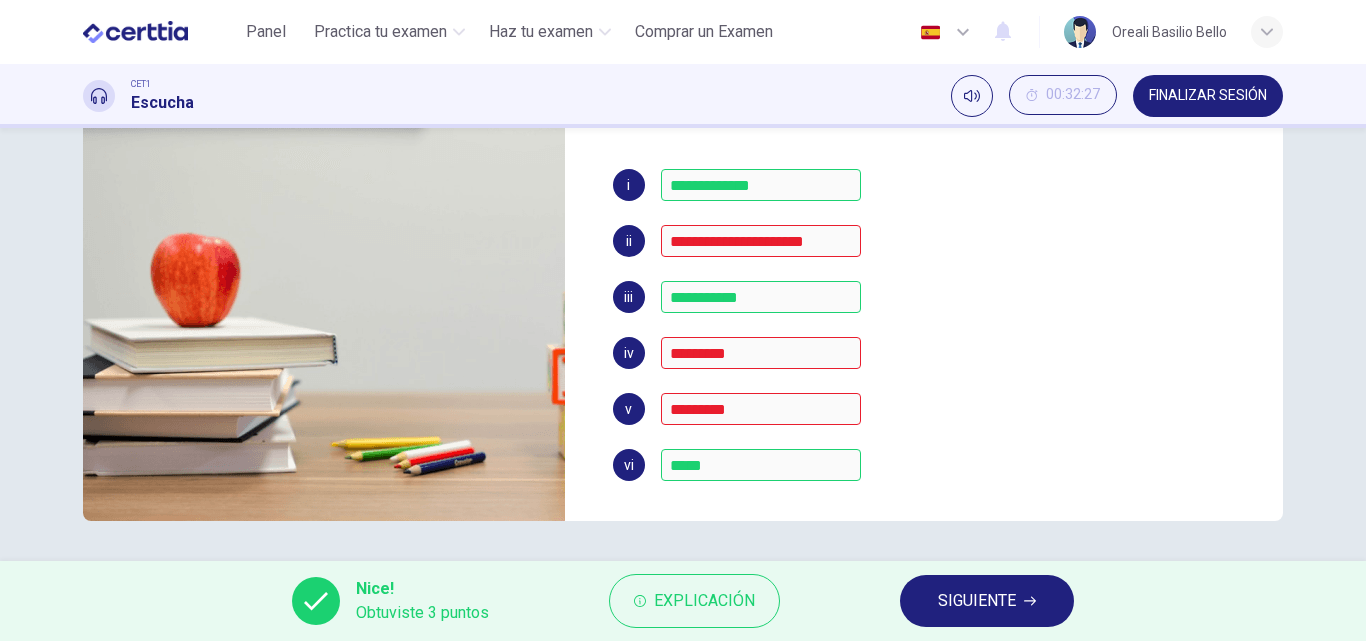 click on "SIGUIENTE" at bounding box center [977, 601] 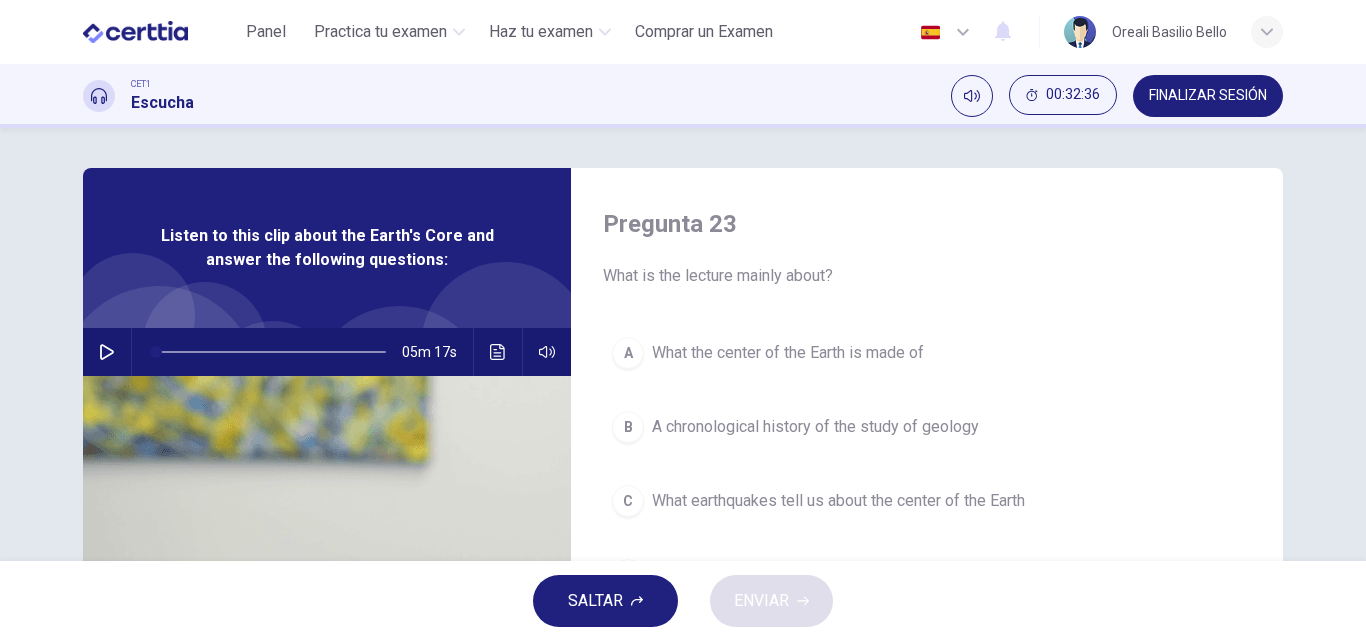 scroll, scrollTop: 100, scrollLeft: 0, axis: vertical 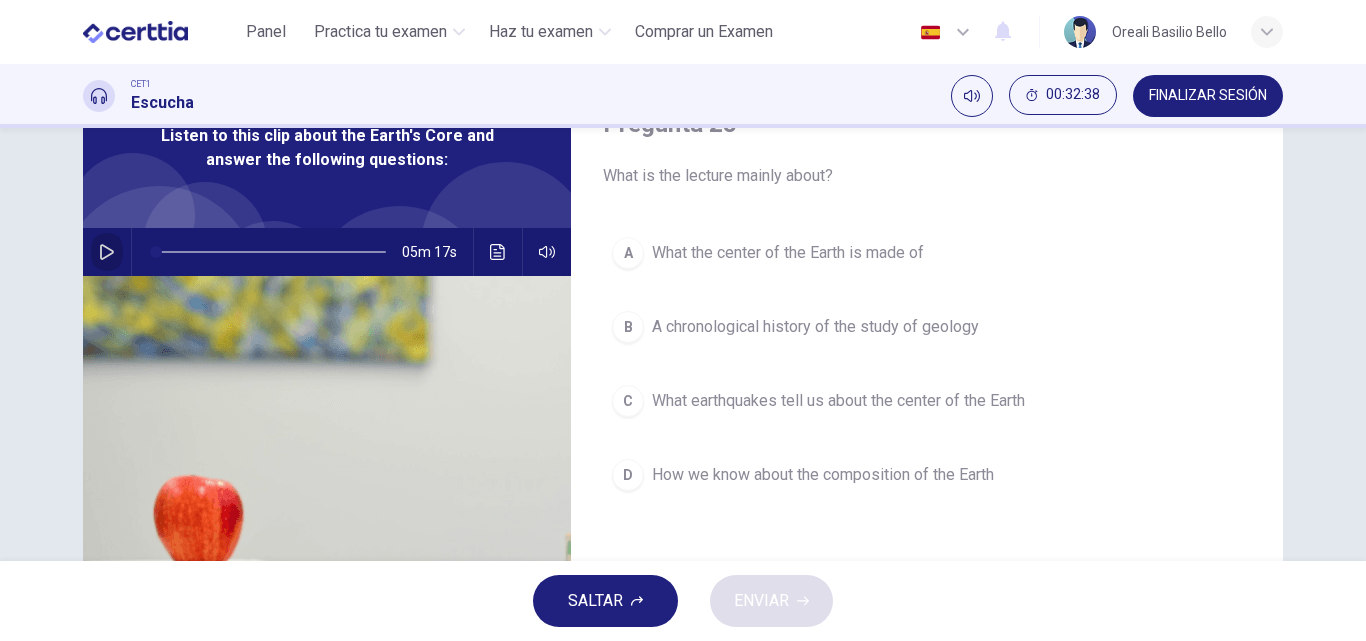 click 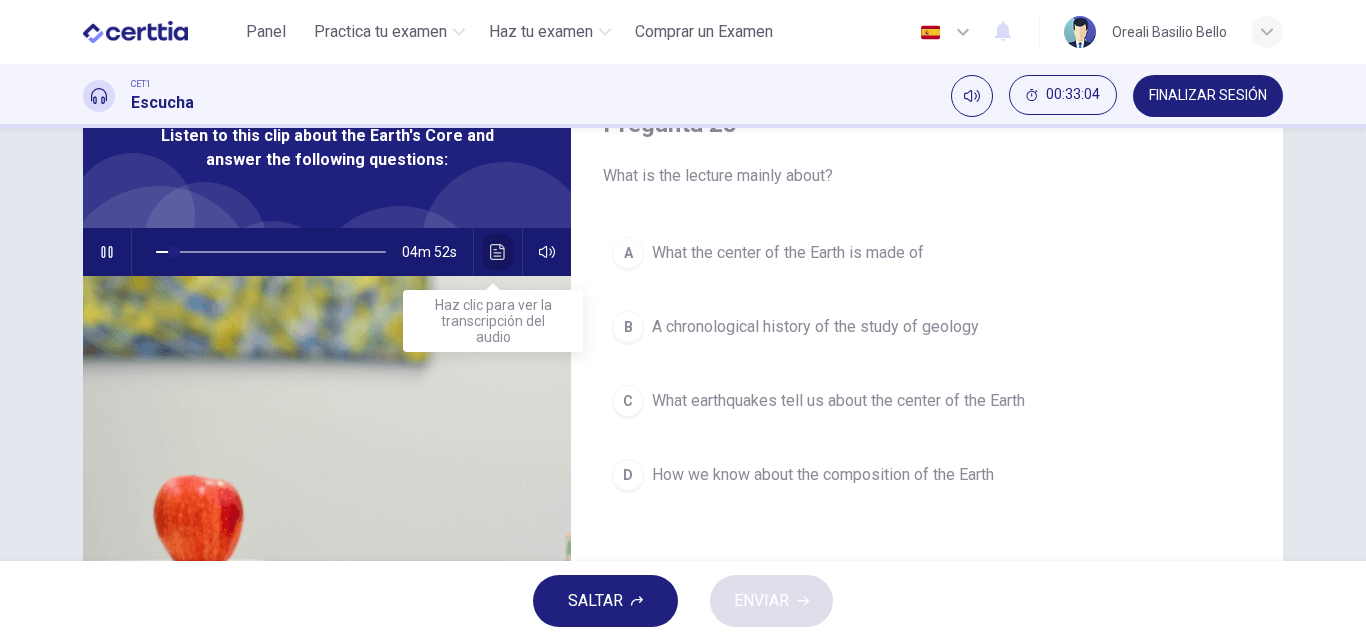 click 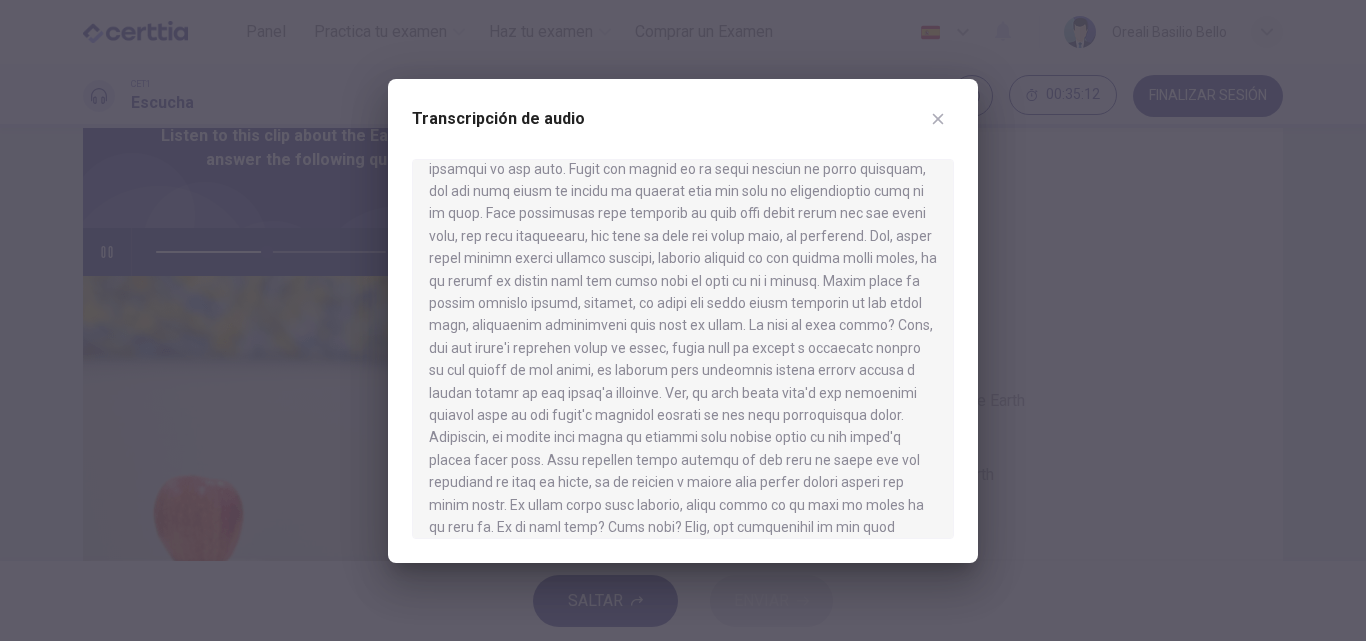 scroll, scrollTop: 700, scrollLeft: 0, axis: vertical 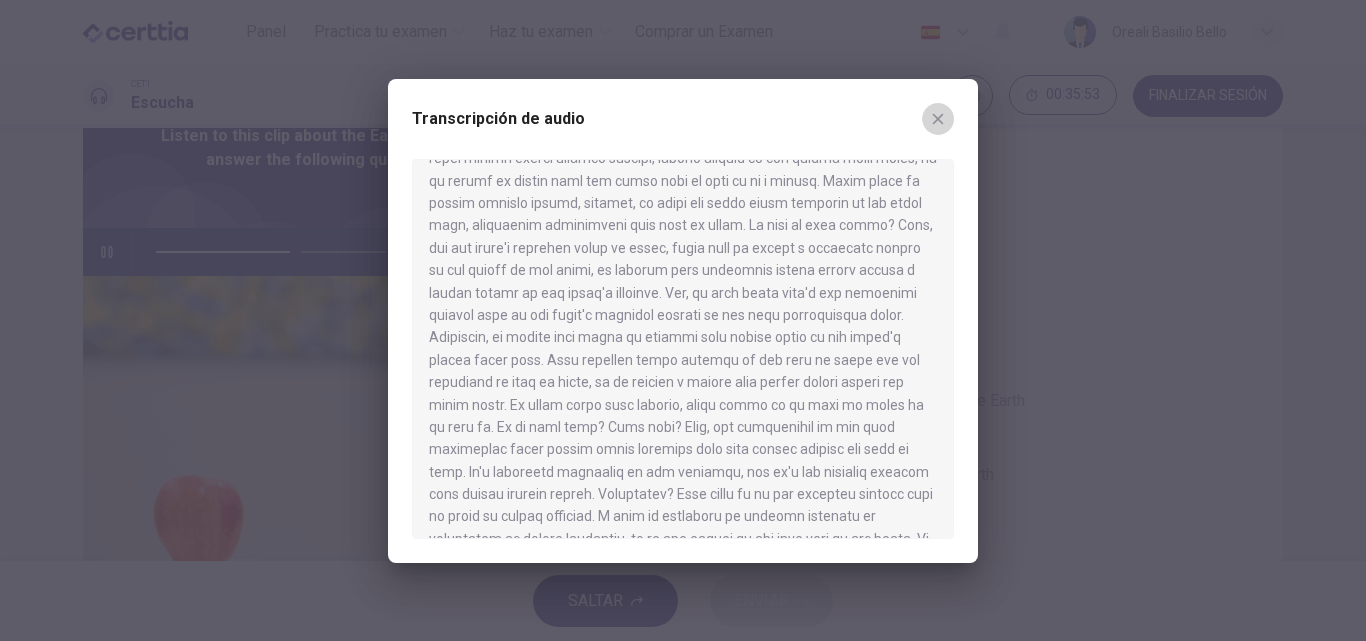 click 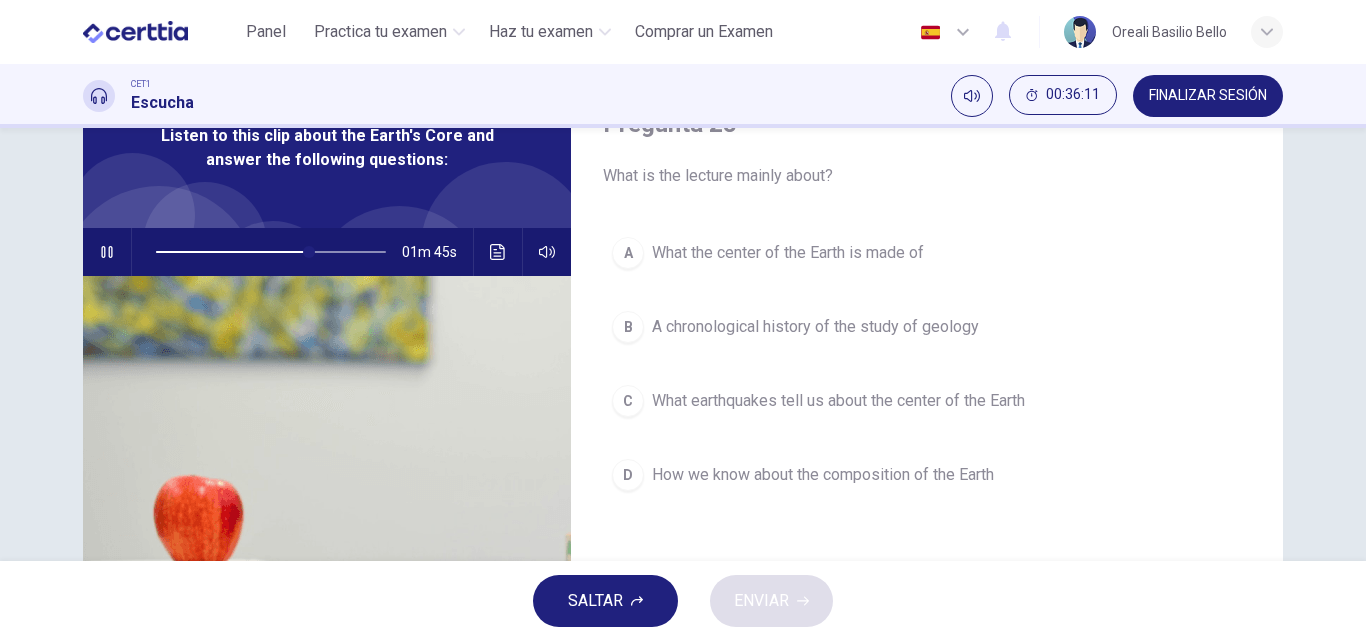 click on "What the center of the Earth is made of" at bounding box center (788, 253) 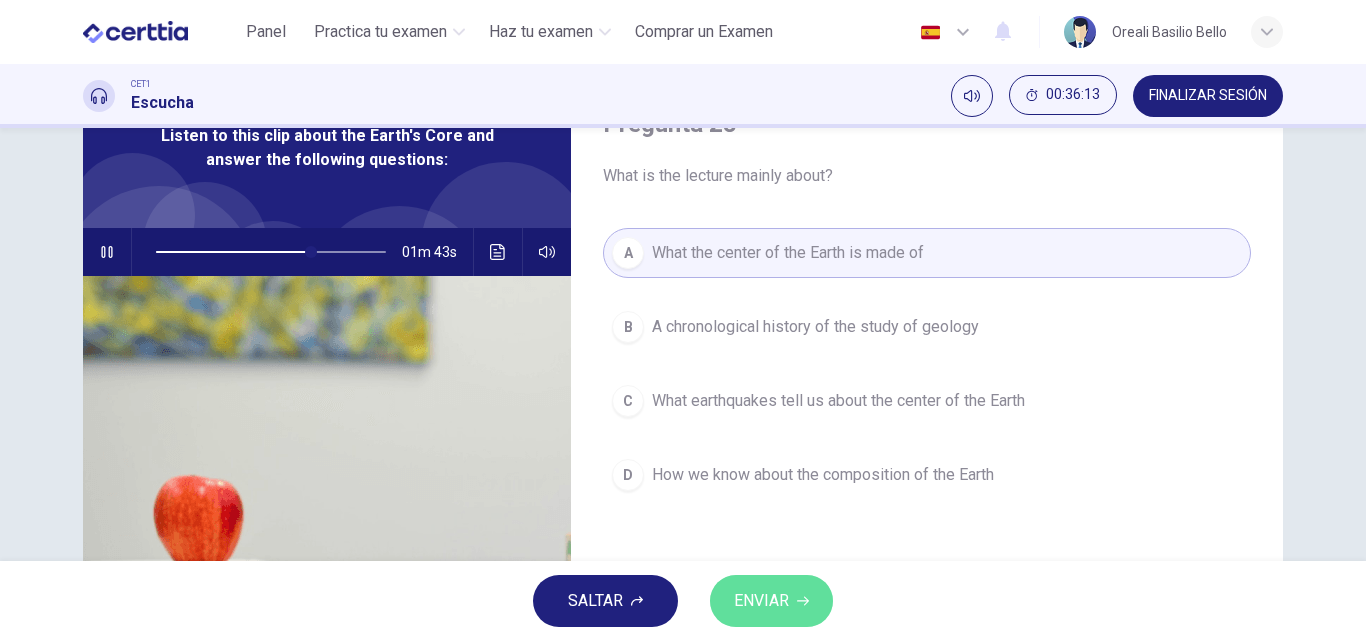 drag, startPoint x: 787, startPoint y: 604, endPoint x: 822, endPoint y: 604, distance: 35 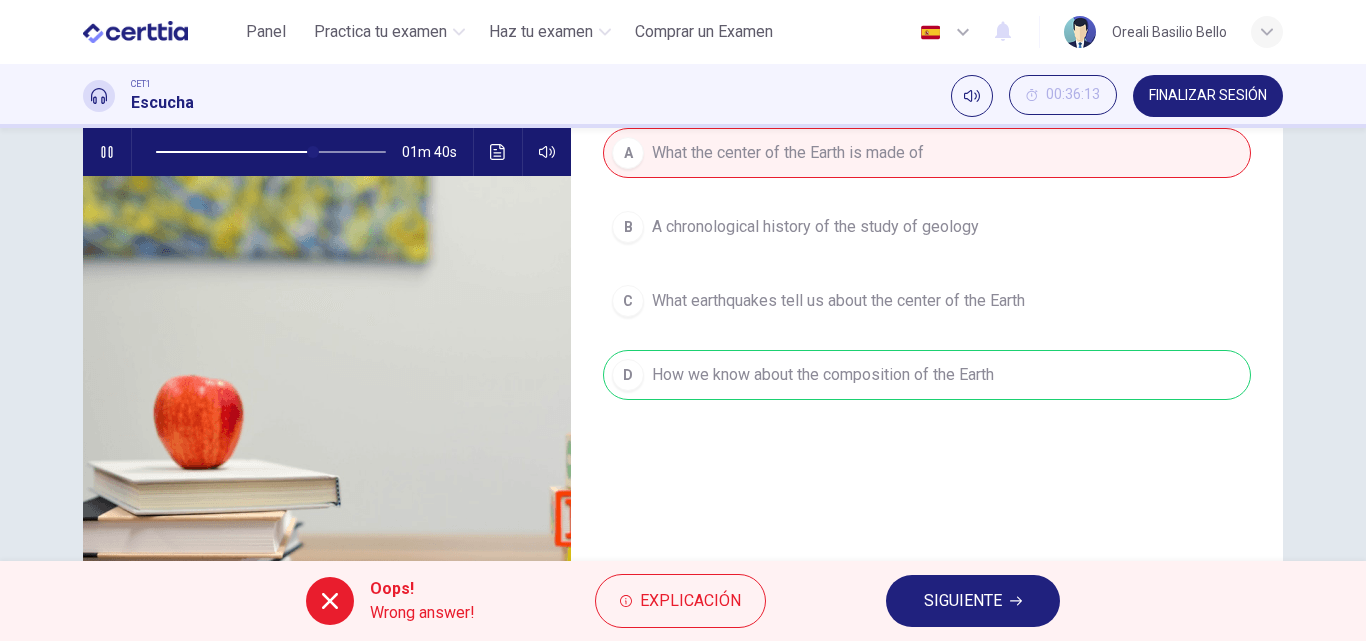 scroll, scrollTop: 300, scrollLeft: 0, axis: vertical 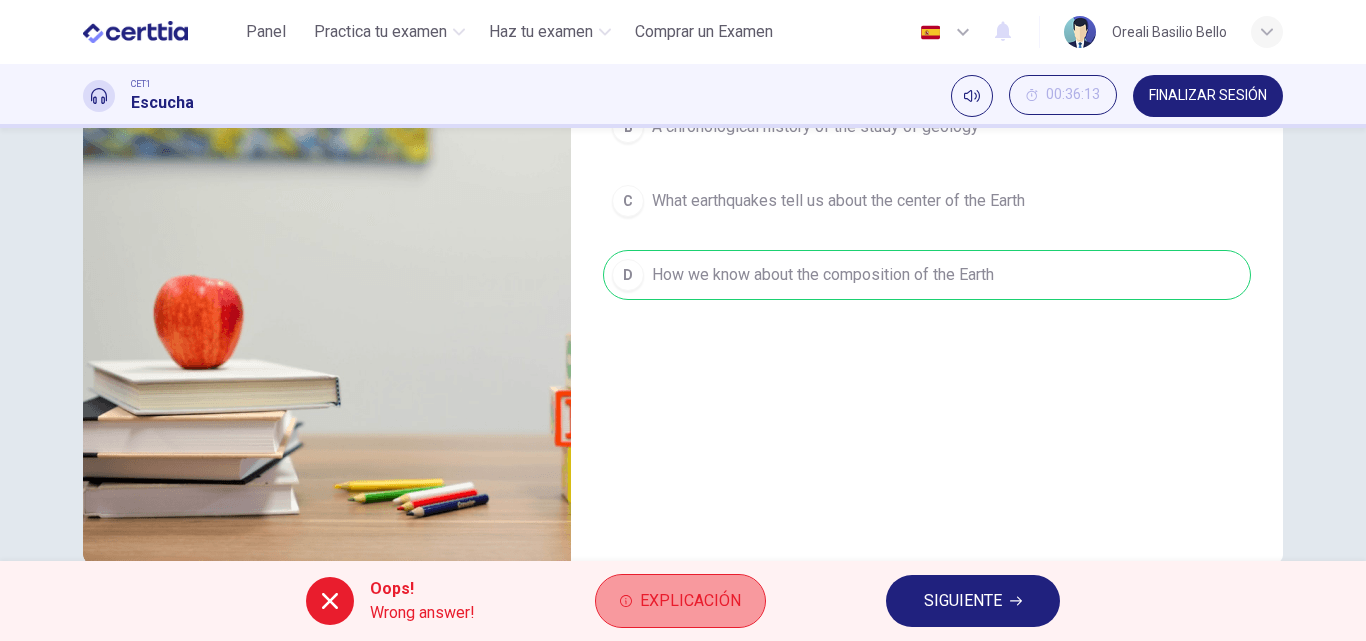 click on "Explicación" at bounding box center [690, 601] 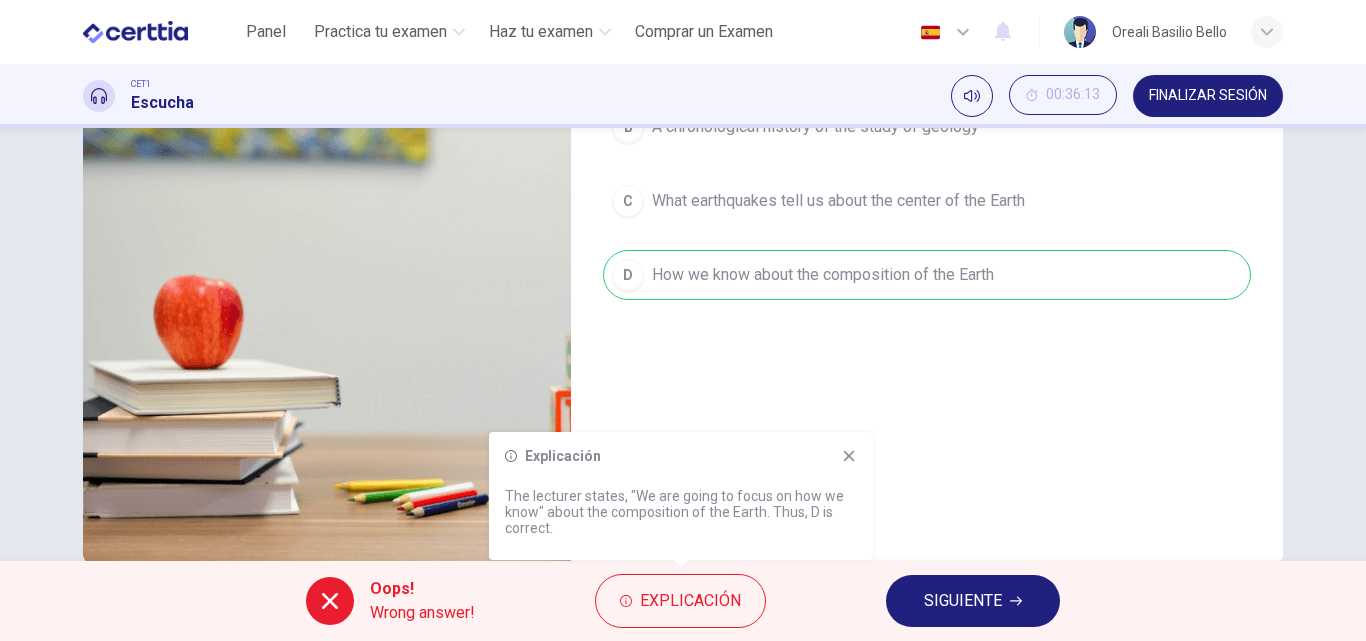 click on "SIGUIENTE" at bounding box center [963, 601] 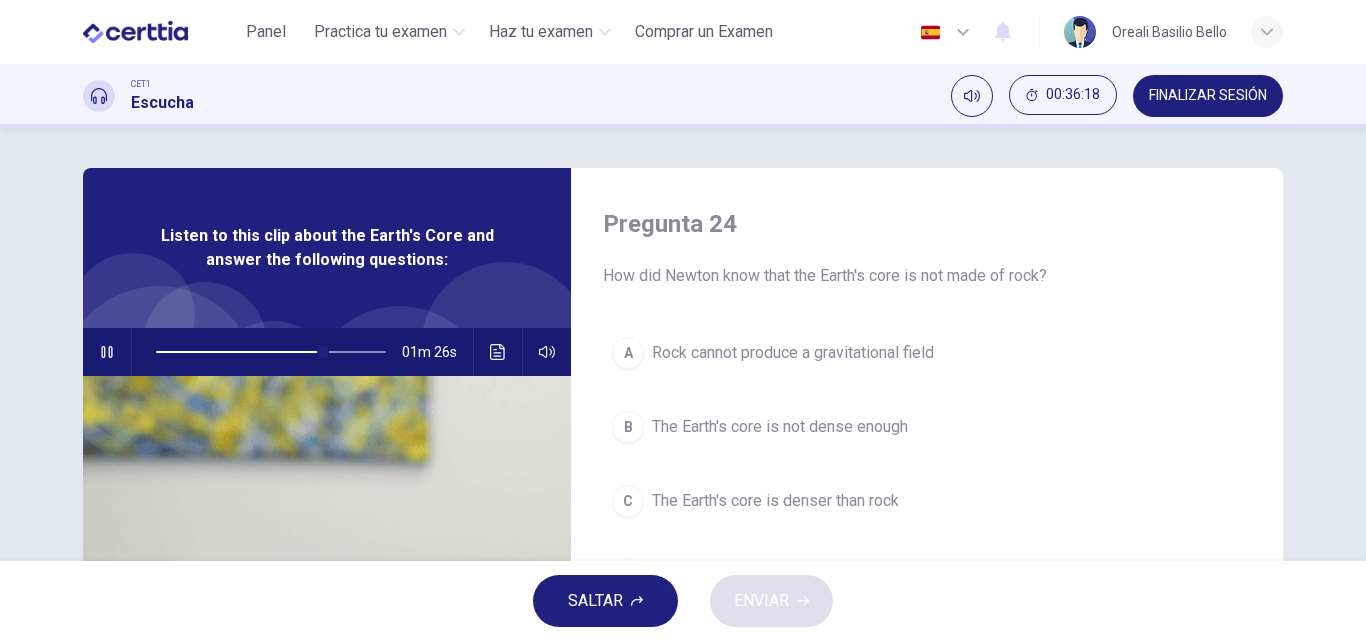 scroll, scrollTop: 100, scrollLeft: 0, axis: vertical 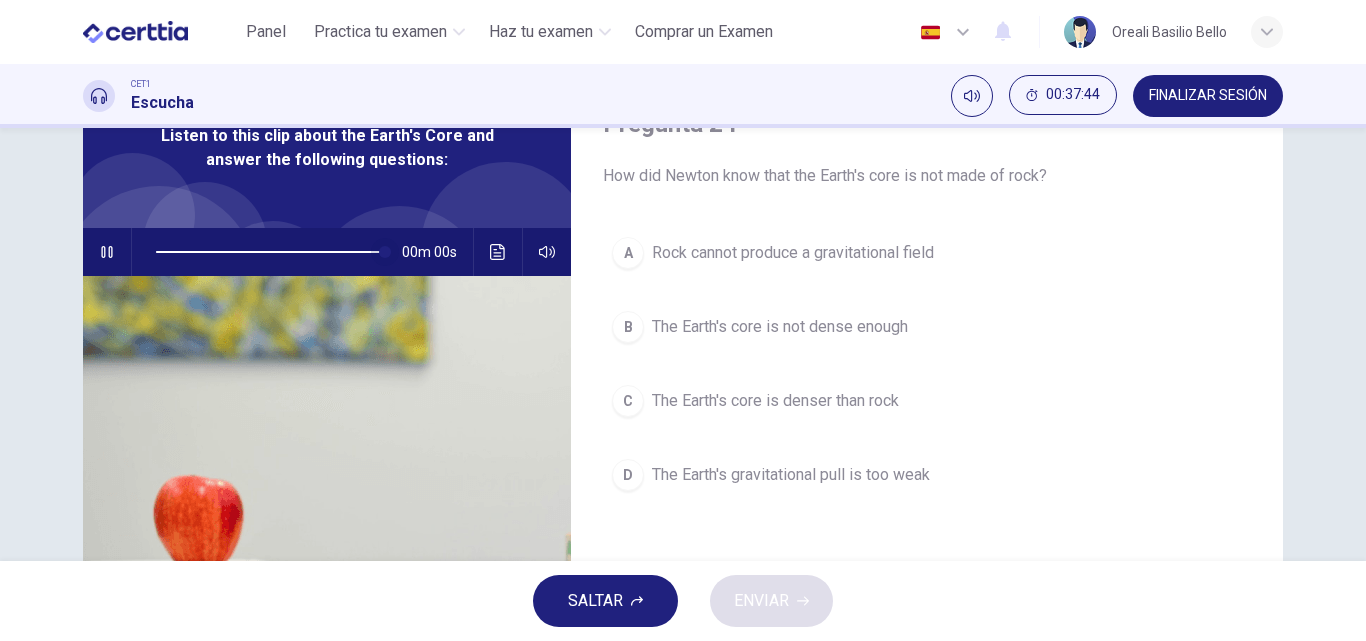 type on "*" 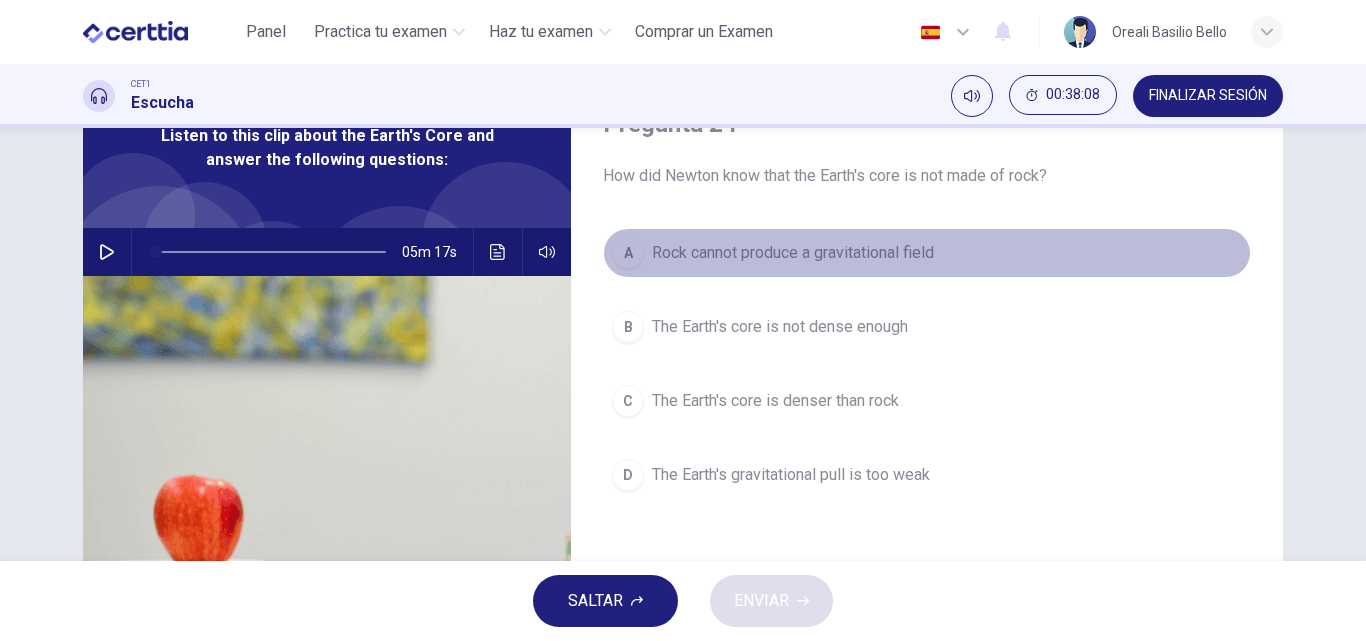 click on "Rock cannot produce a gravitational field" at bounding box center [793, 253] 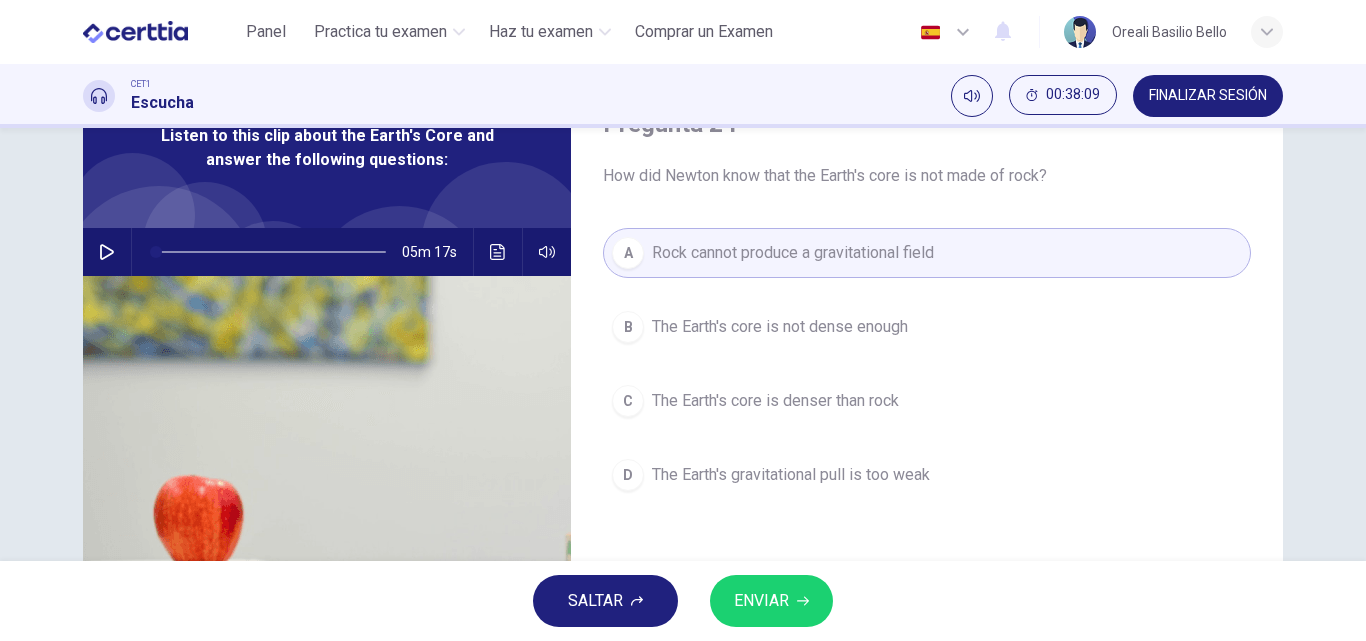 drag, startPoint x: 789, startPoint y: 600, endPoint x: 927, endPoint y: 613, distance: 138.61096 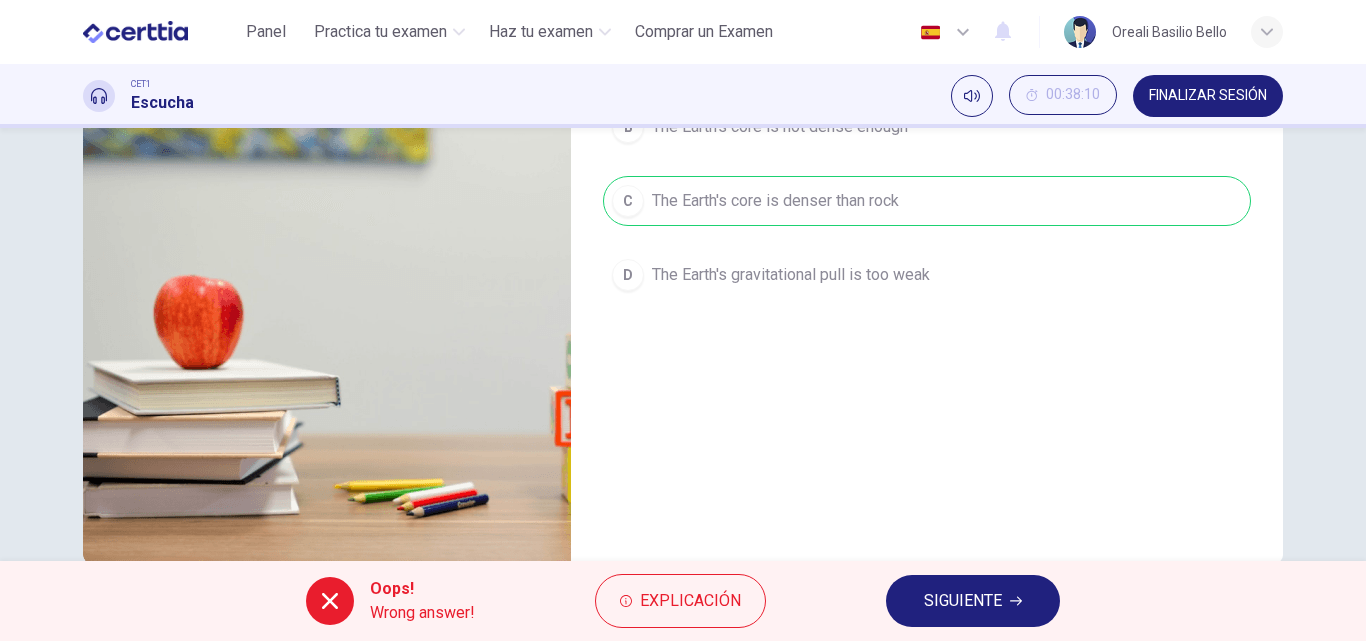 scroll, scrollTop: 200, scrollLeft: 0, axis: vertical 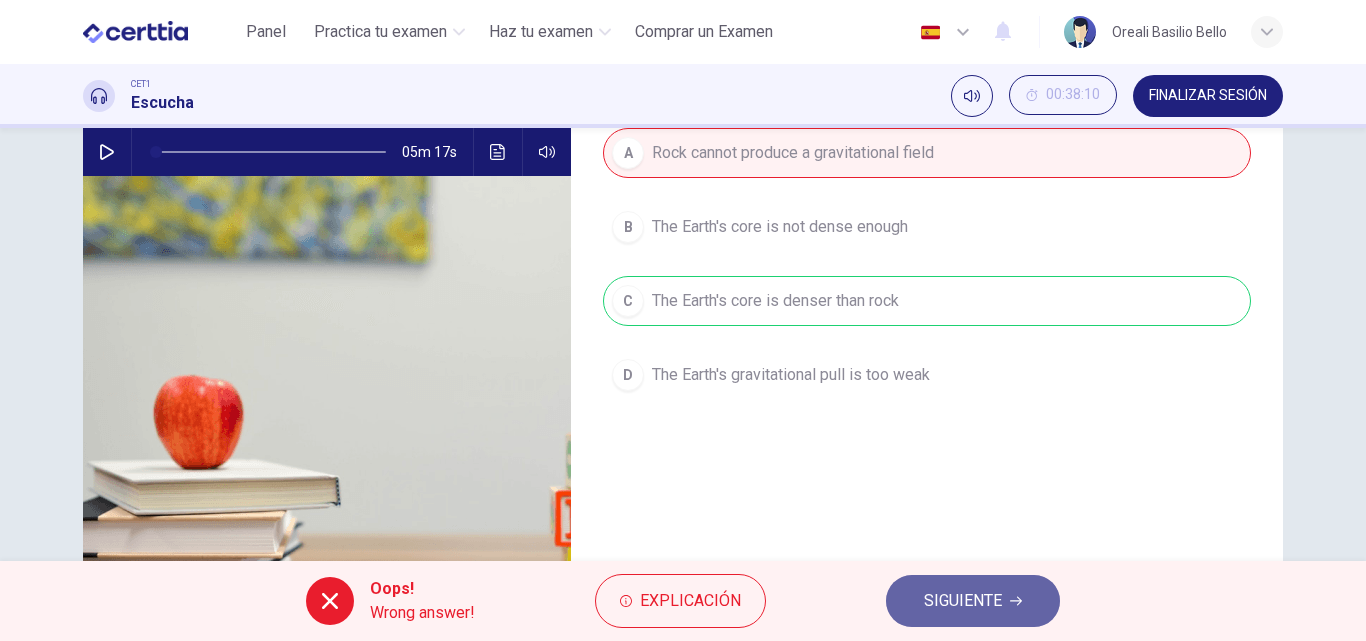 click on "SIGUIENTE" at bounding box center (963, 601) 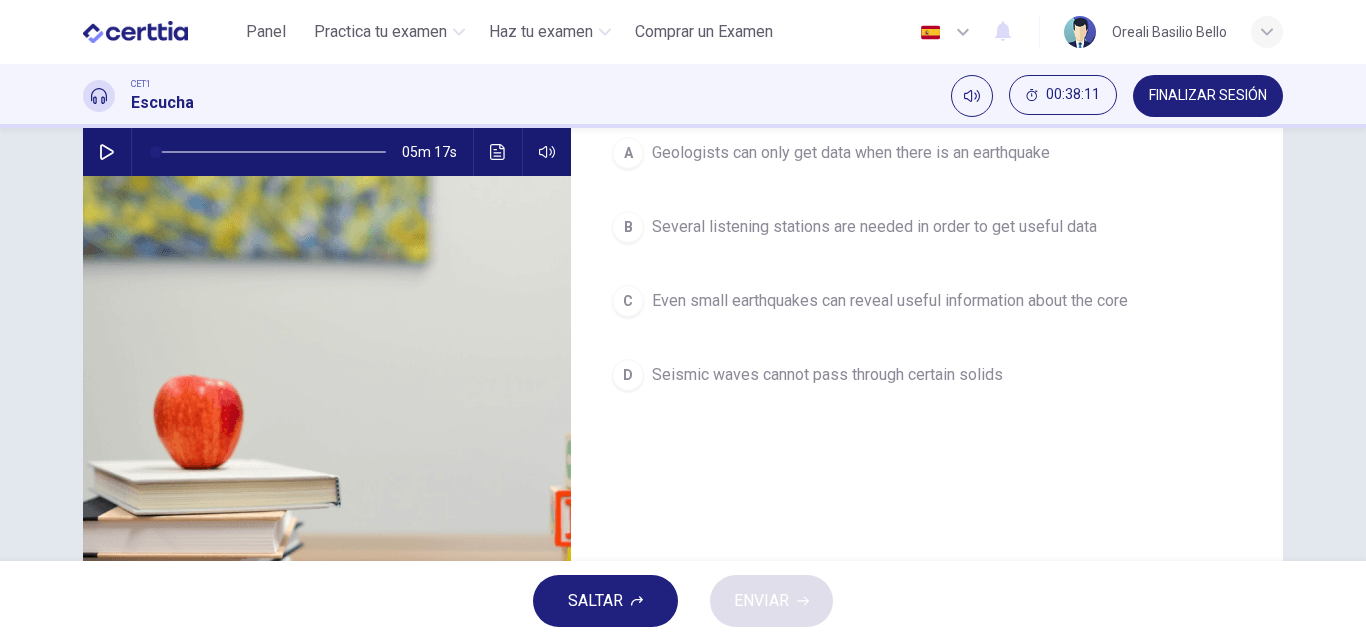scroll, scrollTop: 100, scrollLeft: 0, axis: vertical 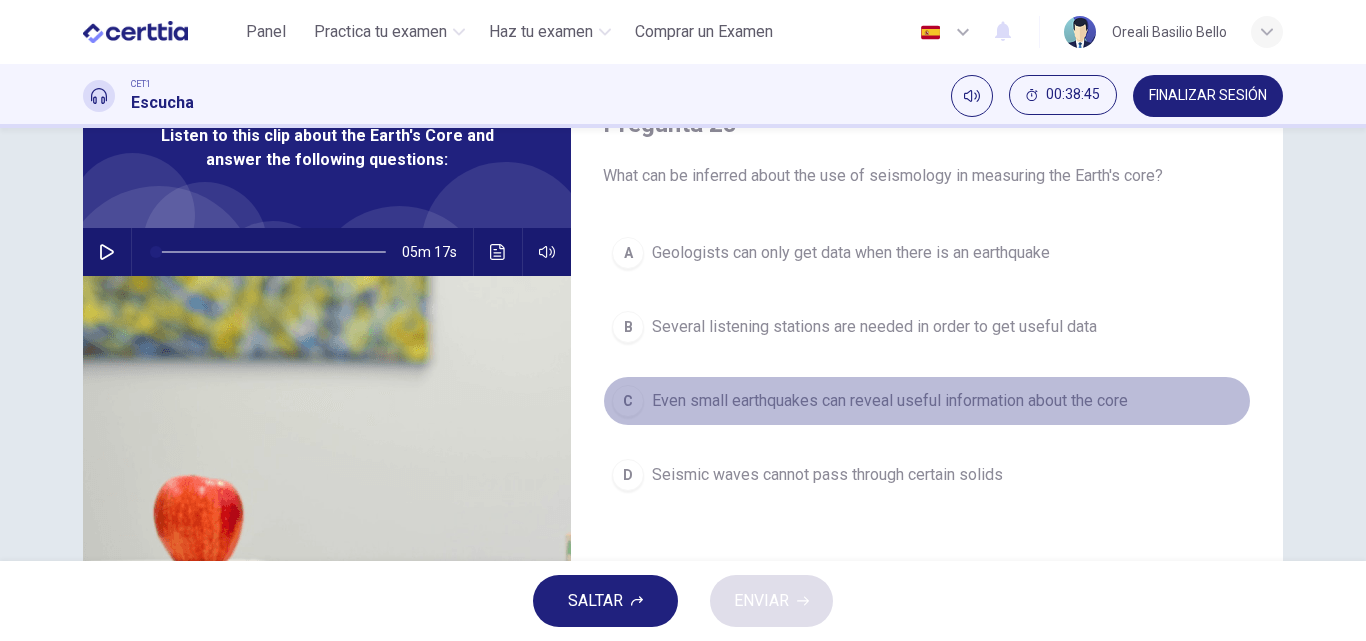 click on "Even small earthquakes can reveal useful information about the core" at bounding box center (890, 401) 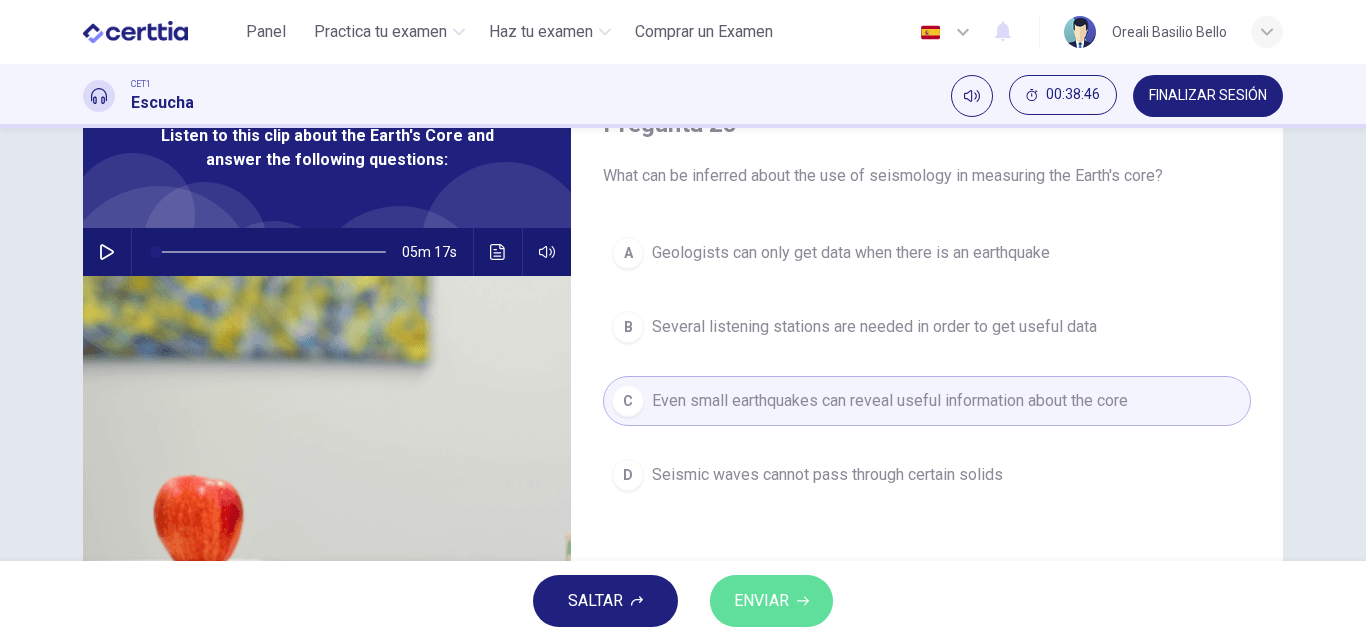 drag, startPoint x: 807, startPoint y: 596, endPoint x: 820, endPoint y: 600, distance: 13.601471 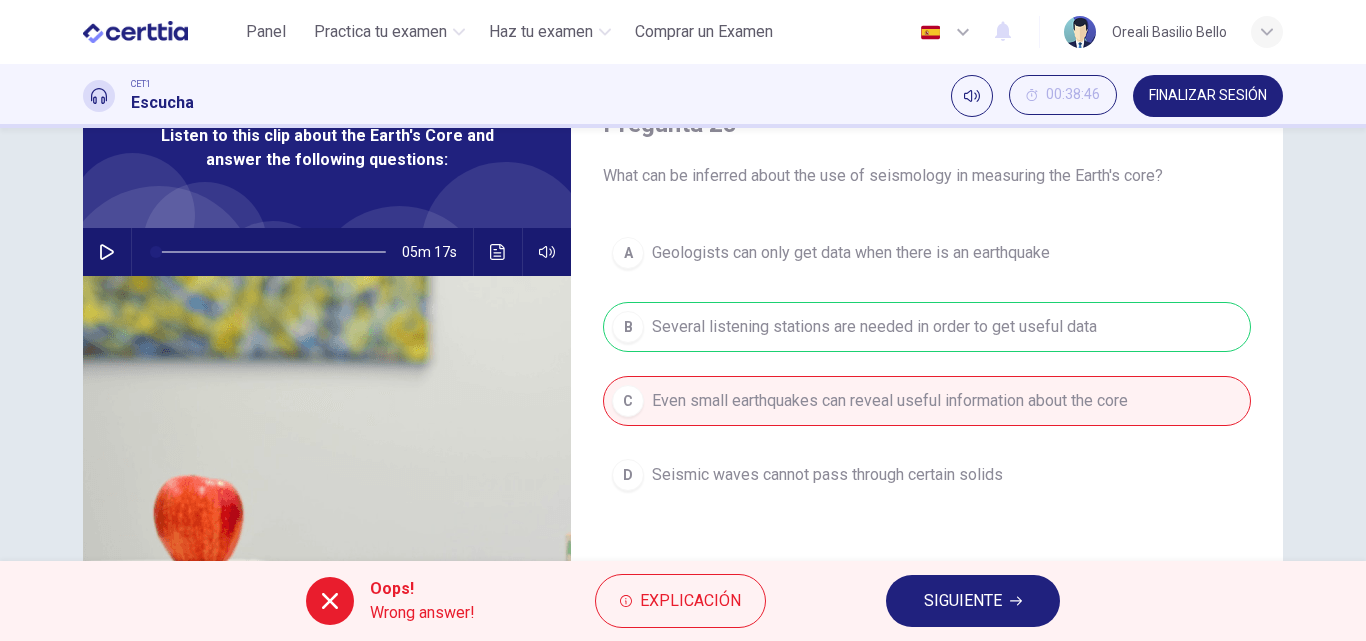 click 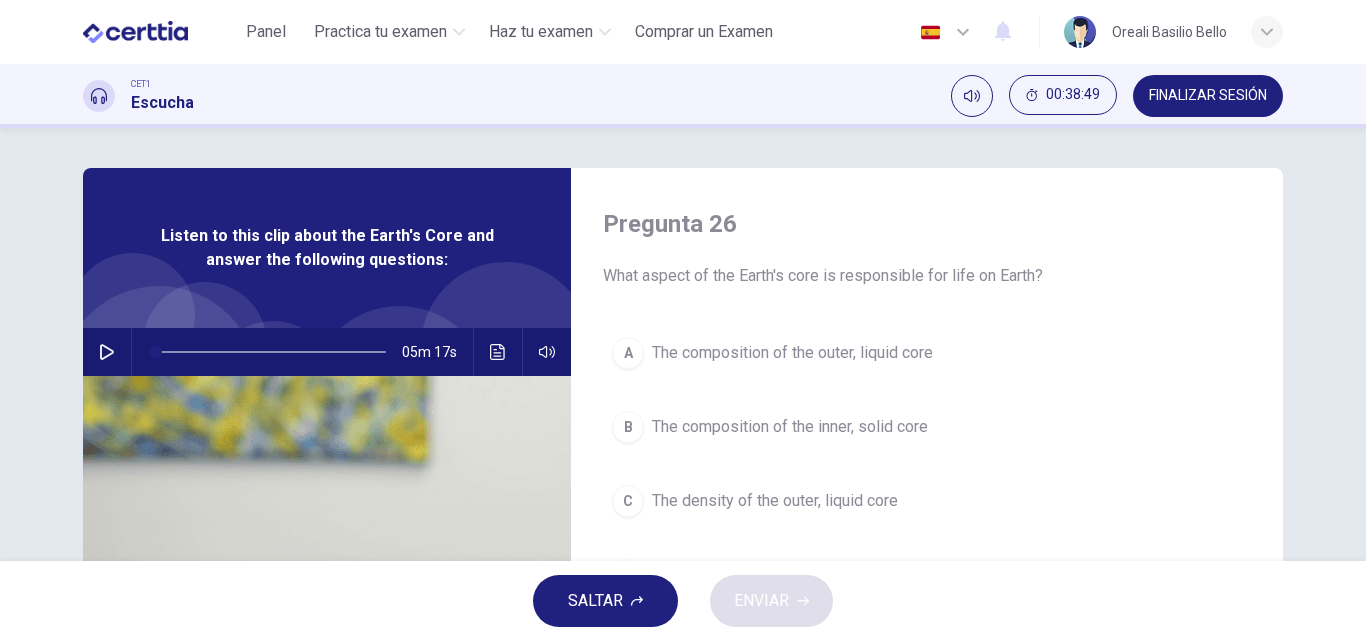 scroll, scrollTop: 100, scrollLeft: 0, axis: vertical 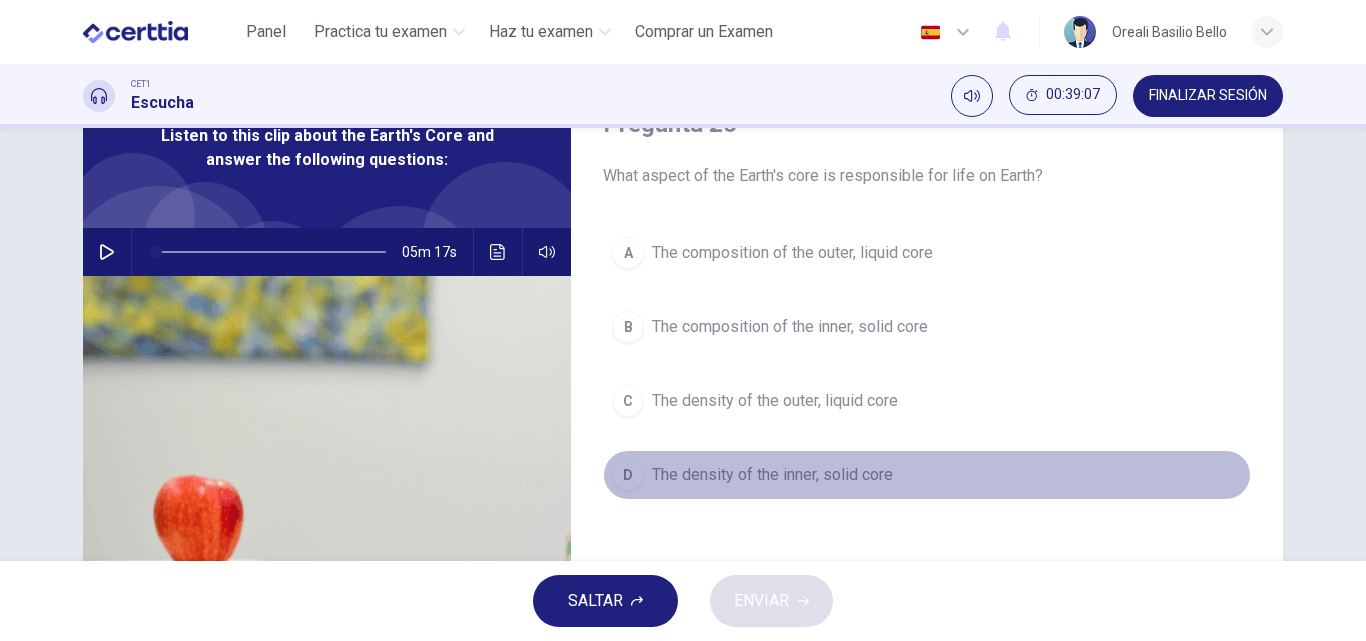 click on "The density of the inner, solid core" at bounding box center (772, 475) 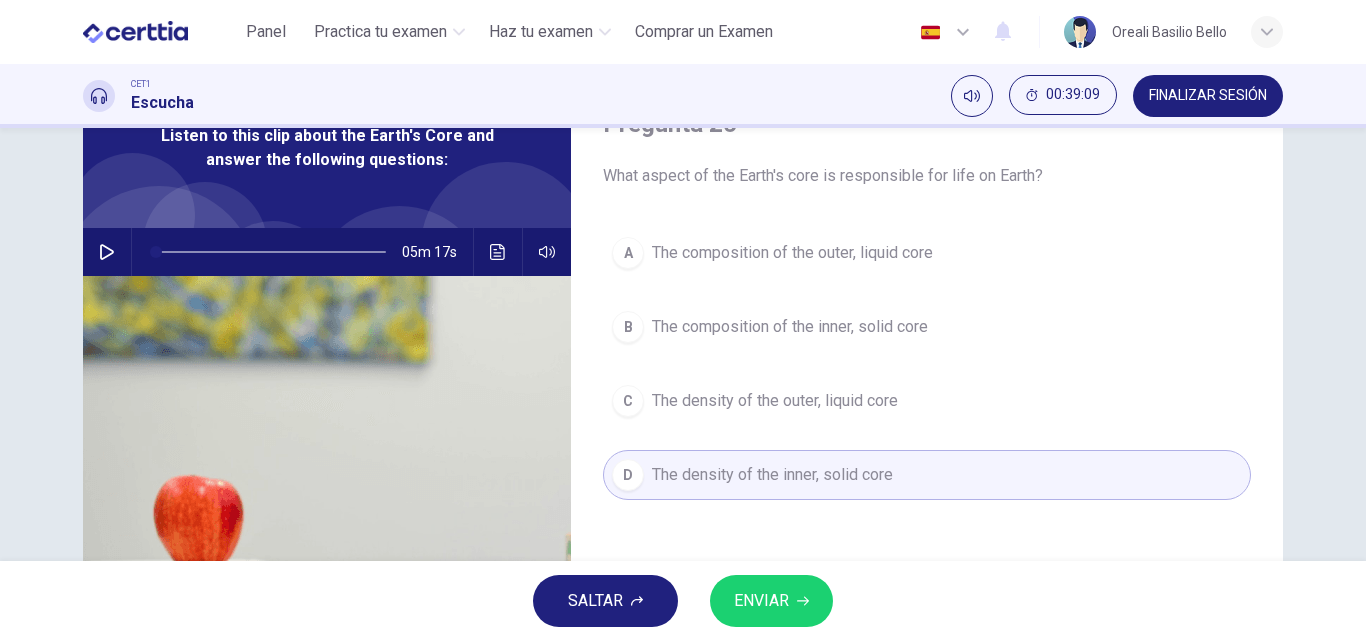 click on "ENVIAR" at bounding box center (761, 601) 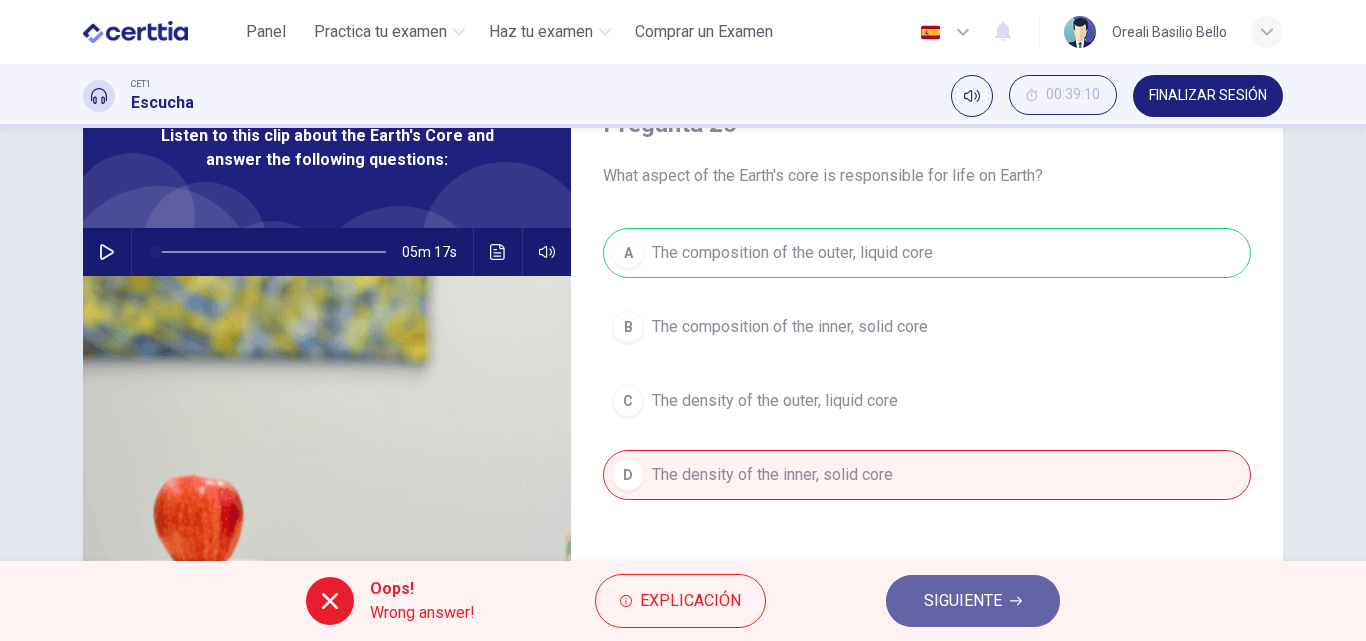 click on "SIGUIENTE" at bounding box center (963, 601) 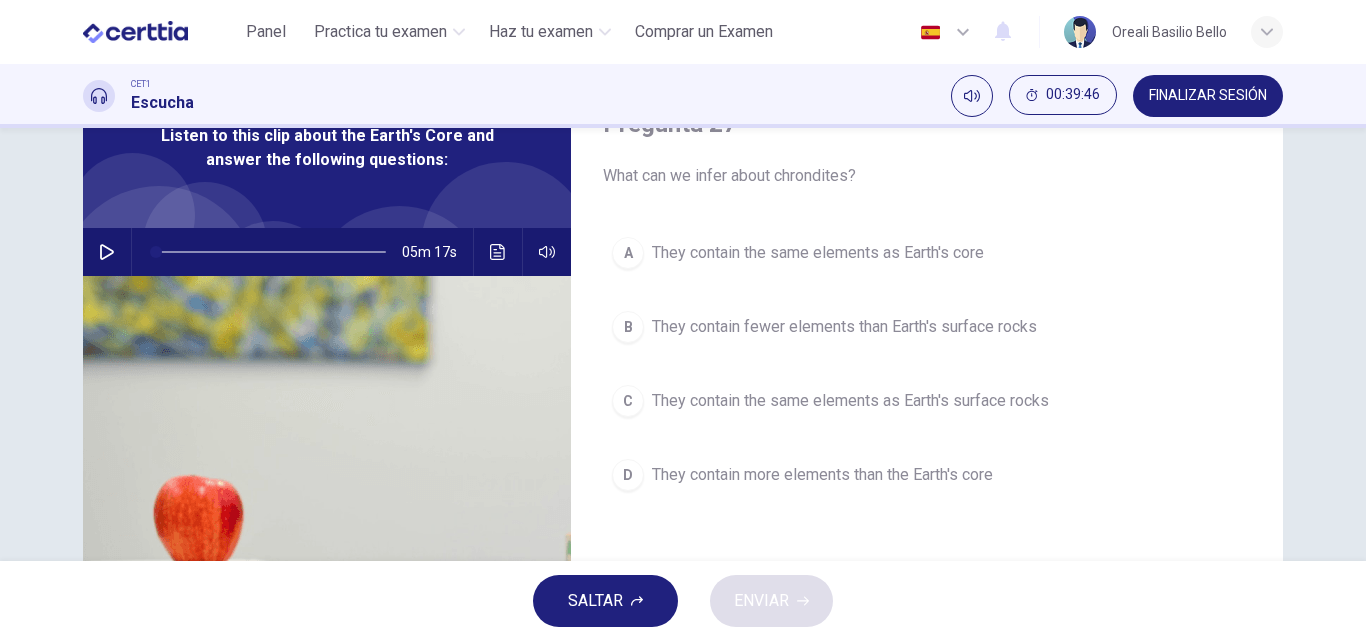 click on "They contain the same elements as Earth's core" at bounding box center (818, 253) 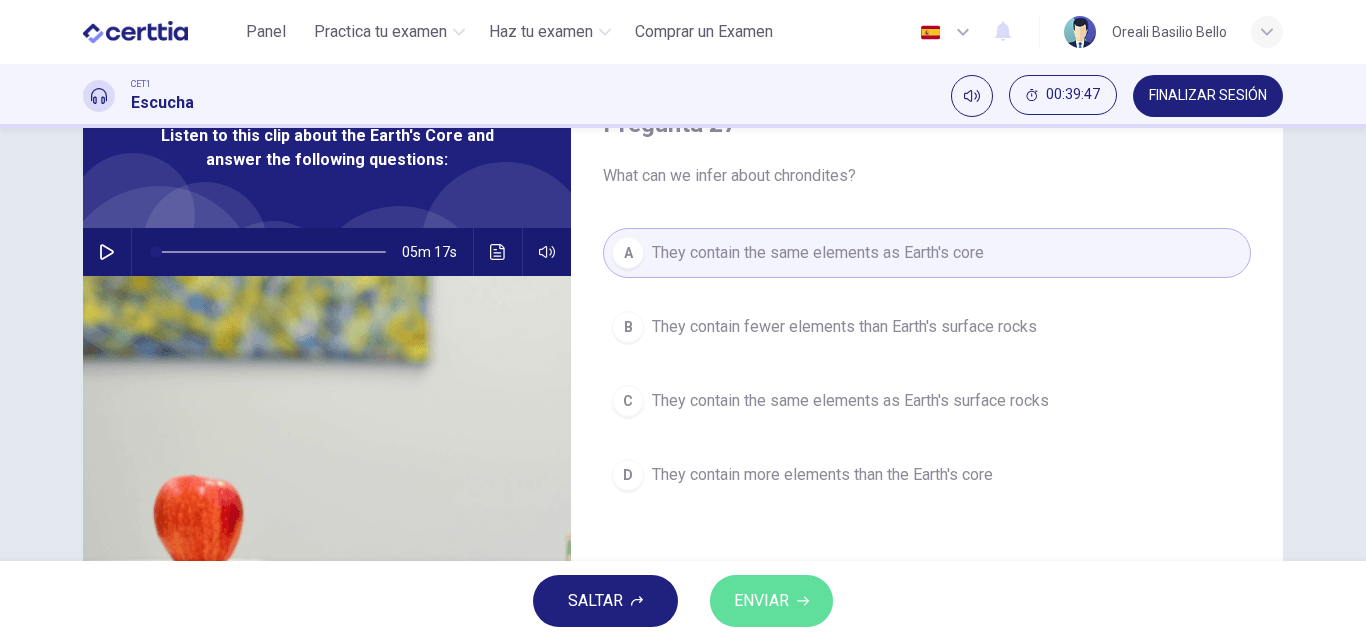 drag, startPoint x: 741, startPoint y: 612, endPoint x: 838, endPoint y: 617, distance: 97.128784 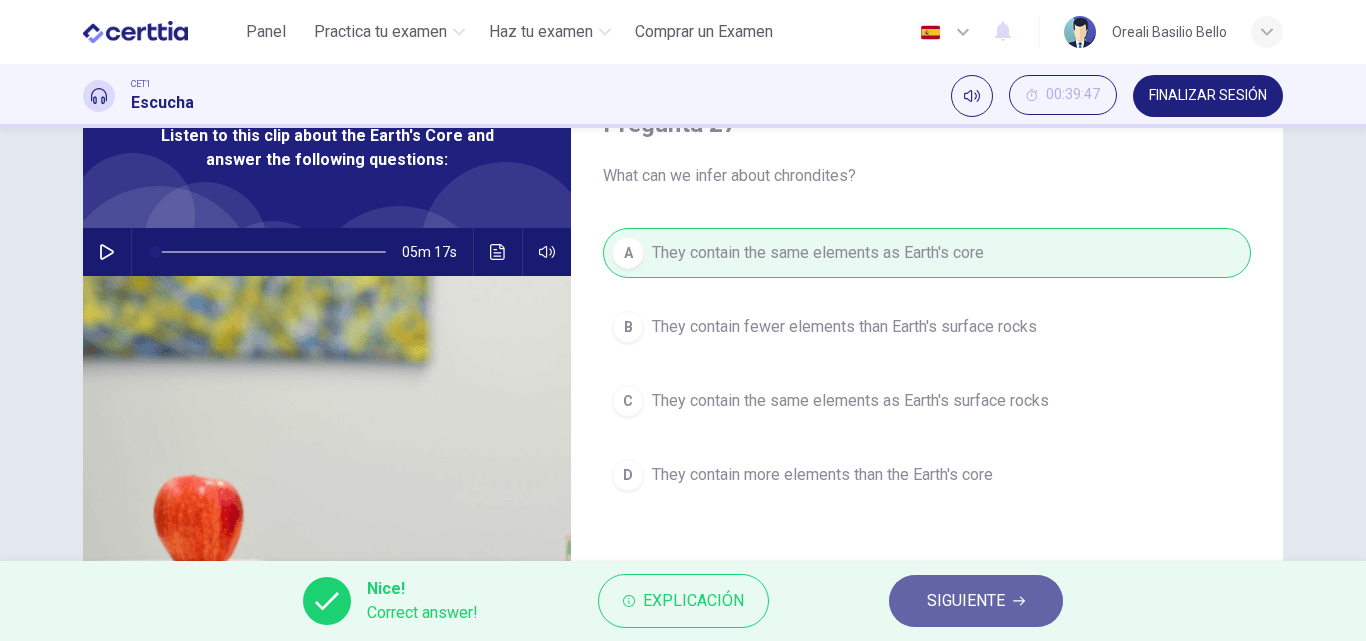 click on "SIGUIENTE" at bounding box center [966, 601] 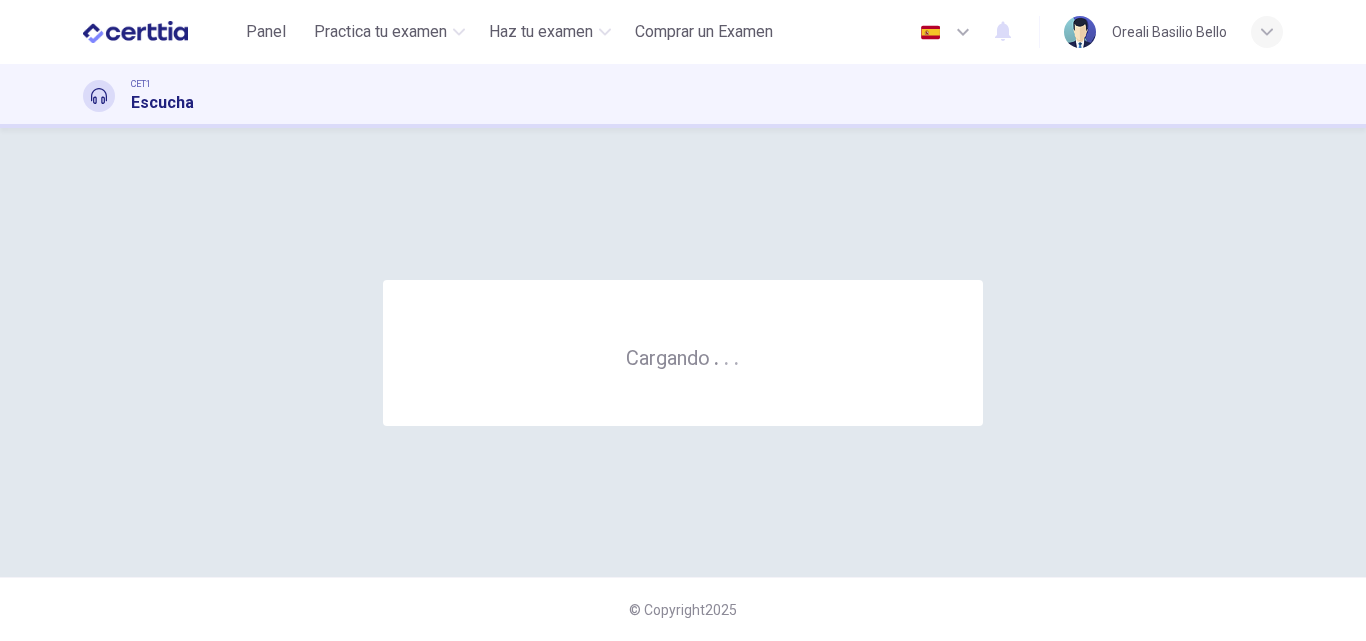 scroll, scrollTop: 0, scrollLeft: 0, axis: both 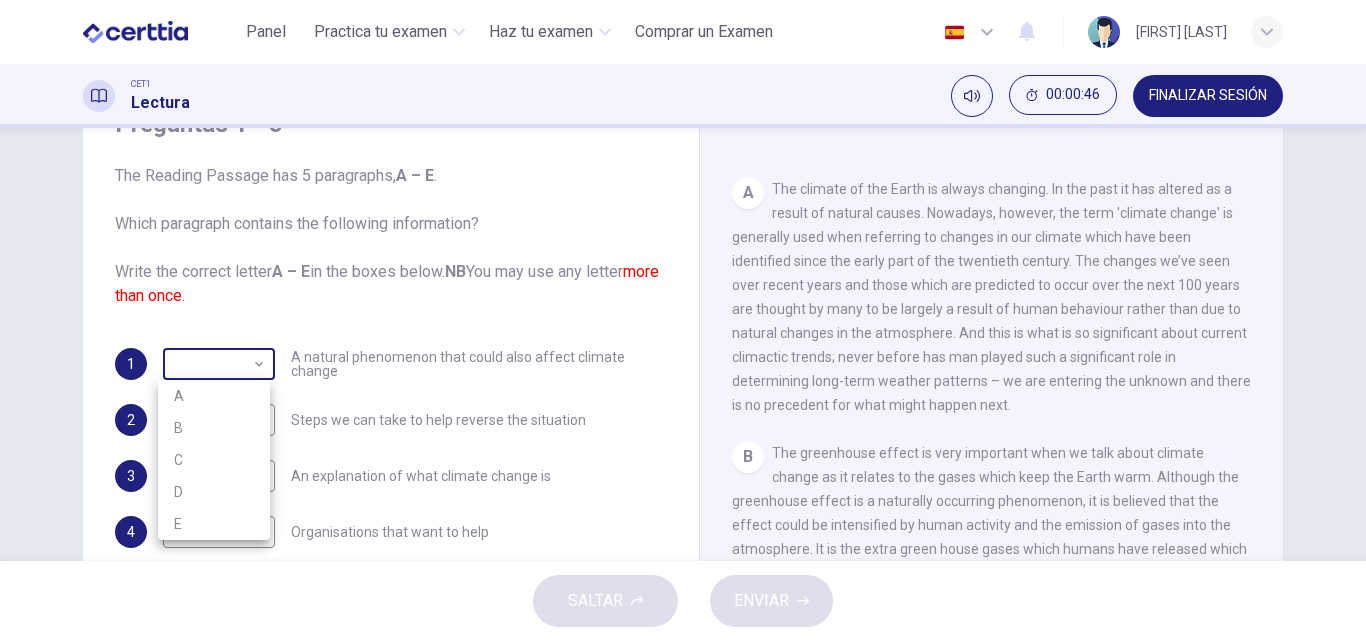 click on "Este sitio utiliza cookies, como se explica en nuestra  Política de Privacidad . Si acepta el uso de cookies, haga clic en el botón Aceptar y continúe navegando por nuestro sitio.   Política de Privacidad Aceptar Panel Practica tu examen Haz tu examen Comprar un Examen Español ** ​ [FIRST] [LAST]  CET1 Lectura 00:07:29 FINALIZAR SESIÓN Preguntas 6 - 9 Look at the following people and the list of statements below. Match each person with the correct statement,  A – E . A We have the ability to change the situation B Climate Change is inevitable C Humans have made the situation much worse D Climate Change might not be all bad E While we may not be too late to save our planet, there are bound to be some extreme conditions 6 ​ ​ Professor Max Leonard 7 ​ ​ Dr. Michael Crawley 8 ​ ​ Professor Mark Halton 9 ​ ​ Dr. Ray Ellis The Climate of the Earth CLIC PARA ZOOM Clic para zoom A B C D E SALTAR ENVIAR Certtia | Plataforma de certificación de Inglés por Internet SEP Panel   1 2025" at bounding box center (683, 320) 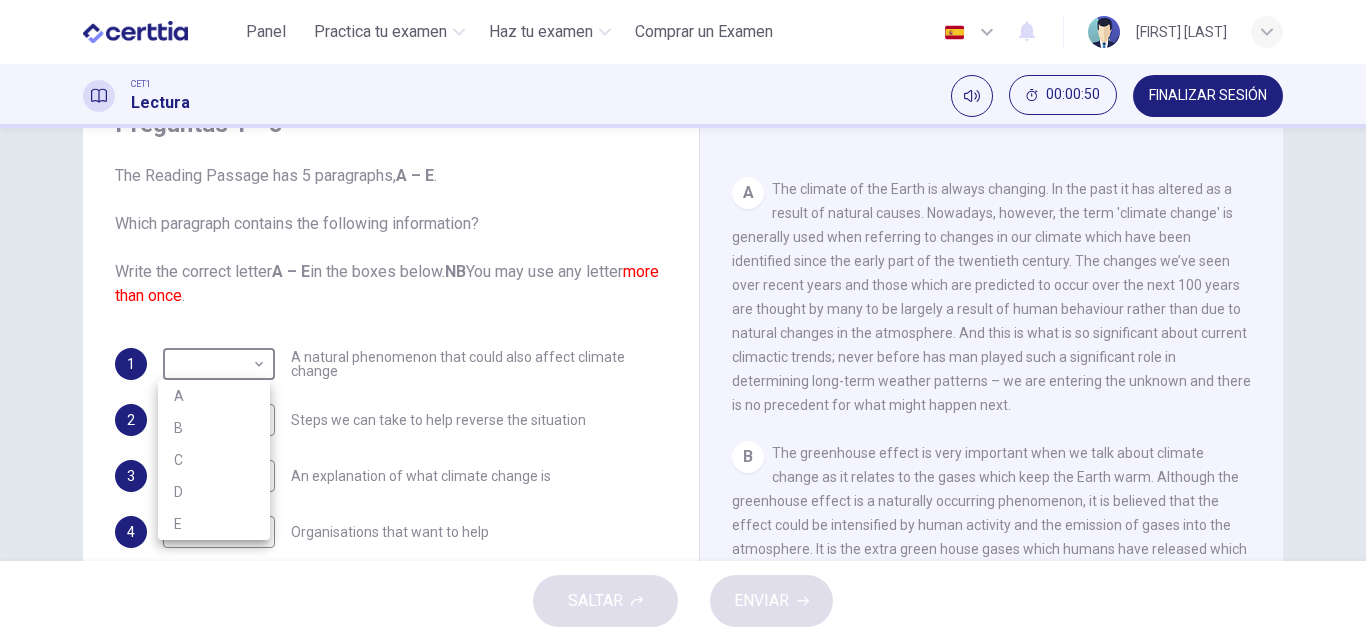 click at bounding box center [683, 320] 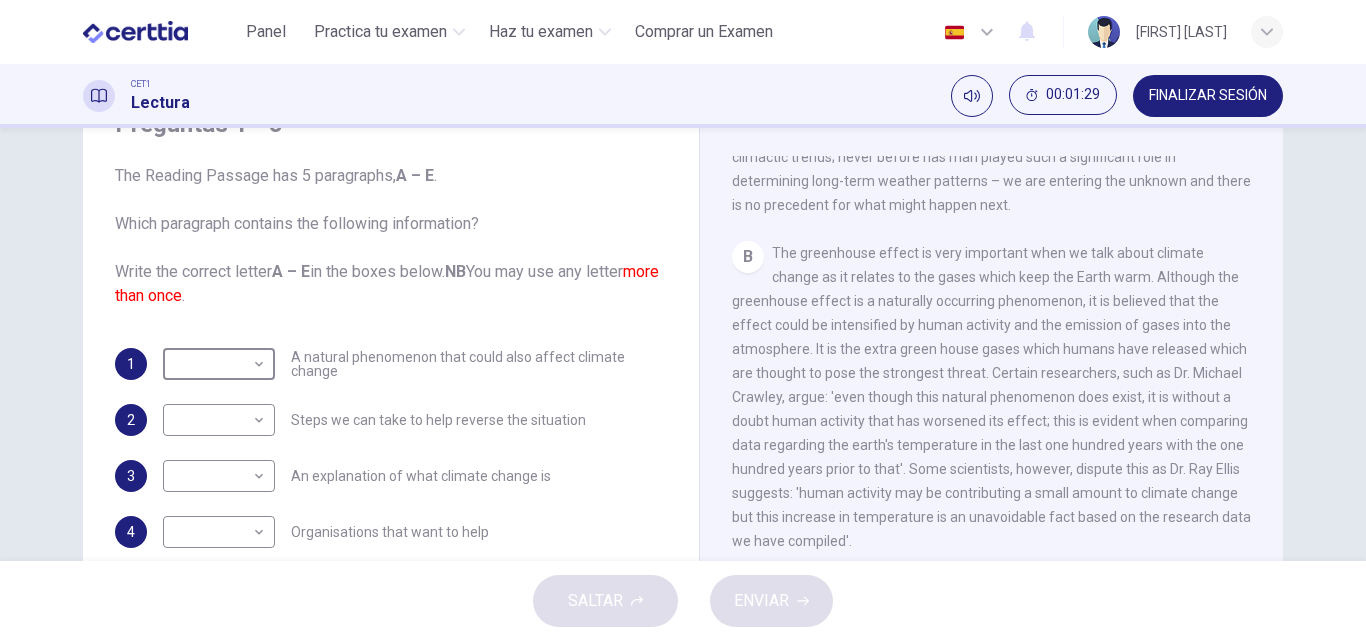 scroll, scrollTop: 400, scrollLeft: 0, axis: vertical 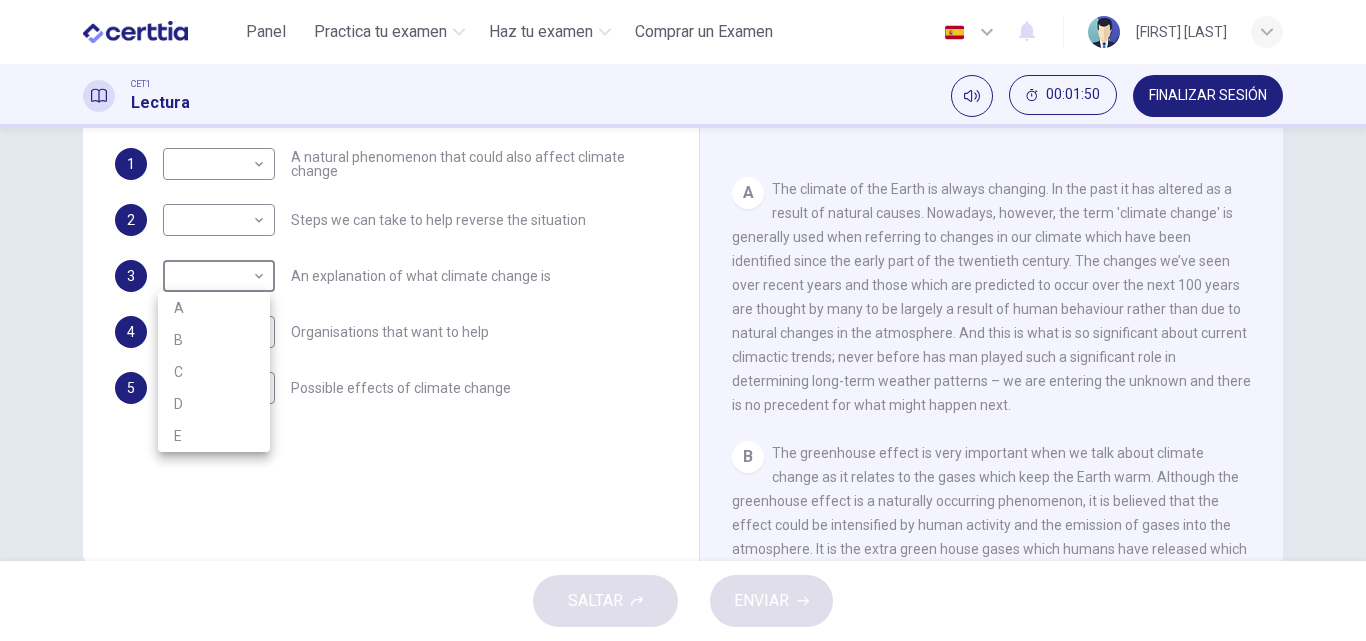 click on "Este sitio utiliza cookies, como se explica en nuestra  Política de Privacidad . Si acepta el uso de cookies, haga clic en el botón Aceptar y continúe navegando por nuestro sitio.   Política de Privacidad Aceptar Panel Practica tu examen Haz tu examen Comprar un Examen Español ** ​ [FIRST] [LAST]  CET1 Lectura 00:01:50 FINALIZAR SESIÓN Preguntas 1 - 5 The Reading Passage has 5 paragraphs,  A – E . Which paragraph contains the following information?  Write the correct letter  A – E  in the boxes below.
NB  You may use any letter  more than once . 1 ​ ​ A natural phenomenon that could also affect climate change 2 ​ ​ Steps we can take to help reverse the situation 3 ​ ​ An explanation of what climate change is 4 ​ ​ Organisations that want to help 5 ​ ​ Possible effects of climate change The Climate of the Earth CLIC PARA ZOOM Clic para zoom A B C D E SALTAR ENVIAR Certtia | Plataforma de certificación de Inglés por Internet SEP Panel Practica tu examen Haz tu examen   1" at bounding box center [683, 320] 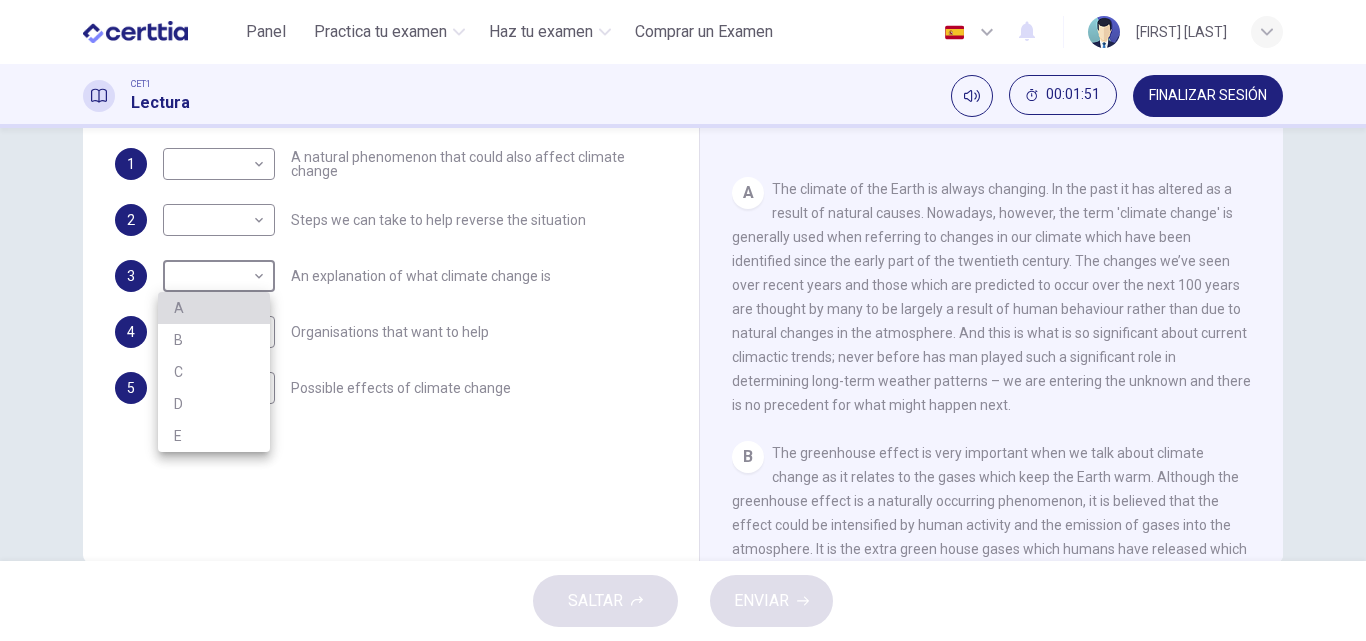 click on "A" at bounding box center [214, 308] 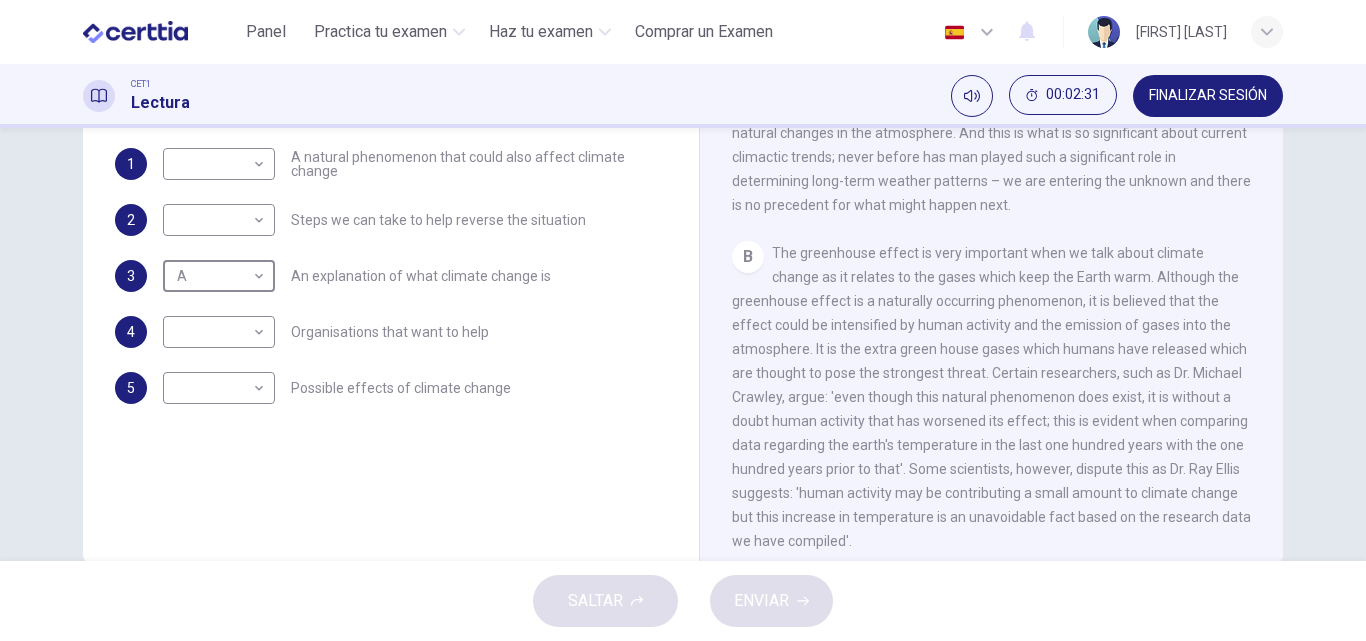 scroll, scrollTop: 500, scrollLeft: 0, axis: vertical 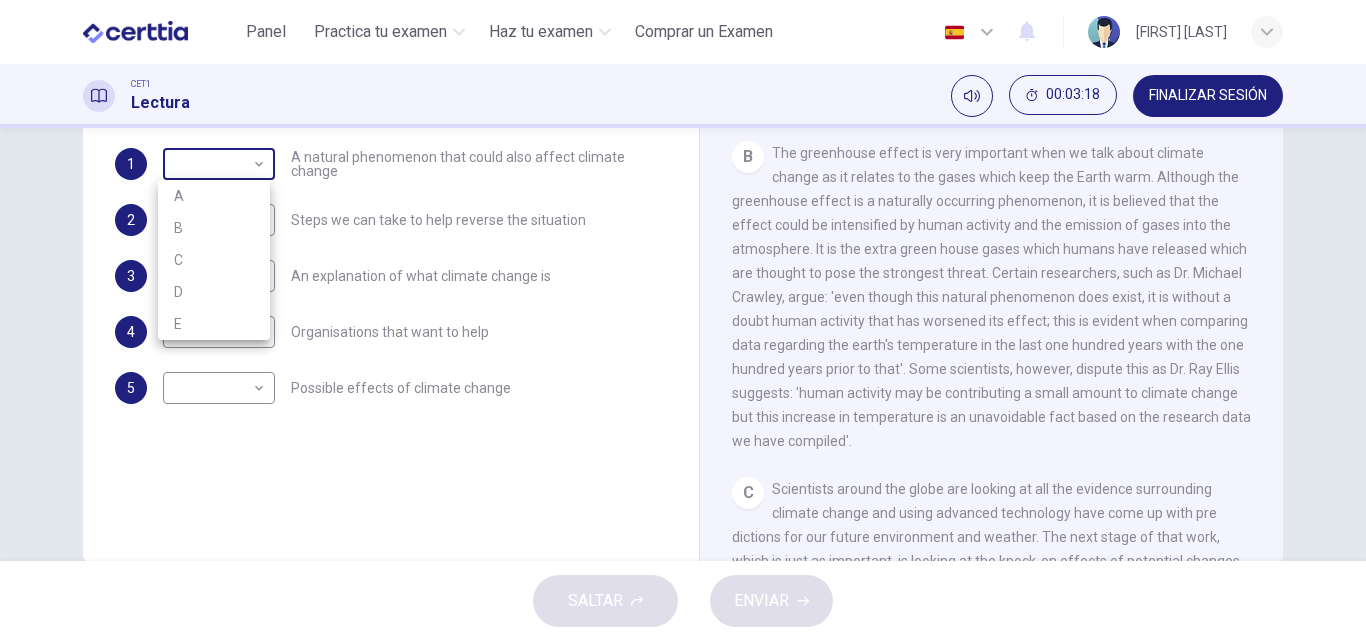 click on "Este sitio utiliza cookies, como se explica en nuestra  Política de Privacidad . Si acepta el uso de cookies, haga clic en el botón Aceptar y continúe navegando por nuestro sitio.   Política de Privacidad Aceptar Panel Practica tu examen Haz tu examen Comprar un Examen Español ** ​ [FIRST] [LAST]  CET1 Lectura 00:03:18 FINALIZAR SESIÓN Preguntas 1 - 5 The Reading Passage has 5 paragraphs,  A – E . Which paragraph contains the following information?  Write the correct letter  A – E  in the boxes below.
NB  You may use any letter  more than once . 1 ​ ​ A natural phenomenon that could also affect climate change 2 ​ ​ Steps we can take to help reverse the situation 3 A * ​ An explanation of what climate change is 4 ​ ​ Organisations that want to help 5 ​ ​ Possible effects of climate change The Climate of the Earth CLIC PARA ZOOM Clic para zoom A B C D E SALTAR ENVIAR Certtia | Plataforma de certificación de Inglés por Internet SEP Panel Practica tu examen Haz tu examen   1" at bounding box center (683, 320) 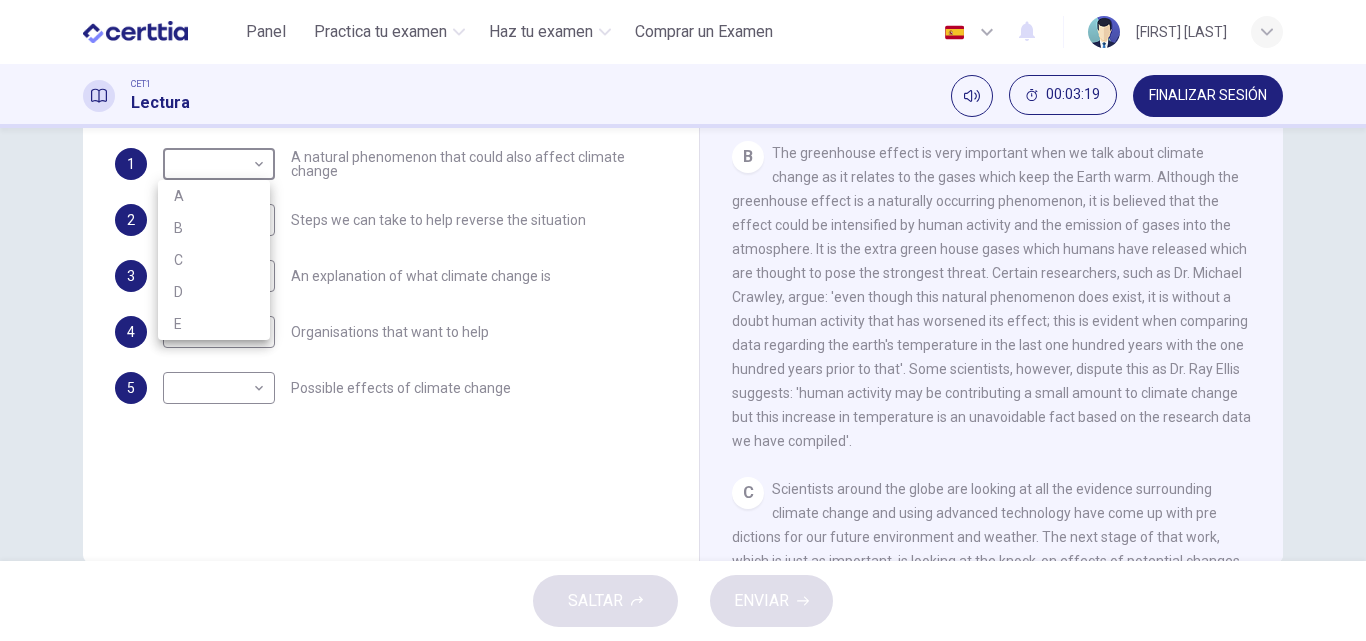 click on "B" at bounding box center (214, 228) 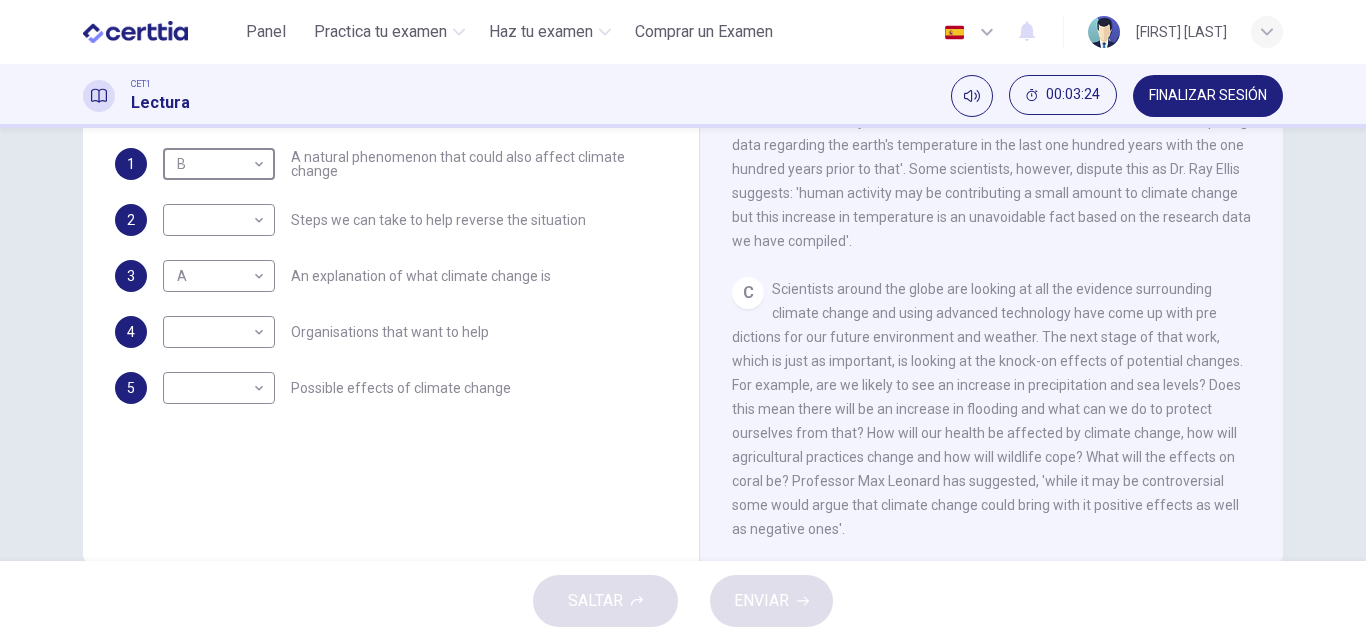 scroll, scrollTop: 800, scrollLeft: 0, axis: vertical 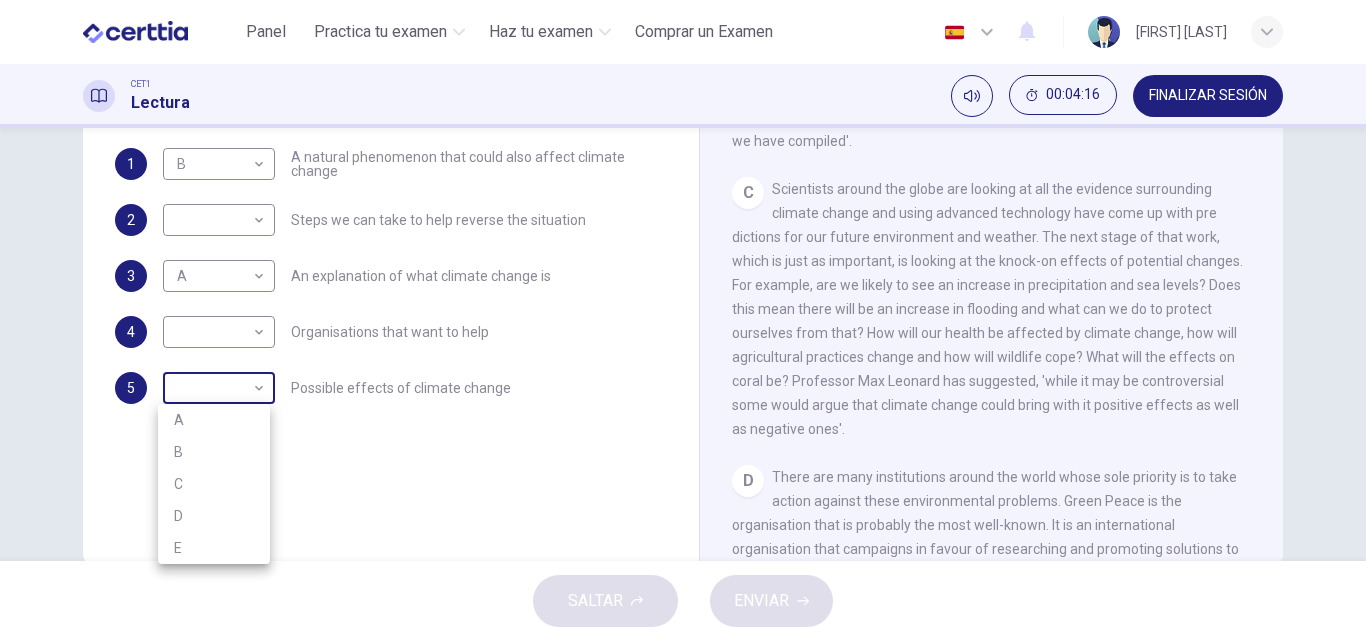 click on "Este sitio utiliza cookies, como se explica en nuestra  Política de Privacidad . Si acepta el uso de cookies, haga clic en el botón Aceptar y continúe navegando por nuestro sitio.   Política de Privacidad Aceptar Panel Practica tu examen Haz tu examen Comprar un Examen Español ** ​ [FIRST] [LAST]  CET1 Lectura 00:04:16 FINALIZAR SESIÓN Preguntas 1 - 5 The Reading Passage has 5 paragraphs,  A – E . Which paragraph contains the following information?  Write the correct letter  A – E  in the boxes below.
NB  You may use any letter  more than once . 1 B * ​ A natural phenomenon that could also affect climate change 2 ​ ​ Steps we can take to help reverse the situation 3 A * ​ An explanation of what climate change is 4 ​ ​ Organisations that want to help 5 ​ ​ Possible effects of climate change The Climate of the Earth CLIC PARA ZOOM Clic para zoom A B C D E SALTAR ENVIAR Certtia | Plataforma de certificación de Inglés por Internet SEP Panel Practica tu examen Haz tu examen   1" at bounding box center (683, 320) 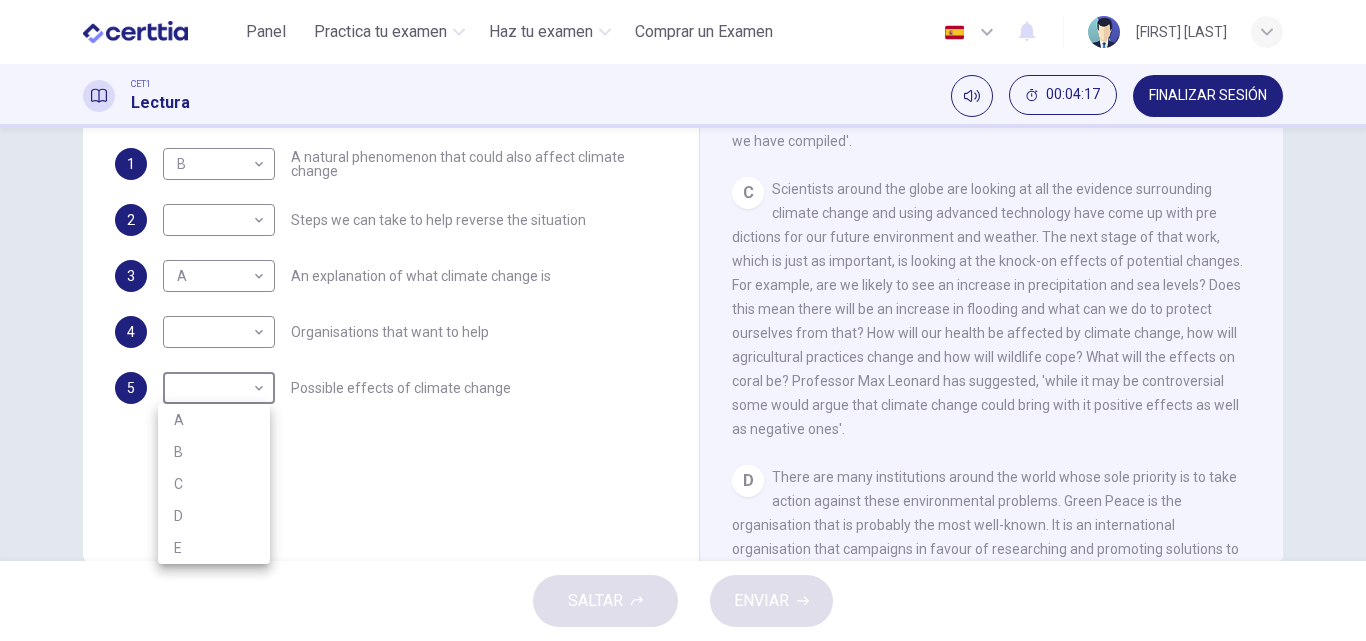click on "C" at bounding box center (214, 484) 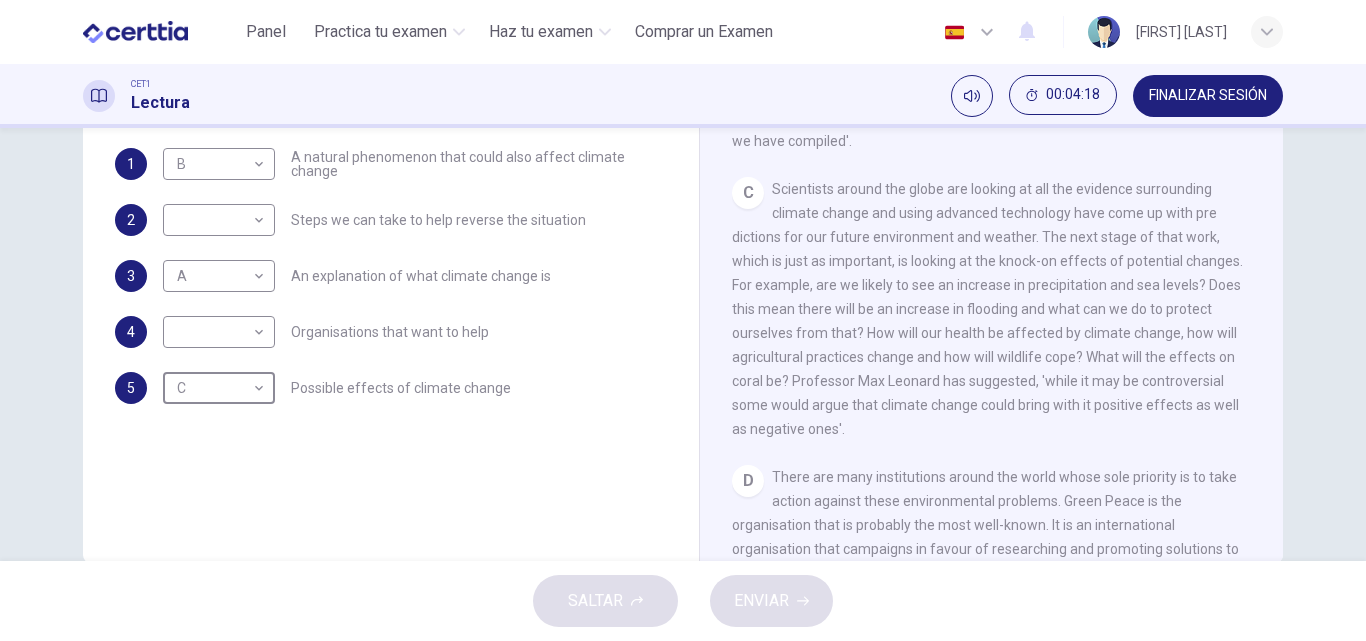 type on "*" 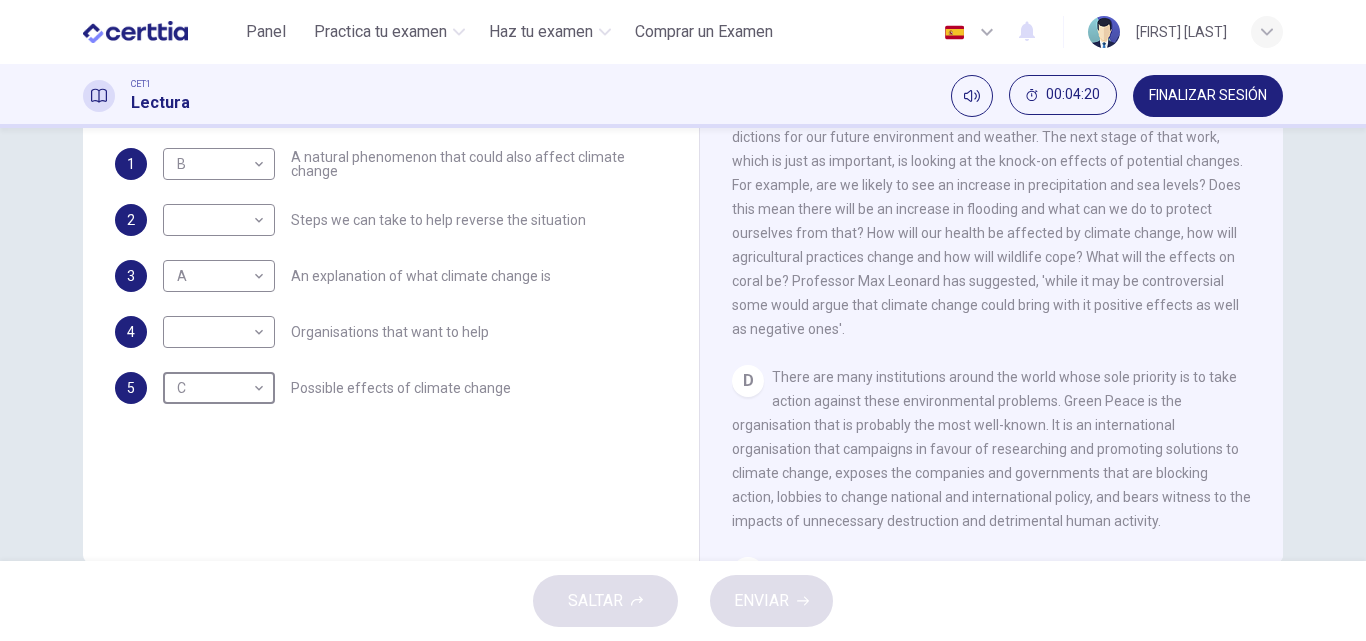 scroll, scrollTop: 1000, scrollLeft: 0, axis: vertical 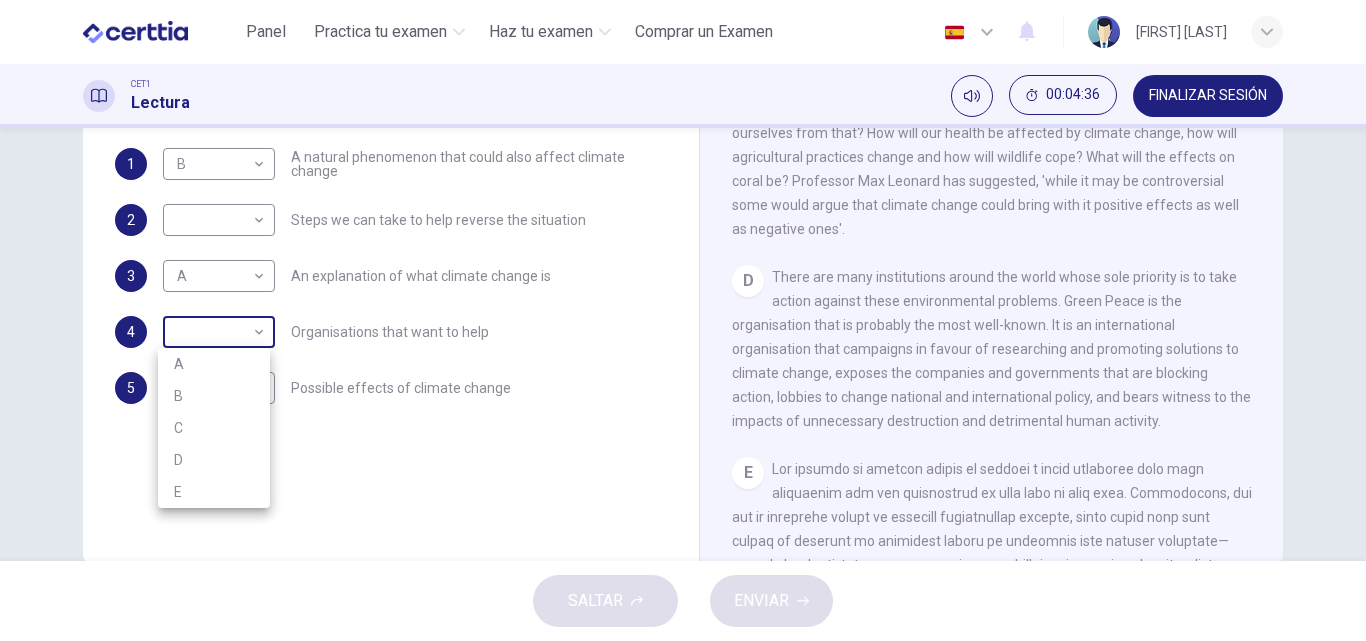 click on "Este sitio utiliza cookies, como se explica en nuestra  Política de Privacidad . Si acepta el uso de cookies, haga clic en el botón Aceptar y continúe navegando por nuestro sitio.   Política de Privacidad Aceptar Panel Practica tu examen Haz tu examen Comprar un Examen Español ** ​ [FIRST] [LAST]  CET1 Lectura 00:09:33 FINALIZAR SESIÓN Preguntas 6 - 9 Look at the following people and the list of statements below. Match each person with the correct statement,  A – E . A We have the ability to change the situation B Climate Change is inevitable C Humans have made the situation much worse D Climate Change might not be all bad E While we may not be too late to save our planet, there are bound to be some extreme conditions 6 D * ​ Professor Max Leonard 7 C * ​ Dr. Michael Crawley 8 ​ ​ Professor Mark Halton 9 B * ​ Dr. Ray Ellis The Climate of the Earth CLIC PARA ZOOM Clic para zoom A B C D E SALTAR ENVIAR Certtia | Plataforma de certificación de Inglés por Internet SEP Panel   1 2025 A" at bounding box center [683, 320] 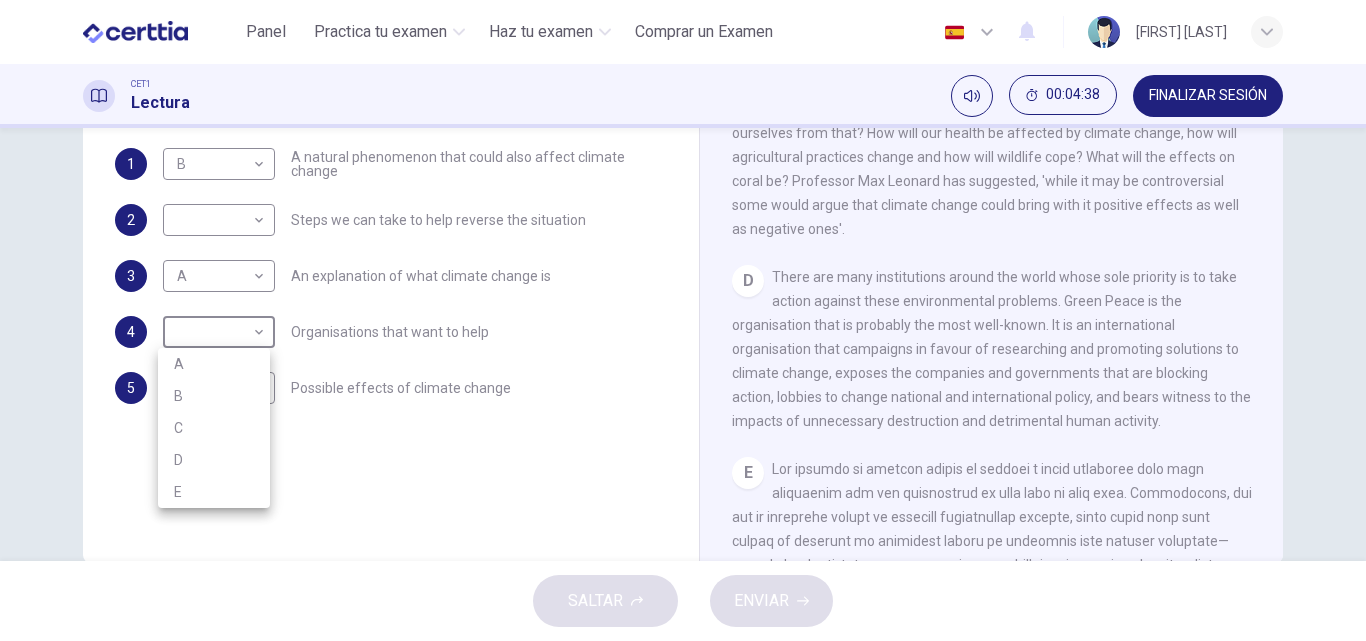 click on "D" at bounding box center (214, 460) 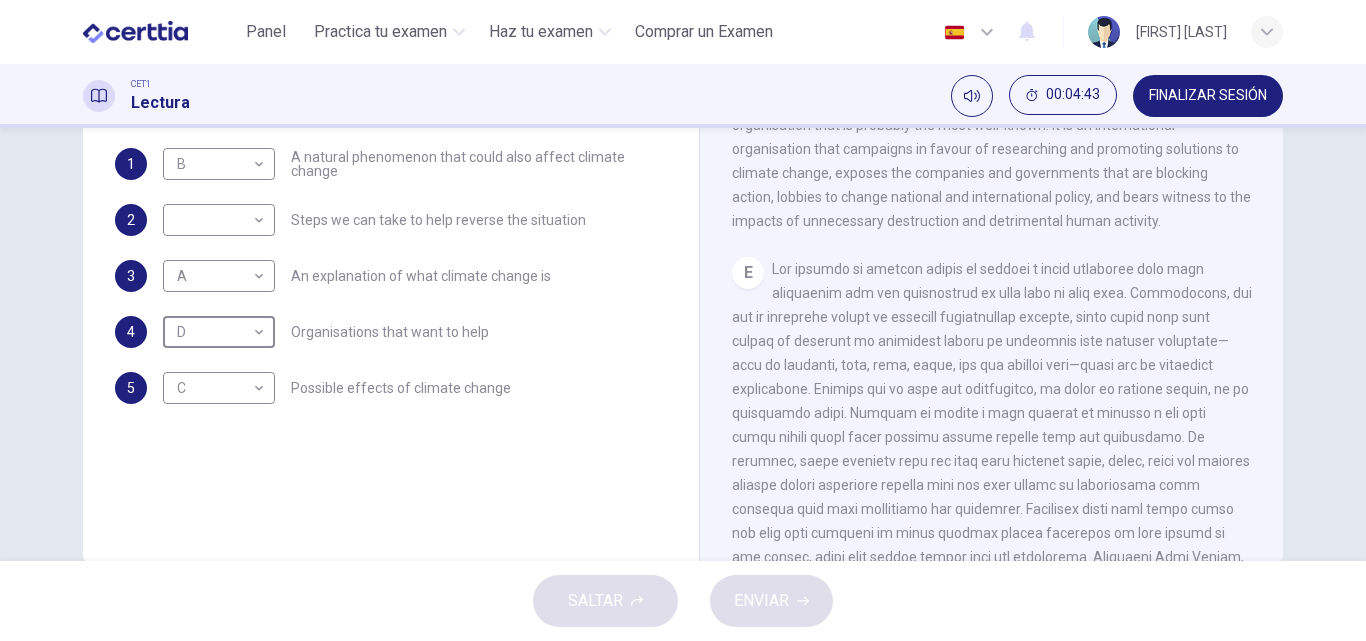 scroll, scrollTop: 1300, scrollLeft: 0, axis: vertical 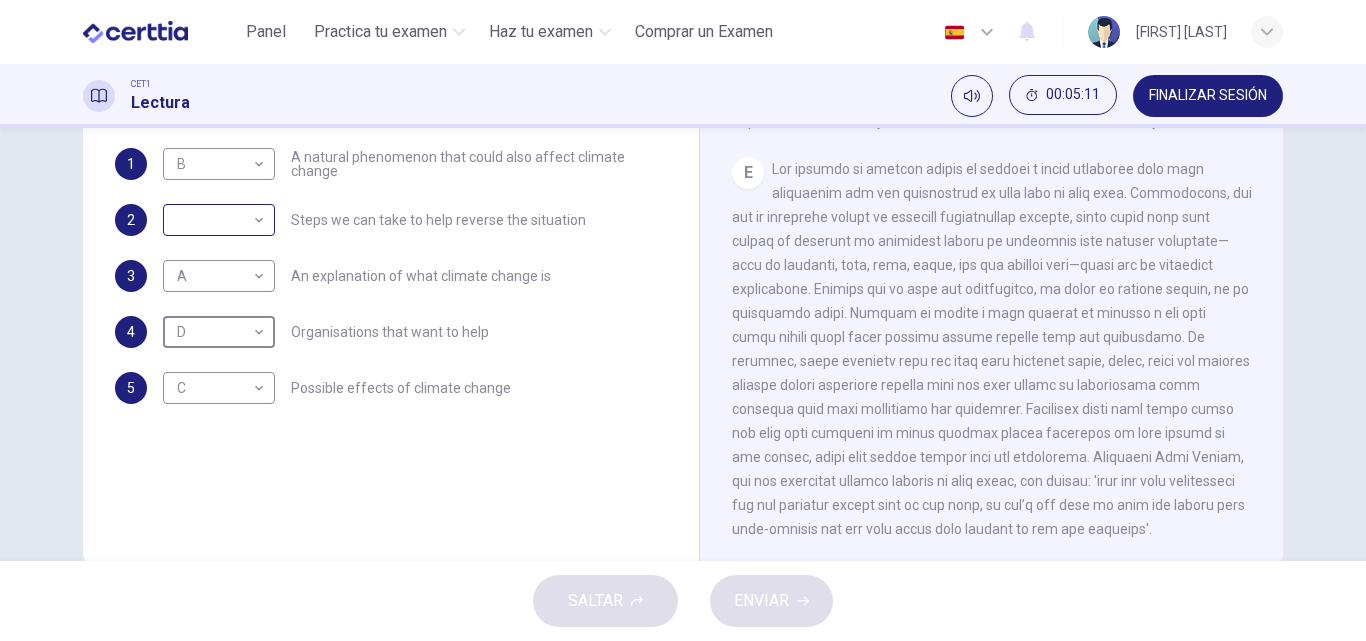 click on "Este sitio utiliza cookies, como se explica en nuestra  Política de Privacidad . Si acepta el uso de cookies, haga clic en el botón Aceptar y continúe navegando por nuestro sitio.   Política de Privacidad Aceptar Panel Practica tu examen Haz tu examen Comprar un Examen Español ** ​ [FIRST] [LAST]  CET1 Lectura 00:04:36 FINALIZAR SESIÓN Preguntas 1 - 5 The Reading Passage has 5 paragraphs,  A – E . Which paragraph contains the following information?  Write the correct letter  A – E  in the boxes below.
NB  You may use any letter  more than once . 1 B * ​ A natural phenomenon that could also affect climate change 2 ​ ​ Steps we can take to help reverse the situation 3 A * ​ An explanation of what climate change is 5 C * ​ Possible effects of climate change The Climate of the Earth CLIC PARA ZOOM Clic para zoom A B C D E SALTAR ENVIAR Certtia | Plataforma de certificación de Inglés por Internet SEP Panel Practica tu examen Haz tu examen   1" at bounding box center (683, 320) 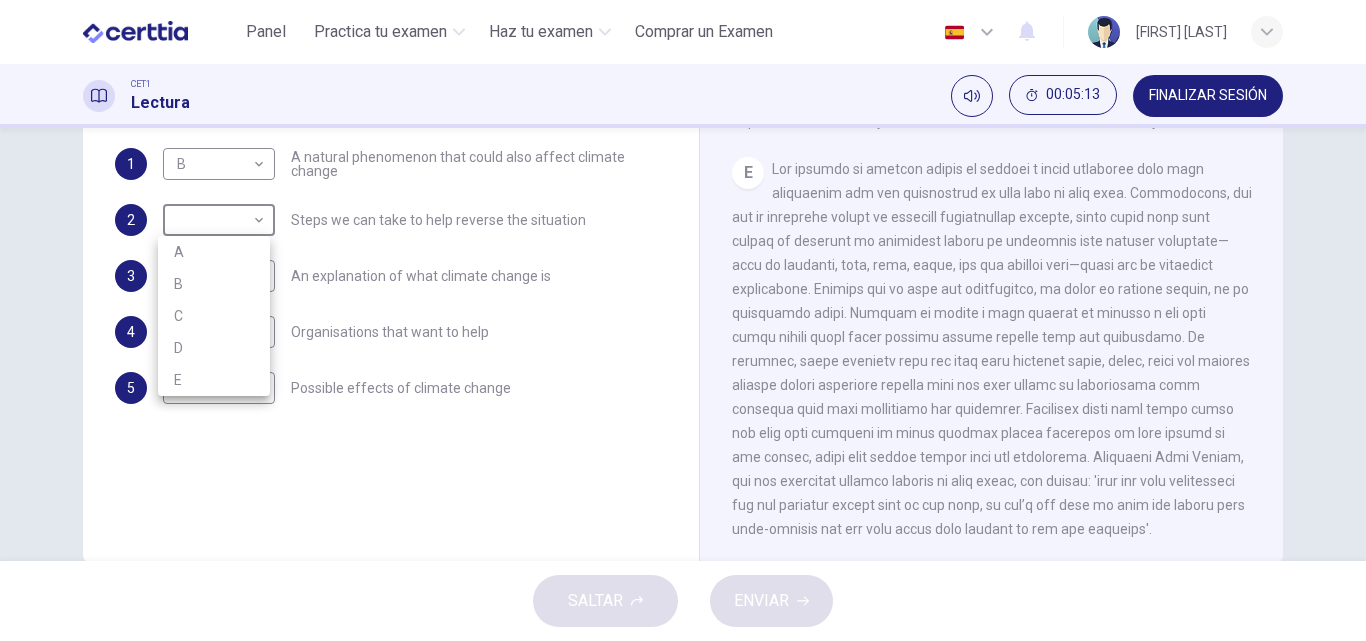 drag, startPoint x: 188, startPoint y: 383, endPoint x: 338, endPoint y: 403, distance: 151.32745 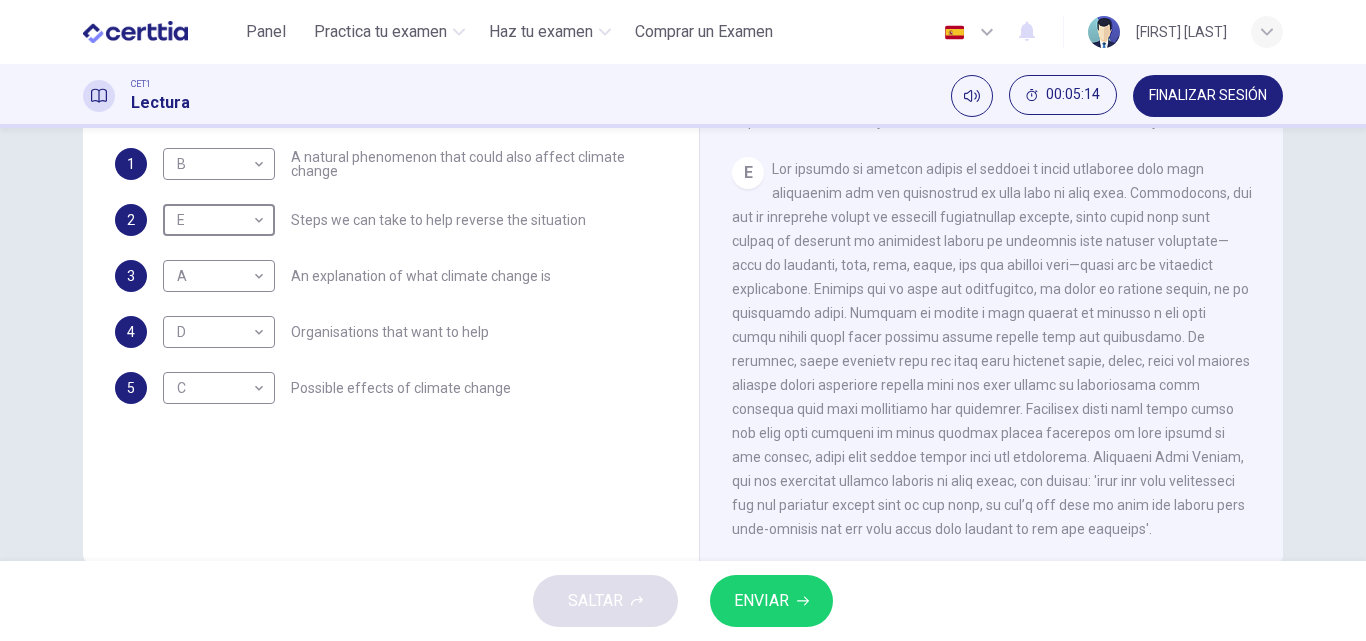 click on "ENVIAR" at bounding box center [771, 601] 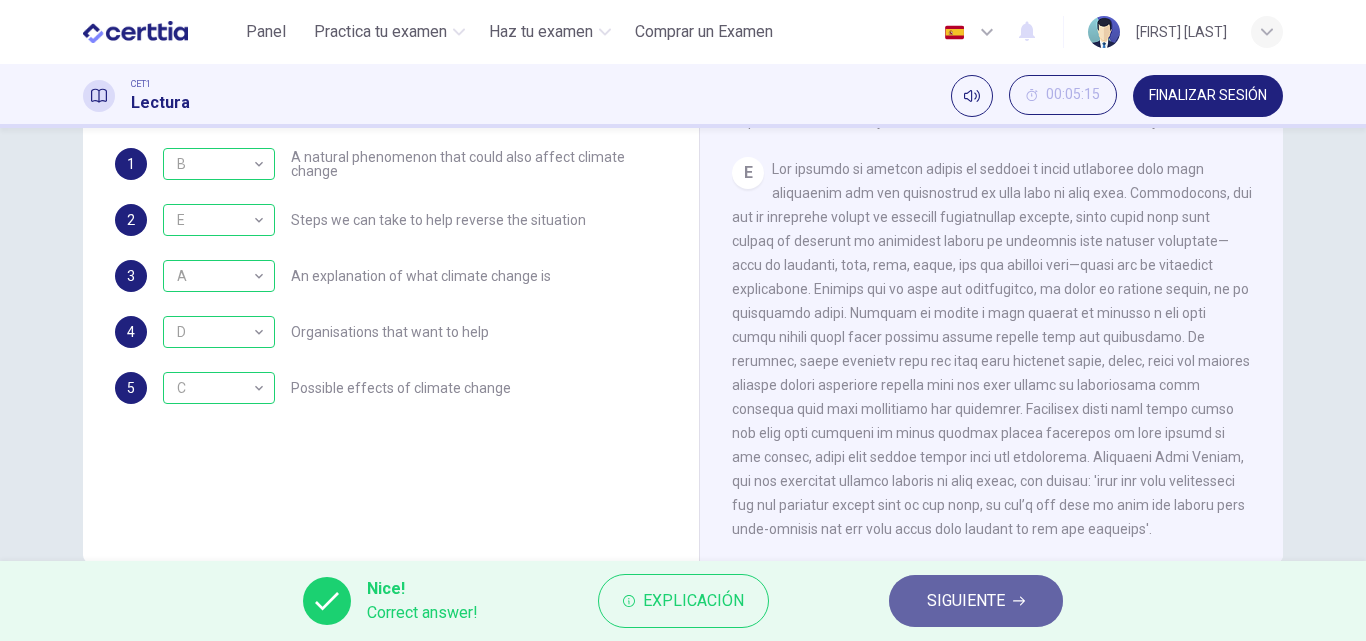 click on "SIGUIENTE" at bounding box center [966, 601] 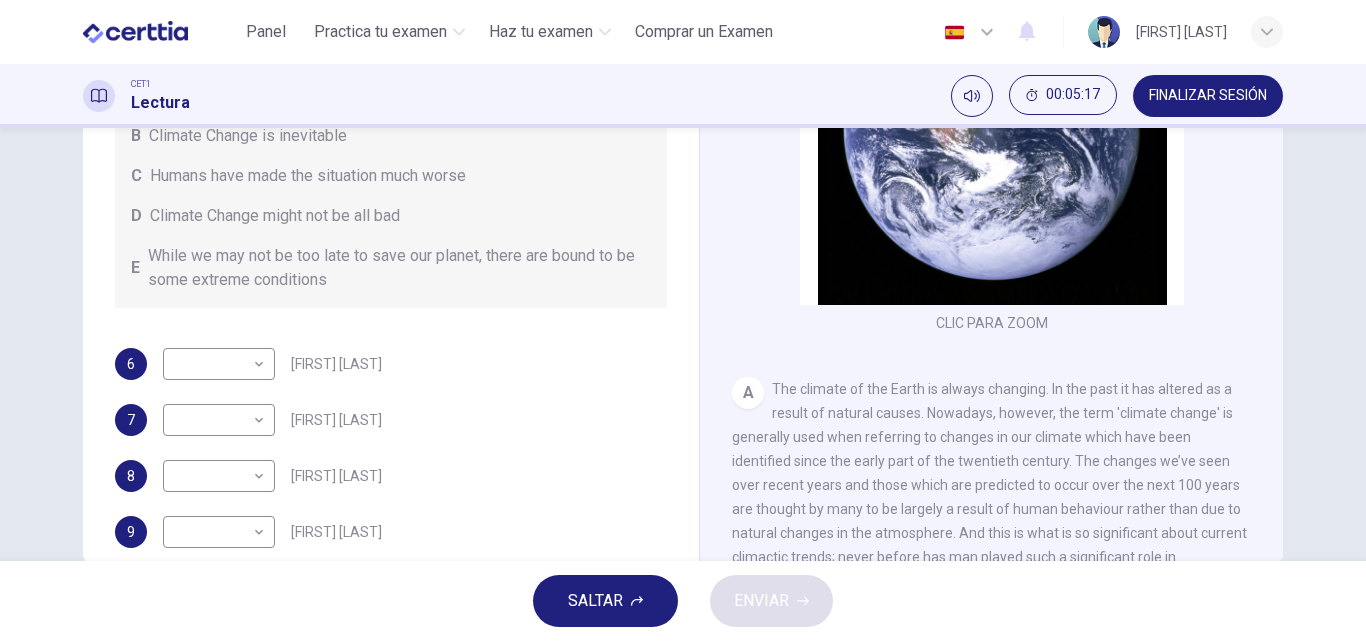 scroll, scrollTop: 200, scrollLeft: 0, axis: vertical 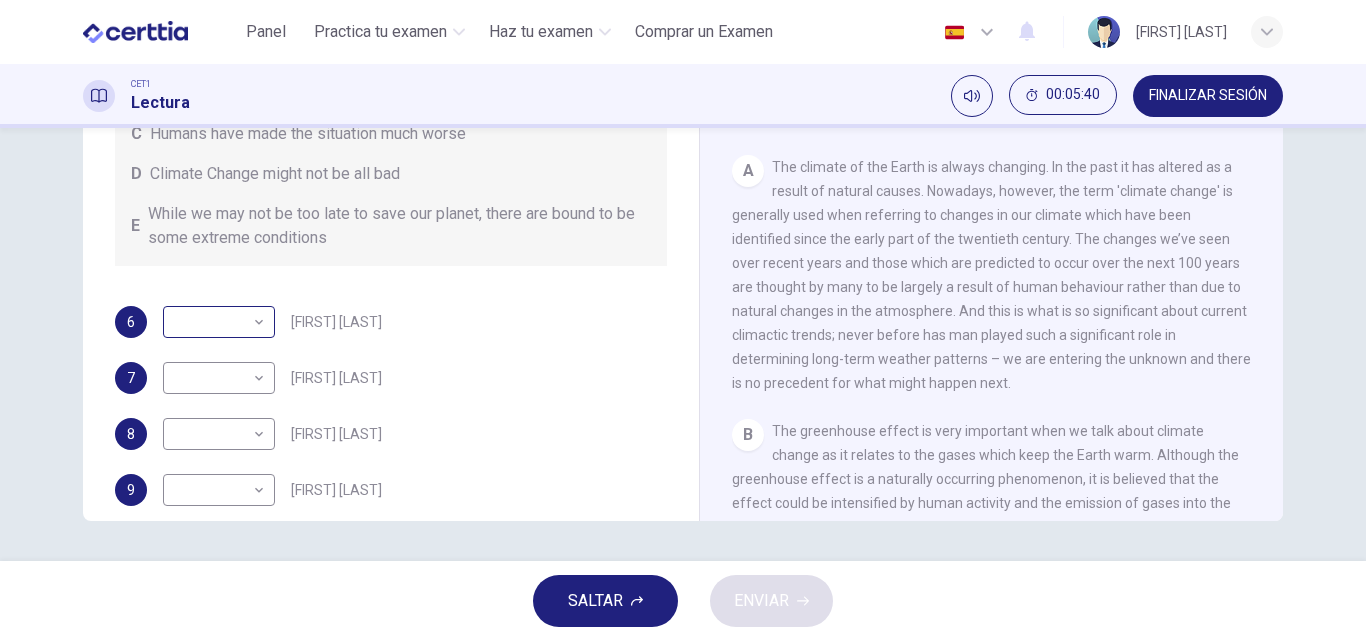 click on "Este sitio utiliza cookies, como se explica en nuestra  Política de Privacidad . Si acepta el uso de cookies, haga clic en el botón Aceptar y continúe navegando por nuestro sitio.   Política de Privacidad Aceptar Panel Practica tu examen Haz tu examen Comprar un Examen Español ** ​ [FIRST] [LAST]  CET1 Lectura 00:05:40 FINALIZAR SESIÓN Preguntas 6 - 9 Look at the following people and the list of statements below. Match each person with the correct statement,  A – E . A We have the ability to change the situation B Climate Change is inevitable C Humans have made the situation much worse D Climate Change might not be all bad E While we may not be too late to save our planet, there are bound to be some extreme conditions 6 ​ ​ [PROFESSION] [LAST] 7 ​ ​ [PROFESSION] [LAST] 8 ​ ​ [PROFESSION] [LAST] 9 ​ ​ [PROFESSION] [LAST] The Climate of the Earth CLIC PARA ZOOM Clic para zoom A B C D E SALTAR ENVIAR Certtia | Plataforma de certificación de Inglés por Internet SEP Panel   1 2025" at bounding box center (683, 320) 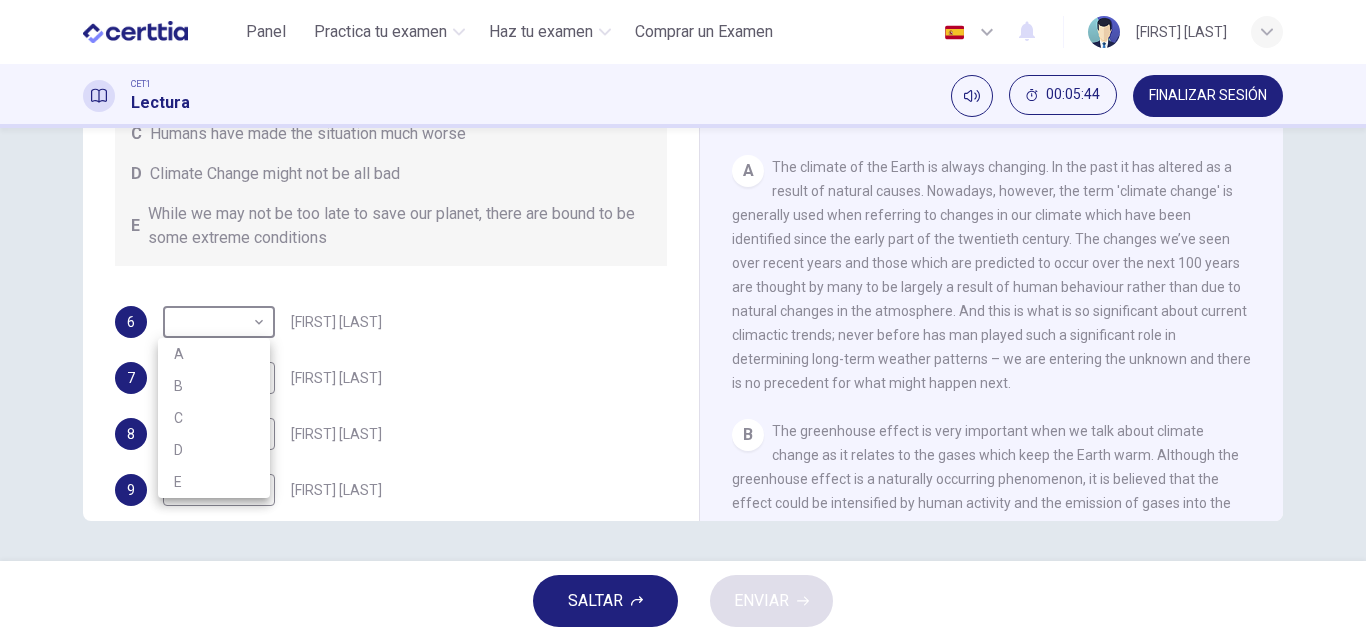 click at bounding box center [683, 320] 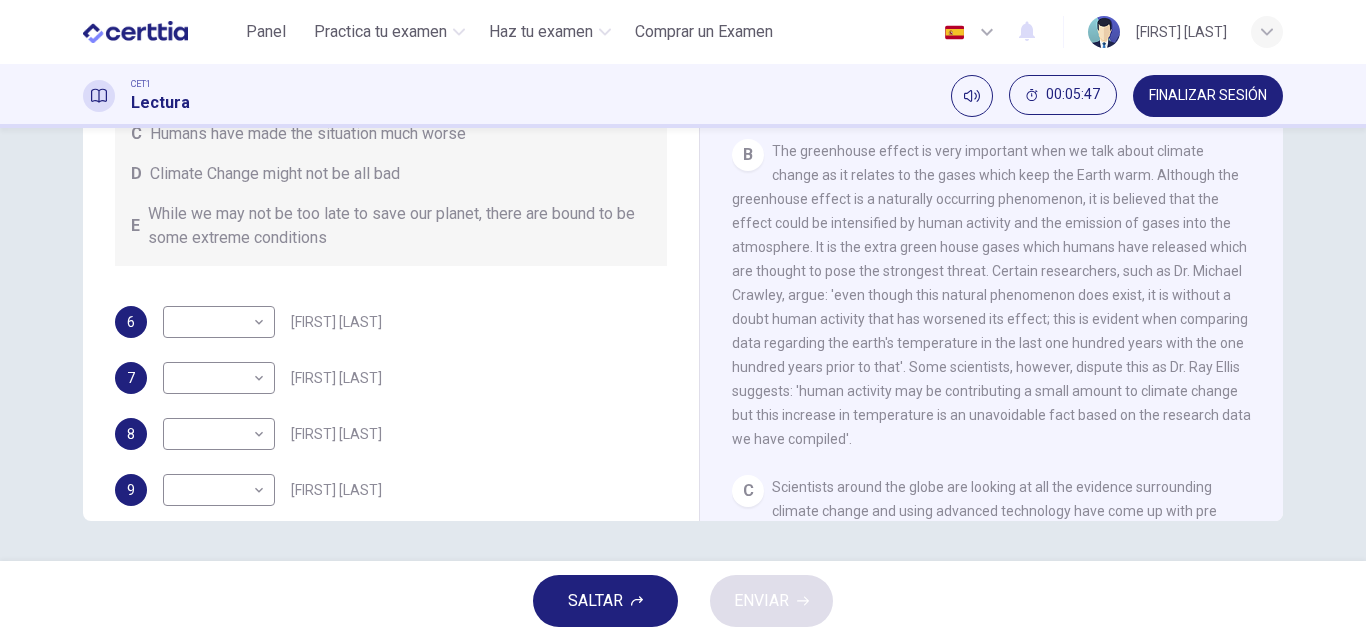 scroll, scrollTop: 500, scrollLeft: 0, axis: vertical 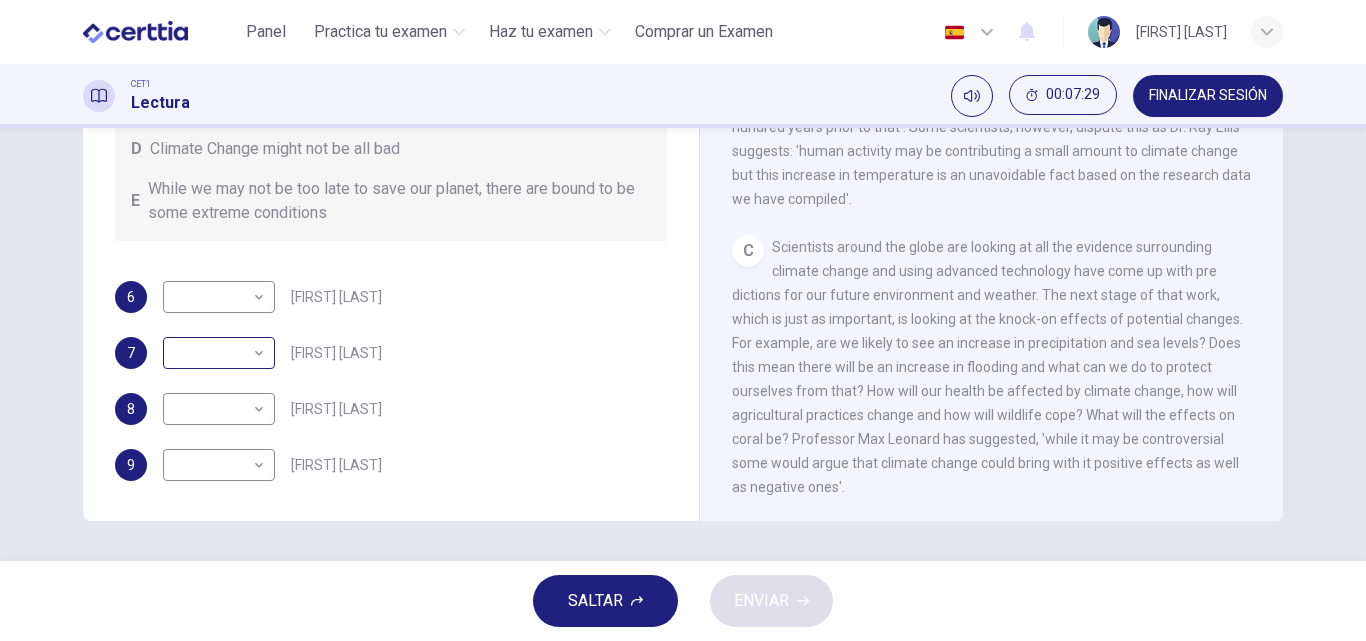 click on "Este sitio utiliza cookies, como se explica en nuestra  Política de Privacidad . Si acepta el uso de cookies, haga clic en el botón Aceptar y continúe navegando por nuestro sitio.   Política de Privacidad Aceptar Panel Practica tu examen Haz tu examen Comprar un Examen Español ** ​ [FIRST] [LAST]  CET1 Lectura 00:07:41 FINALIZAR SESIÓN Preguntas 6 - 9 Look at the following people and the list of statements below. Match each person with the correct statement,  A – E . A We have the ability to change the situation B Climate Change is inevitable C Humans have made the situation much worse D Climate Change might not be all bad E While we may not be too late to save our planet, there are bound to be some extreme conditions 6 ​ ​ Professor Max Leonard 7 C * ​ Dr. Michael Crawley 8 ​ ​ Professor Mark Halton 9 ​ ​ Dr. Ray Ellis The Climate of the Earth CLIC PARA ZOOM Clic para zoom A B C D E SALTAR ENVIAR Certtia | Plataforma de certificación de Inglés por Internet SEP Panel   1 2025 A" at bounding box center (683, 320) 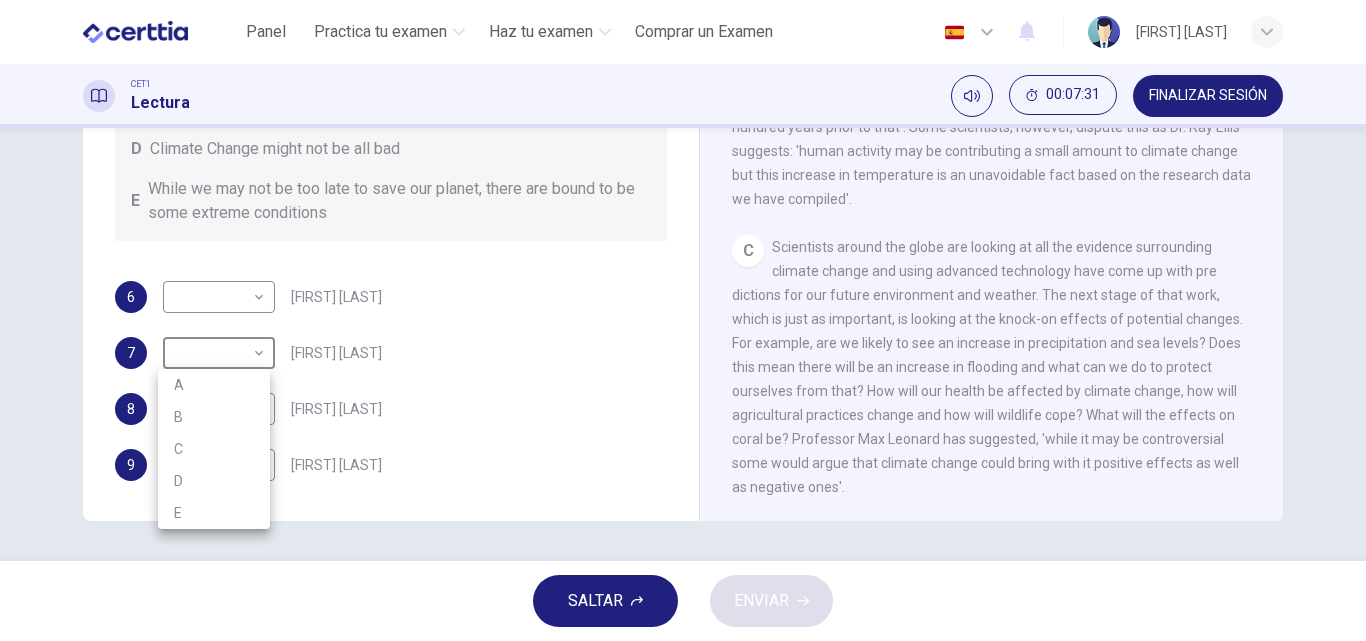 drag, startPoint x: 182, startPoint y: 413, endPoint x: 262, endPoint y: 419, distance: 80.224686 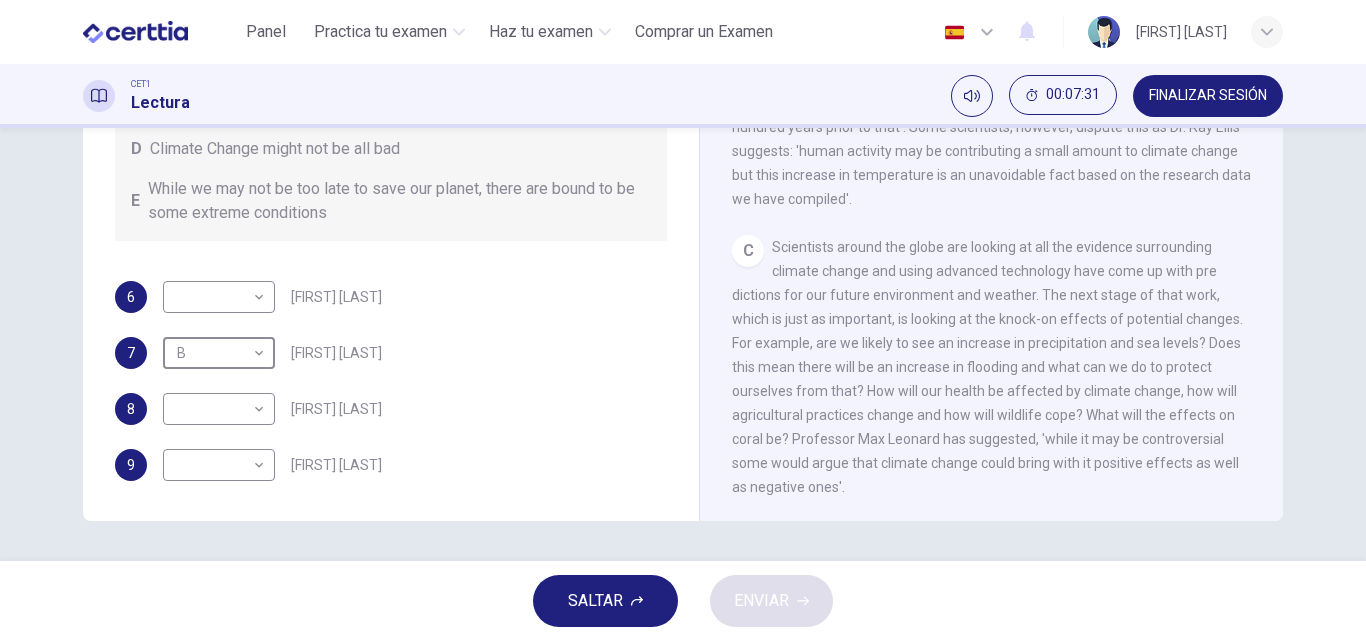 scroll, scrollTop: 0, scrollLeft: 0, axis: both 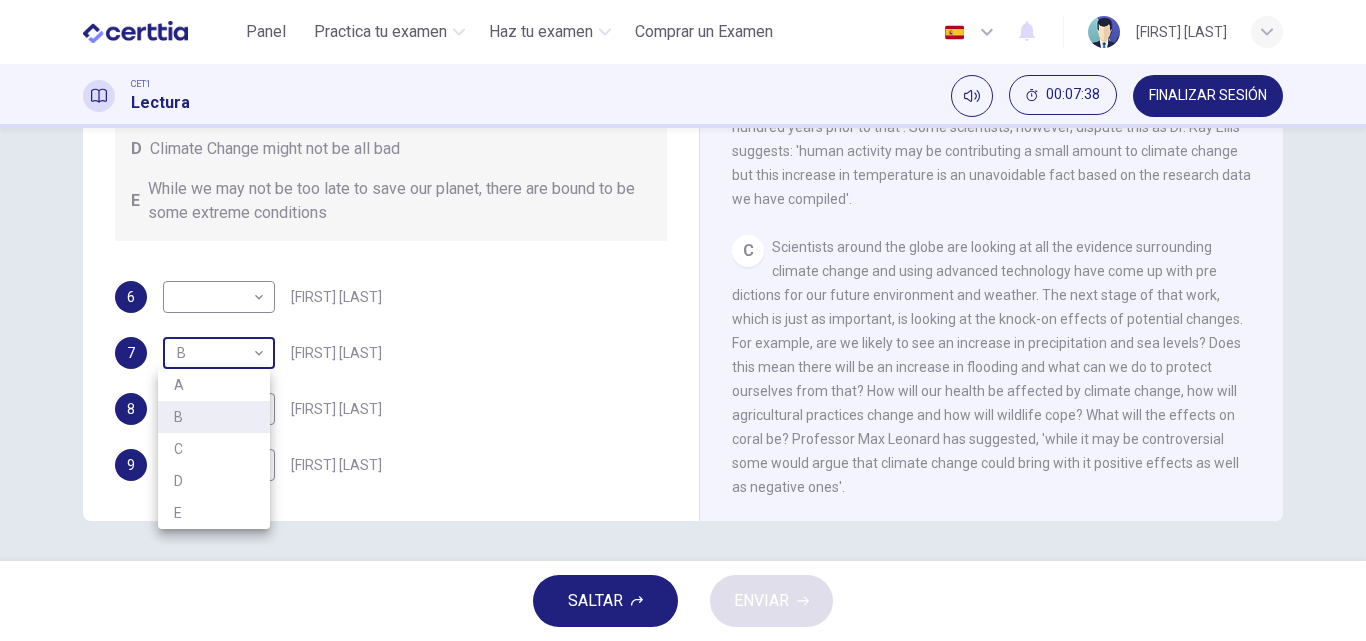 click on "Este sitio utiliza cookies, como se explica en nuestra  Política de Privacidad . Si acepta el uso de cookies, haga clic en el botón Aceptar y continúe navegando por nuestro sitio.   Política de Privacidad Aceptar Panel Practica tu examen Haz tu examen Comprar un Examen Español ** ​ [FIRST] [LAST]  CET1 Lectura 00:05:11 FINALIZAR SESIÓN Preguntas 1 - 5 The Reading Passage has 5 paragraphs,  A – E . Which paragraph contains the following information?  Write the correct letter  A – E  in the boxes below.
NB  You may use any letter  more than once . 1 B * ​ A natural phenomenon that could also affect climate change 2 ​ ​ Steps we can take to help reverse the situation 3 A * ​ An explanation of what climate change is 4 D * ​ Organisations that want to help 5 C * ​ Possible effects of climate change The Climate of the Earth CLIC PARA ZOOM Clic para zoom A B C D E SALTAR ENVIAR Certtia | Plataforma de certificación de Inglés por Internet SEP Panel Practica tu examen Haz tu examen   1" at bounding box center (683, 320) 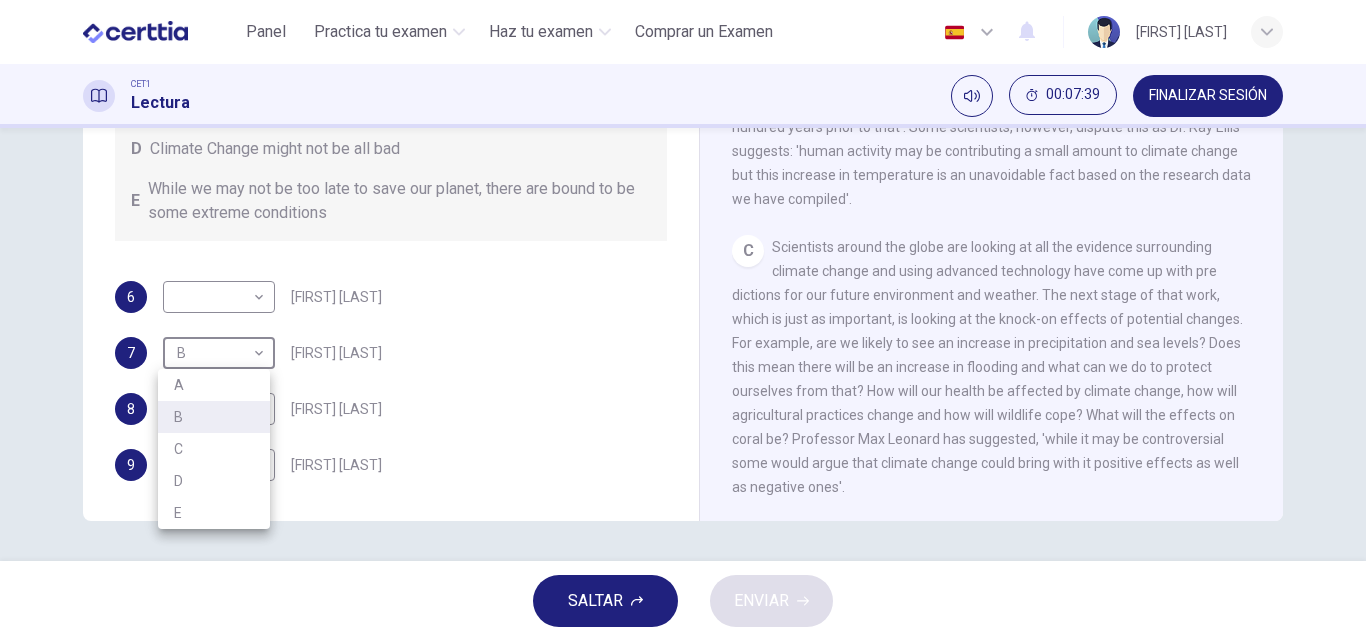 click on "C" at bounding box center [214, 449] 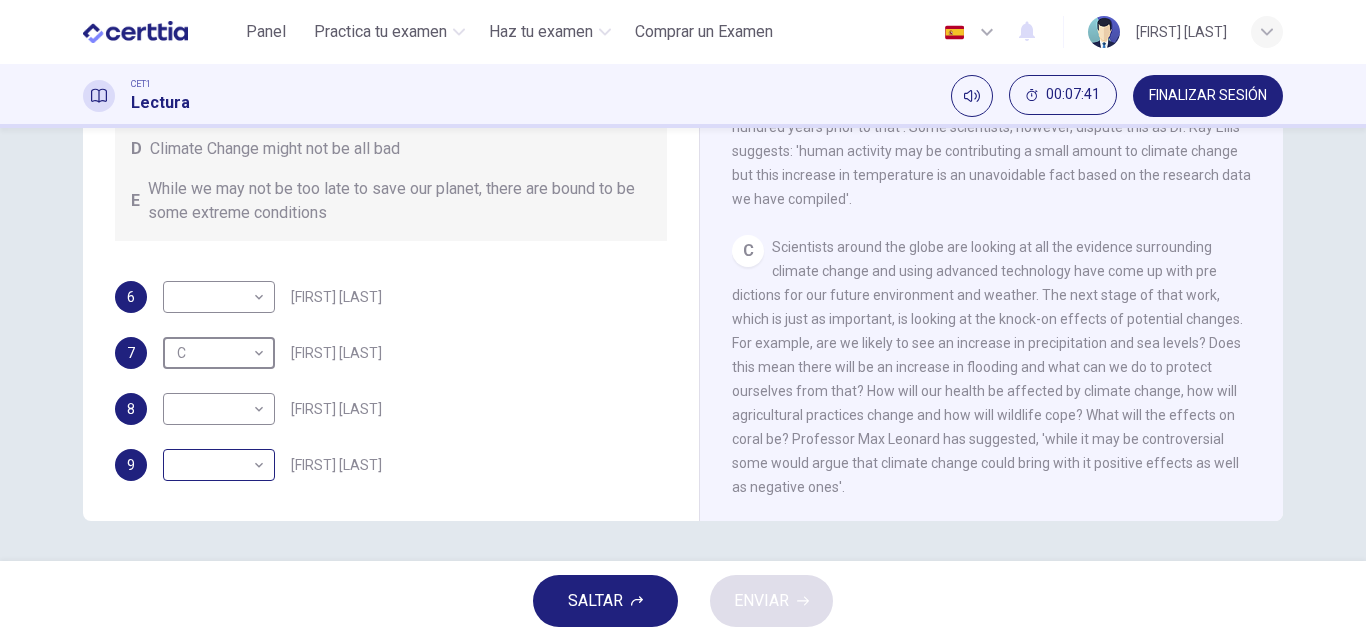 click on "Este sitio utiliza cookies, como se explica en nuestra  Política de Privacidad . Si acepta el uso de cookies, haga clic en el botón Aceptar y continúe navegando por nuestro sitio.   Política de Privacidad Aceptar Panel Practica tu examen Haz tu examen Comprar un Examen Español ** ​ [FIRST] [LAST]  CET1 Lectura 00:07:38 FINALIZAR SESIÓN Preguntas 6 - 9 Look at the following people and the list of statements below. Match each person with the correct statement,  A – E . A We have the ability to change the situation B Climate Change is inevitable C Humans have made the situation much worse D Climate Change might not be all bad E While we may not be too late to save our planet, there are bound to be some extreme conditions 6 ​ ​ Professor Max Leonard 7 B * ​ Dr. Michael Crawley 8 ​ ​ Professor Mark Halton 9 ​ ​ Dr. Ray Ellis The Climate of the Earth CLIC PARA ZOOM Clic para zoom A B C D E SALTAR ENVIAR Certtia | Plataforma de certificación de Inglés por Internet SEP Panel   1 2025 A" at bounding box center (683, 320) 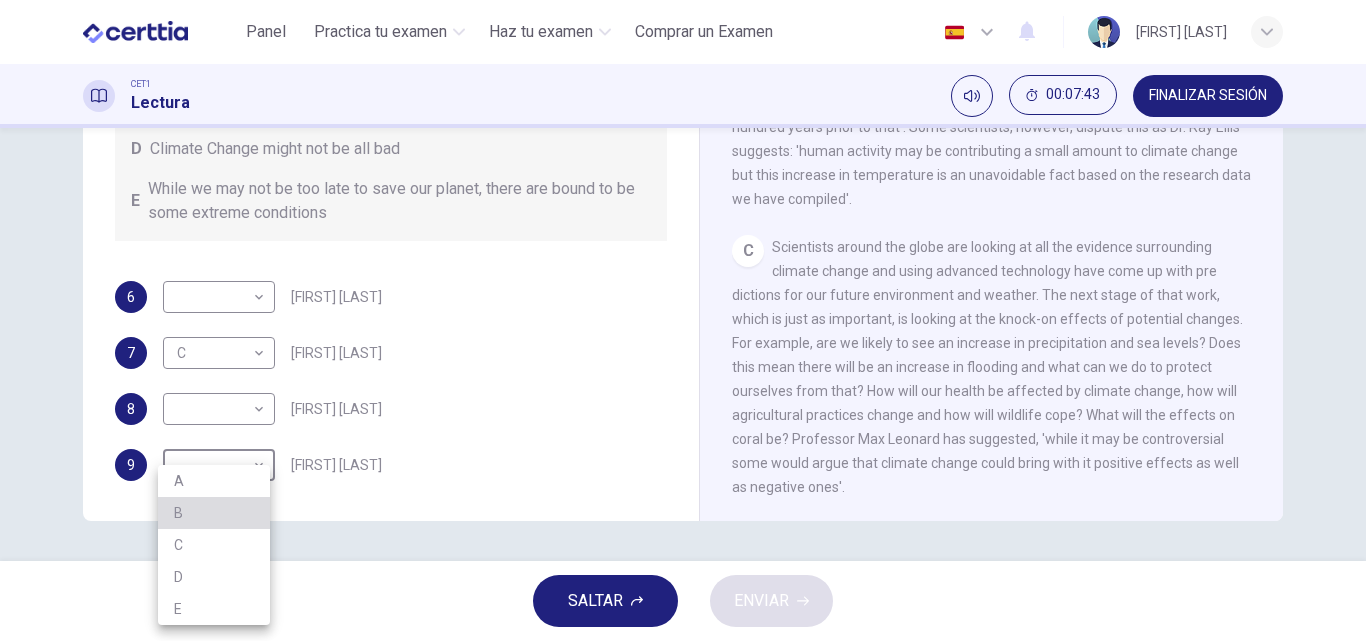 click on "B" at bounding box center (214, 513) 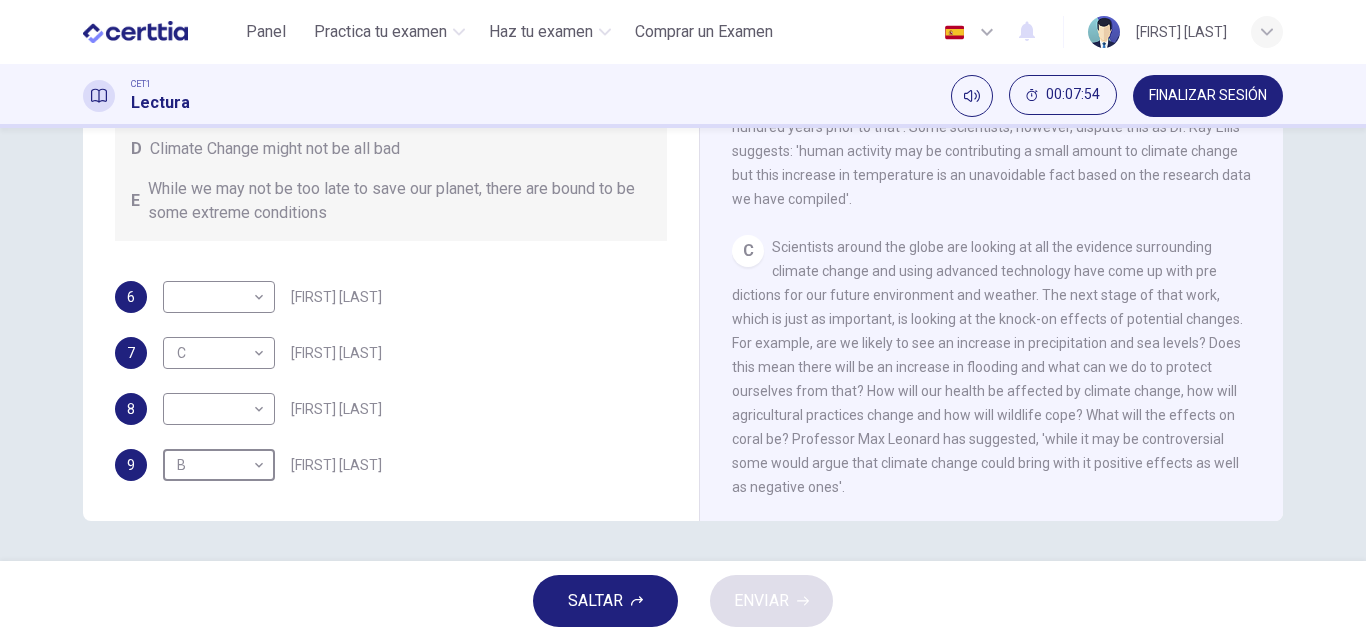 scroll, scrollTop: 0, scrollLeft: 0, axis: both 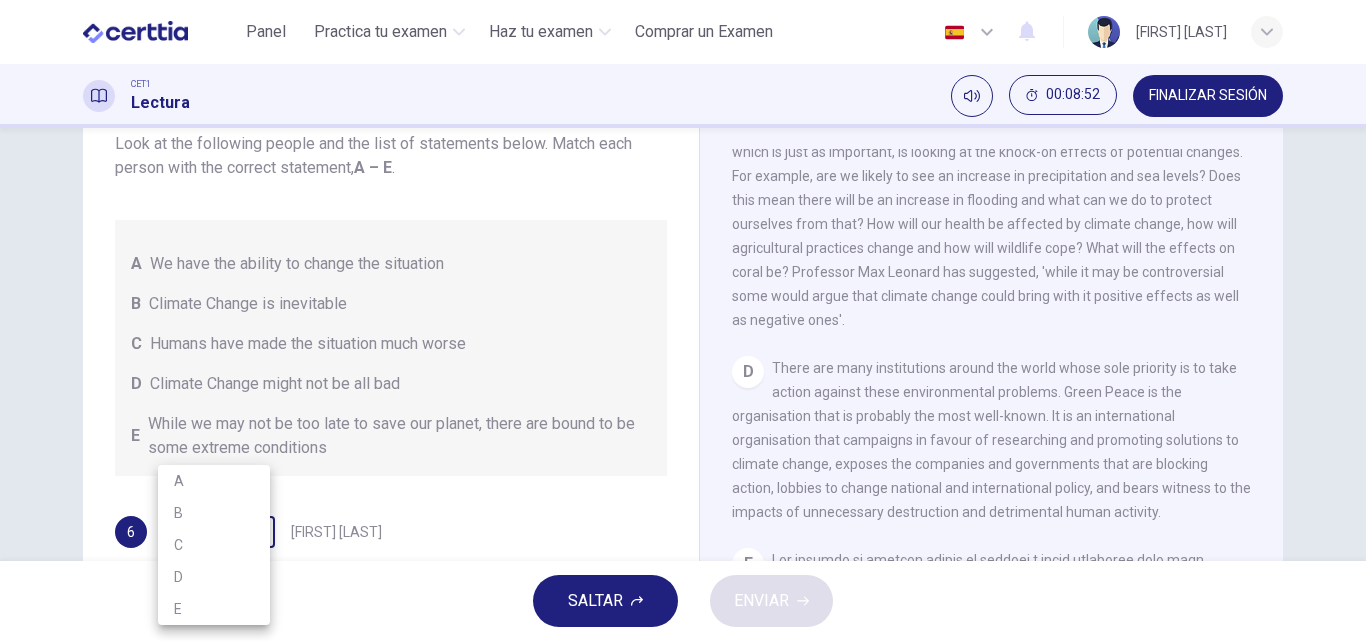 click on "Este sitio utiliza cookies, como se explica en nuestra  Política de Privacidad . Si acepta el uso de cookies, haga clic en el botón Aceptar y continúe navegando por nuestro sitio.   Política de Privacidad Aceptar Panel Practica tu examen Haz tu examen Comprar un Examen Español ** ​ [FIRST] [LAST]  CET1 Lectura 00:08:52 FINALIZAR SESIÓN Preguntas 6 - 9 Look at the following people and the list of statements below. Match each person with the correct statement,  A – E . A We have the ability to change the situation B Climate Change is inevitable C Humans have made the situation much worse D Climate Change might not be all bad E While we may not be too late to save our planet, there are bound to be some extreme conditions 6 ​ ​ Professor Max Leonard 7 C * ​ Dr. Michael Crawley 8 ​ ​ Professor Mark Halton 9 B * ​ Dr. Ray Ellis The Climate of the Earth CLIC PARA ZOOM Clic para zoom A B C D E SALTAR ENVIAR Certtia | Plataforma de certificación de Inglés por Internet SEP Panel   1 2025 A" at bounding box center [683, 320] 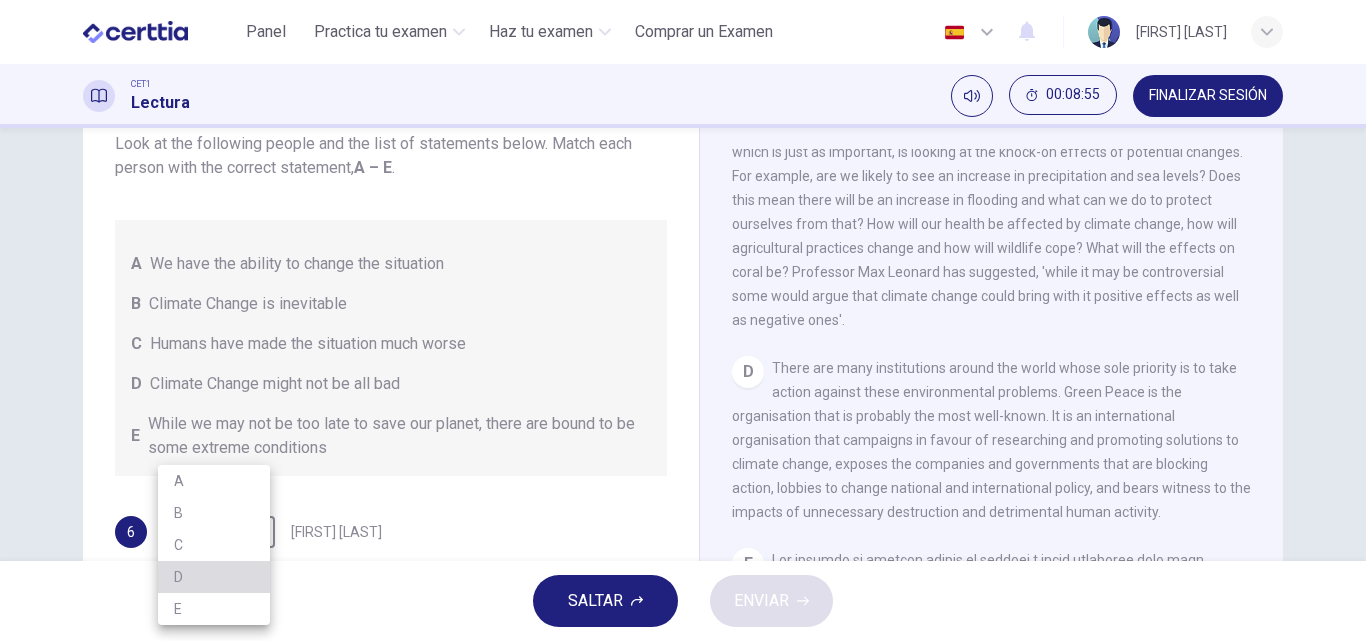 click on "D" at bounding box center [214, 577] 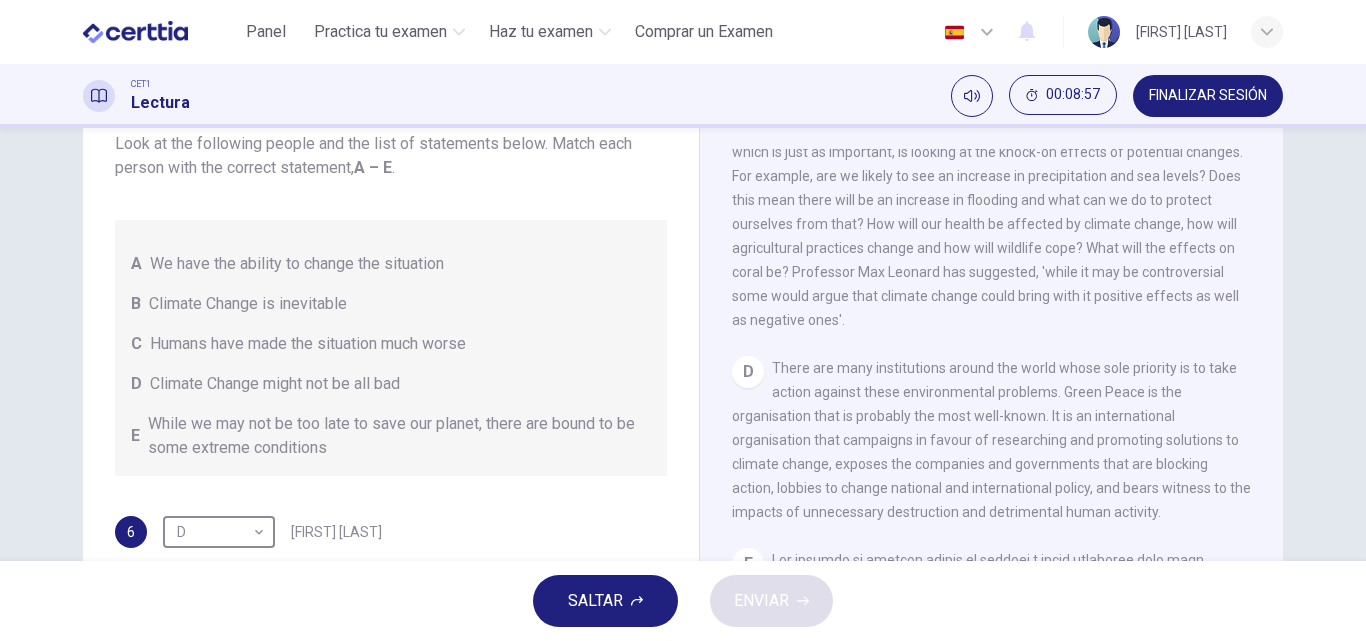 scroll, scrollTop: 307, scrollLeft: 0, axis: vertical 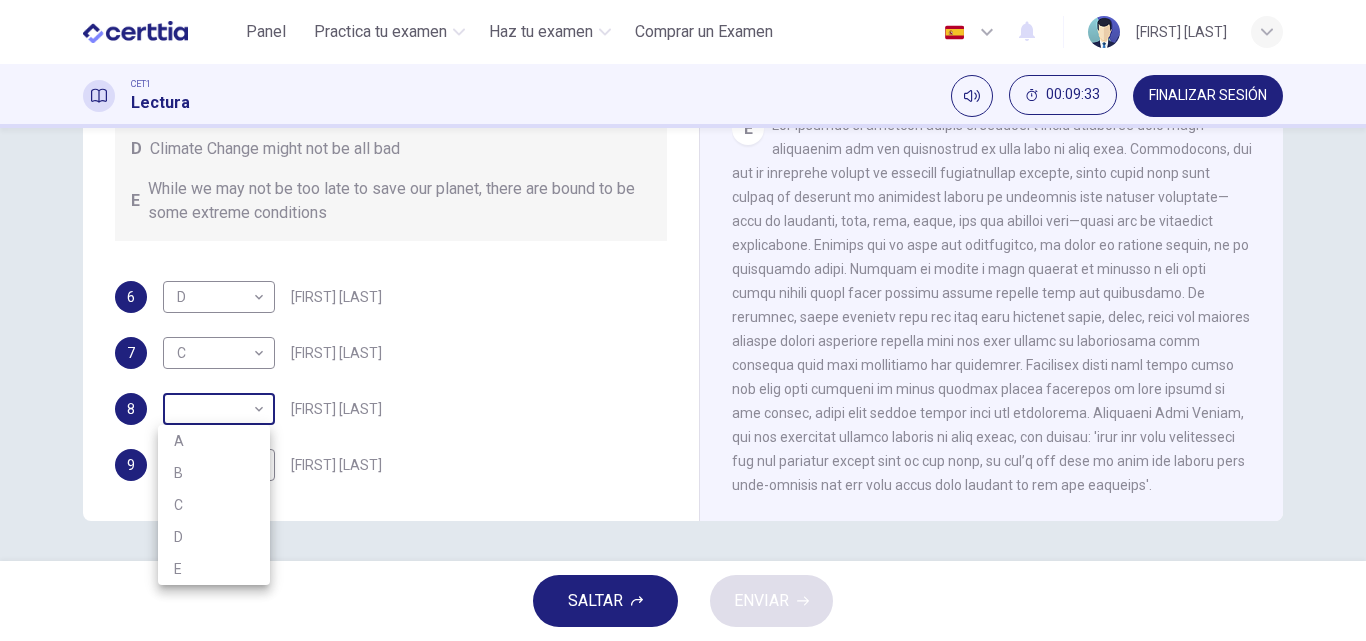 click on "Este sitio utiliza cookies, como se explica en nuestra  Política de Privacidad . Si acepta el uso de cookies, haga clic en el botón Aceptar y continúe navegando por nuestro sitio.   Política de Privacidad Aceptar Panel Practica tu examen Haz tu examen Comprar un Examen Español ** ​ [FIRST] [LAST]  CET1 Lectura 00:04:36 FINALIZAR SESIÓN Preguntas 1 - 5 The Reading Passage has 5 paragraphs,  A – E . Which paragraph contains the following information?  Write the correct letter  A – E  in the boxes below.
NB  You may use any letter  more than once . 1 B * ​ A natural phenomenon that could also affect climate change 2 ​ ​ Steps we can take to help reverse the situation 3 A * ​ An explanation of what climate change is 4 ​ ​ Organisations that want to help 5 C * ​ Possible effects of climate change The Climate of the Earth CLIC PARA ZOOM Clic para zoom A B C D E SALTAR ENVIAR Certtia | Plataforma de certificación de Inglés por Internet SEP Panel Practica tu examen Haz tu examen   1" at bounding box center [683, 320] 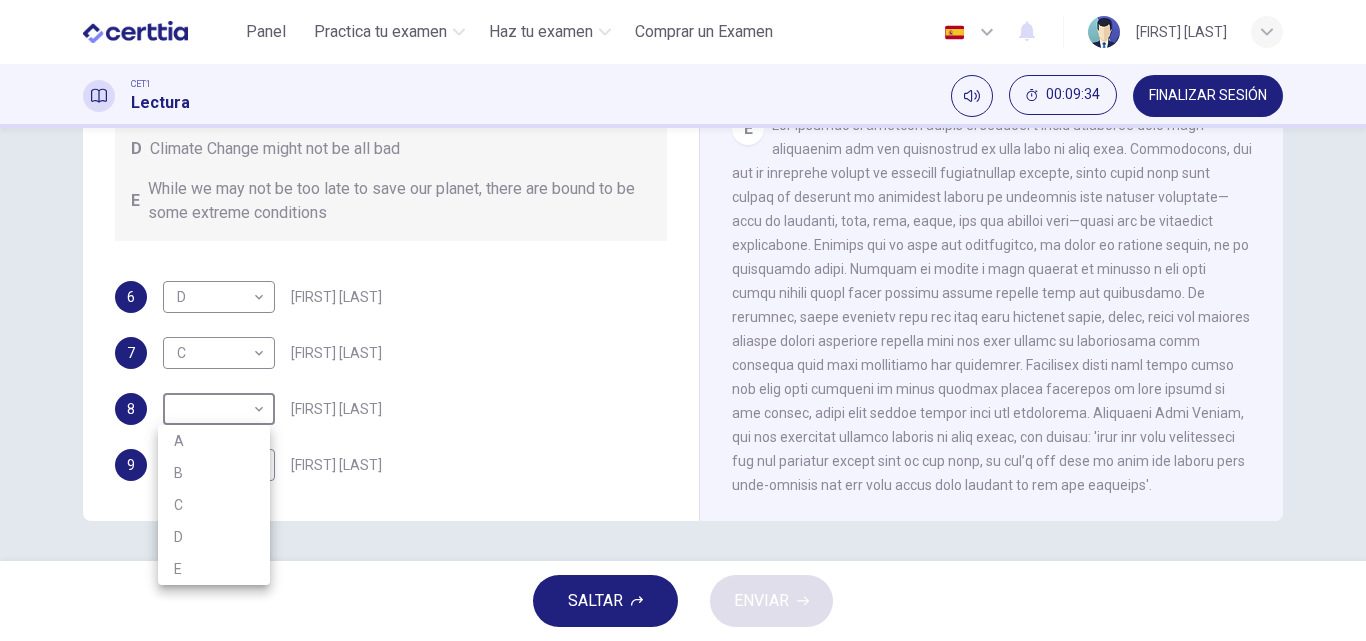 drag, startPoint x: 180, startPoint y: 442, endPoint x: 642, endPoint y: 594, distance: 486.362 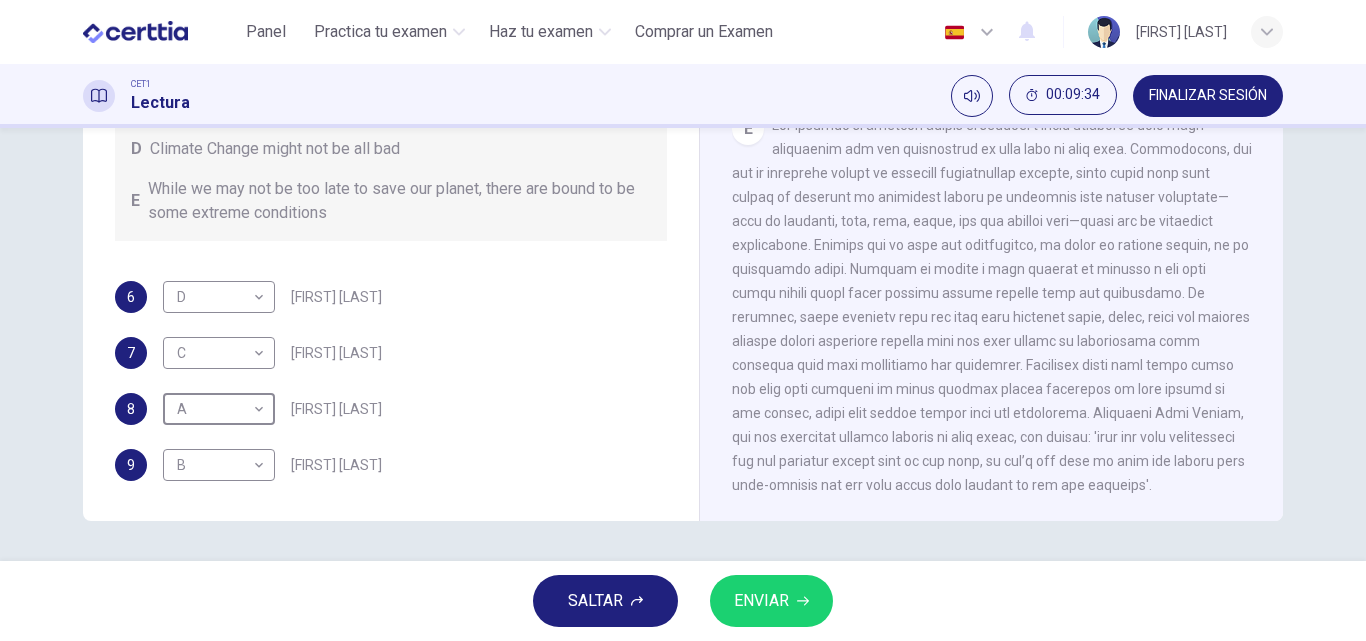 type on "*" 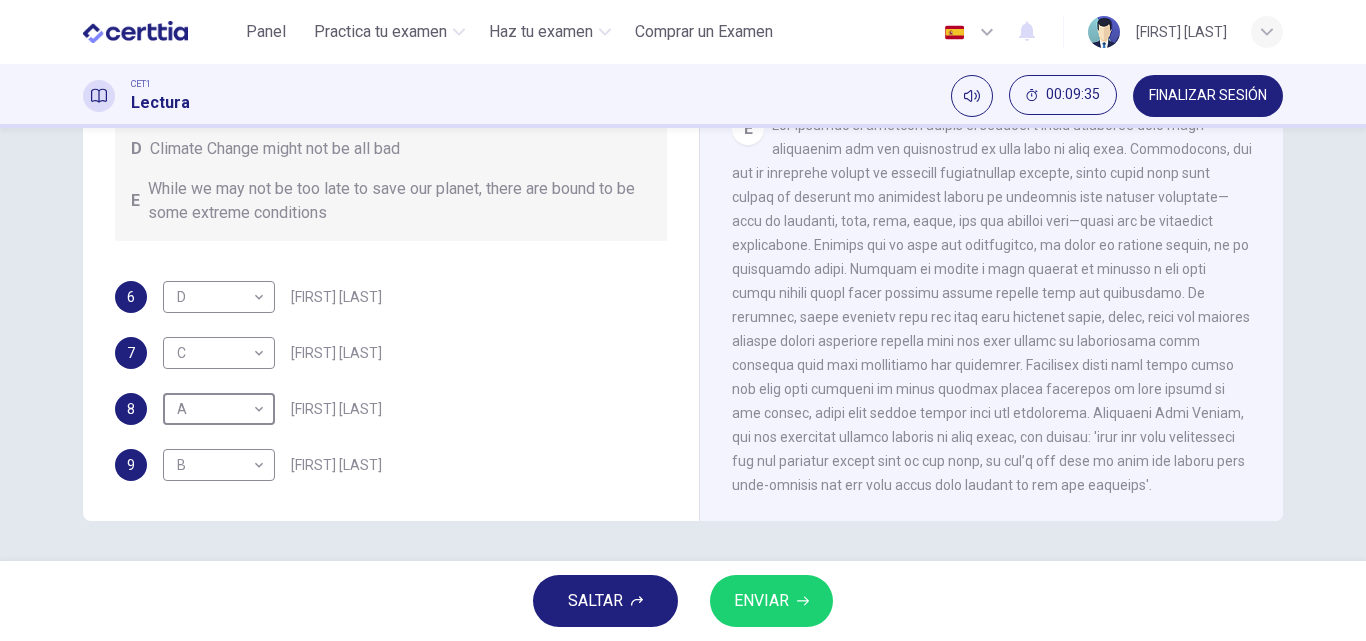 drag, startPoint x: 764, startPoint y: 594, endPoint x: 890, endPoint y: 634, distance: 132.19682 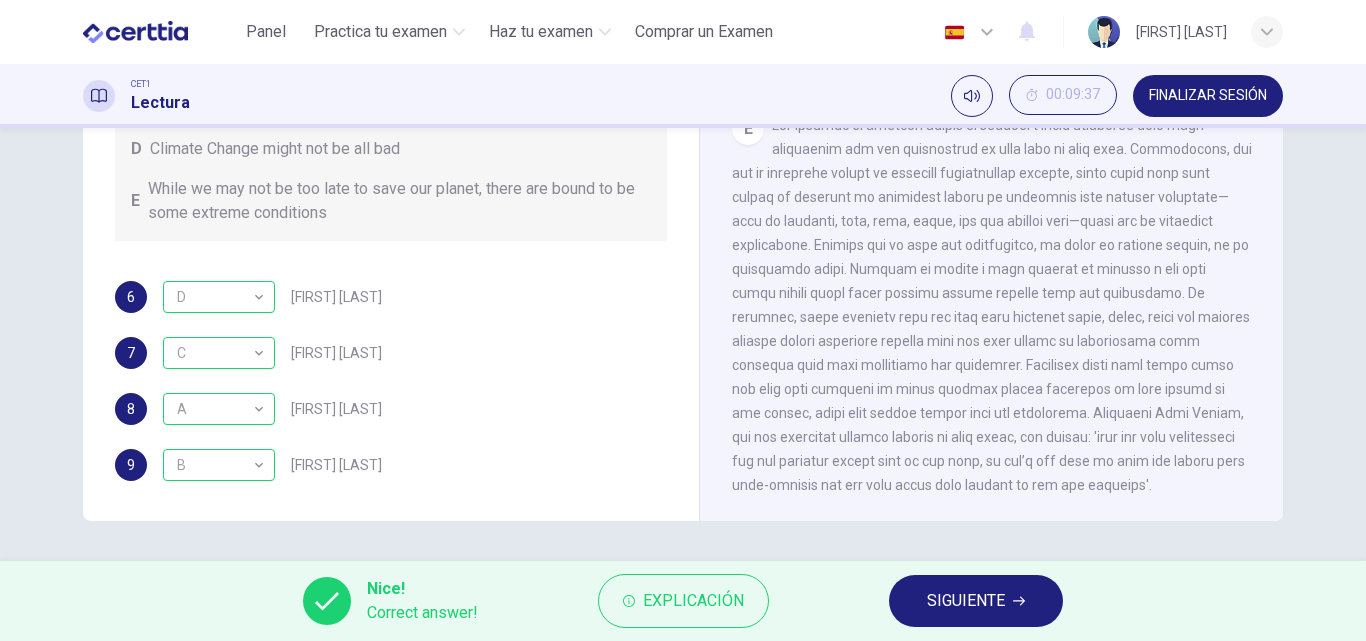click on "SIGUIENTE" at bounding box center [966, 601] 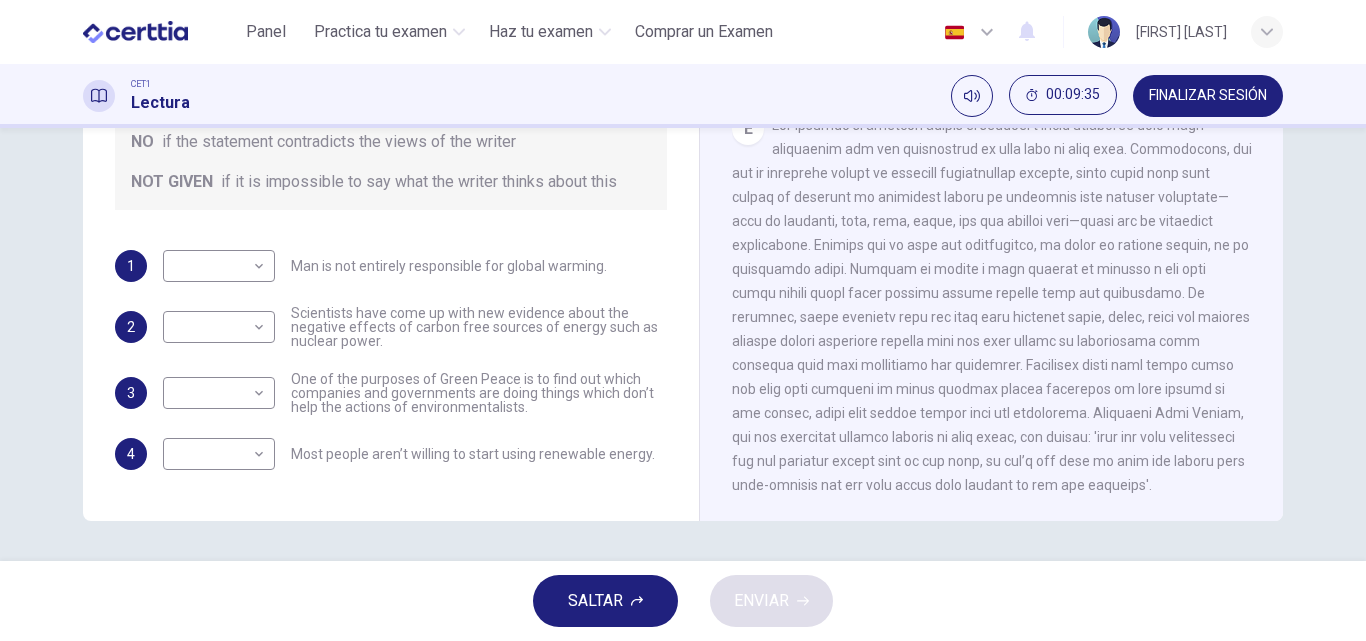 scroll, scrollTop: 0, scrollLeft: 0, axis: both 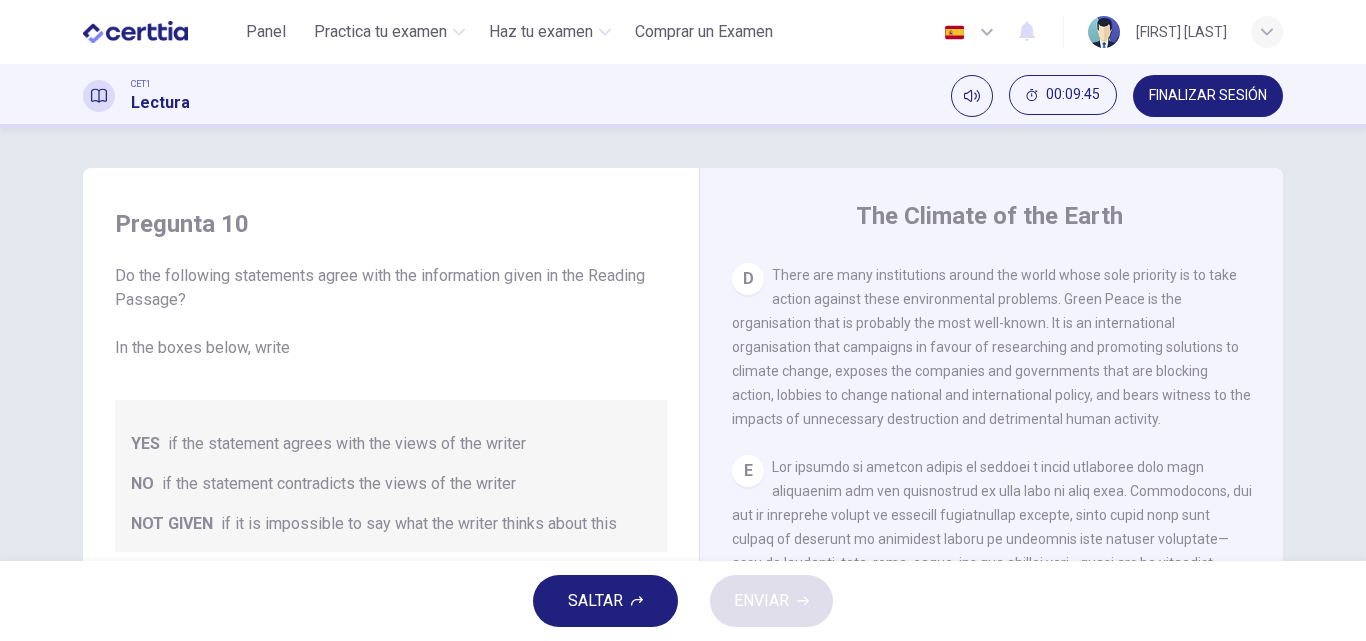 drag, startPoint x: 1204, startPoint y: 94, endPoint x: 761, endPoint y: 123, distance: 443.94818 